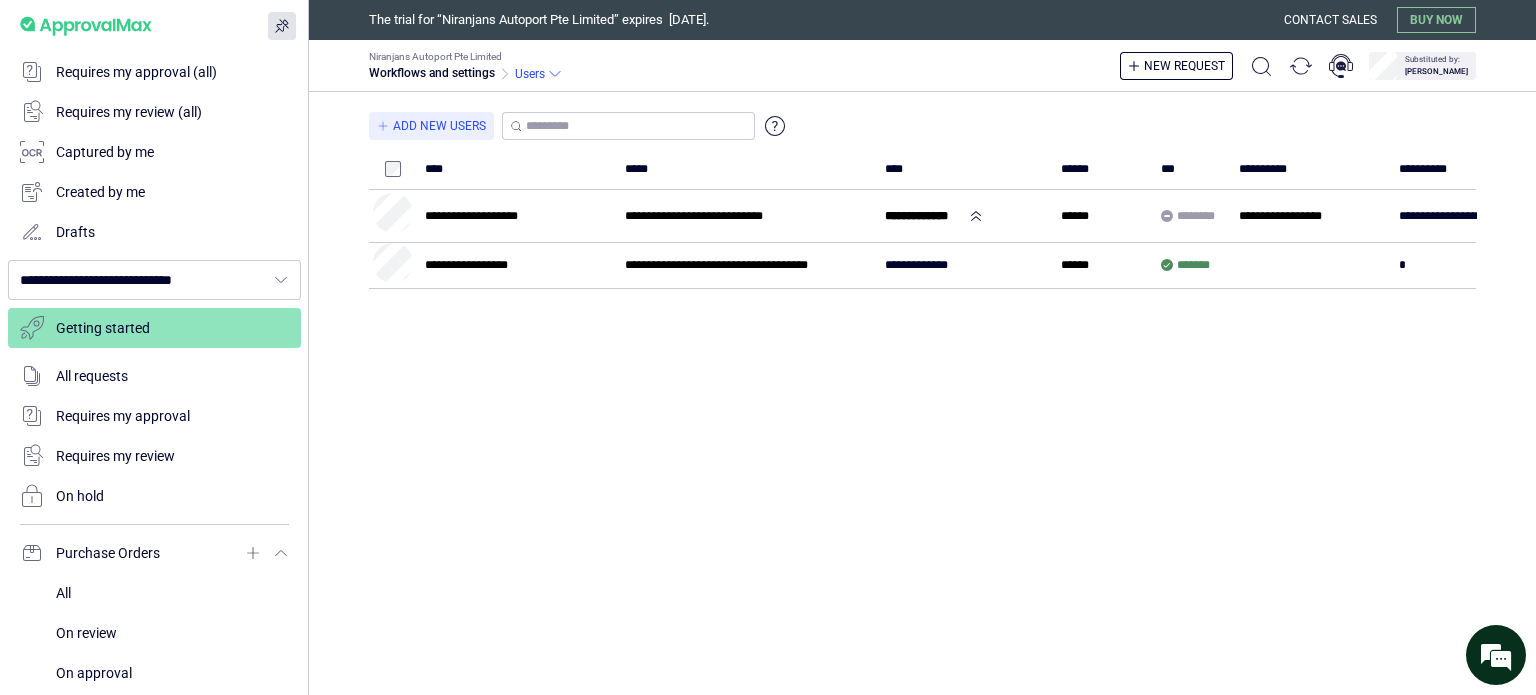 scroll, scrollTop: 0, scrollLeft: 0, axis: both 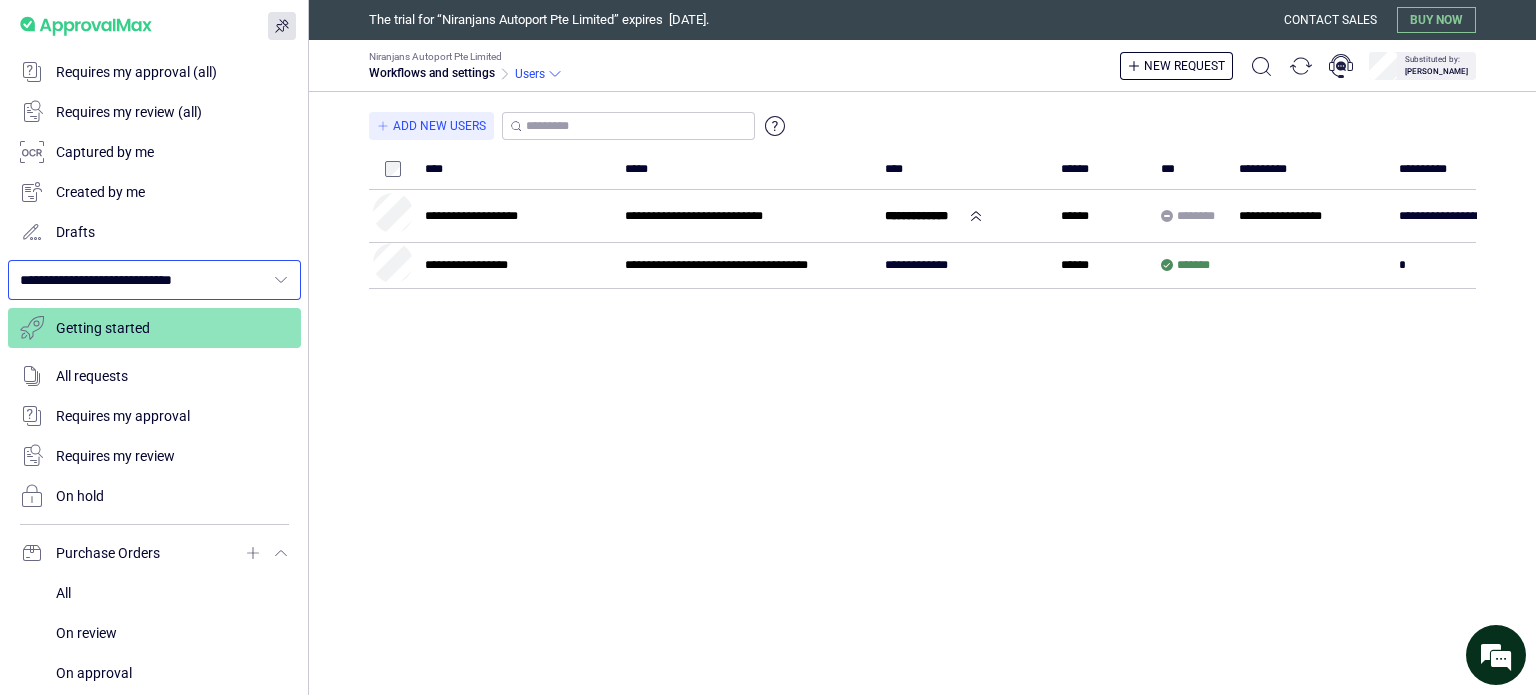 click 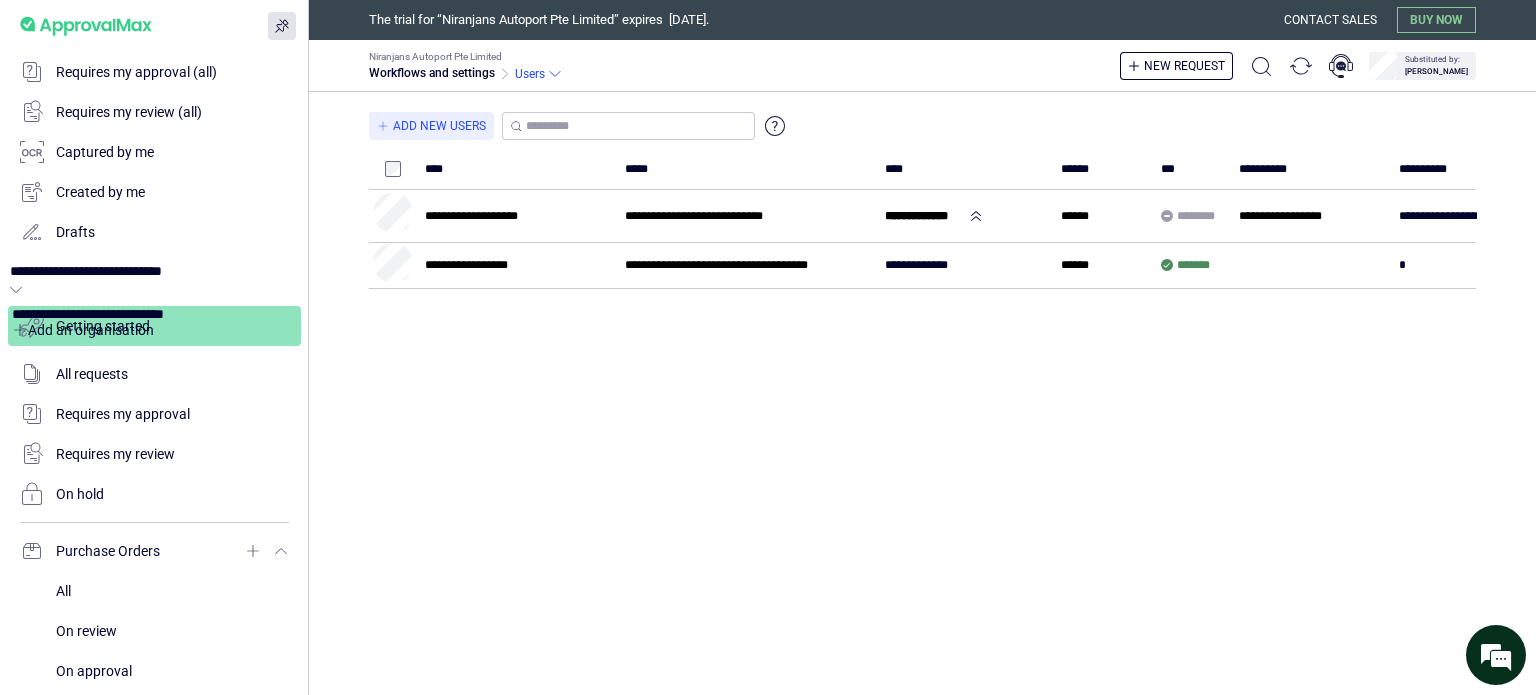 click 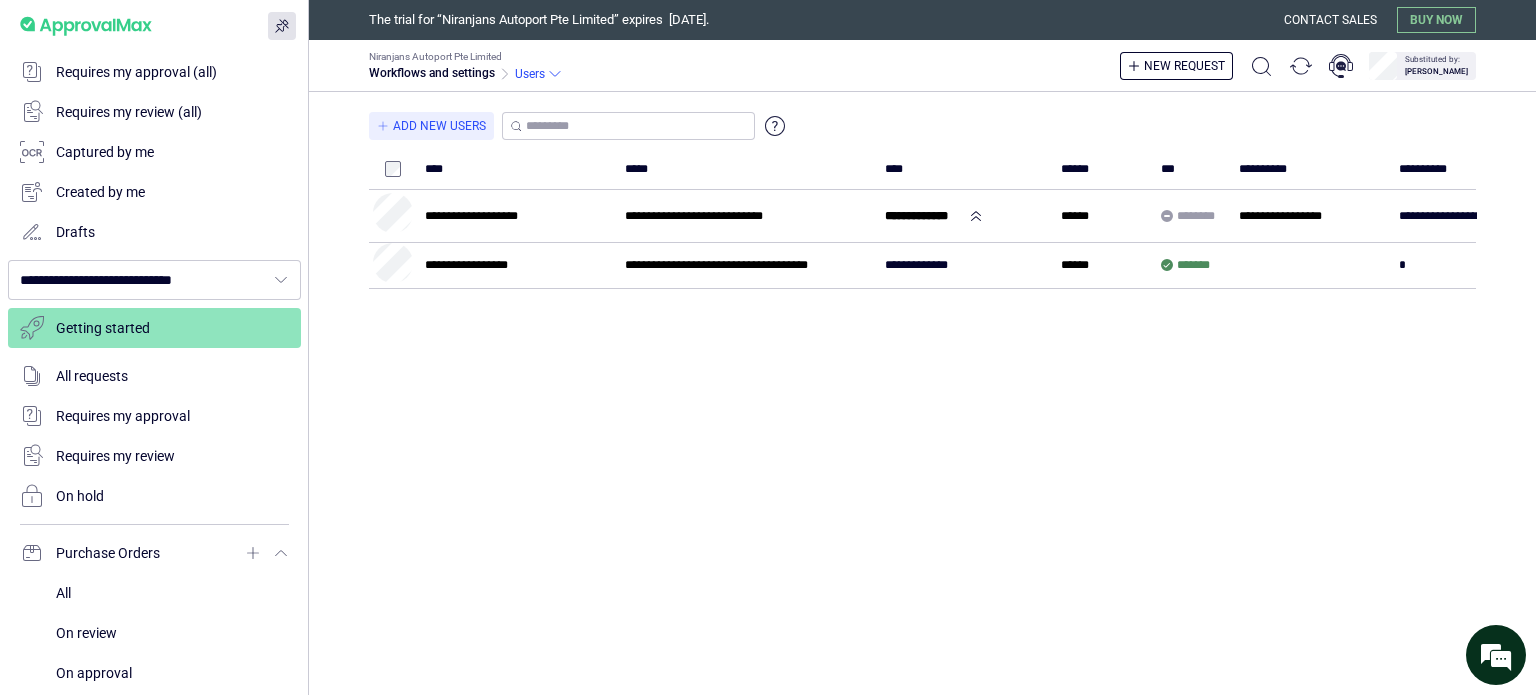 click on "**********" at bounding box center (937, 401) 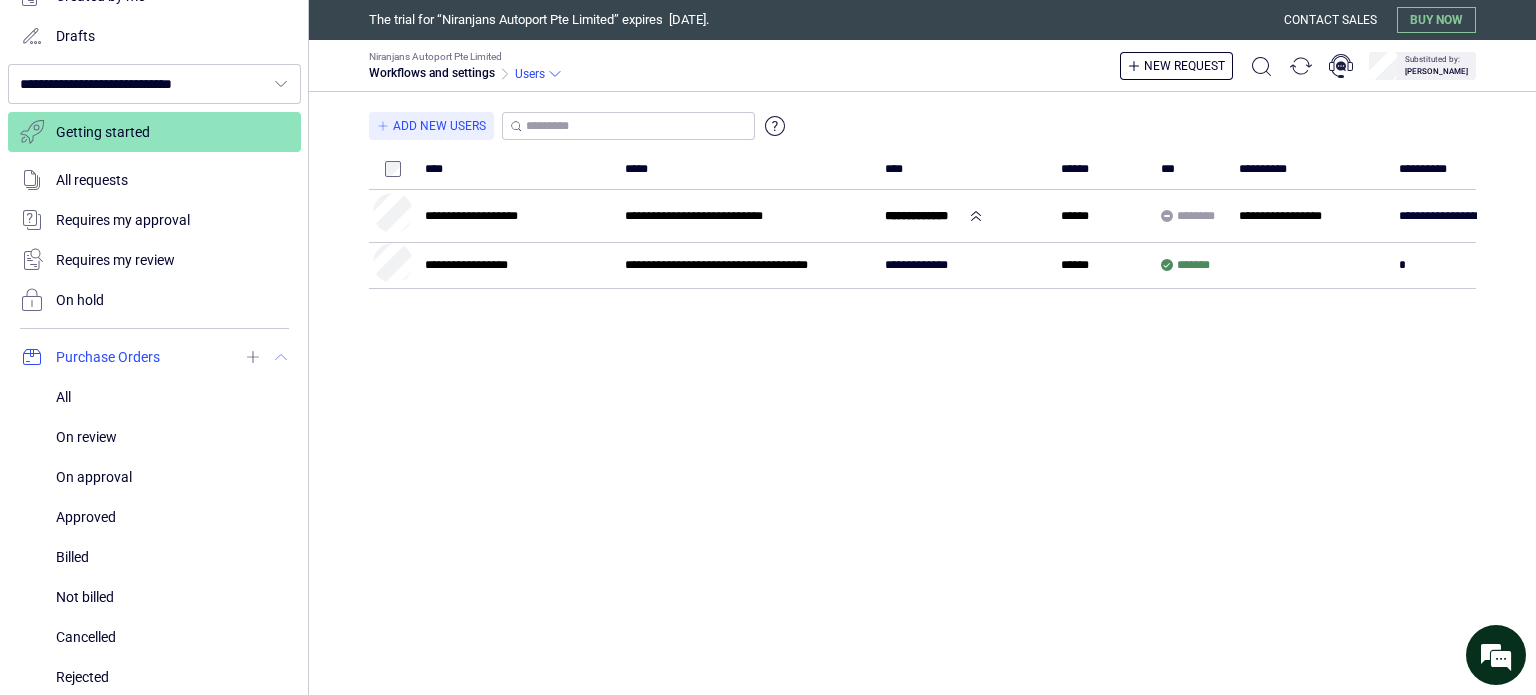 scroll, scrollTop: 220, scrollLeft: 0, axis: vertical 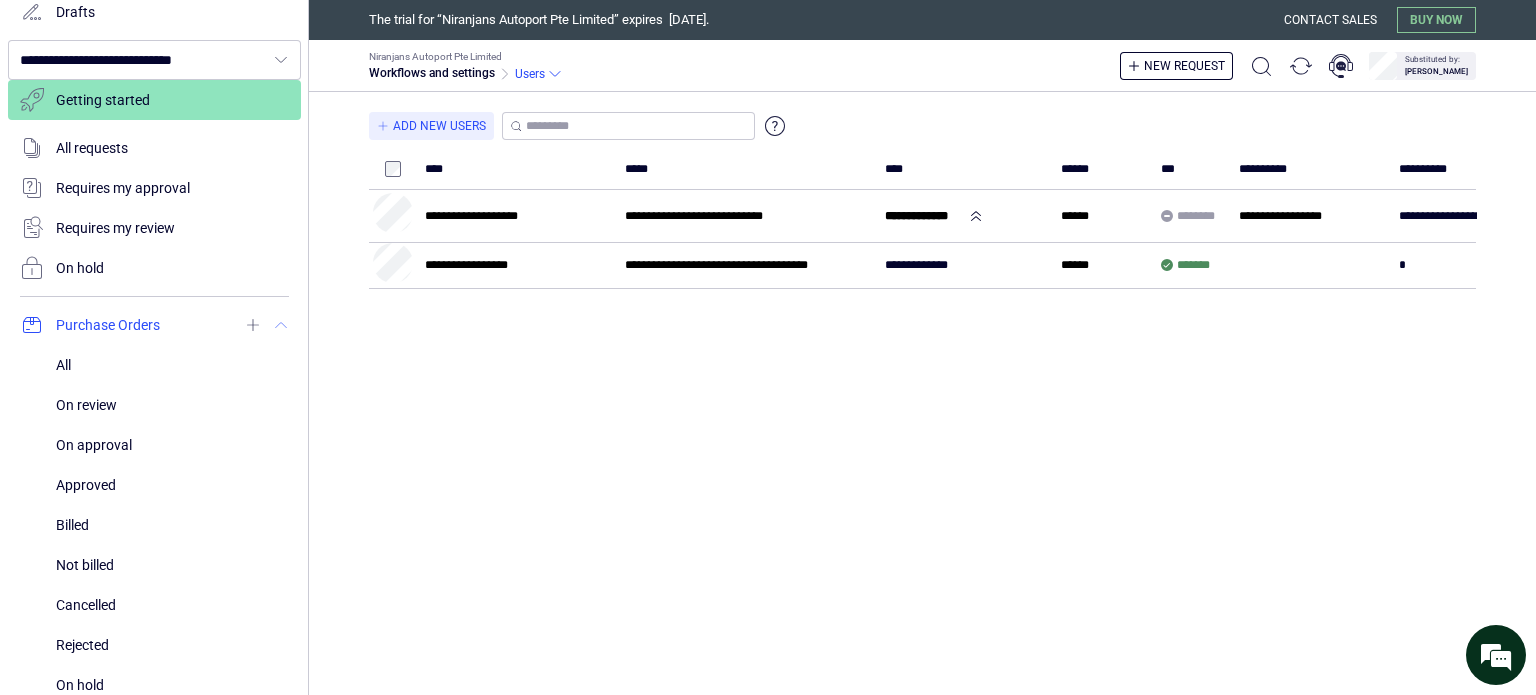 click at bounding box center [154, 325] 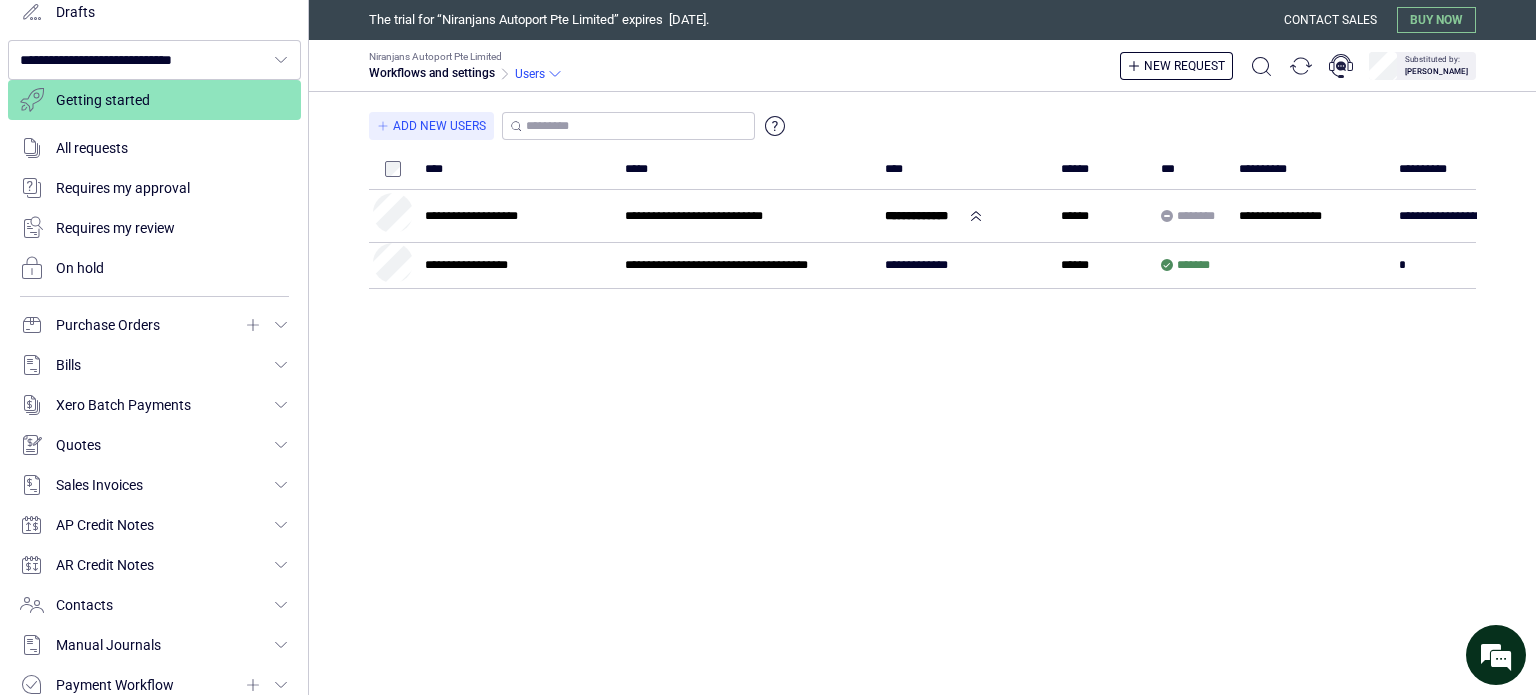 click on "**********" at bounding box center (937, 401) 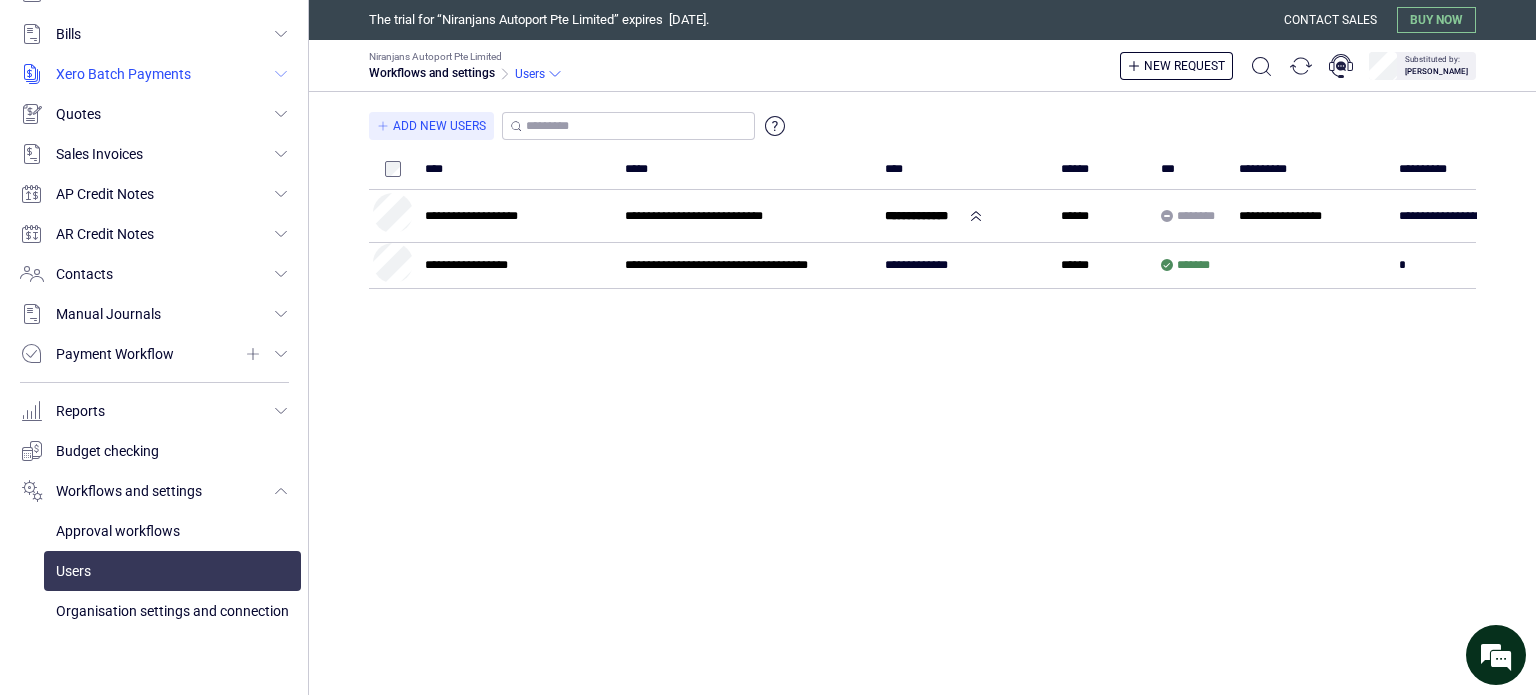 scroll, scrollTop: 558, scrollLeft: 0, axis: vertical 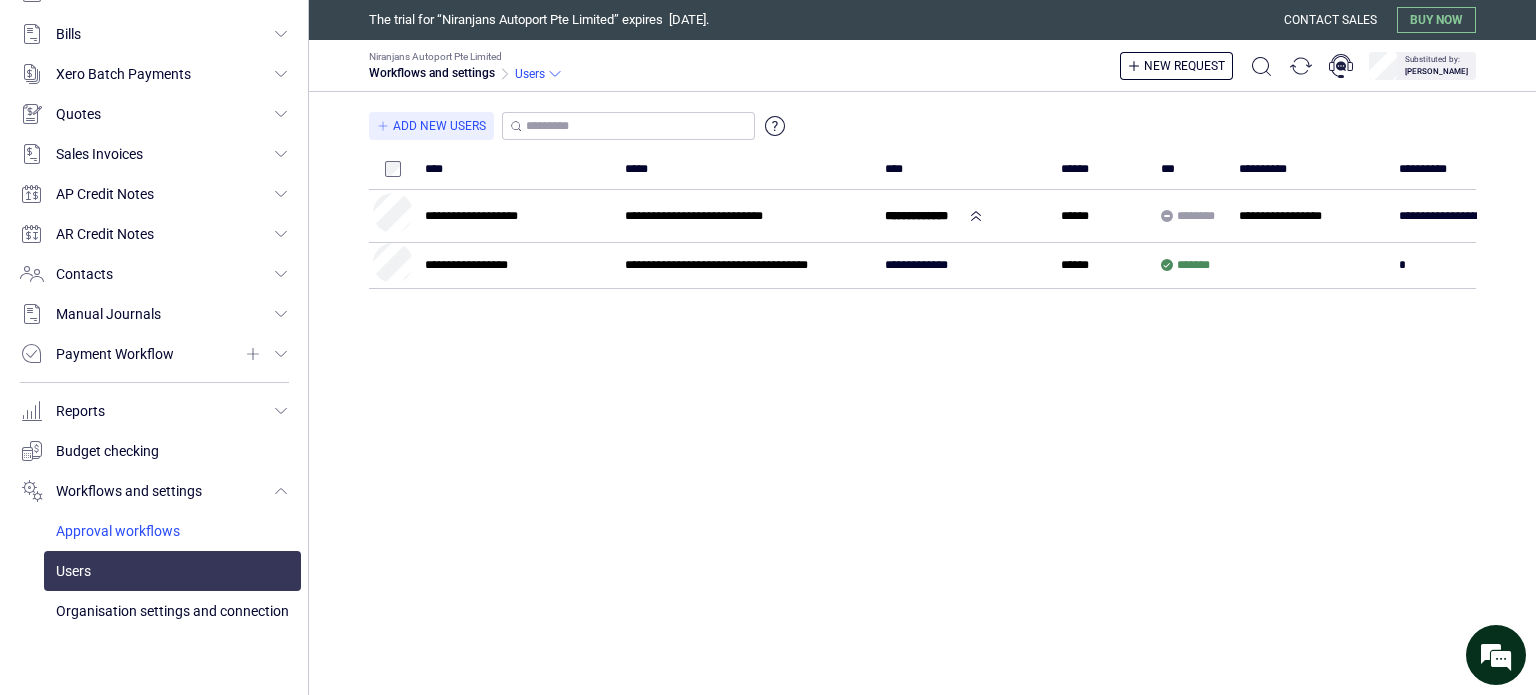 click at bounding box center [172, 531] 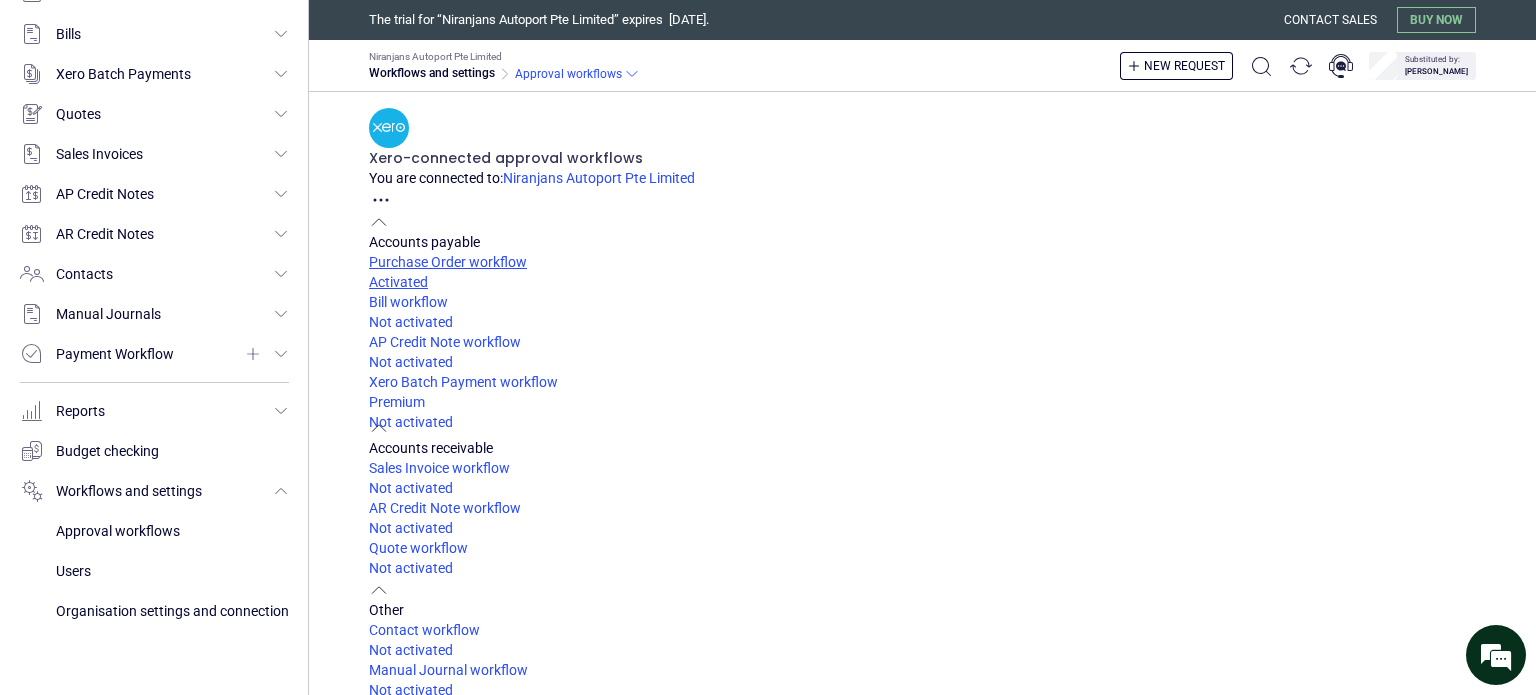 click on "Activated" at bounding box center [922, 282] 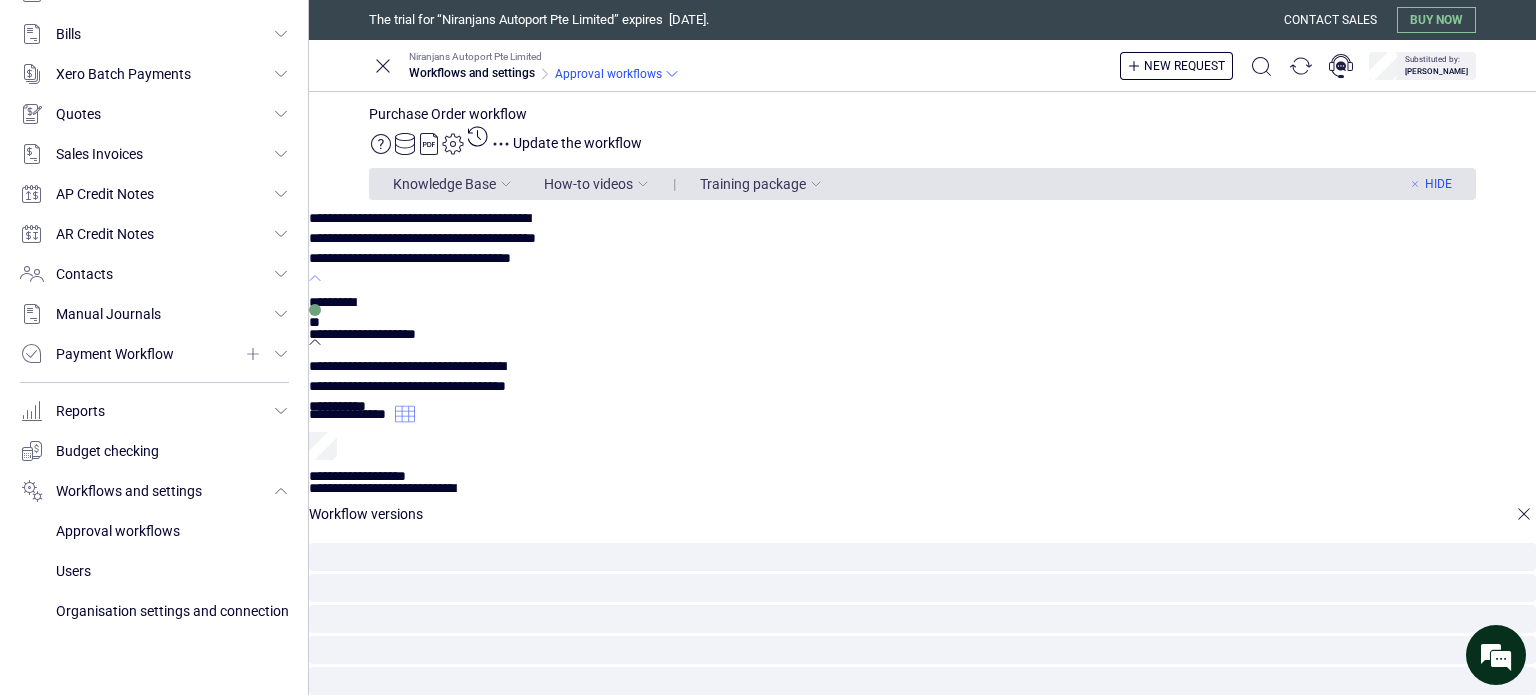 scroll, scrollTop: 0, scrollLeft: 84, axis: horizontal 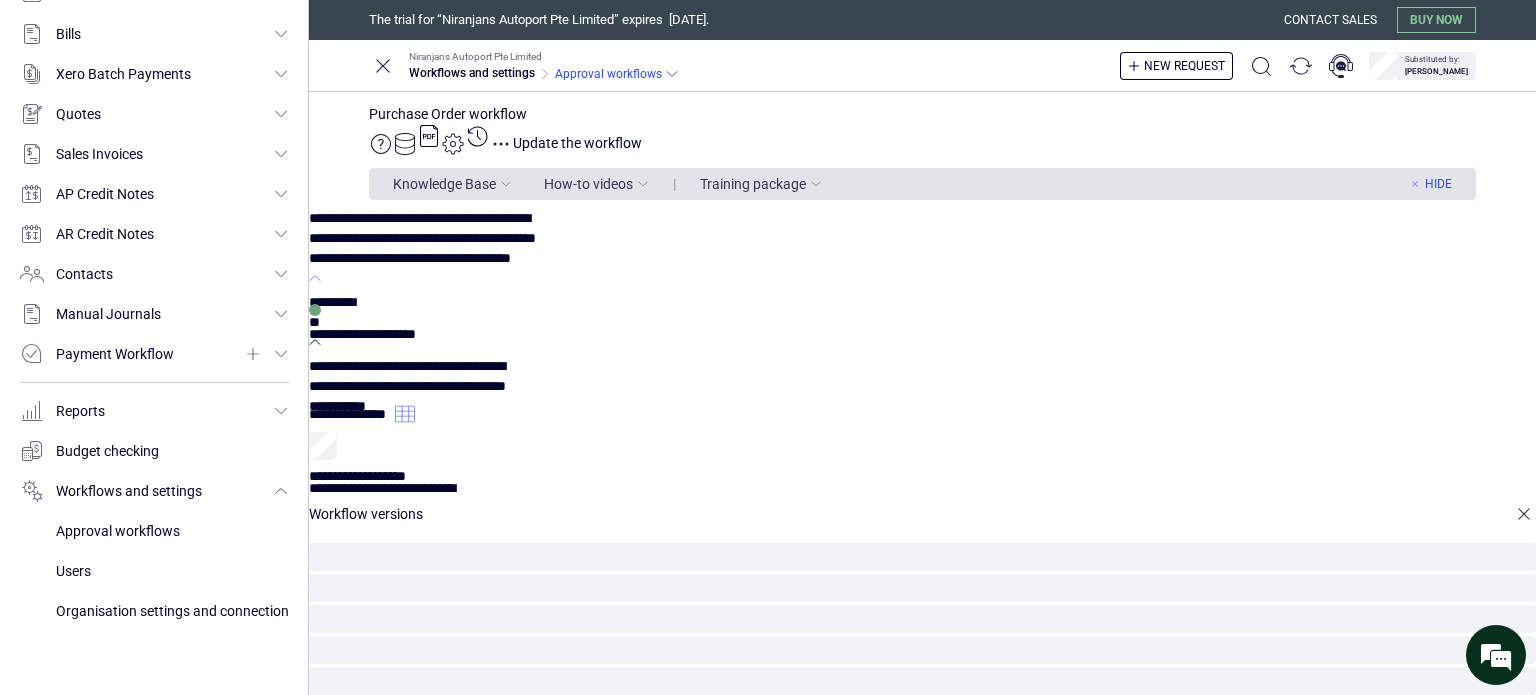 click 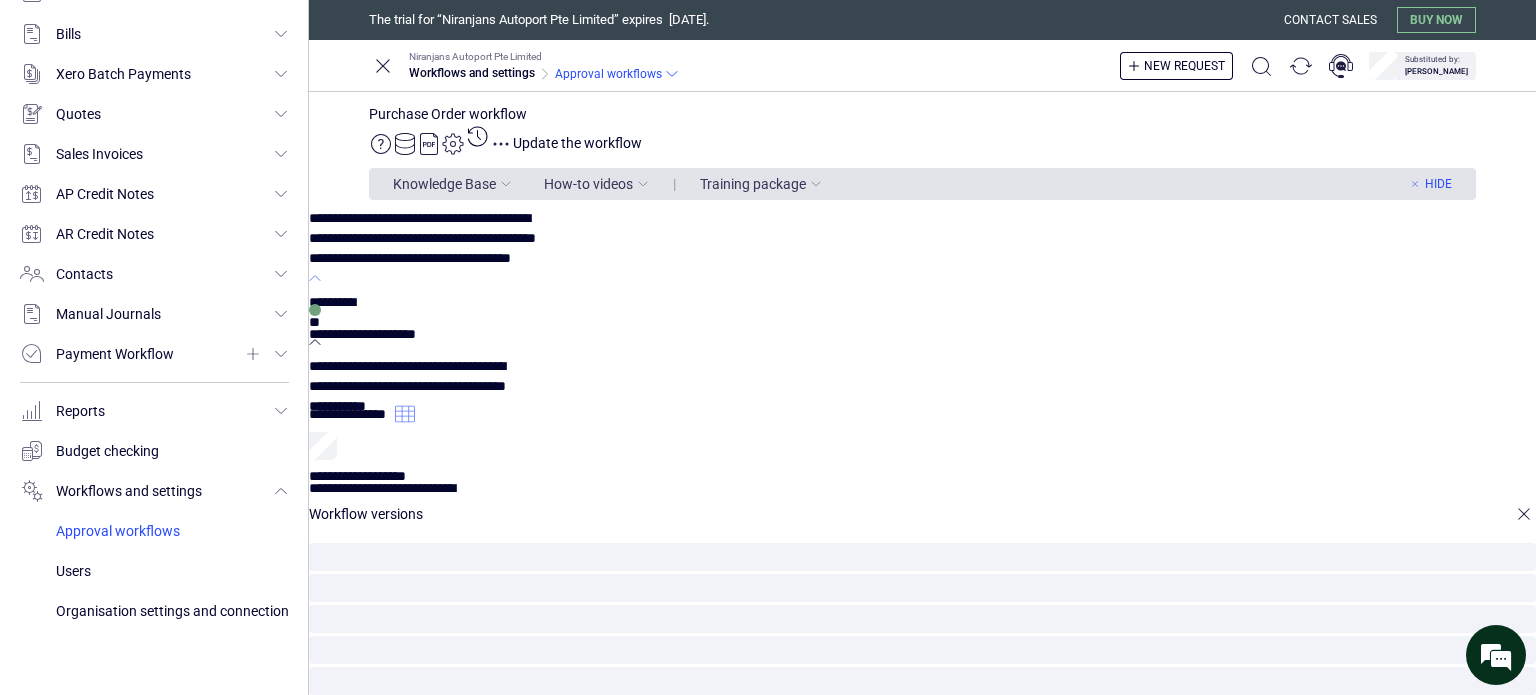 click at bounding box center (172, 531) 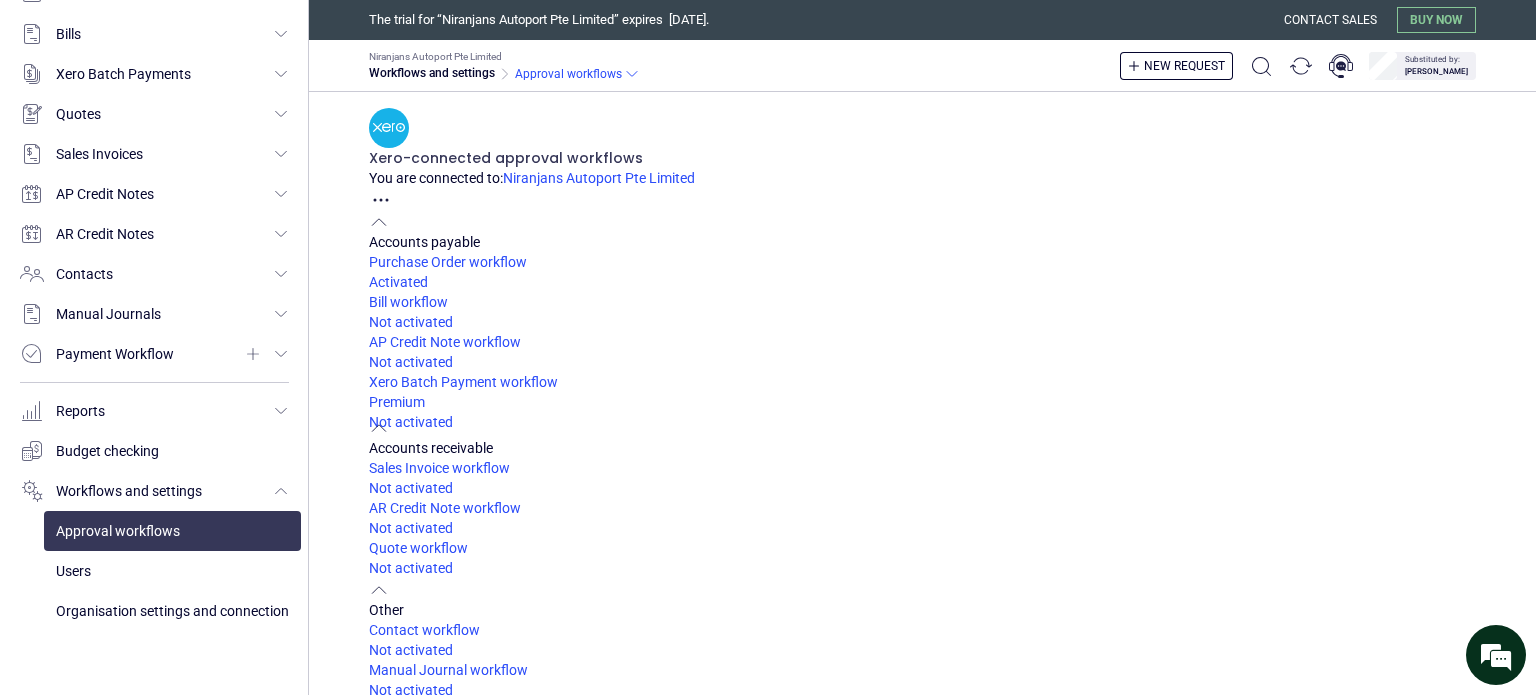 click on "Payment Workflow" at bounding box center [922, 863] 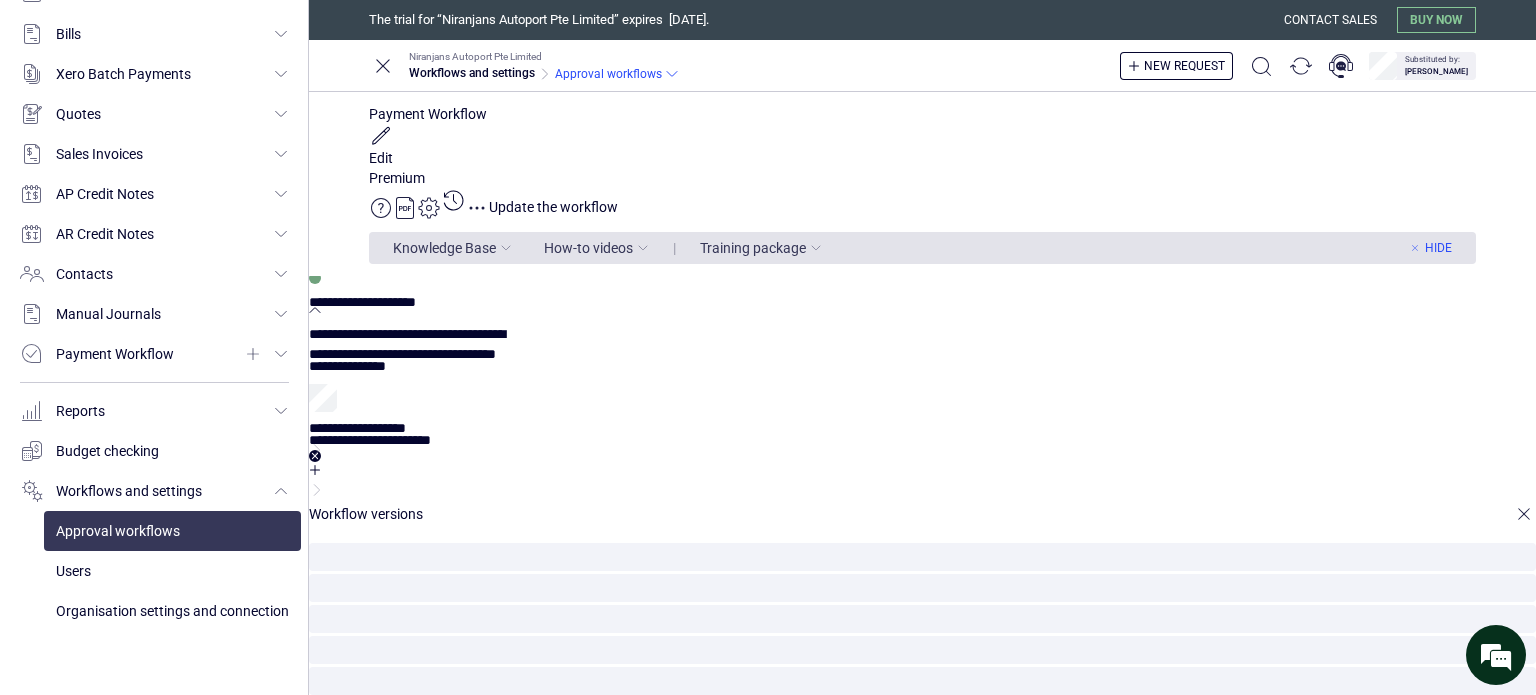 click on "***" at bounding box center (316, 616) 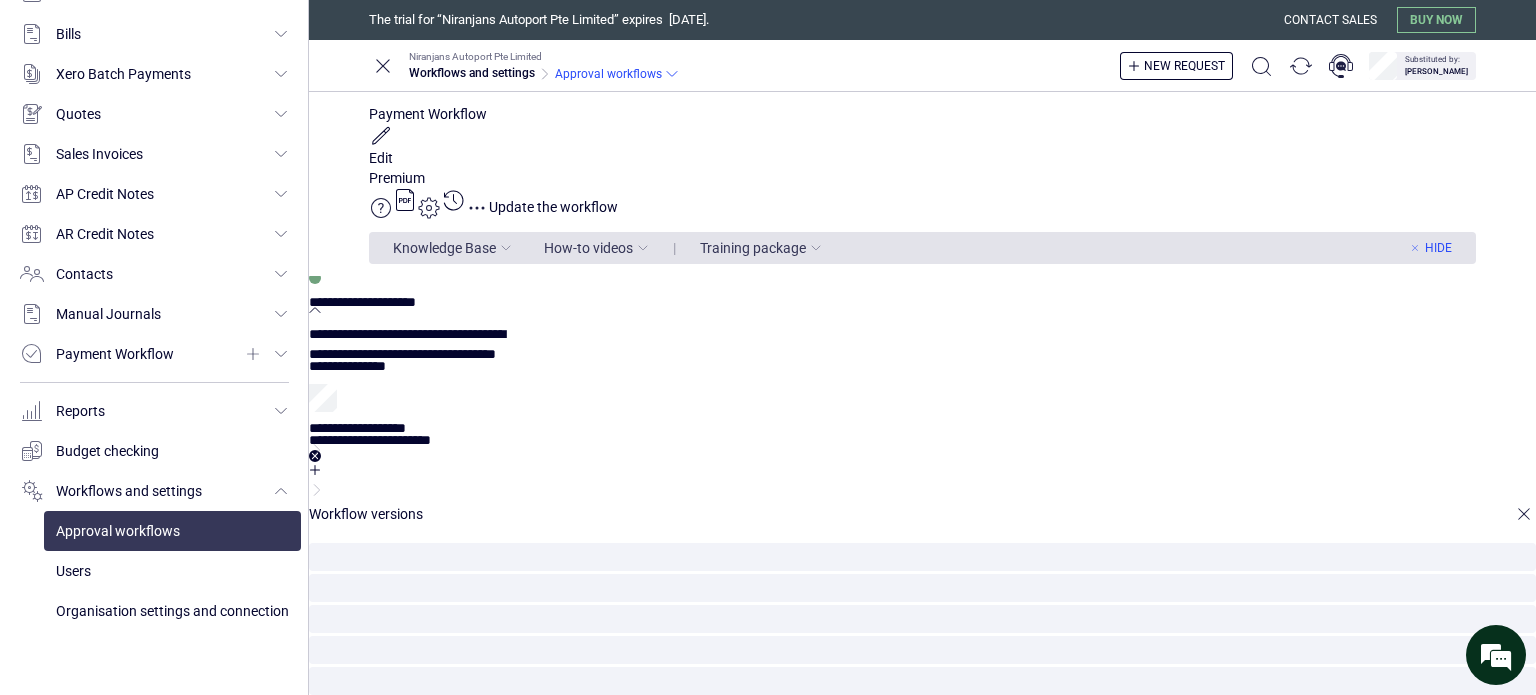 click 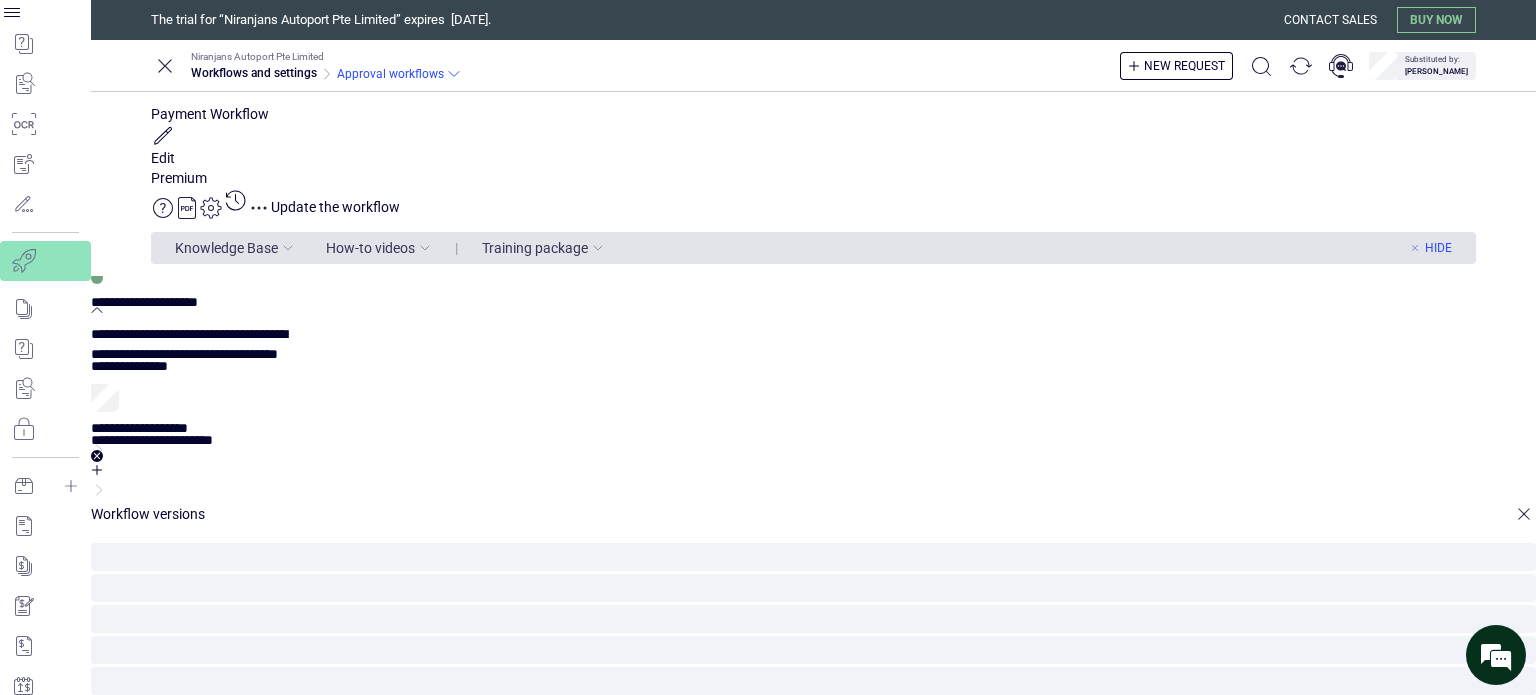 scroll, scrollTop: 360, scrollLeft: 0, axis: vertical 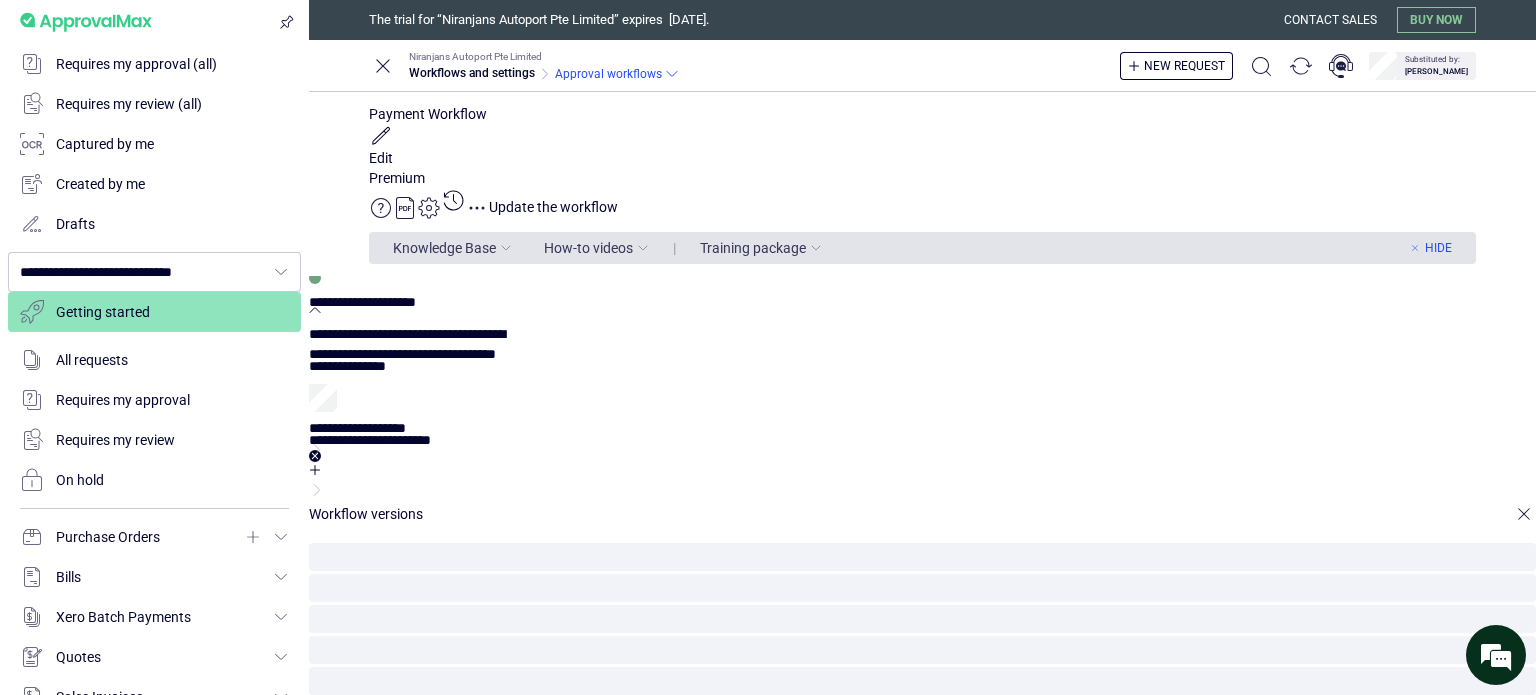 click at bounding box center (154, 0) 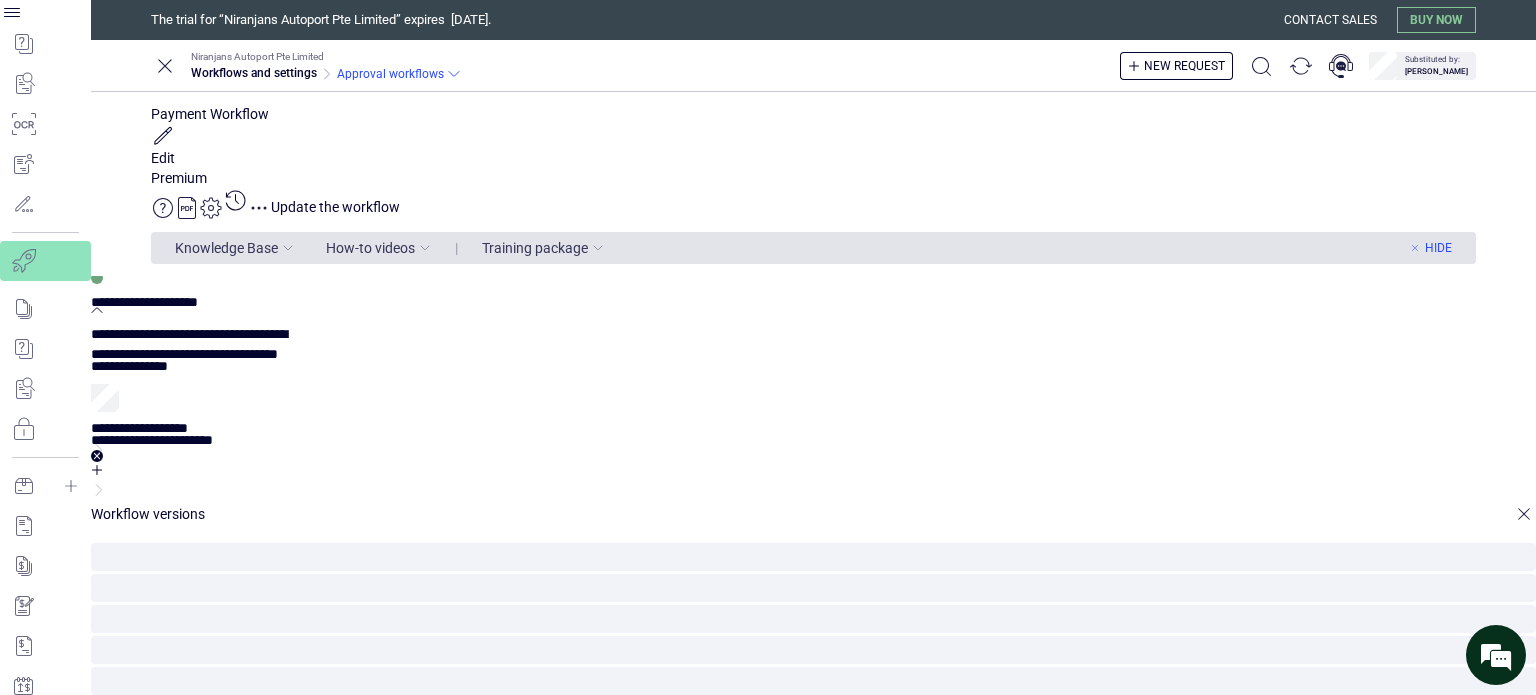 scroll, scrollTop: 360, scrollLeft: 0, axis: vertical 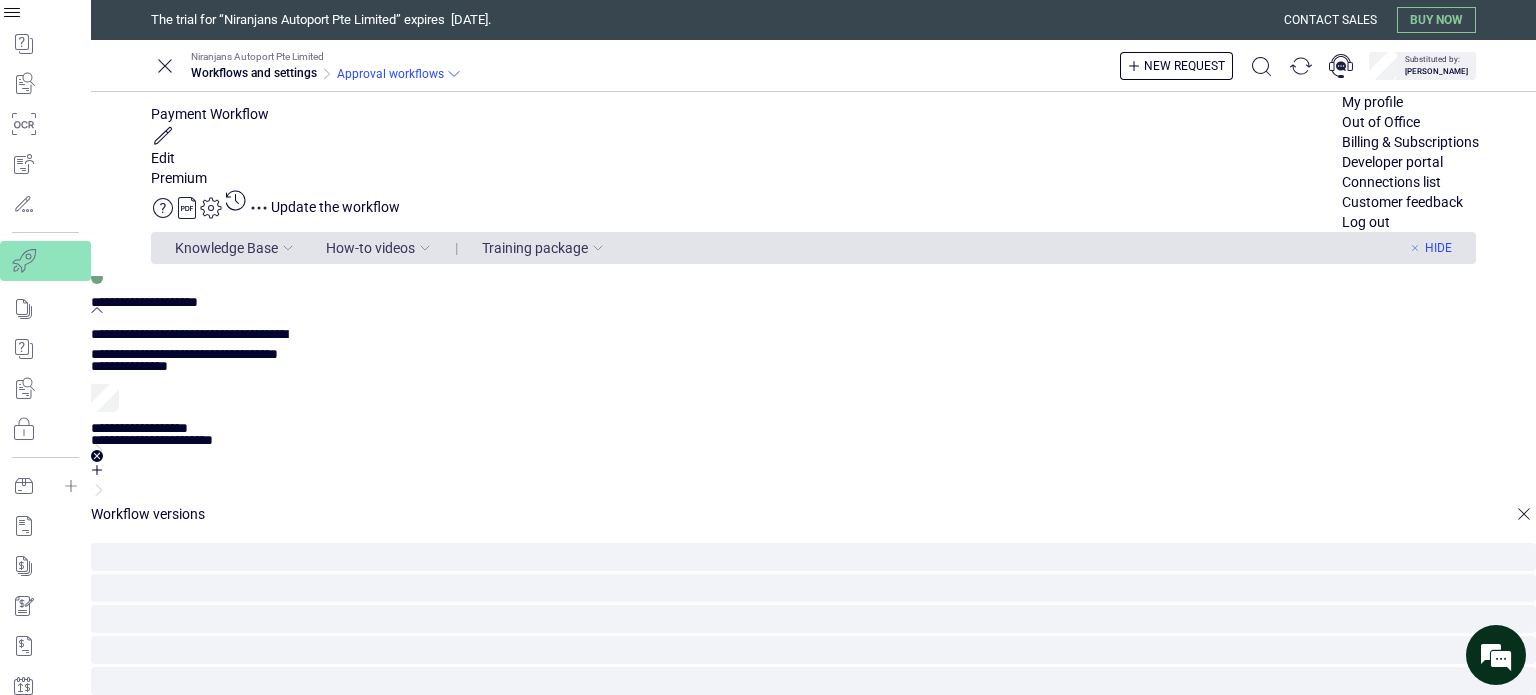 click at bounding box center [1410, 202] 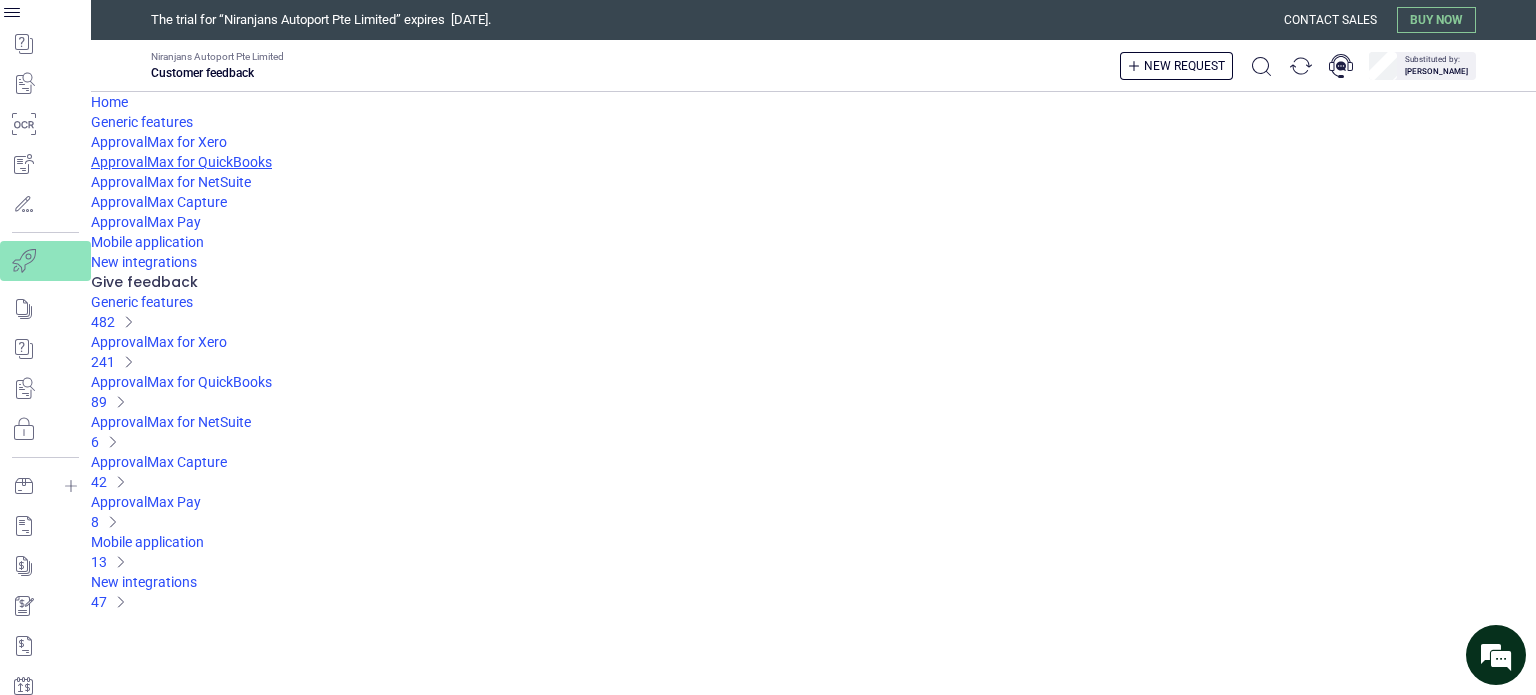 click on "ApprovalMax for QuickBooks" at bounding box center (181, 162) 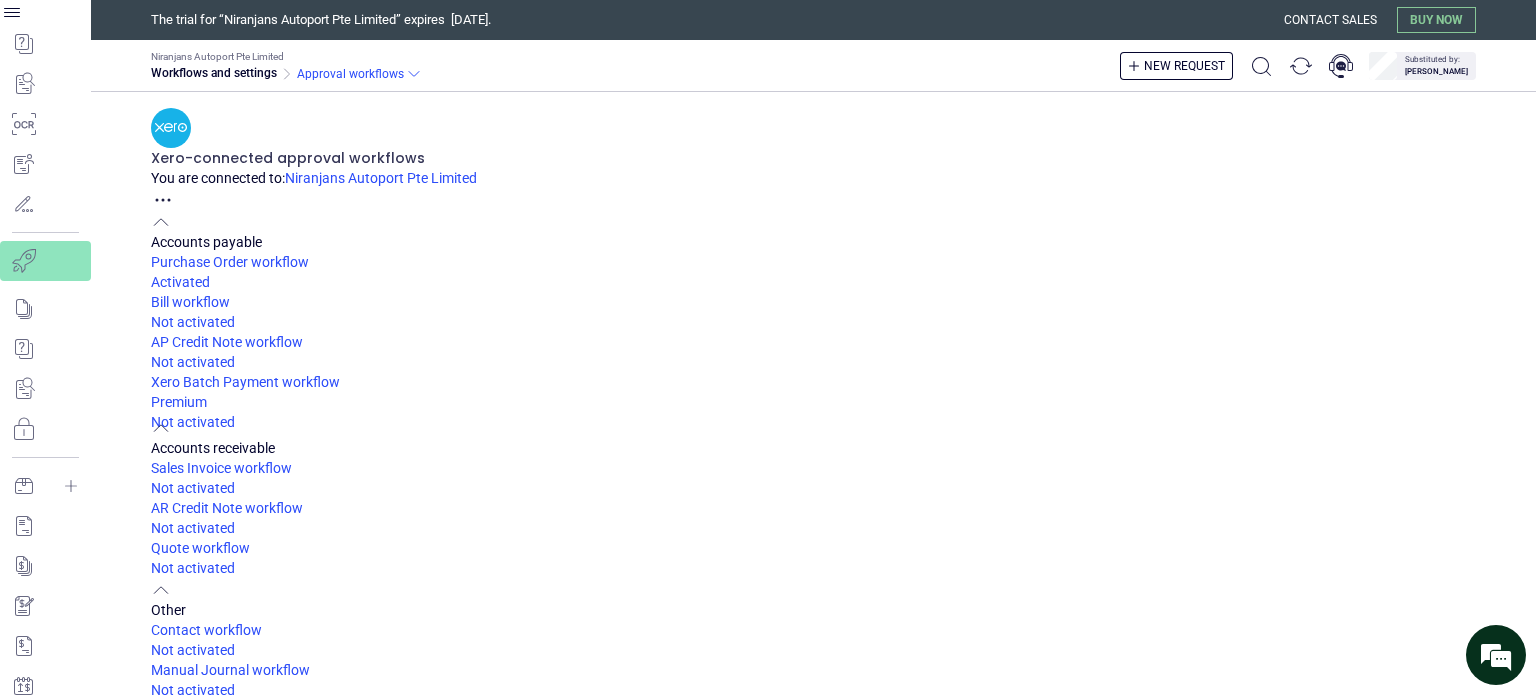 click 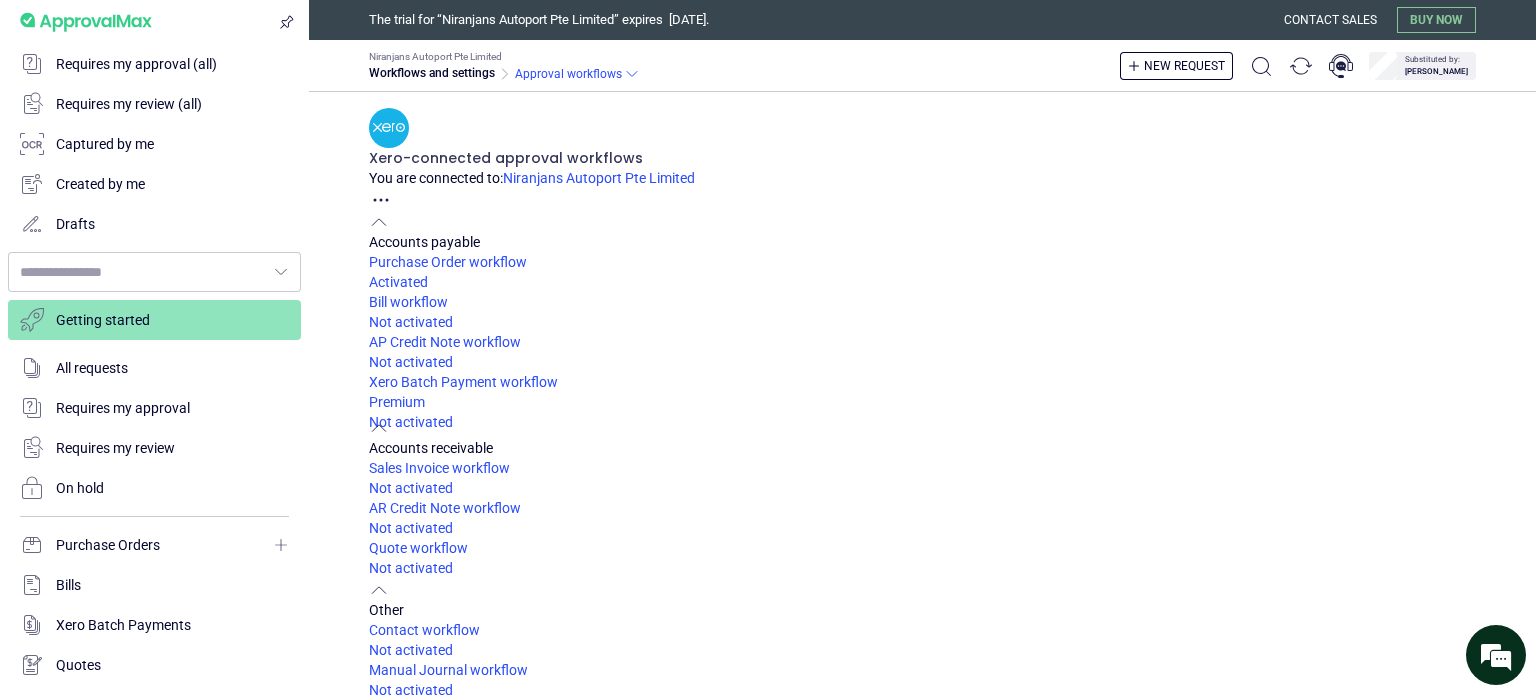 type on "**********" 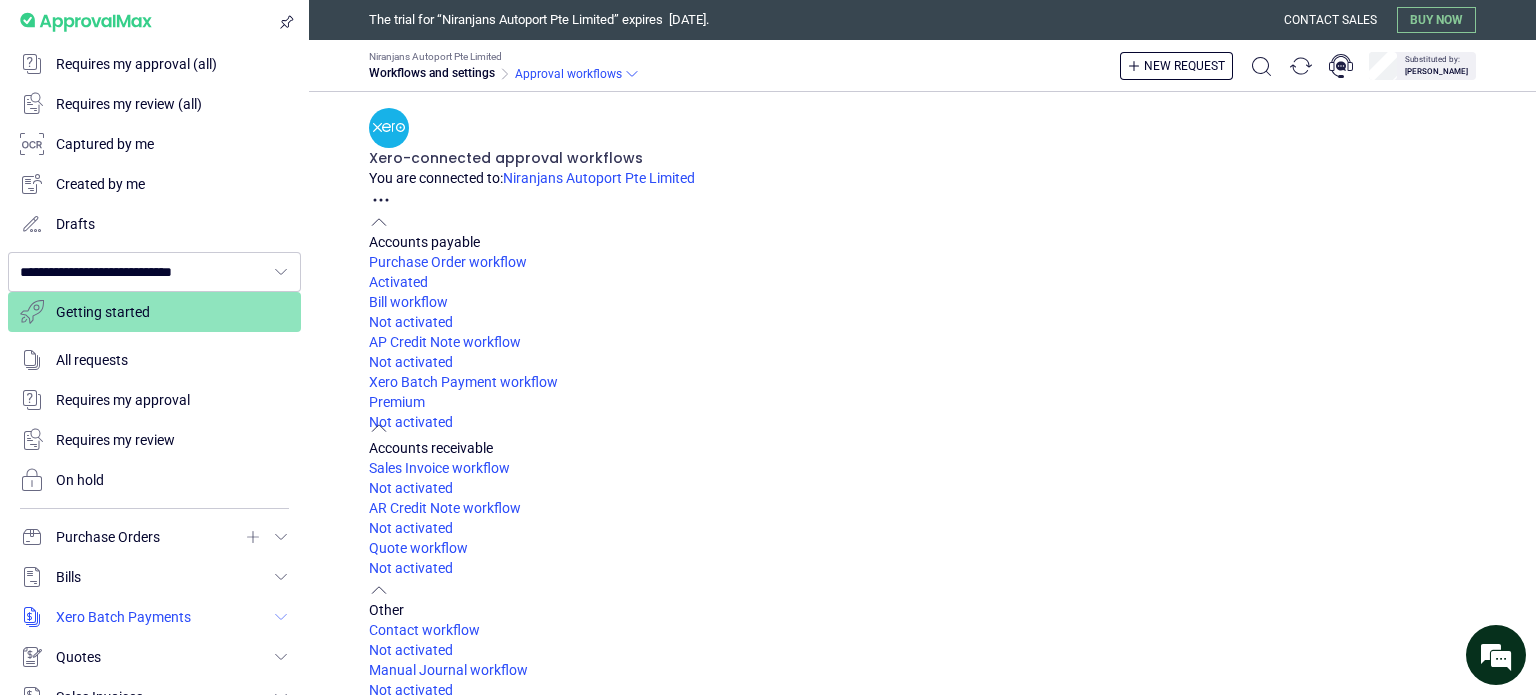 scroll, scrollTop: 559, scrollLeft: 0, axis: vertical 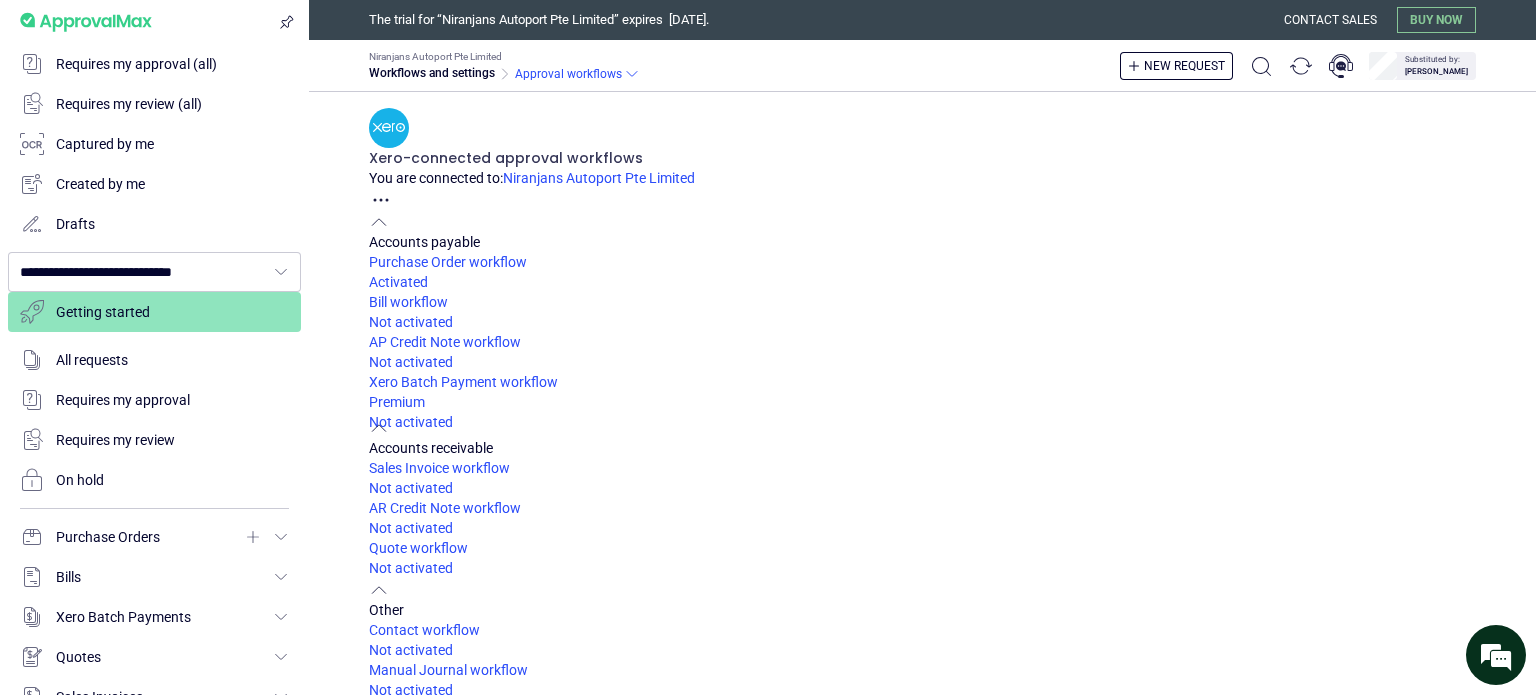 click at bounding box center [172, 1154] 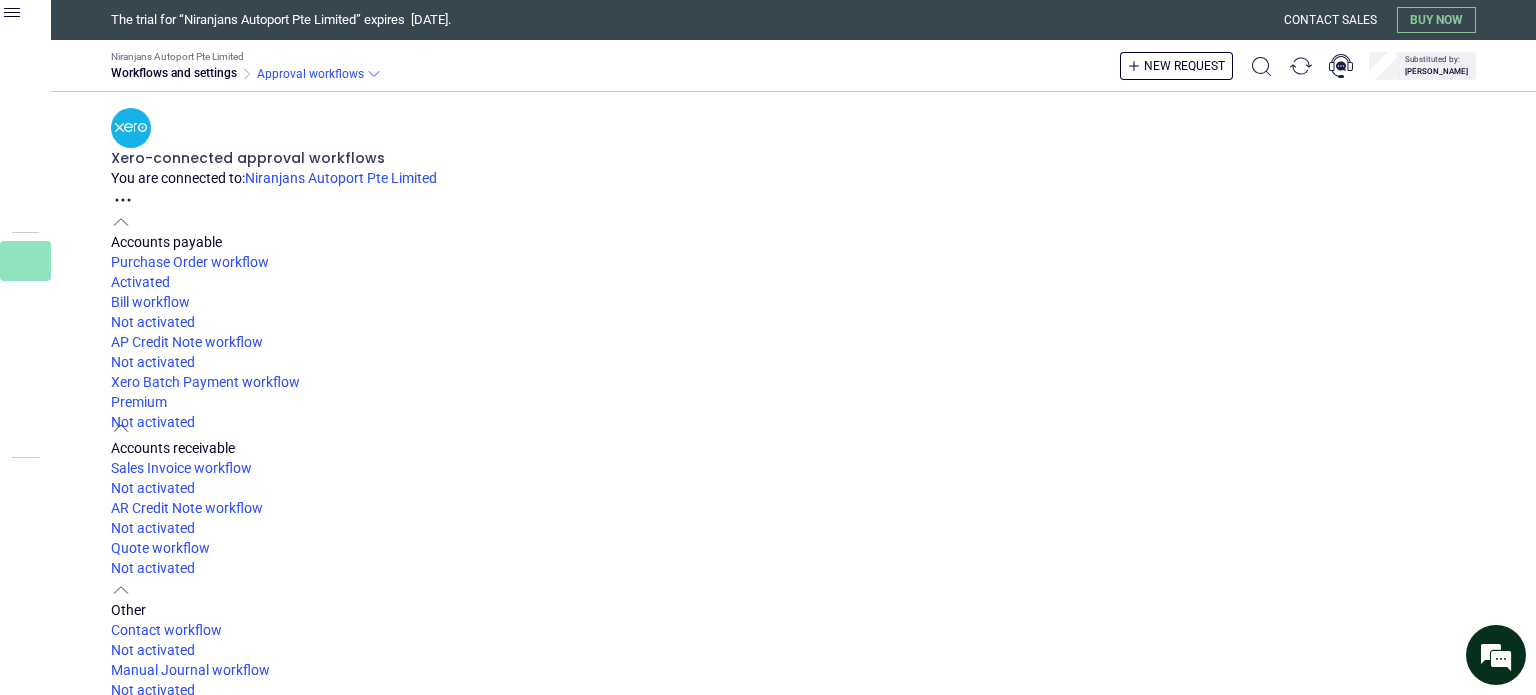 scroll, scrollTop: 360, scrollLeft: 0, axis: vertical 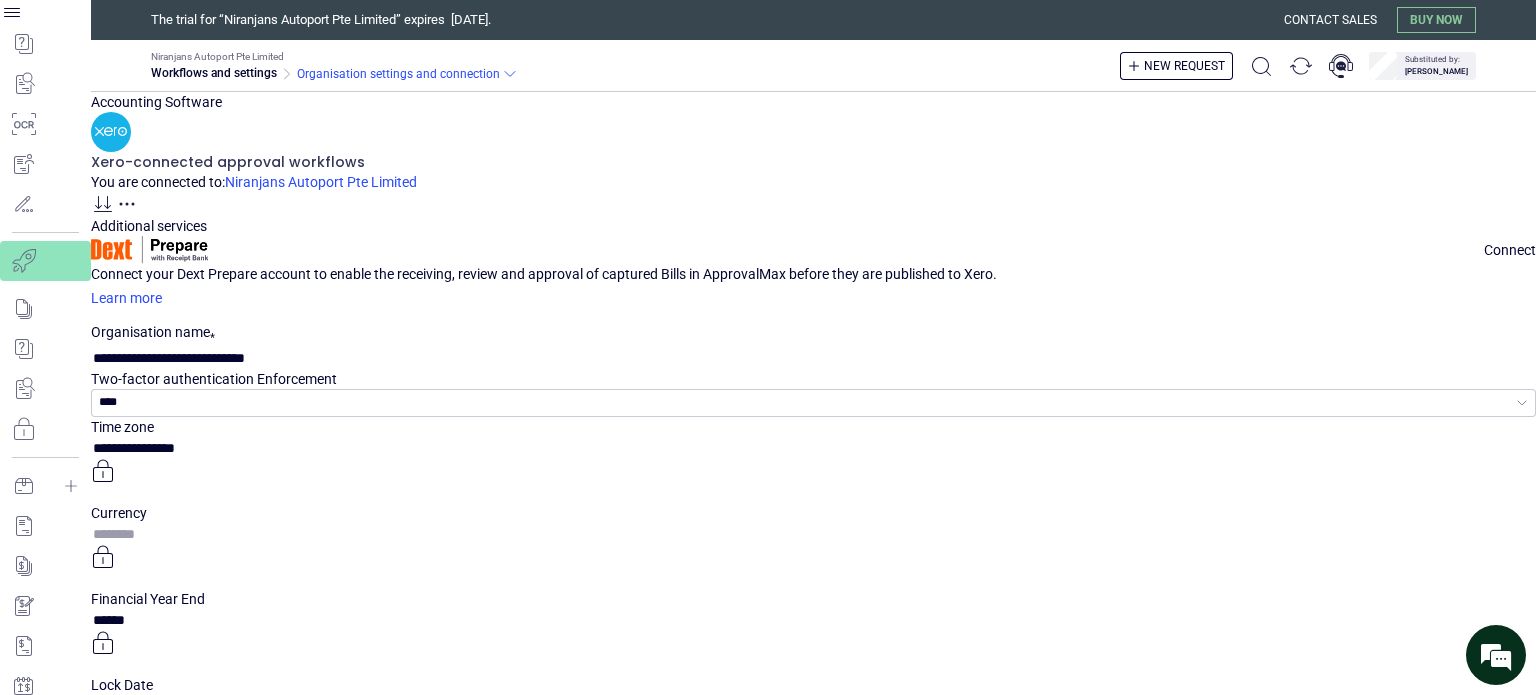 type on "**********" 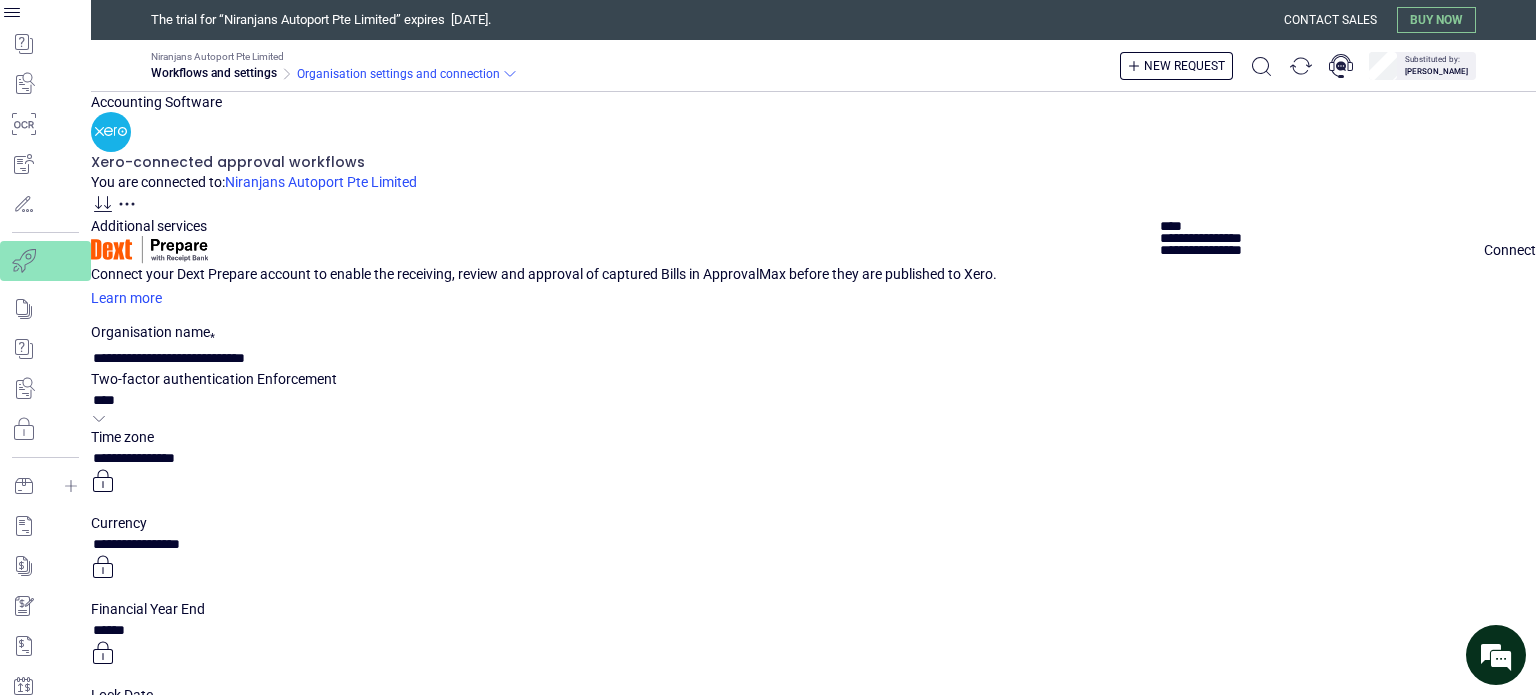 click on "****" at bounding box center (813, 400) 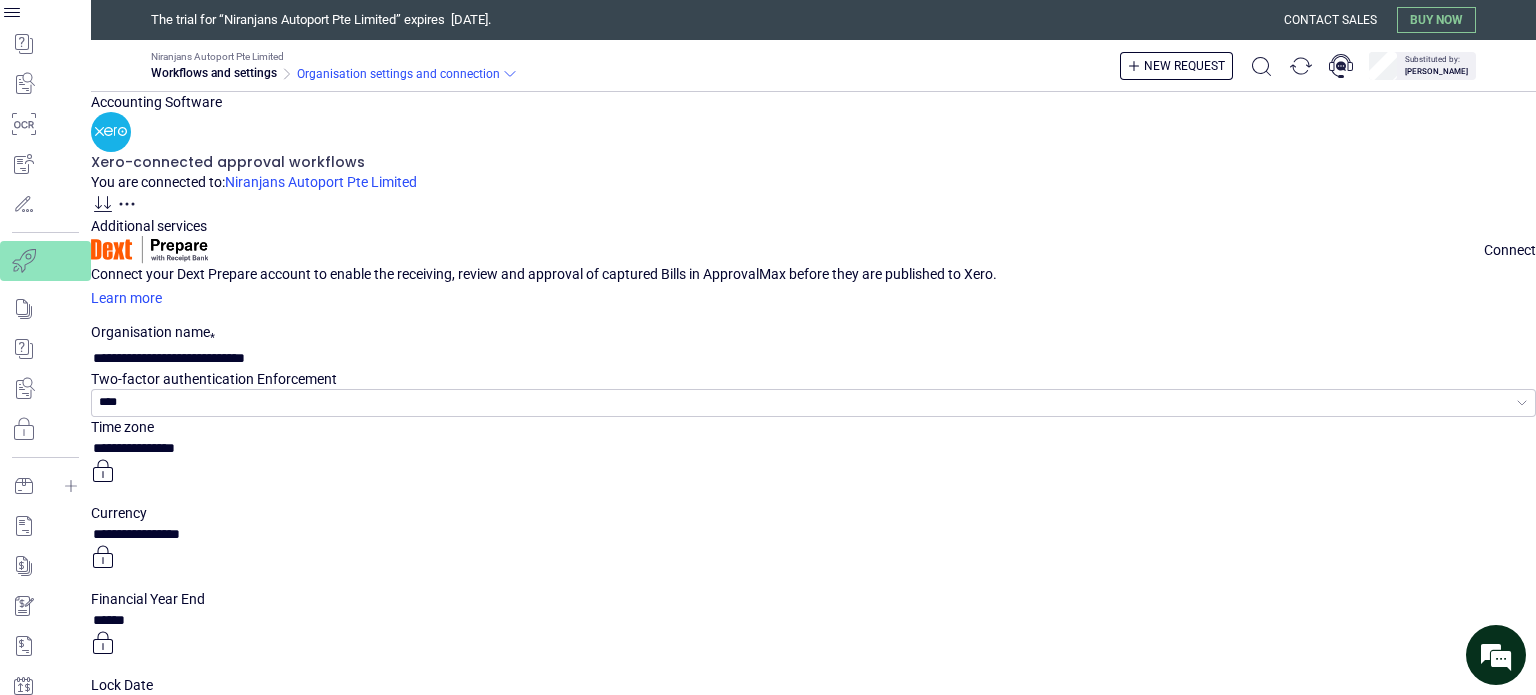 click on "Connect Connect your Dext Prepare account to enable the receiving, review and approval of captured Bills in ApprovalMax before they are published to Xero. Learn more" at bounding box center [813, 272] 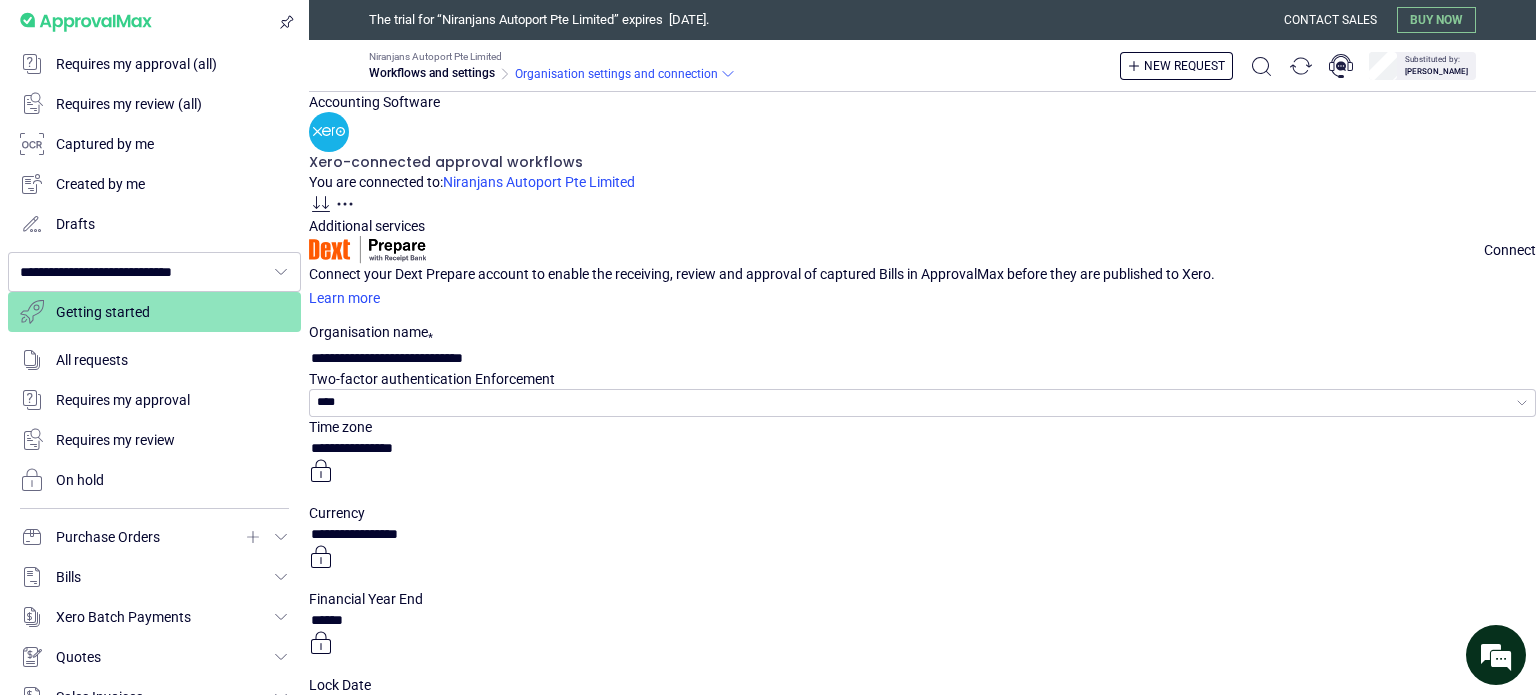 click 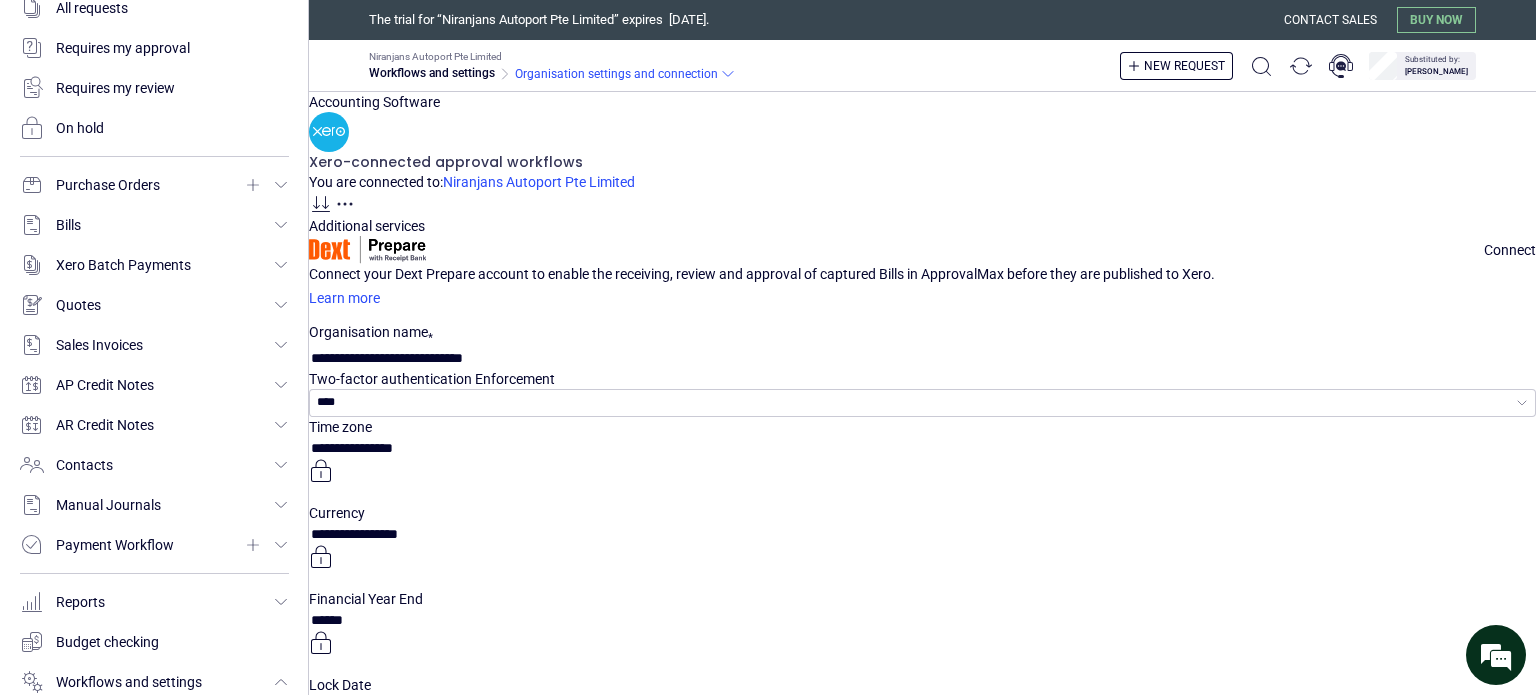 click 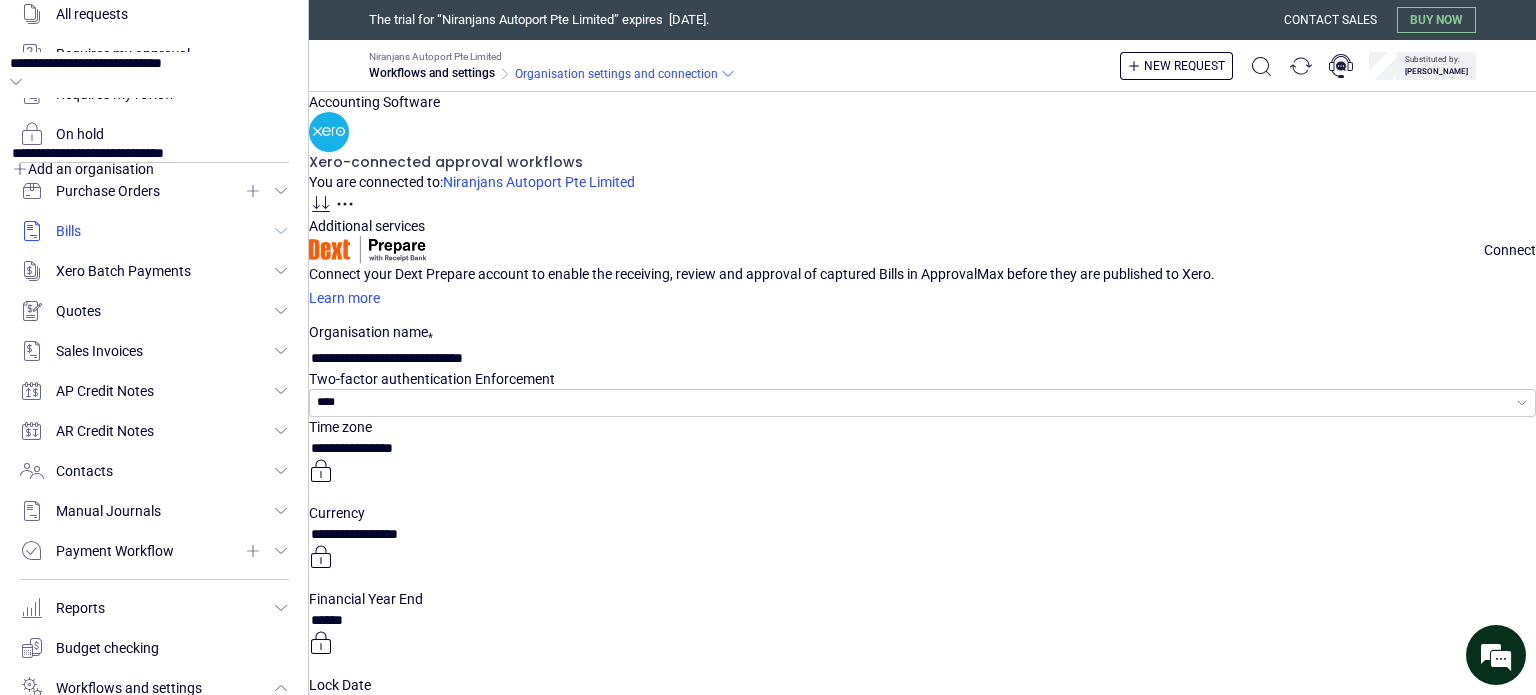 scroll, scrollTop: 0, scrollLeft: 0, axis: both 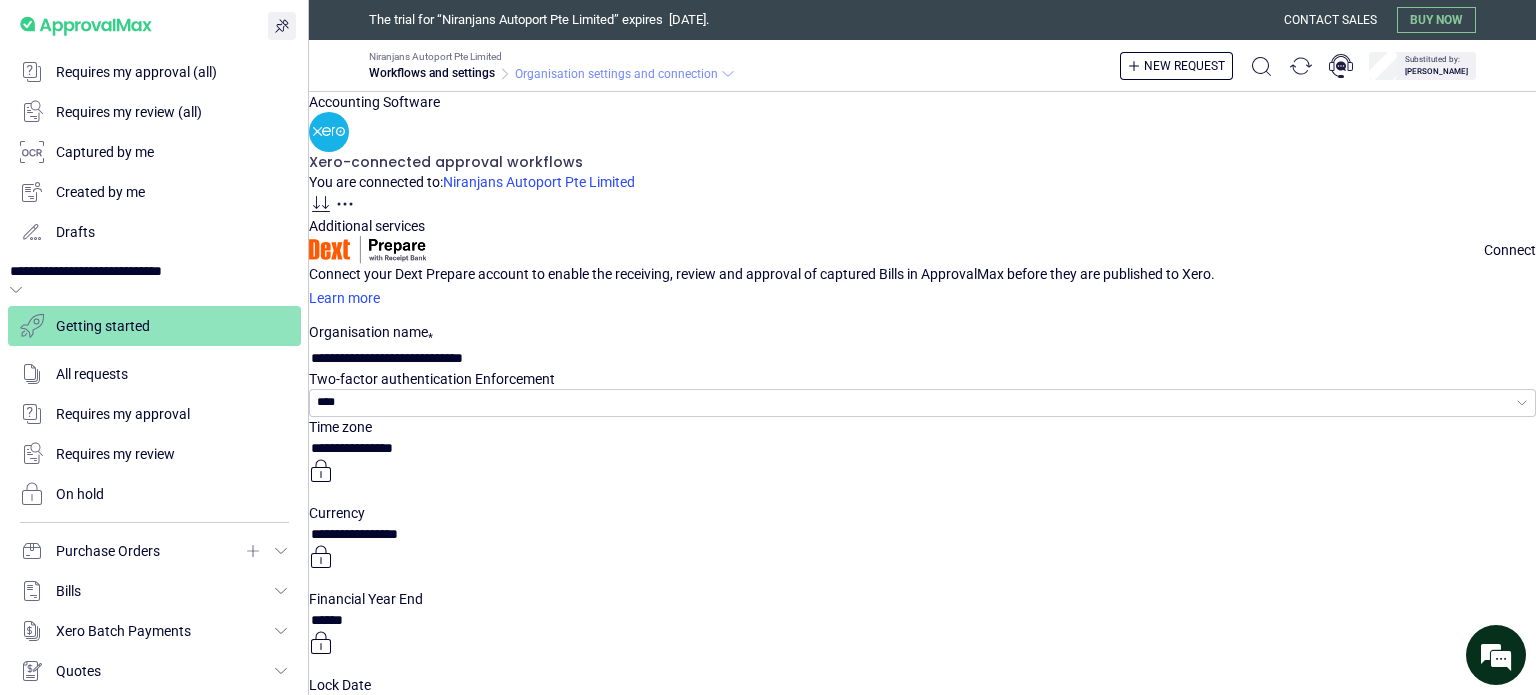 click 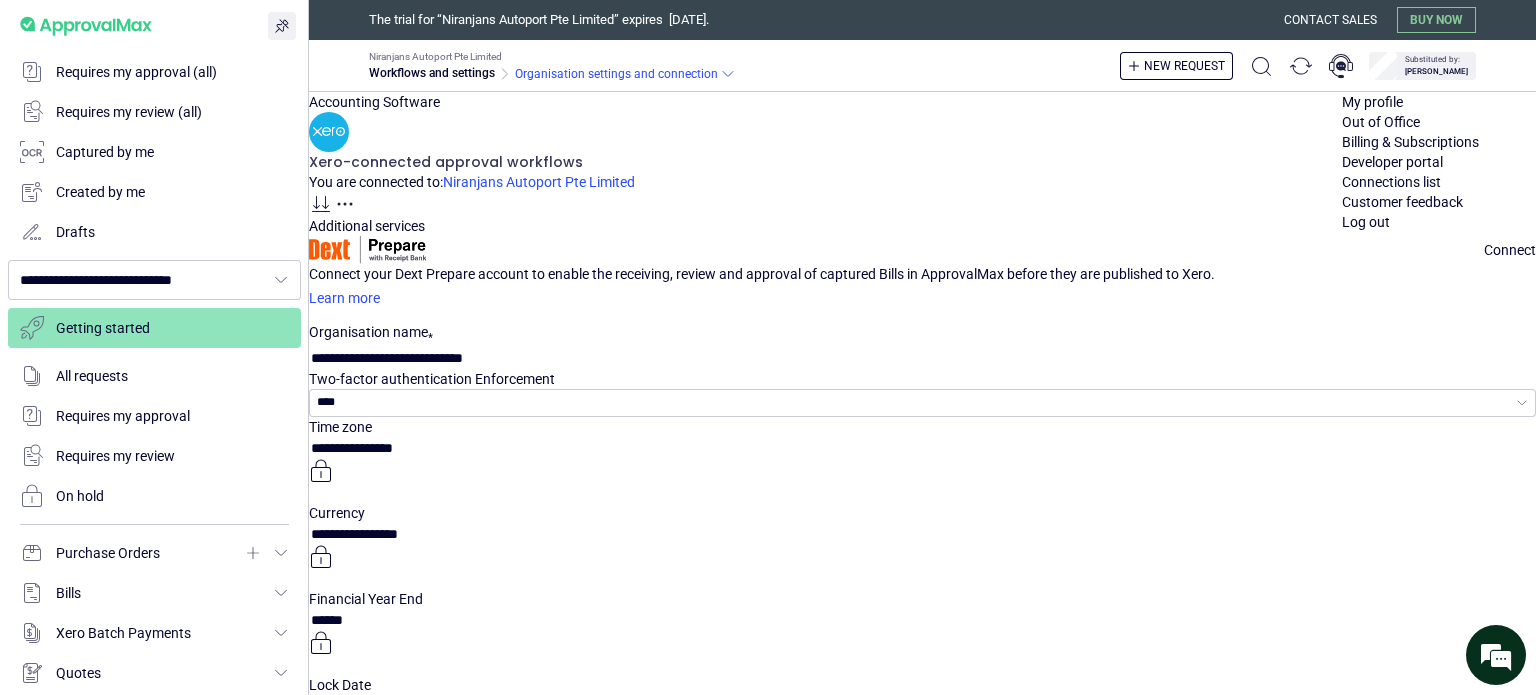 click at bounding box center (1410, 162) 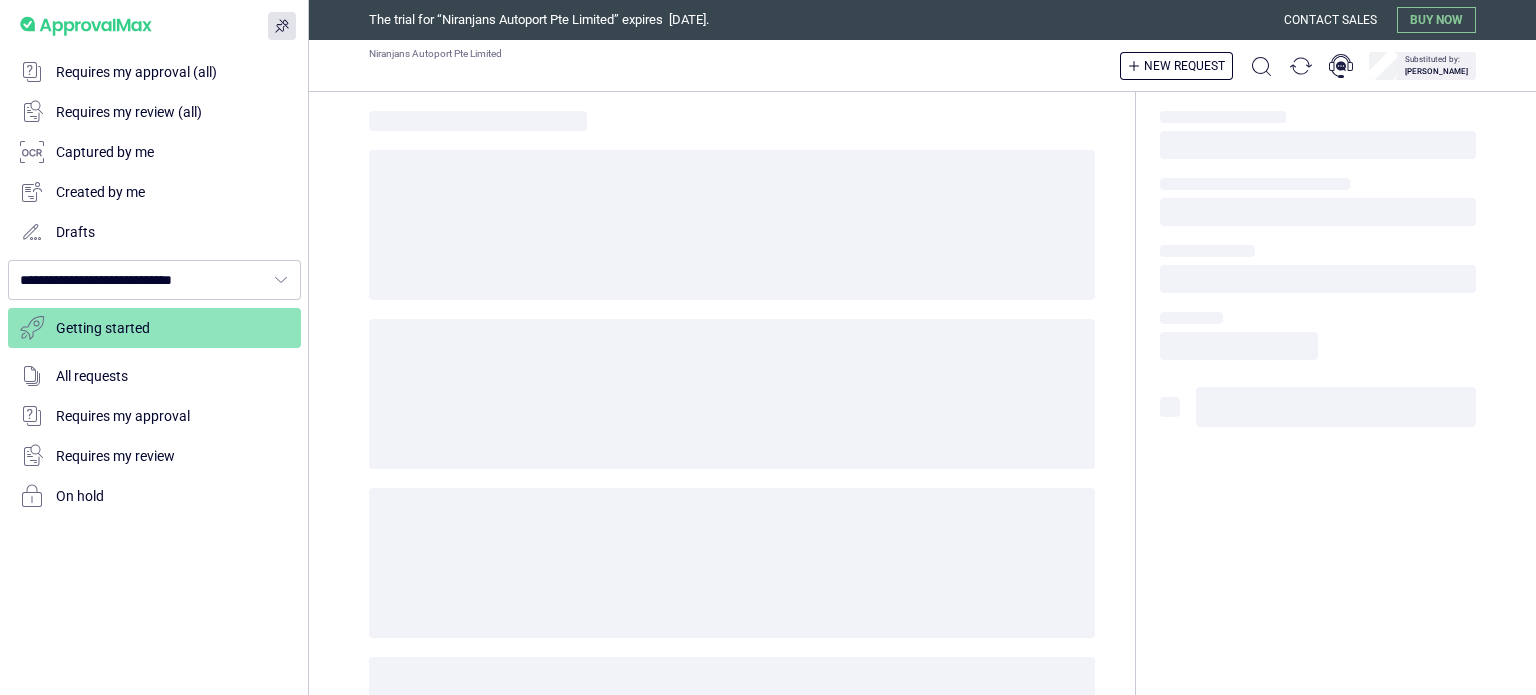 scroll, scrollTop: 0, scrollLeft: 0, axis: both 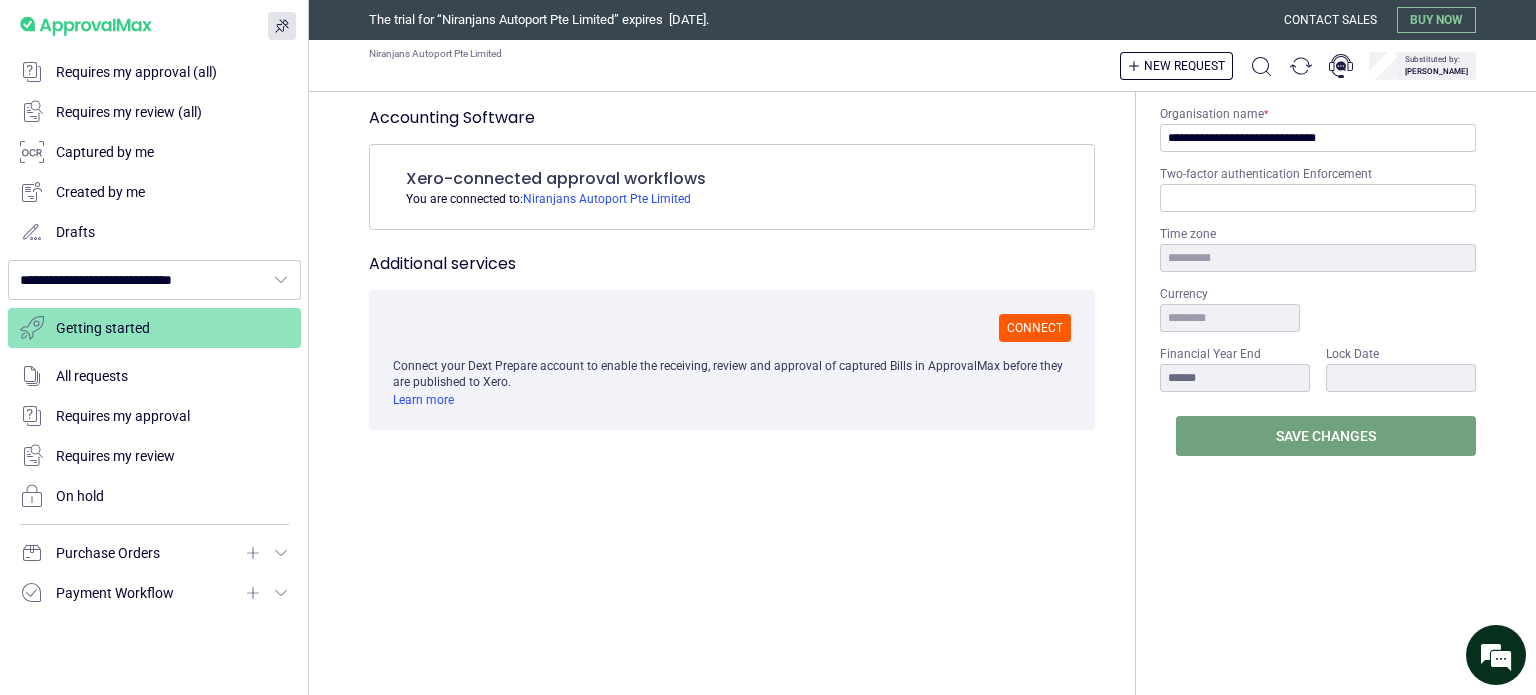 type on "****" 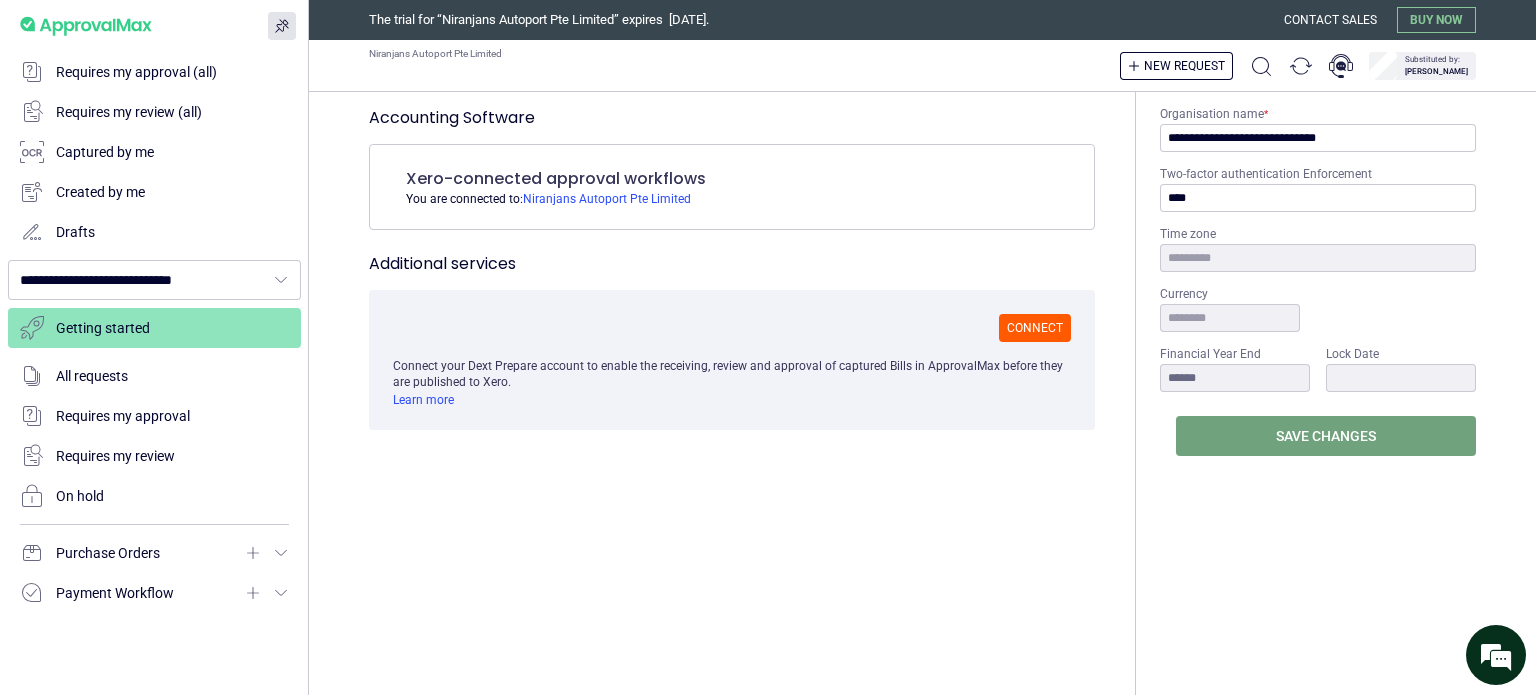 type on "**********" 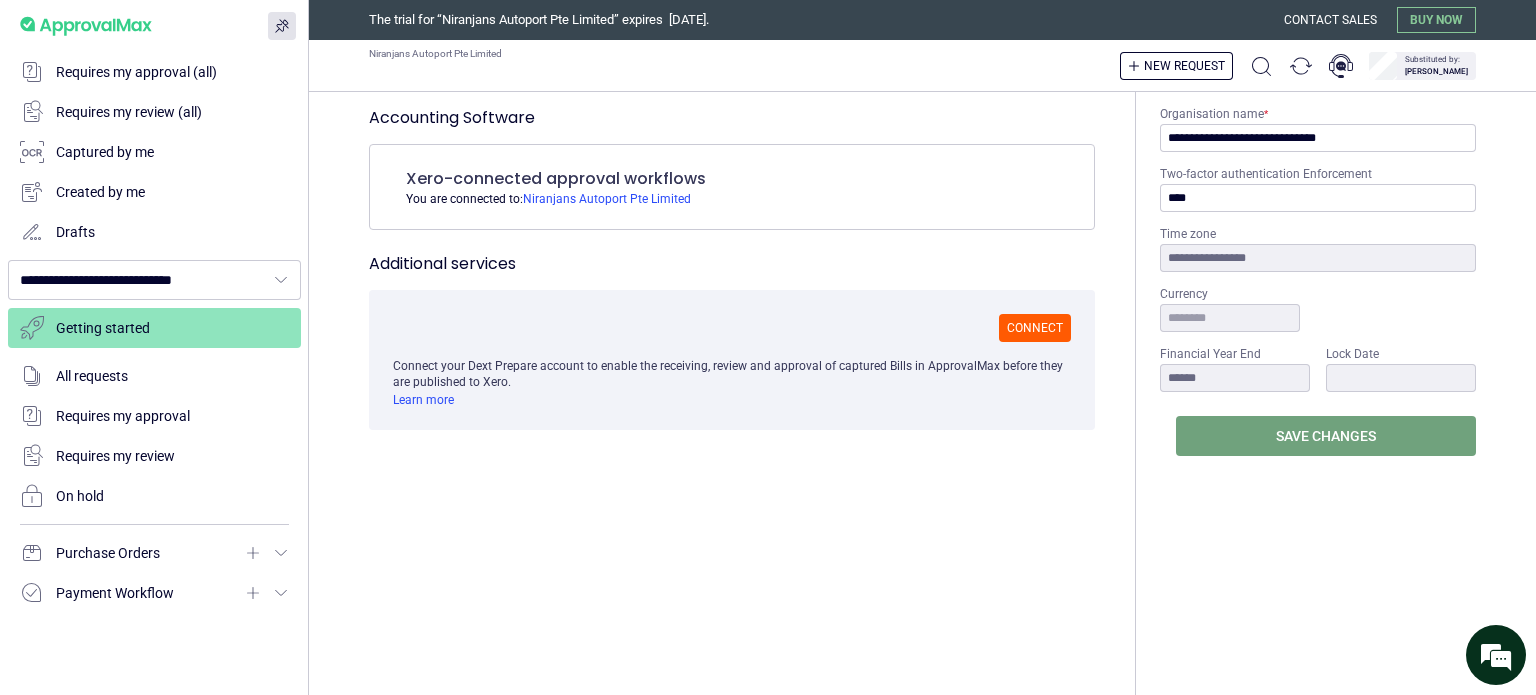 type on "**********" 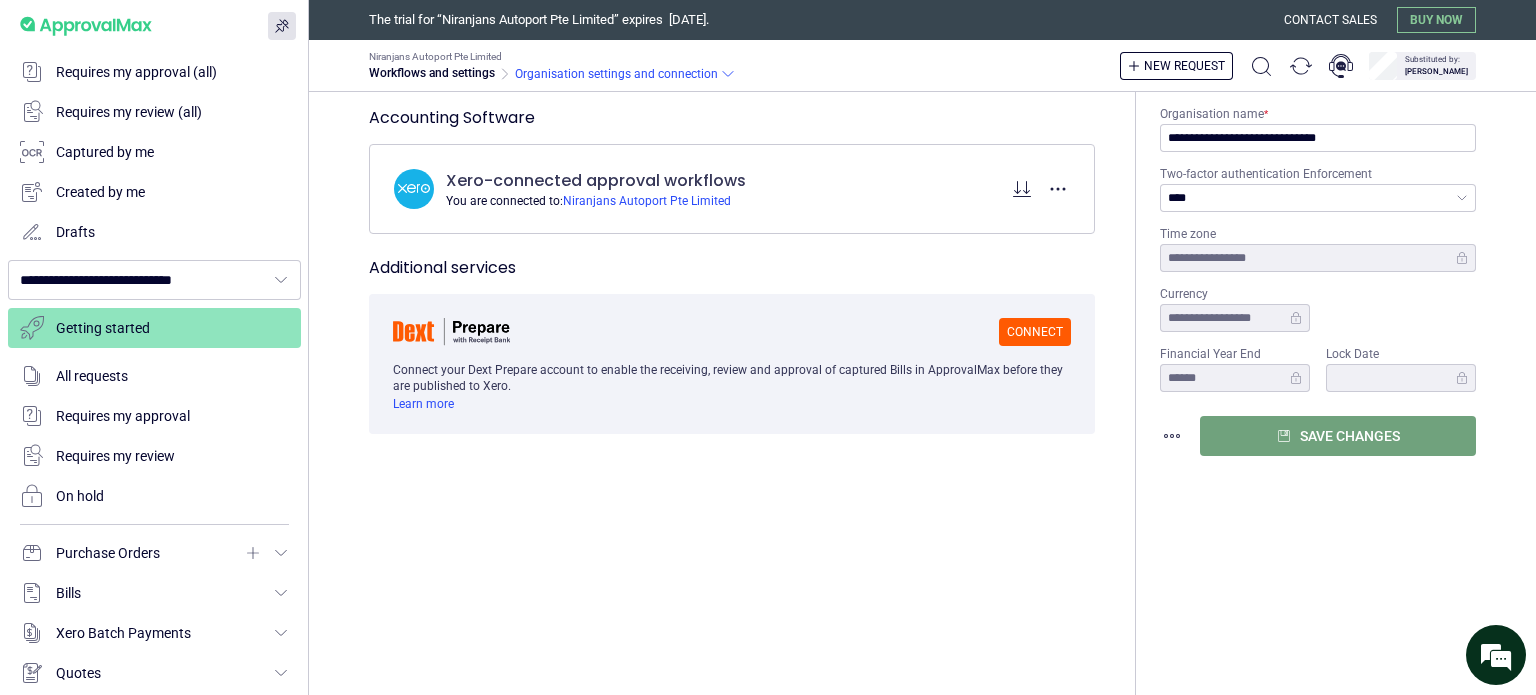 scroll, scrollTop: 0, scrollLeft: 0, axis: both 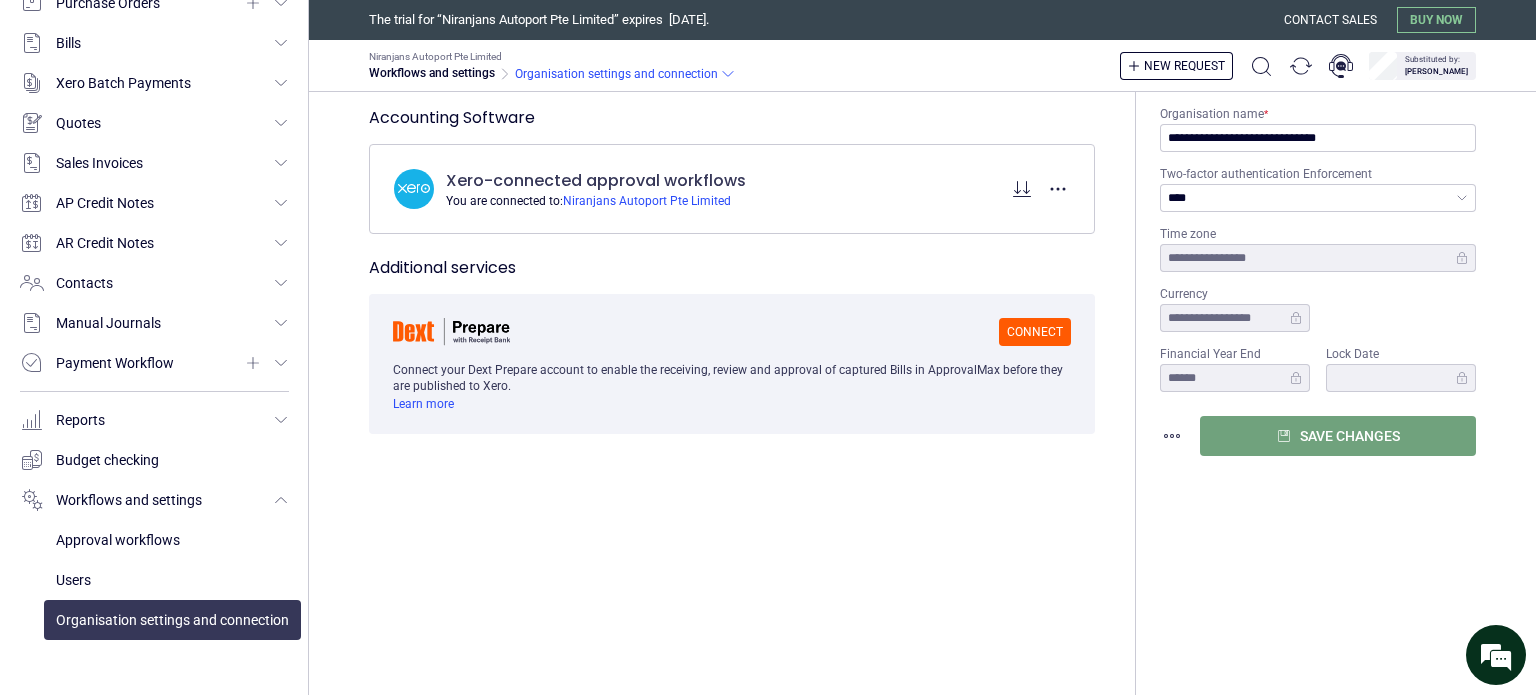 drag, startPoint x: 214, startPoint y: 511, endPoint x: 768, endPoint y: 311, distance: 588.9957 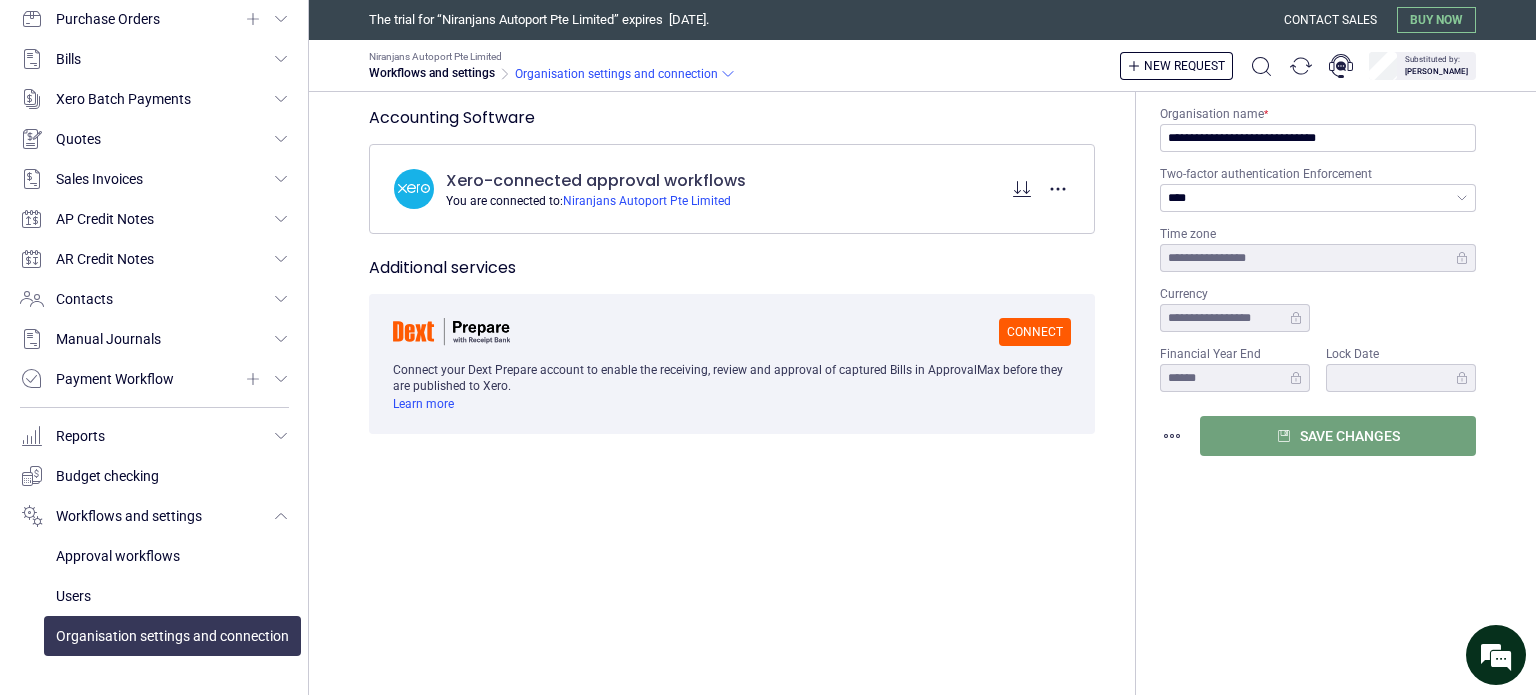 scroll, scrollTop: 559, scrollLeft: 0, axis: vertical 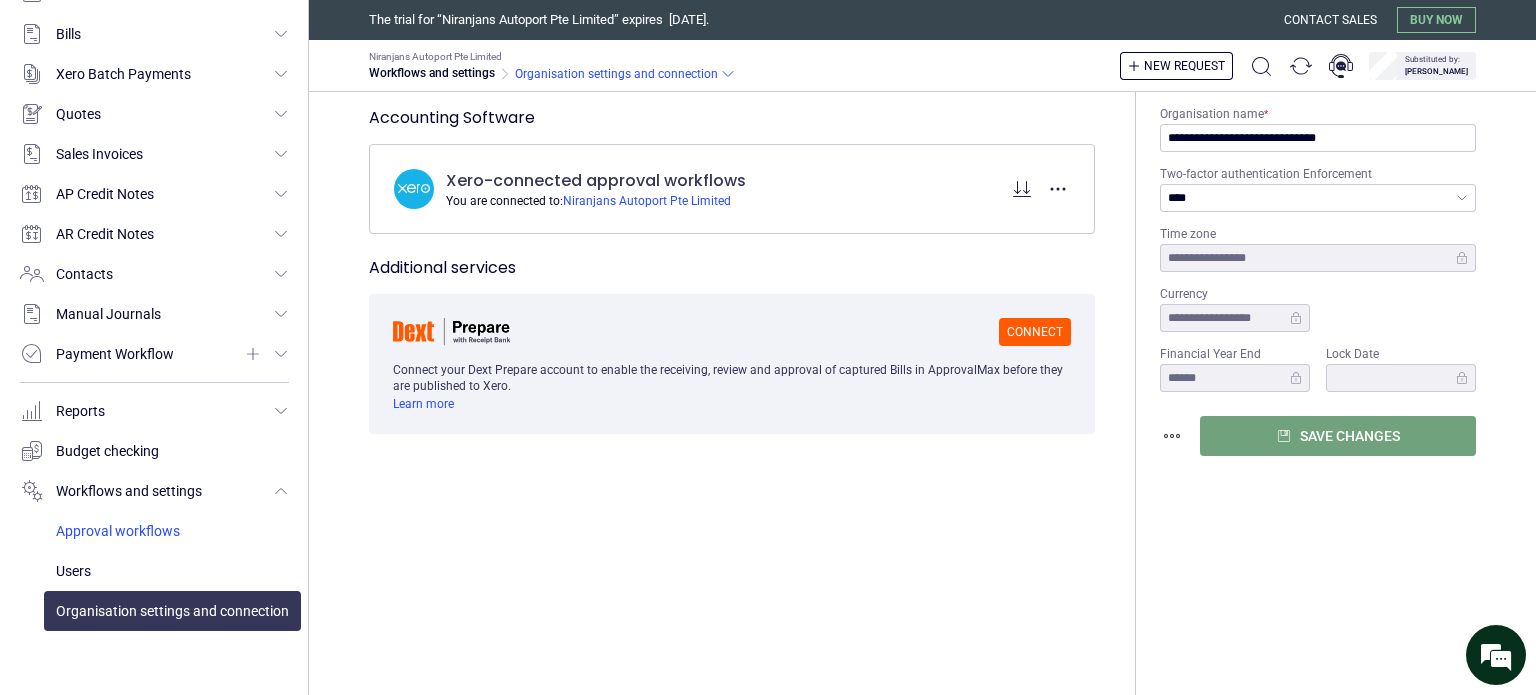 click at bounding box center (172, 531) 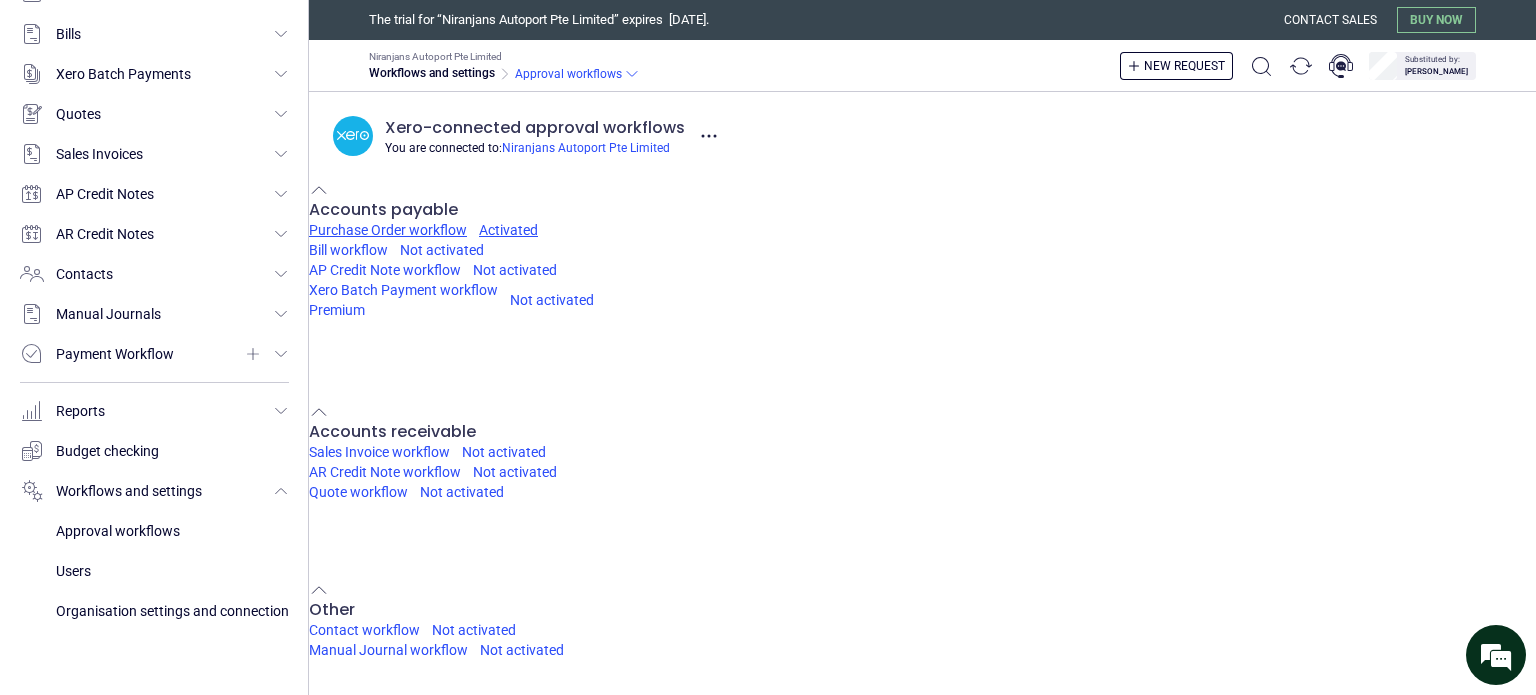 click on "Activated" at bounding box center [508, 230] 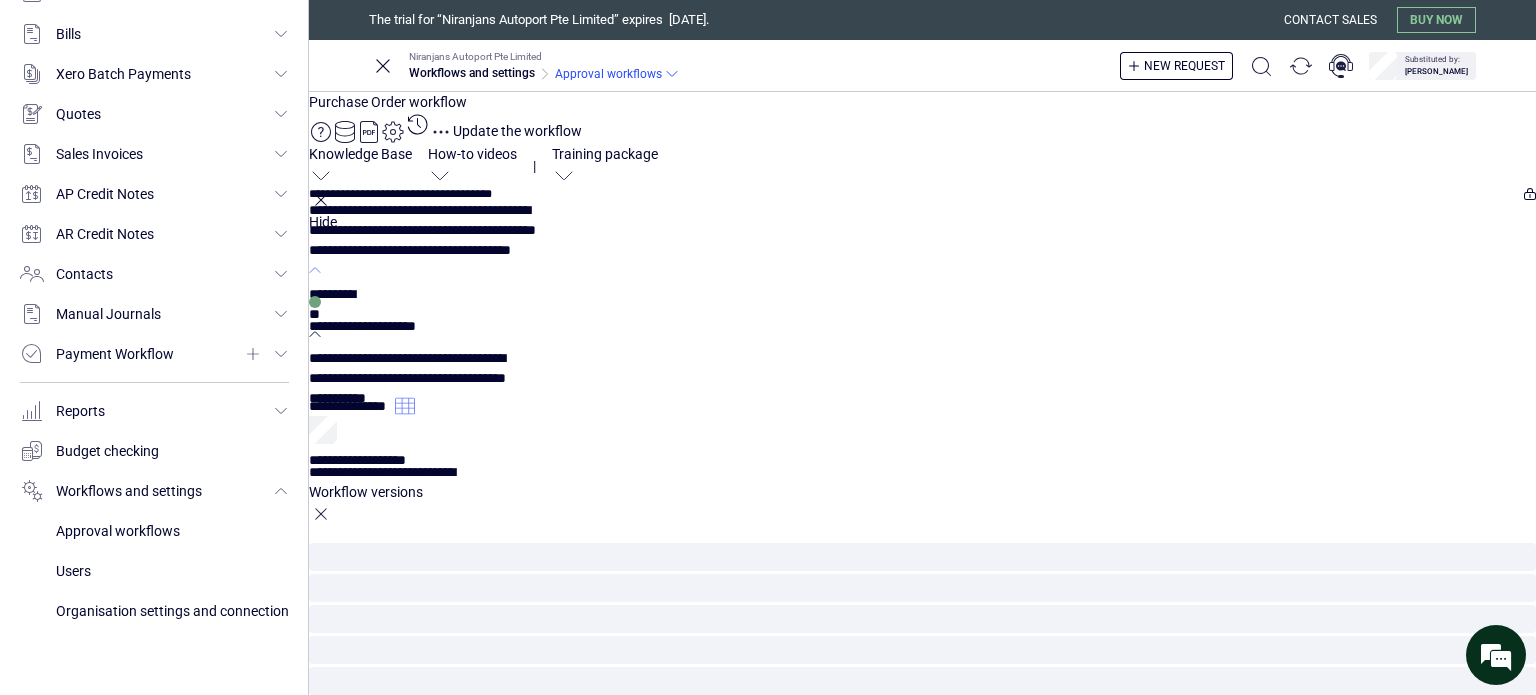 scroll, scrollTop: 0, scrollLeft: 30, axis: horizontal 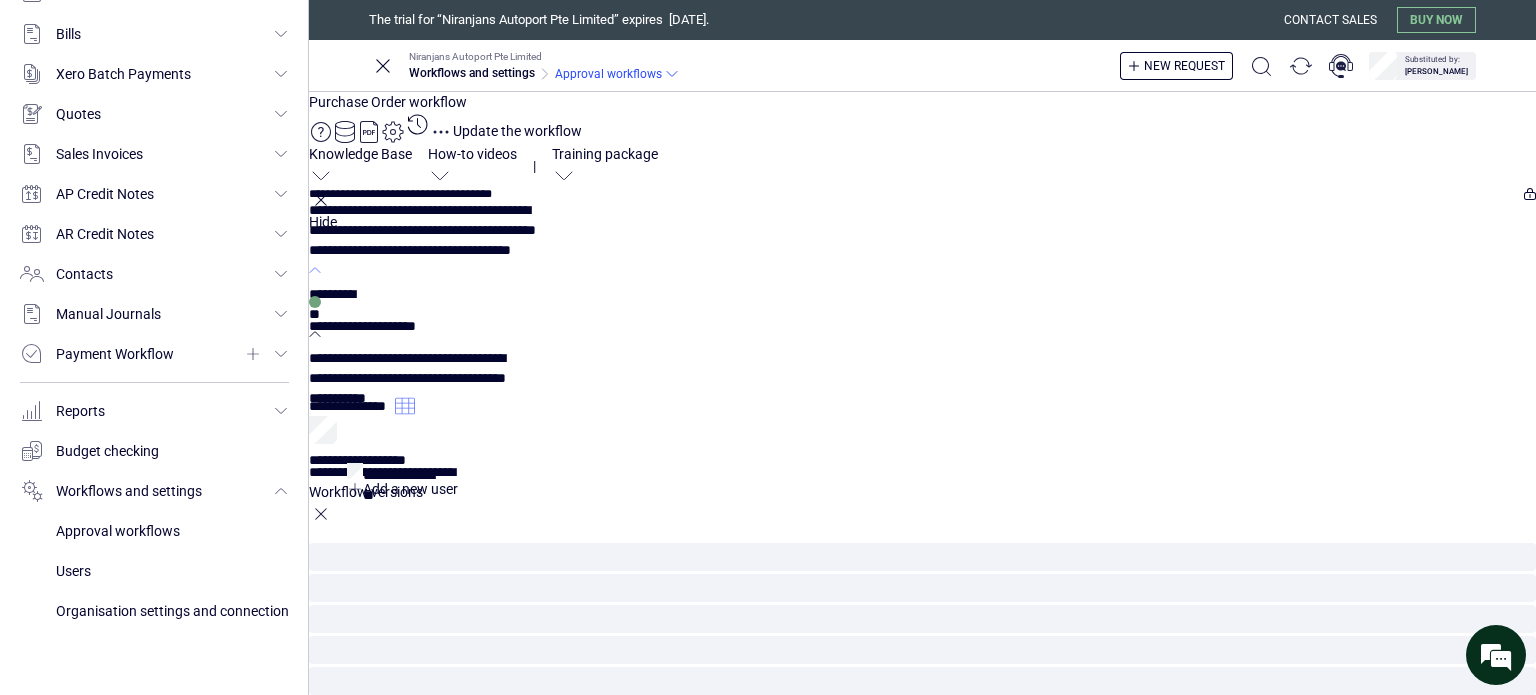 click at bounding box center [402, 471] 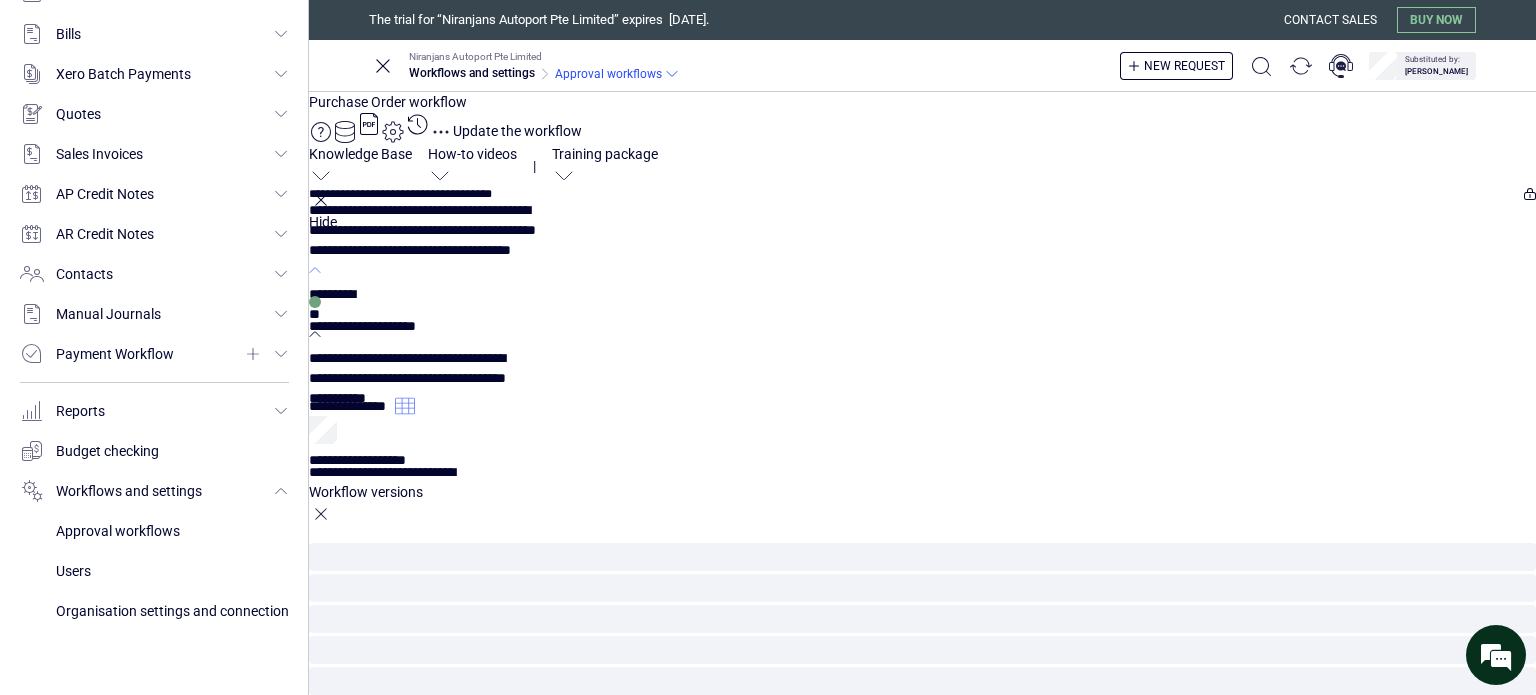 click on "**********" at bounding box center (922, 1110) 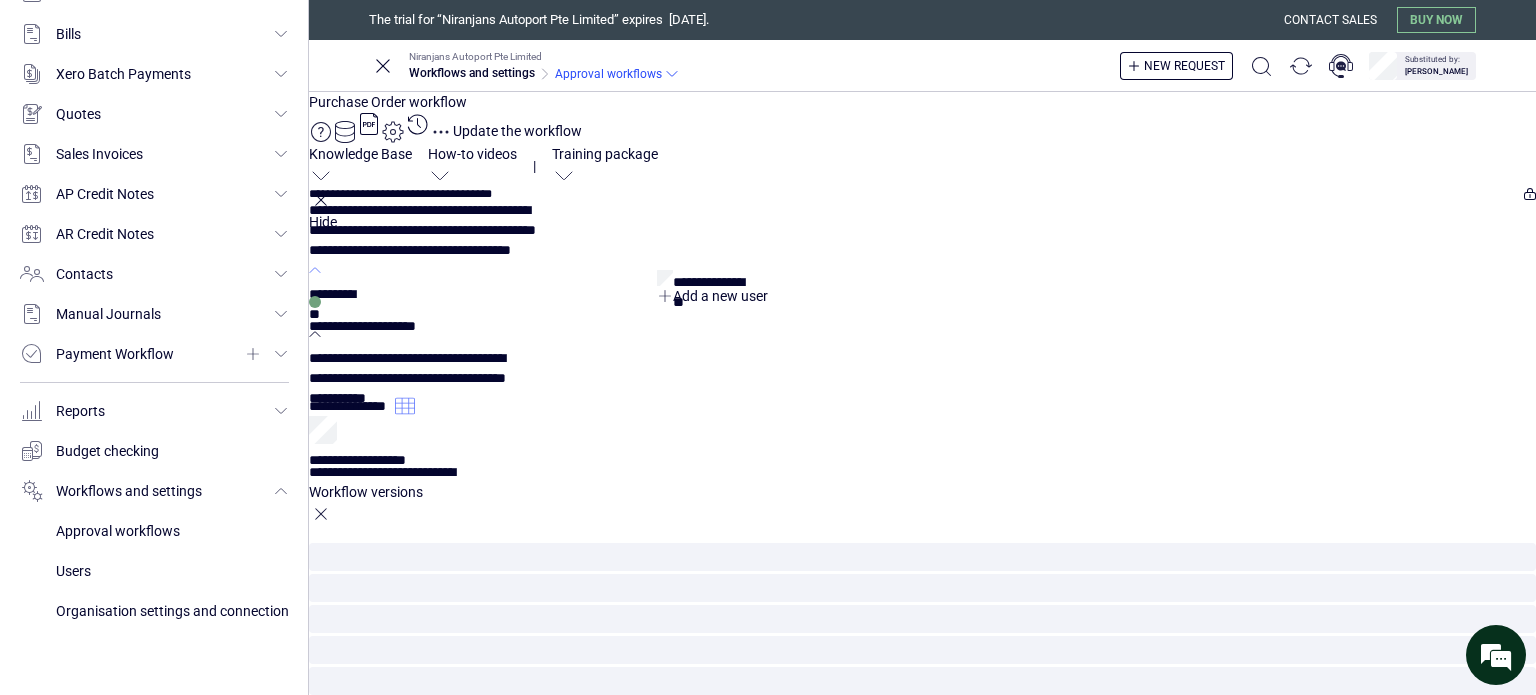 click on "**********" at bounding box center [353, 1050] 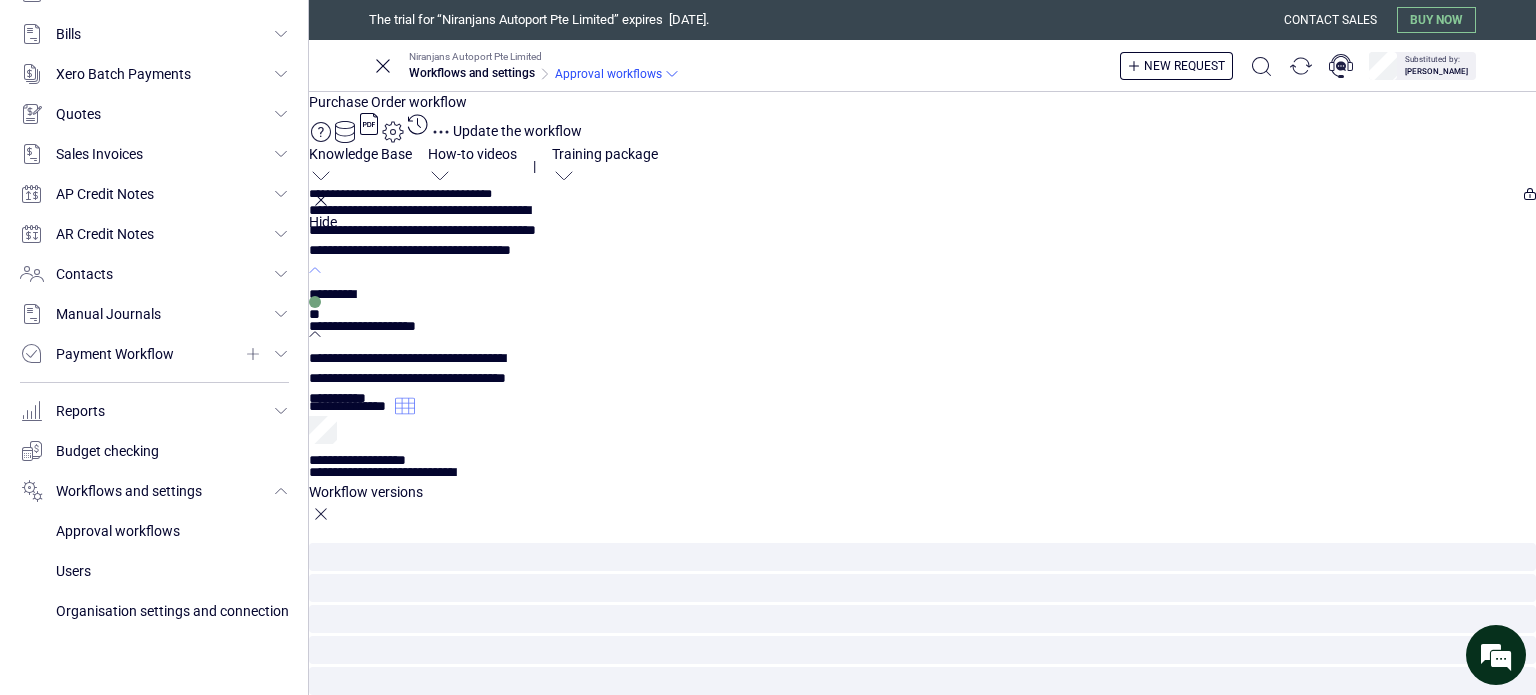 click on "**********" at bounding box center [922, 1110] 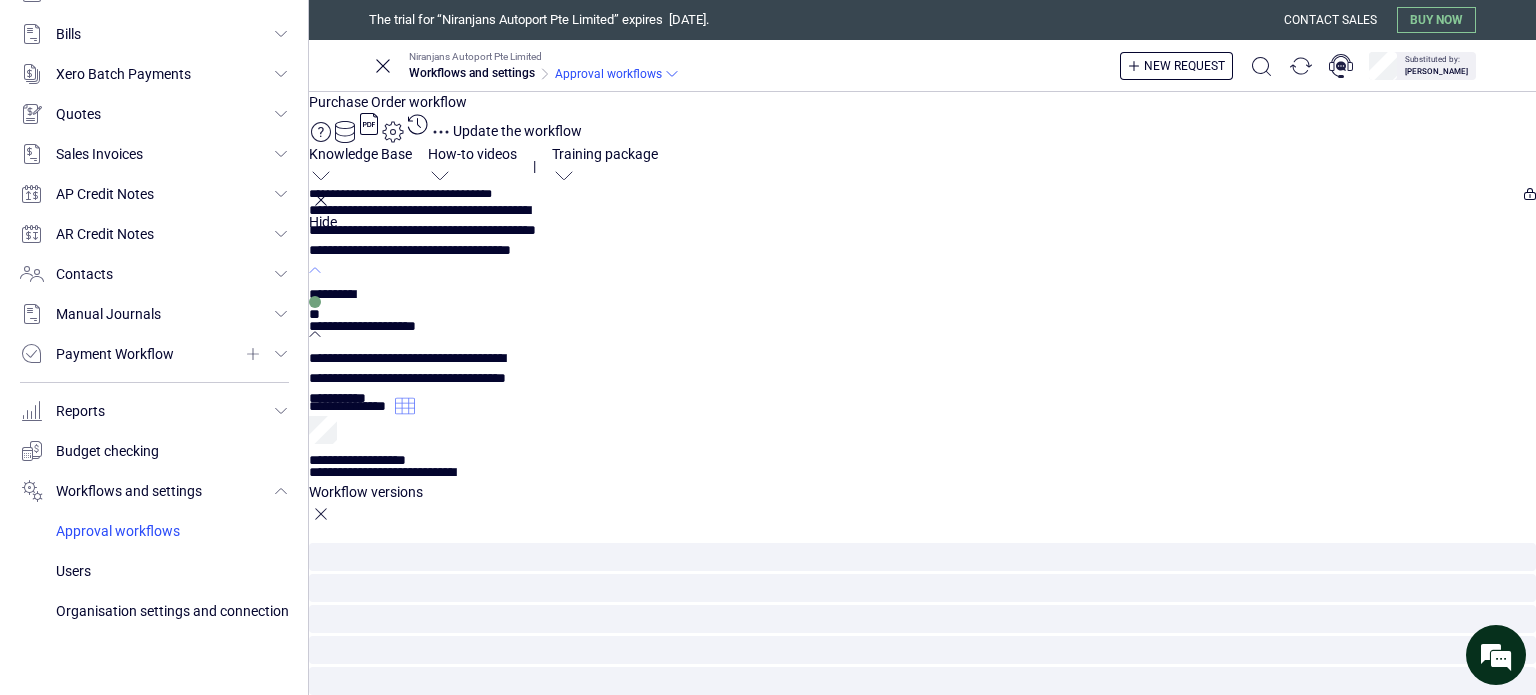 click at bounding box center [172, 531] 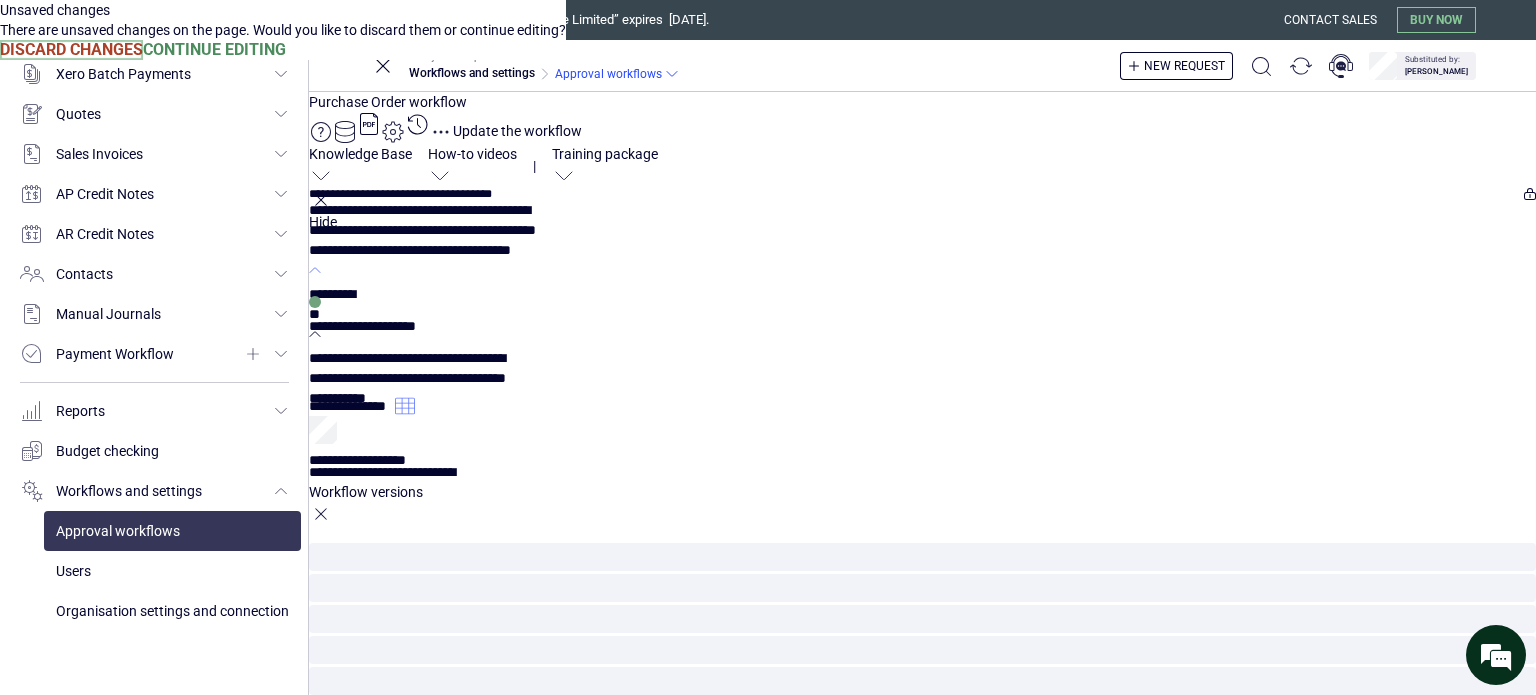 click on "Discard Changes" at bounding box center [71, 50] 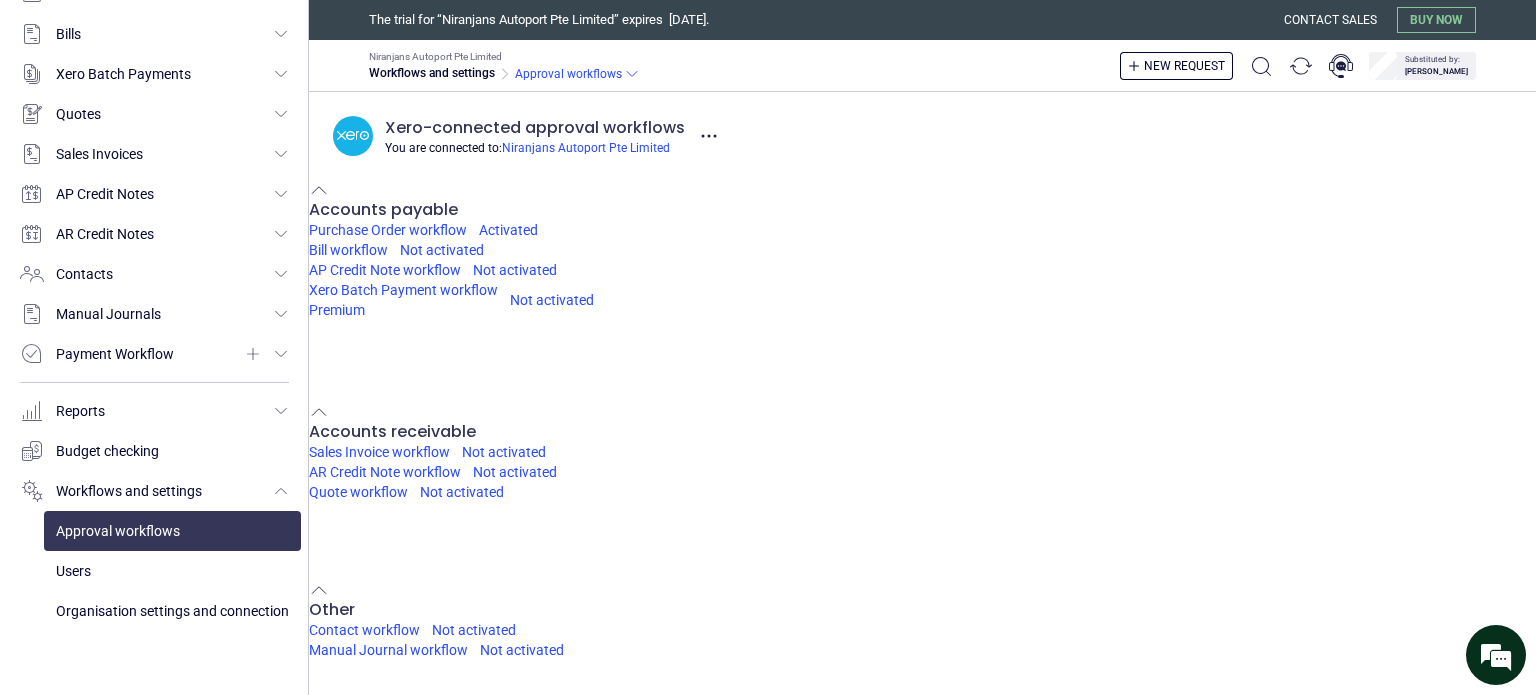 click on "Activated" at bounding box center (468, 943) 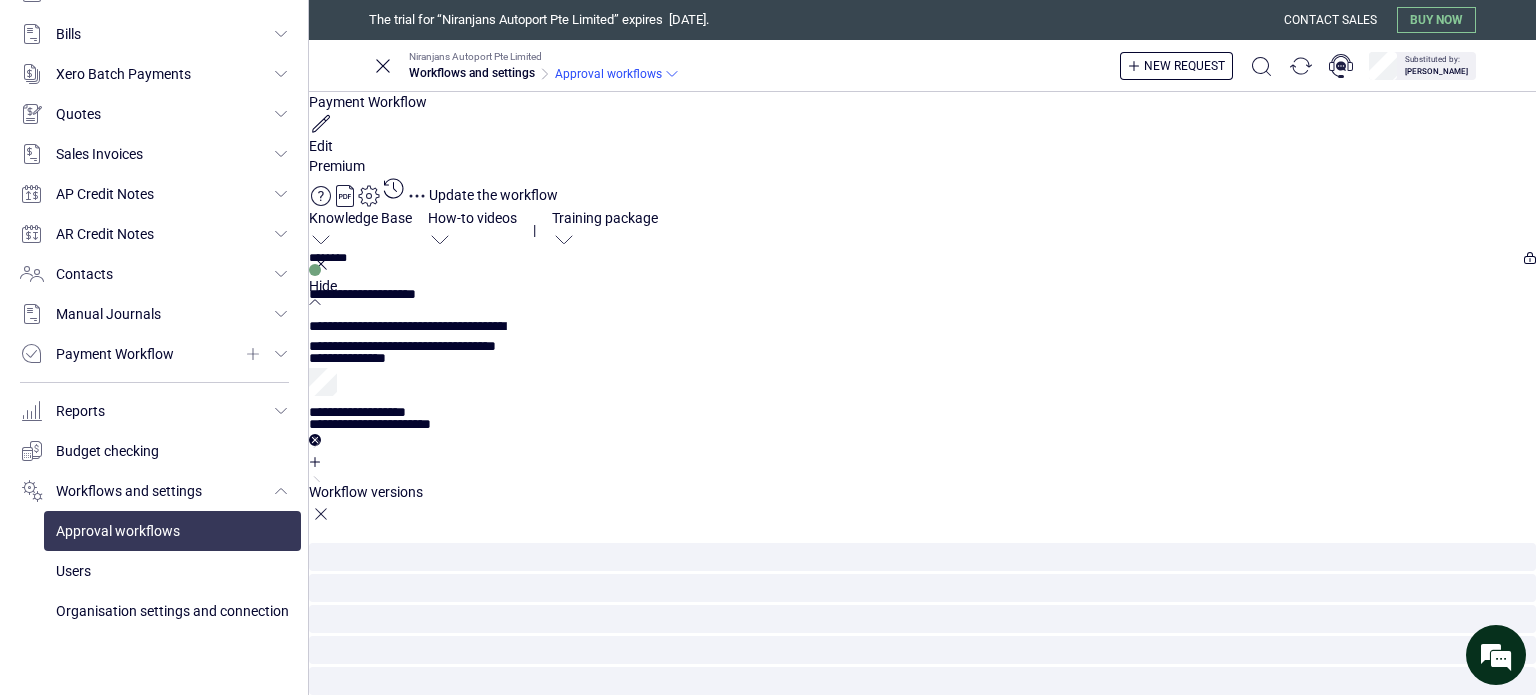 scroll, scrollTop: 0, scrollLeft: 575, axis: horizontal 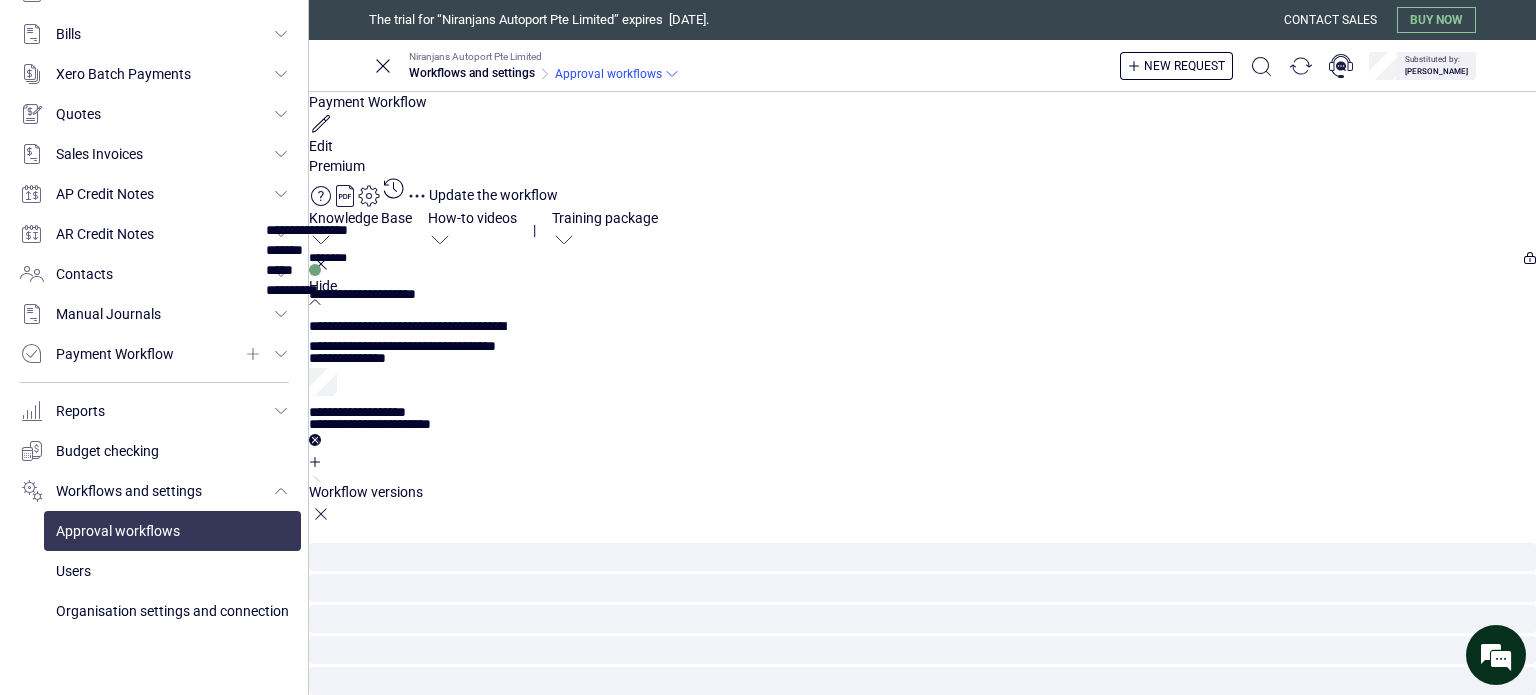 click on "**********" at bounding box center [0, 0] 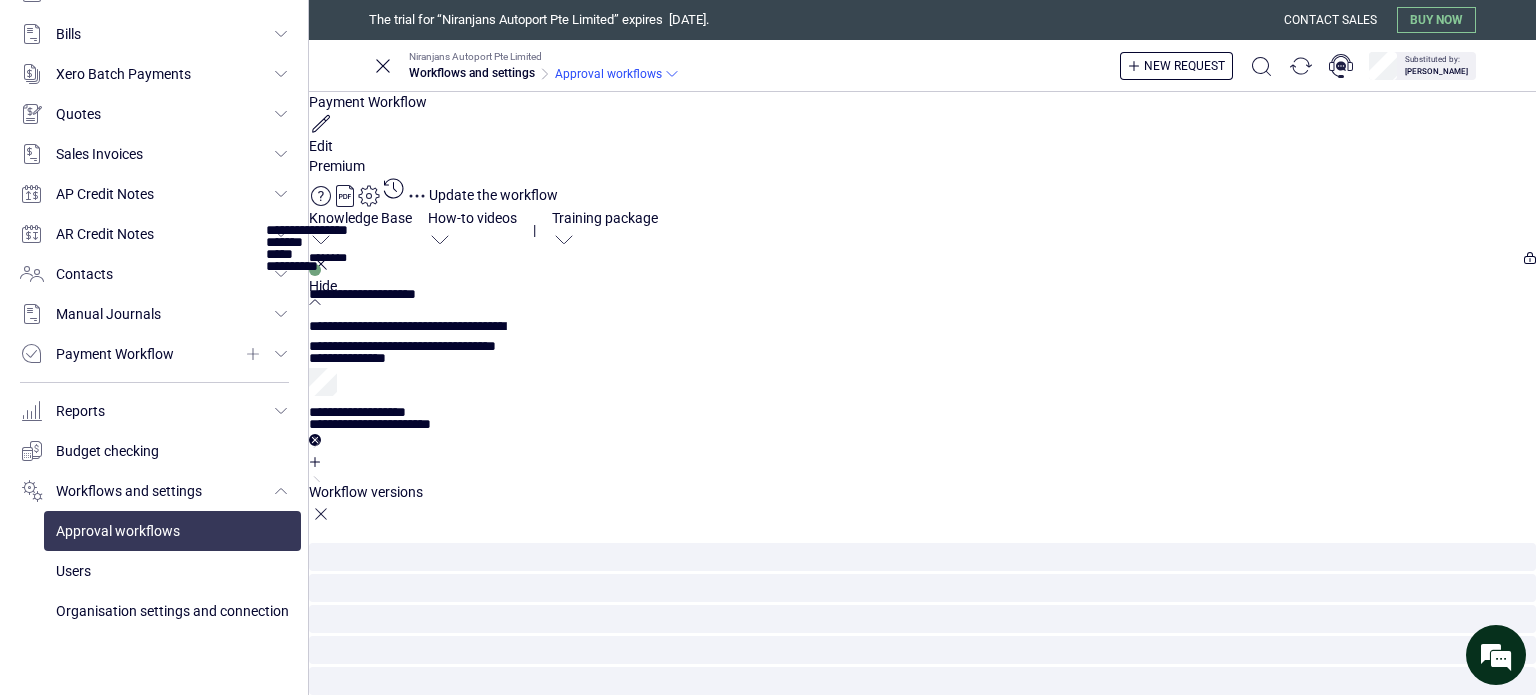 click on "**********" at bounding box center [0, 0] 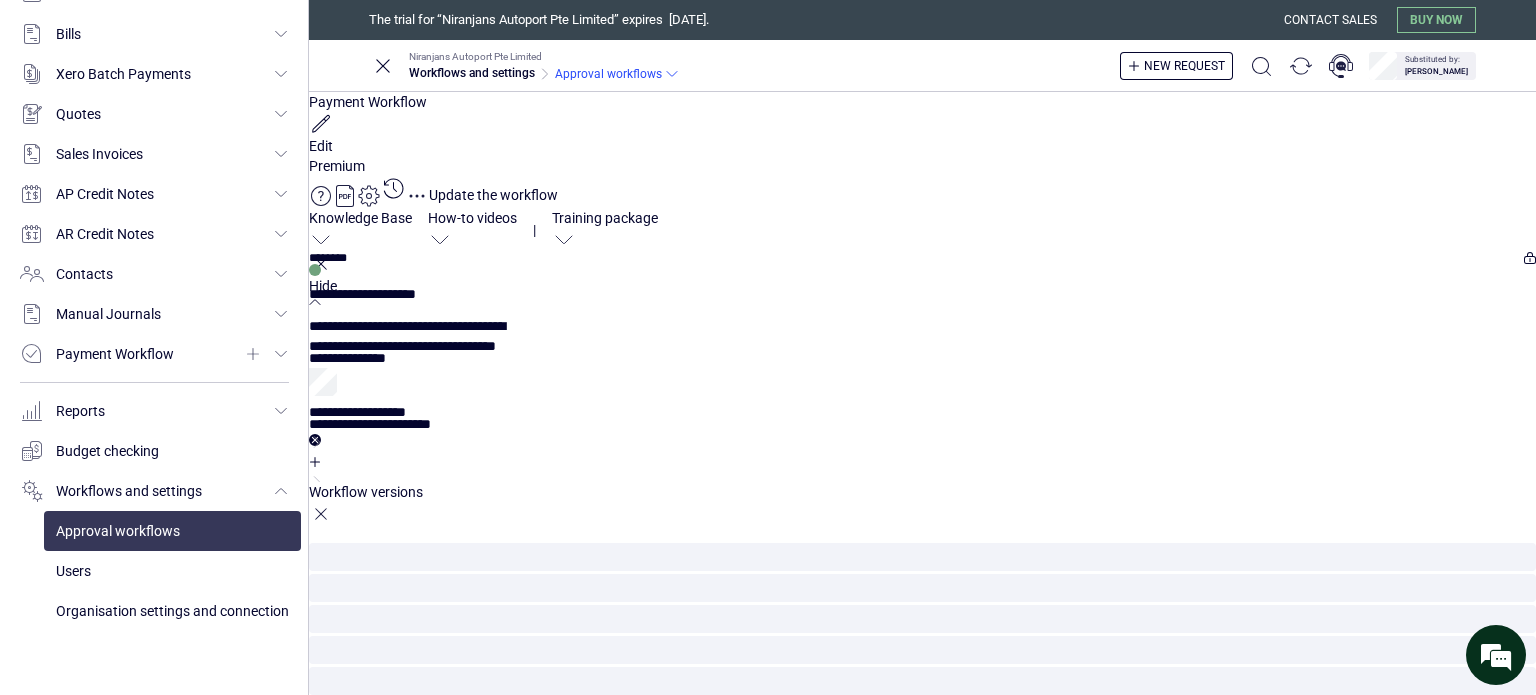 click 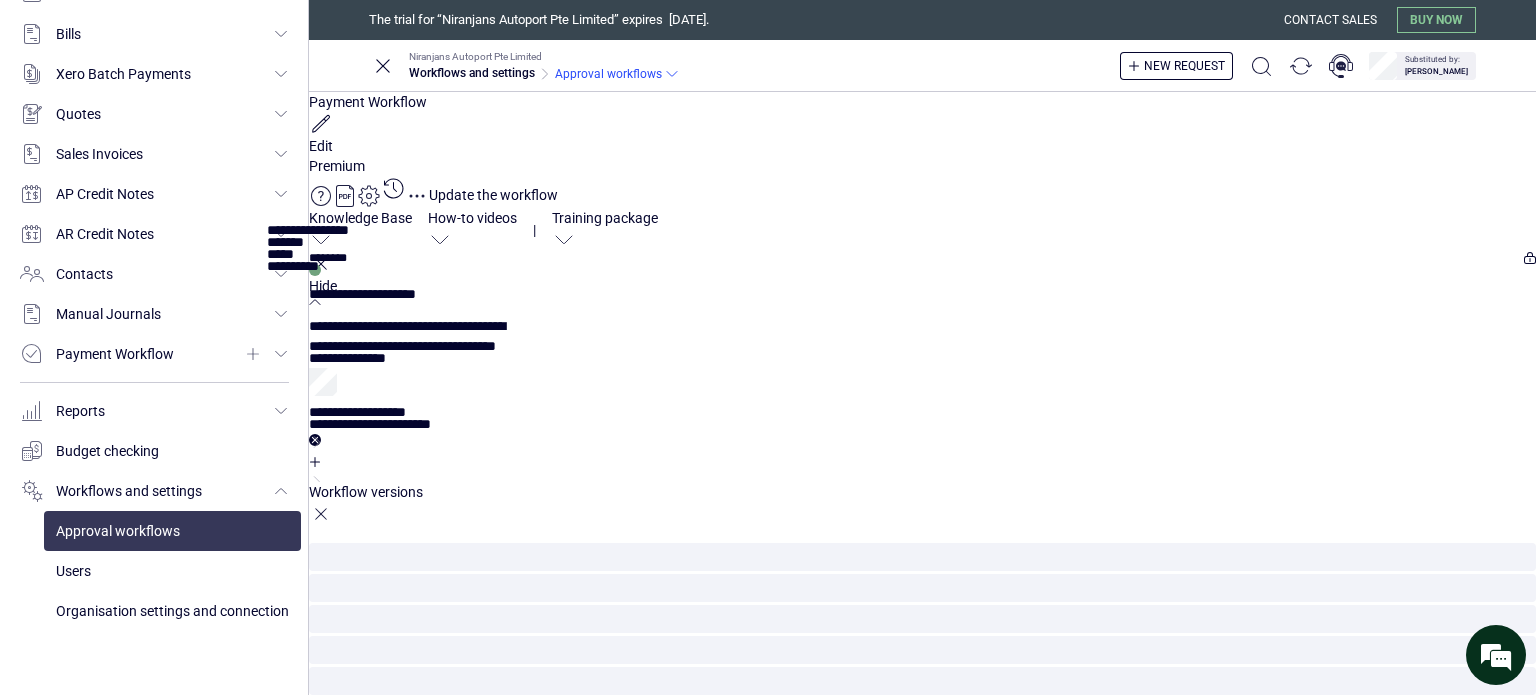 click at bounding box center [309, 226] 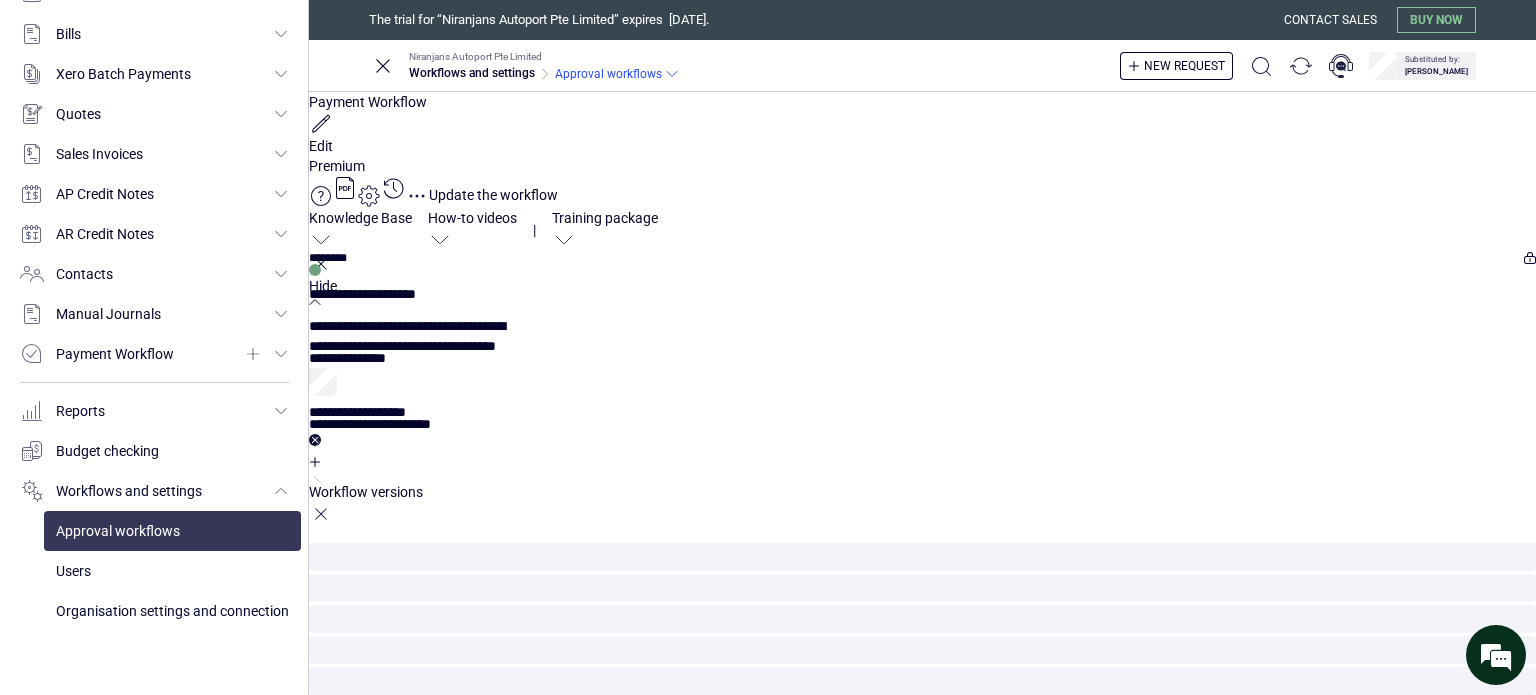 type on "******" 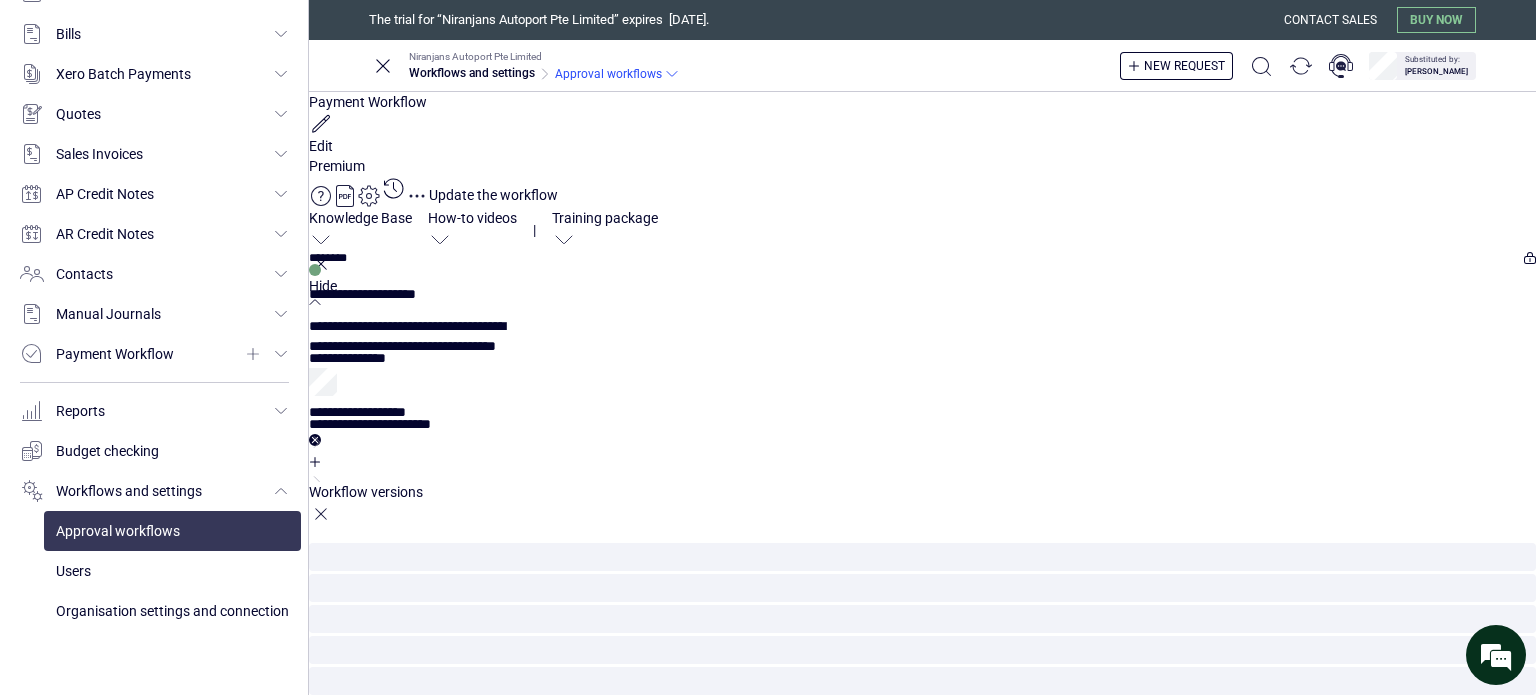 scroll, scrollTop: 0, scrollLeft: 285, axis: horizontal 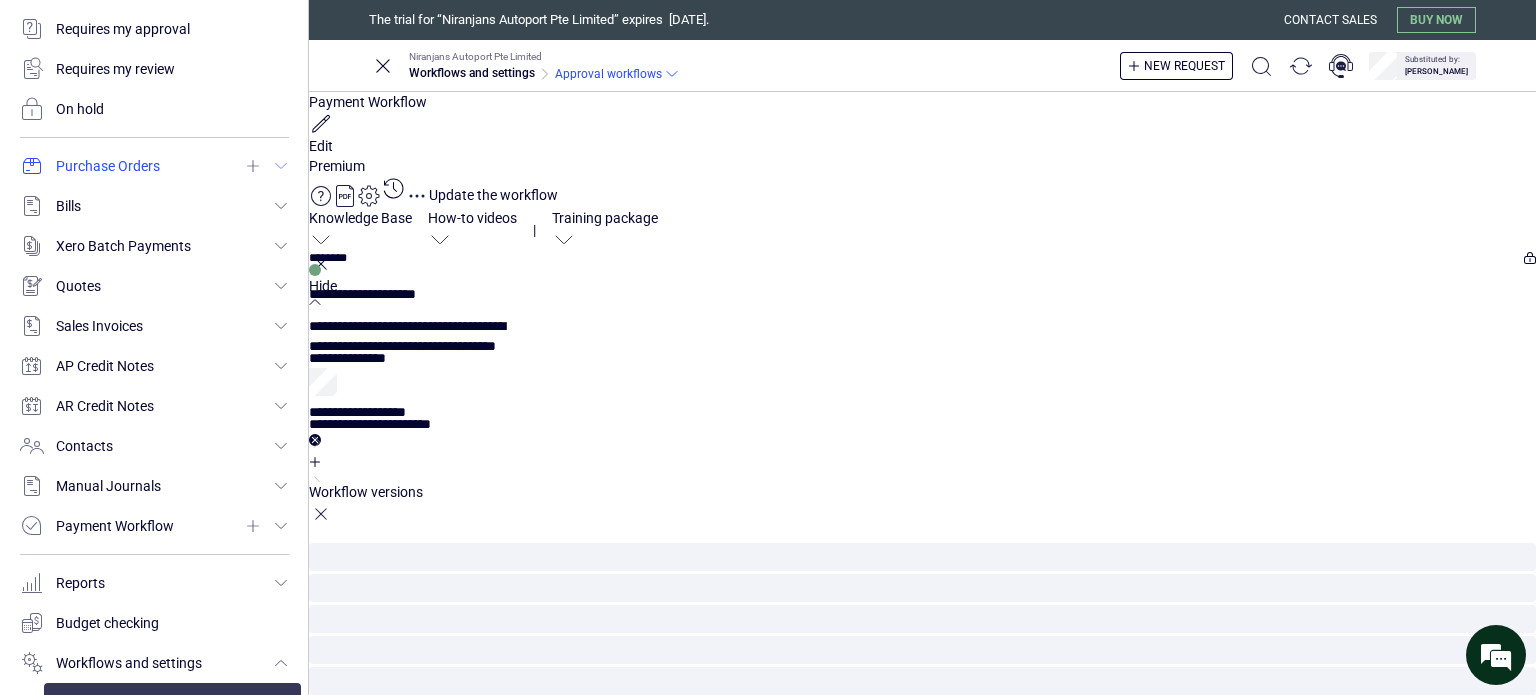 click at bounding box center [154, 166] 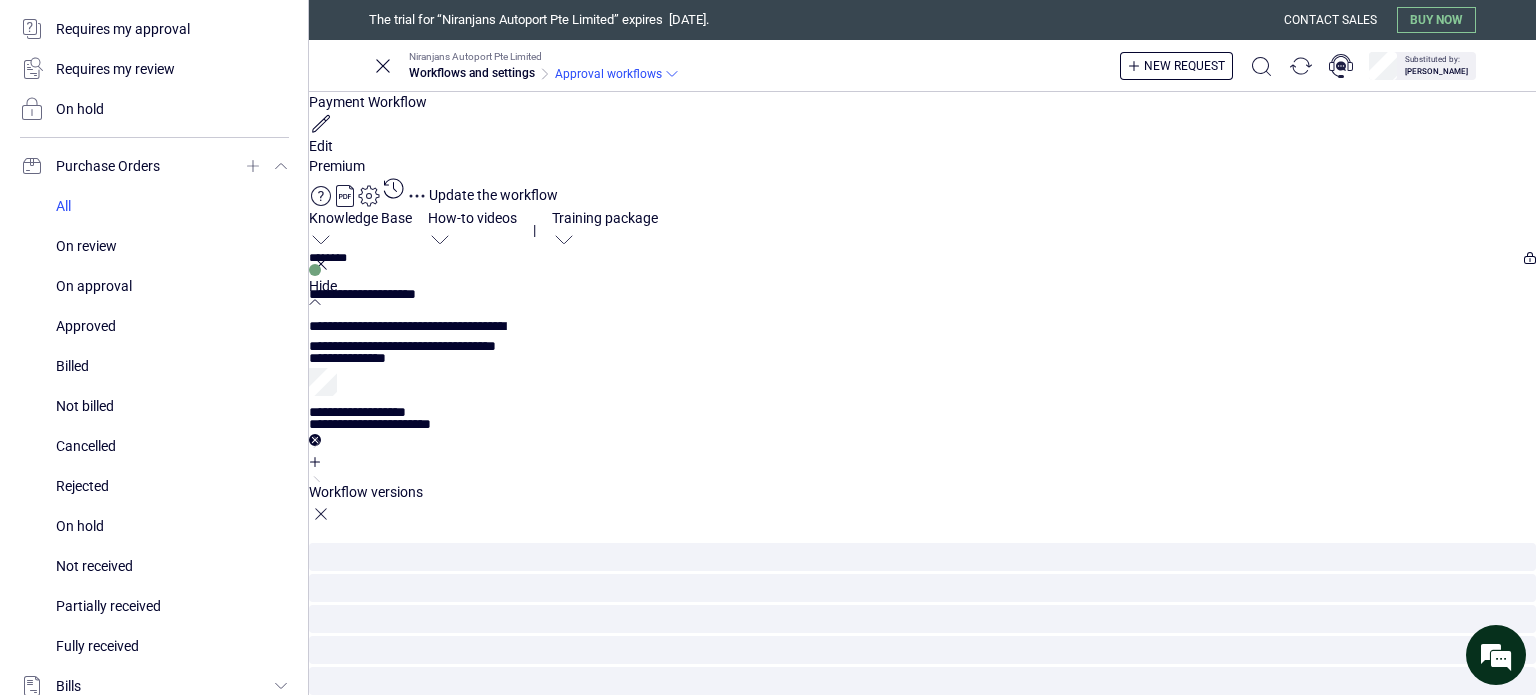 click at bounding box center (172, 206) 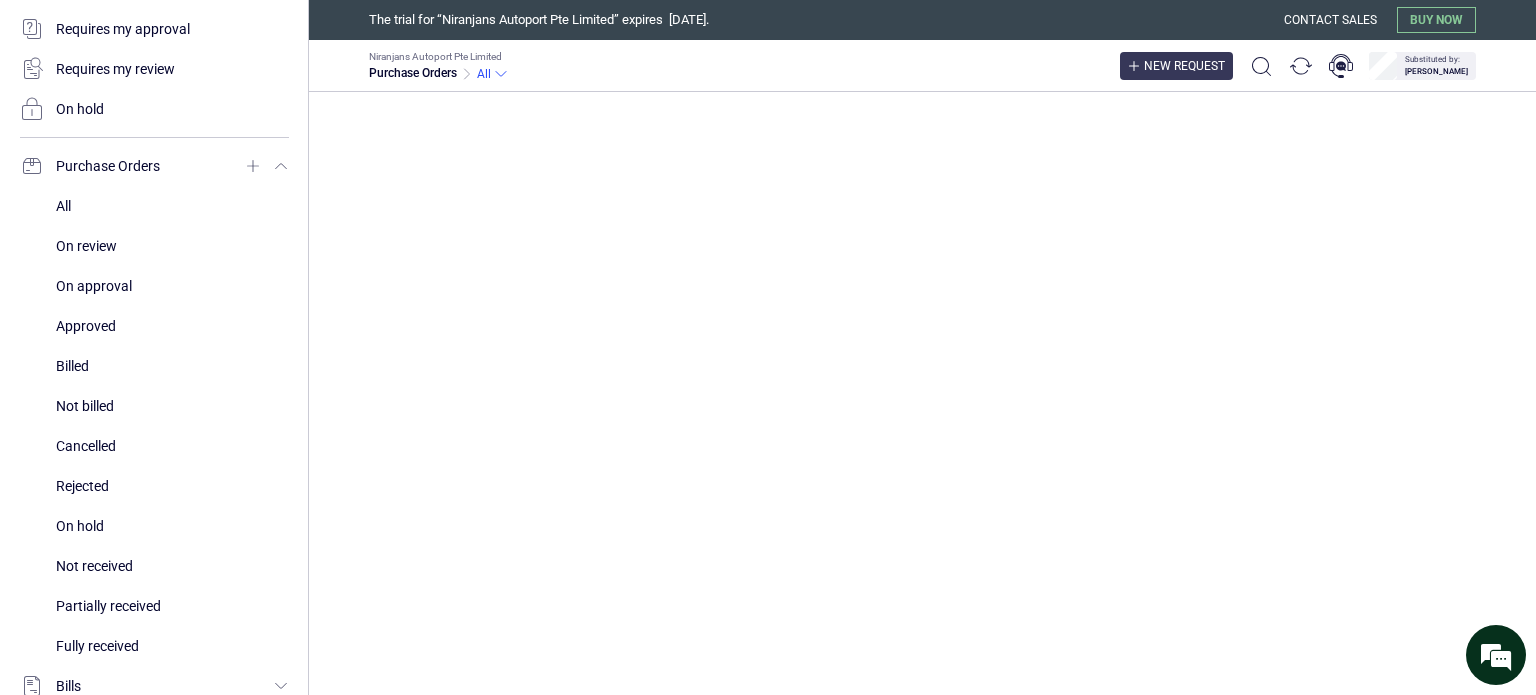 click on "New request" at bounding box center [1184, 66] 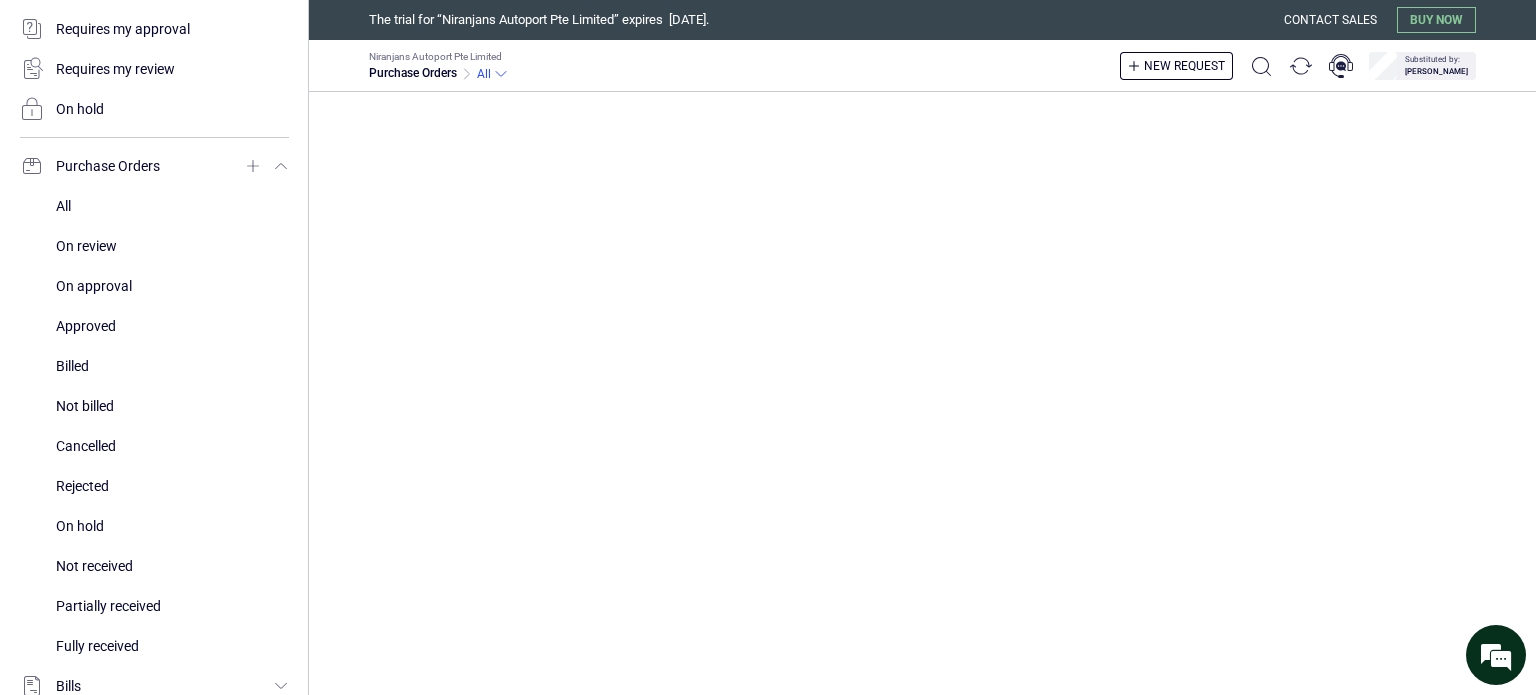 click on "Niranjans Autoport Pte Limited" at bounding box center (0, 0) 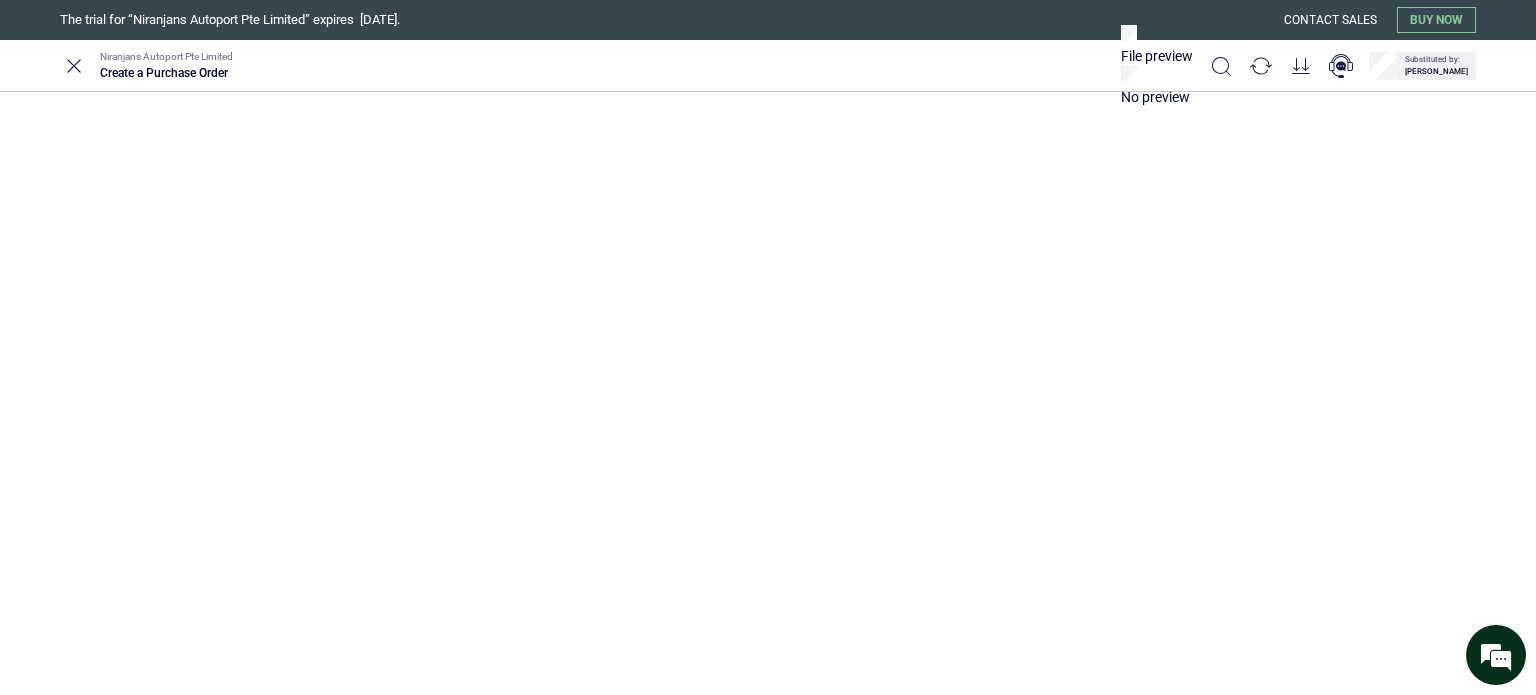 click at bounding box center (357, 337) 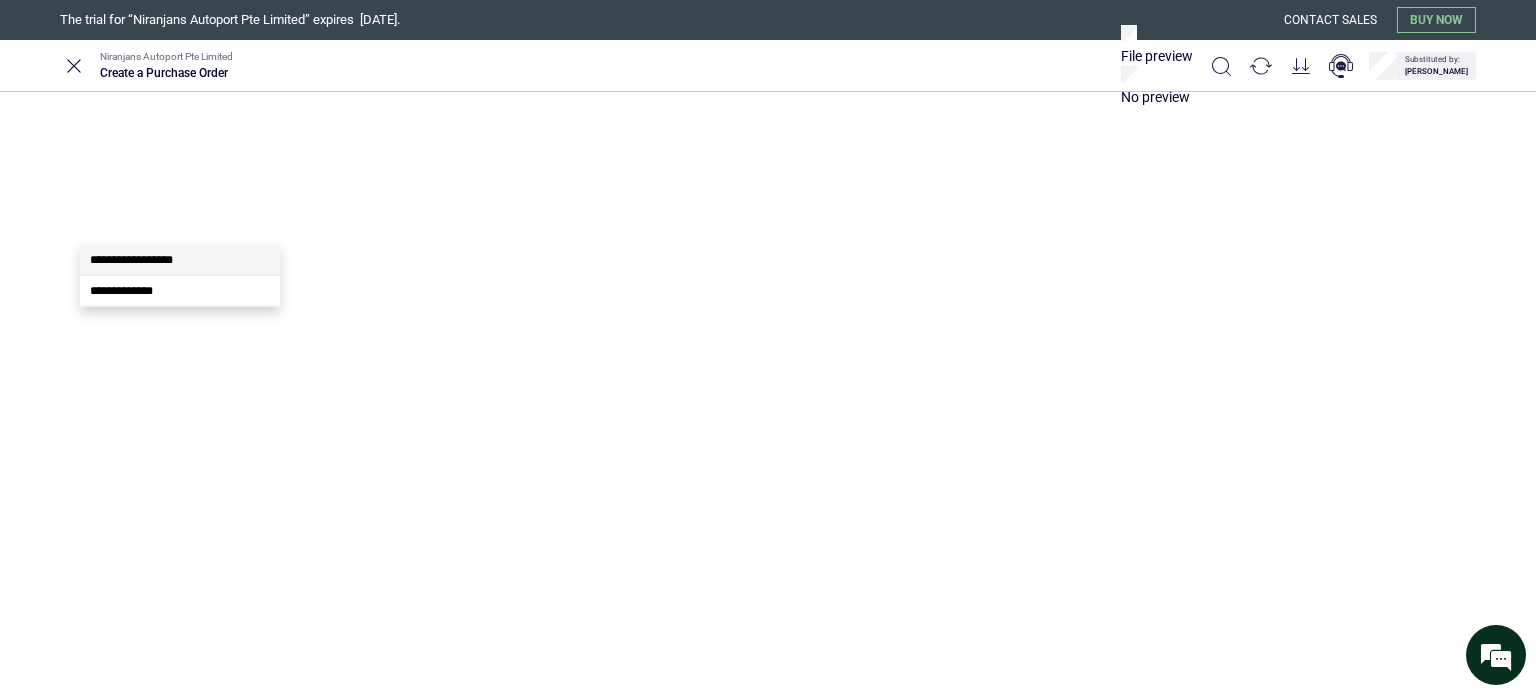 click on "**********" at bounding box center [131, 260] 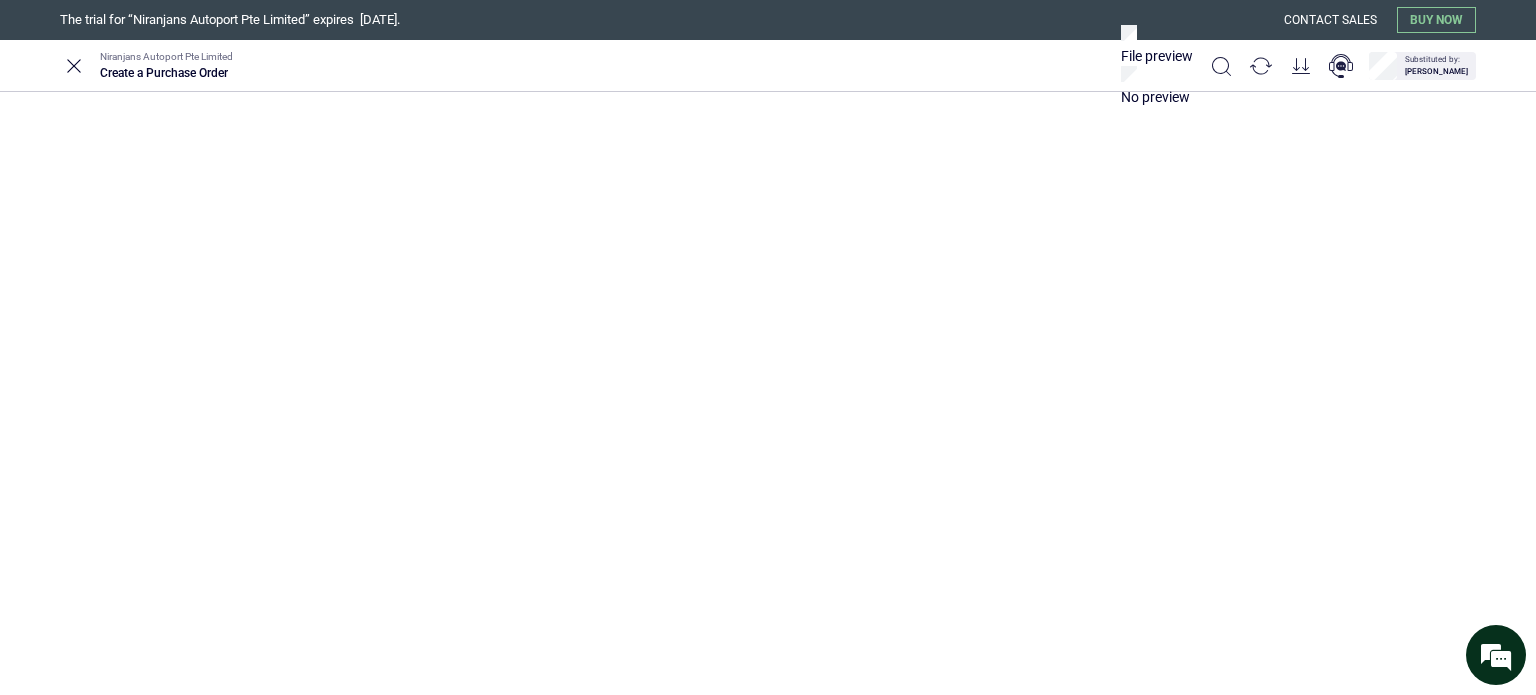 type on "**********" 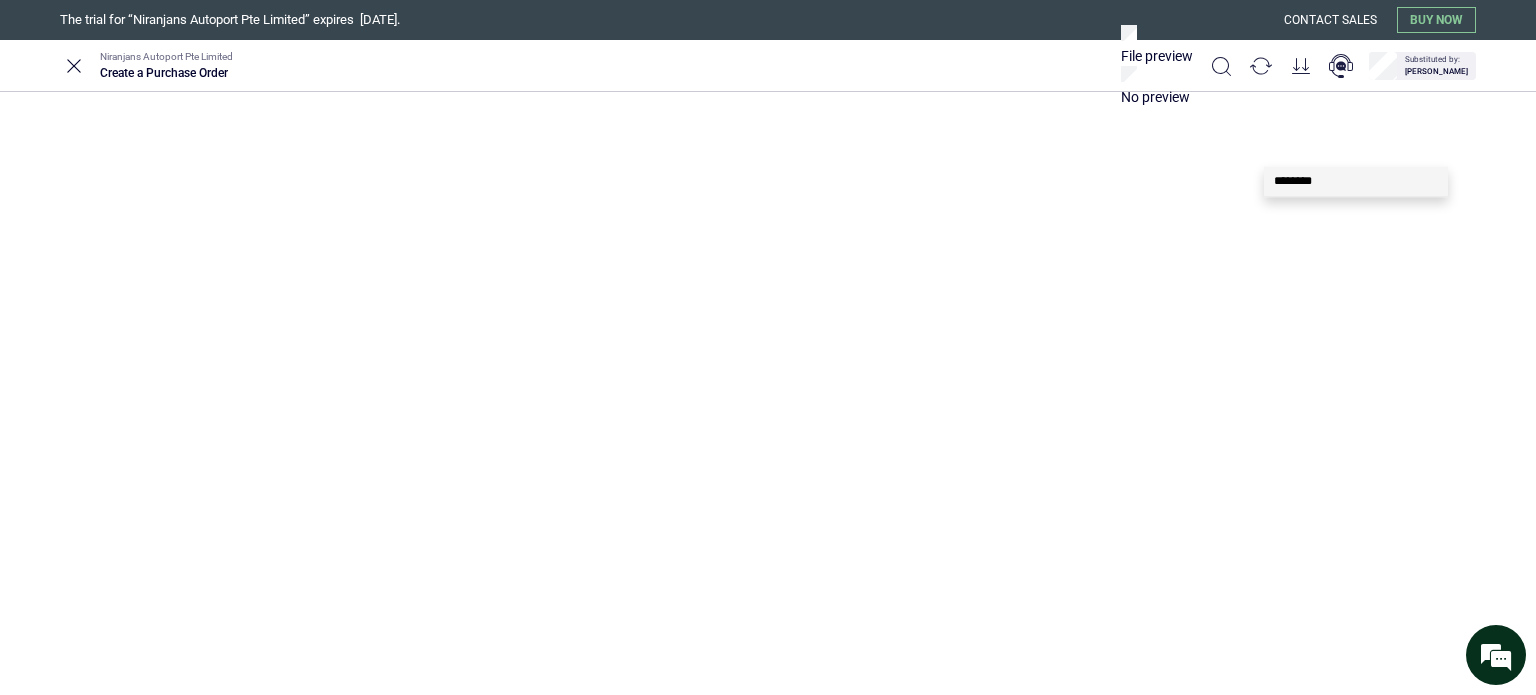 click on "********" at bounding box center (1356, 337) 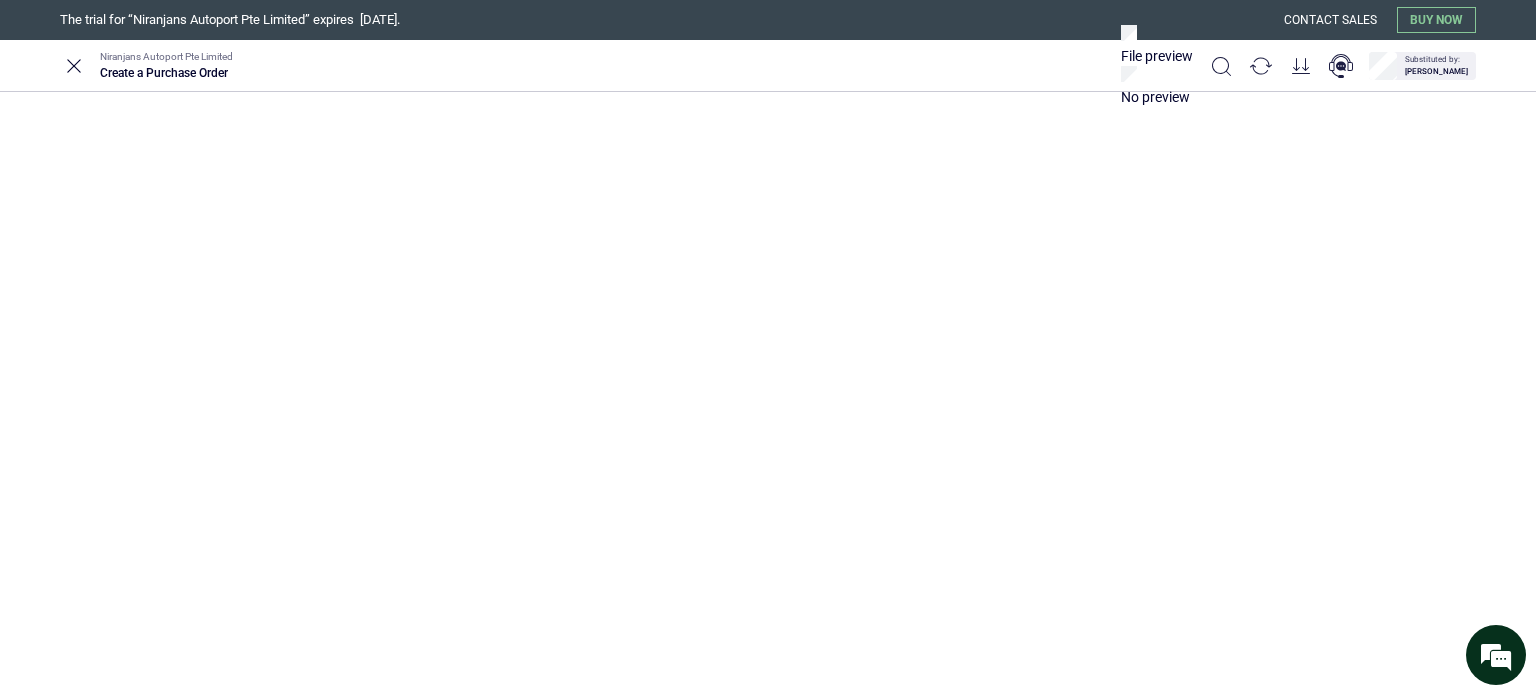 click on "**********" at bounding box center (768, 899) 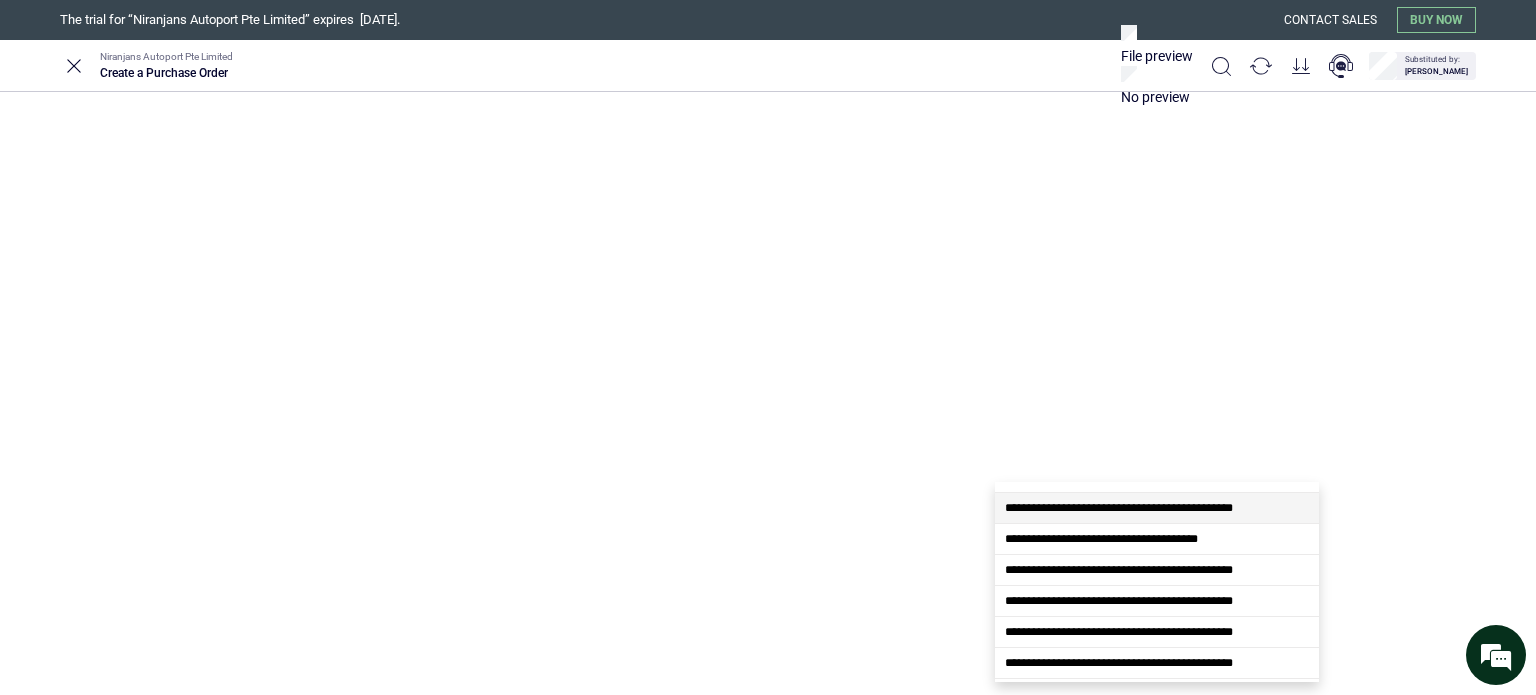 scroll, scrollTop: 300, scrollLeft: 0, axis: vertical 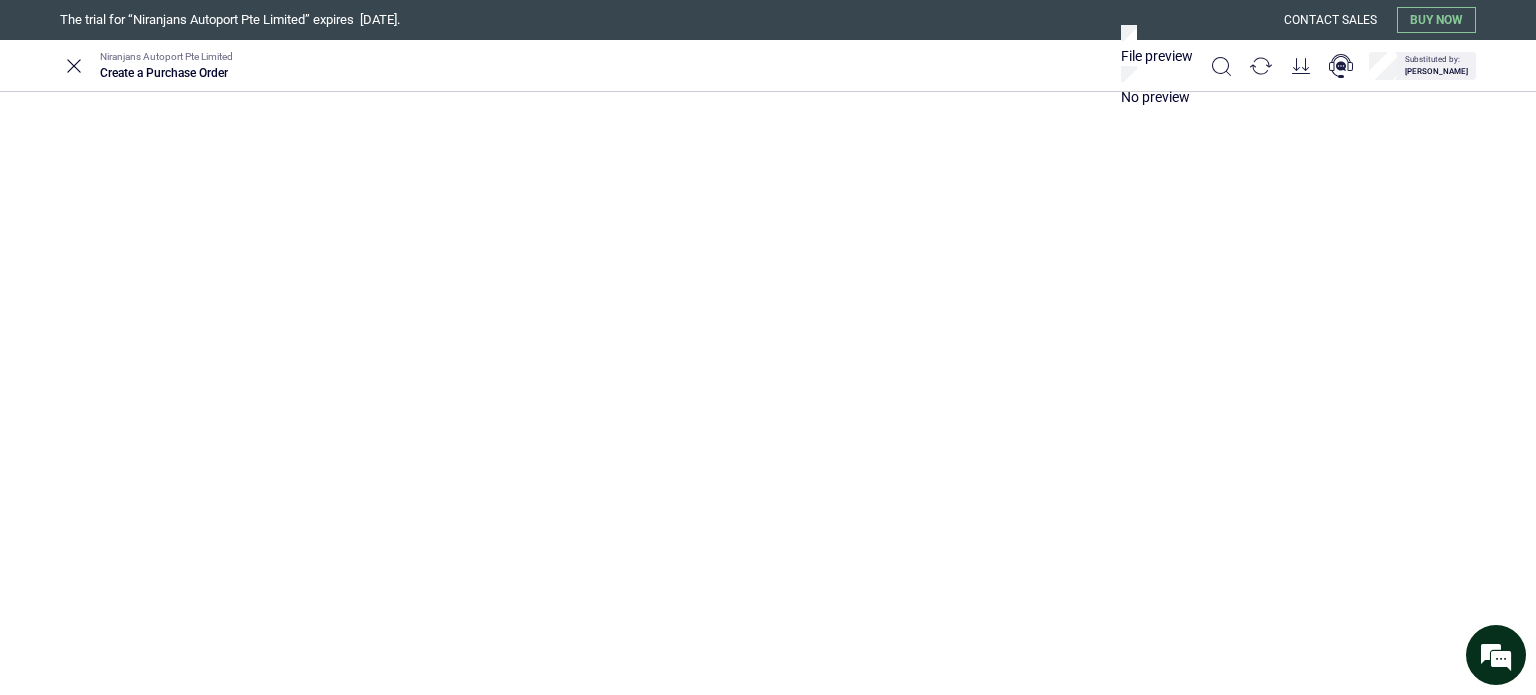 click on "**********" at bounding box center (1276, 701) 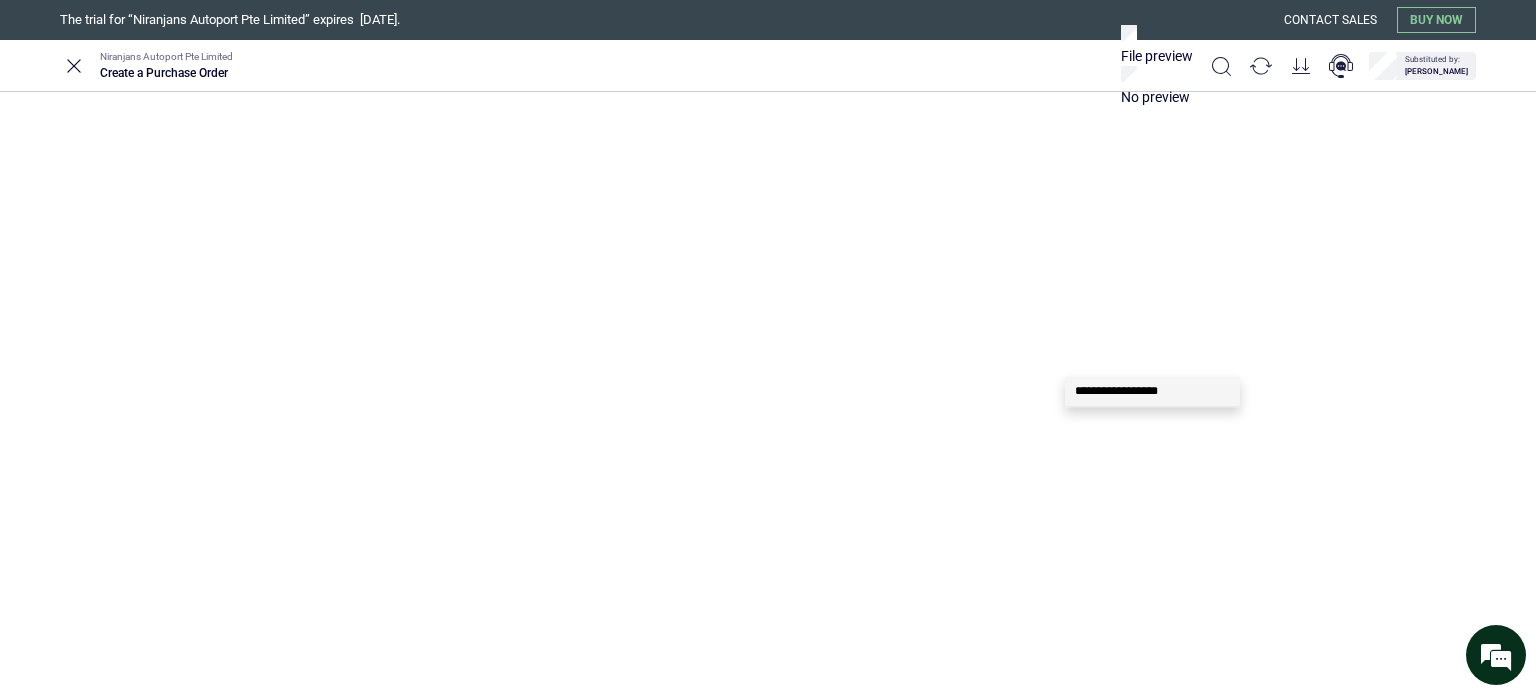 click 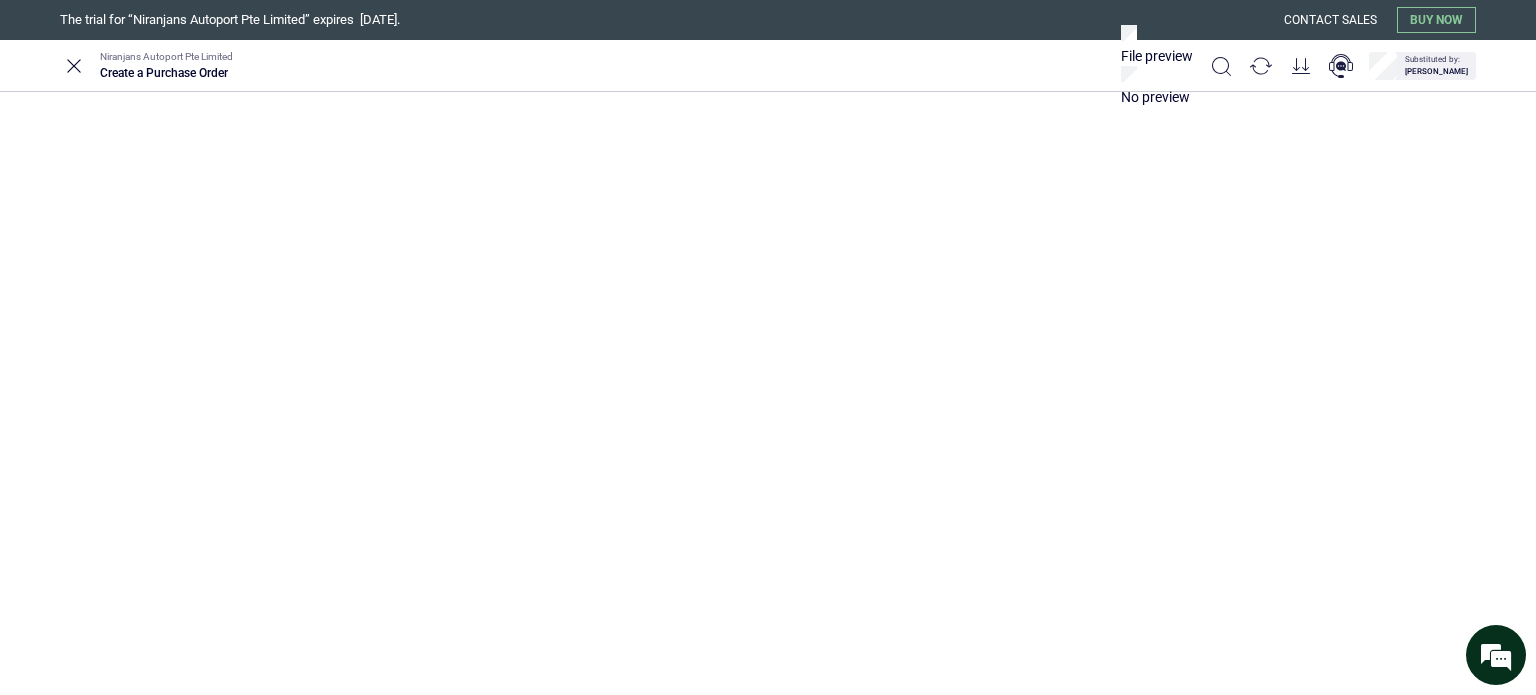 click on "**********" at bounding box center (768, 970) 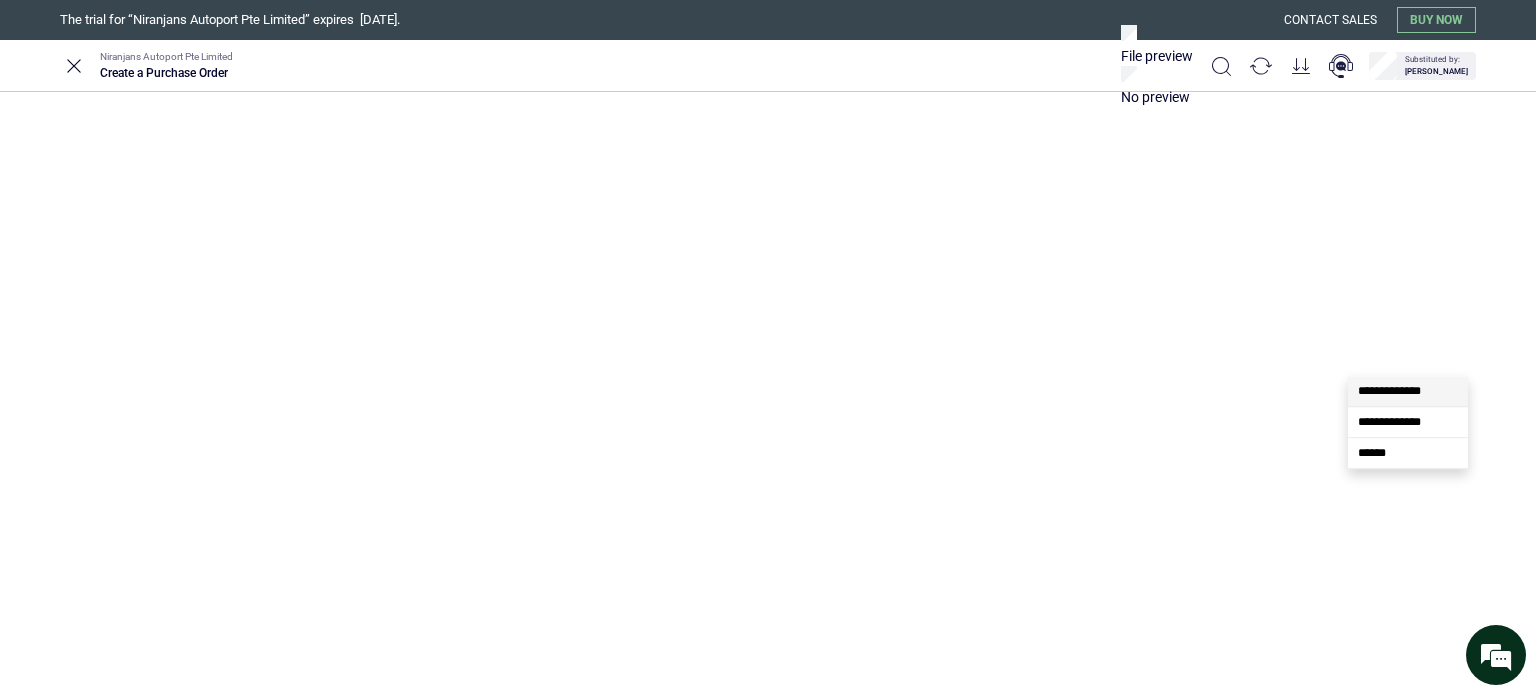 click on "**********" at bounding box center [1409, 594] 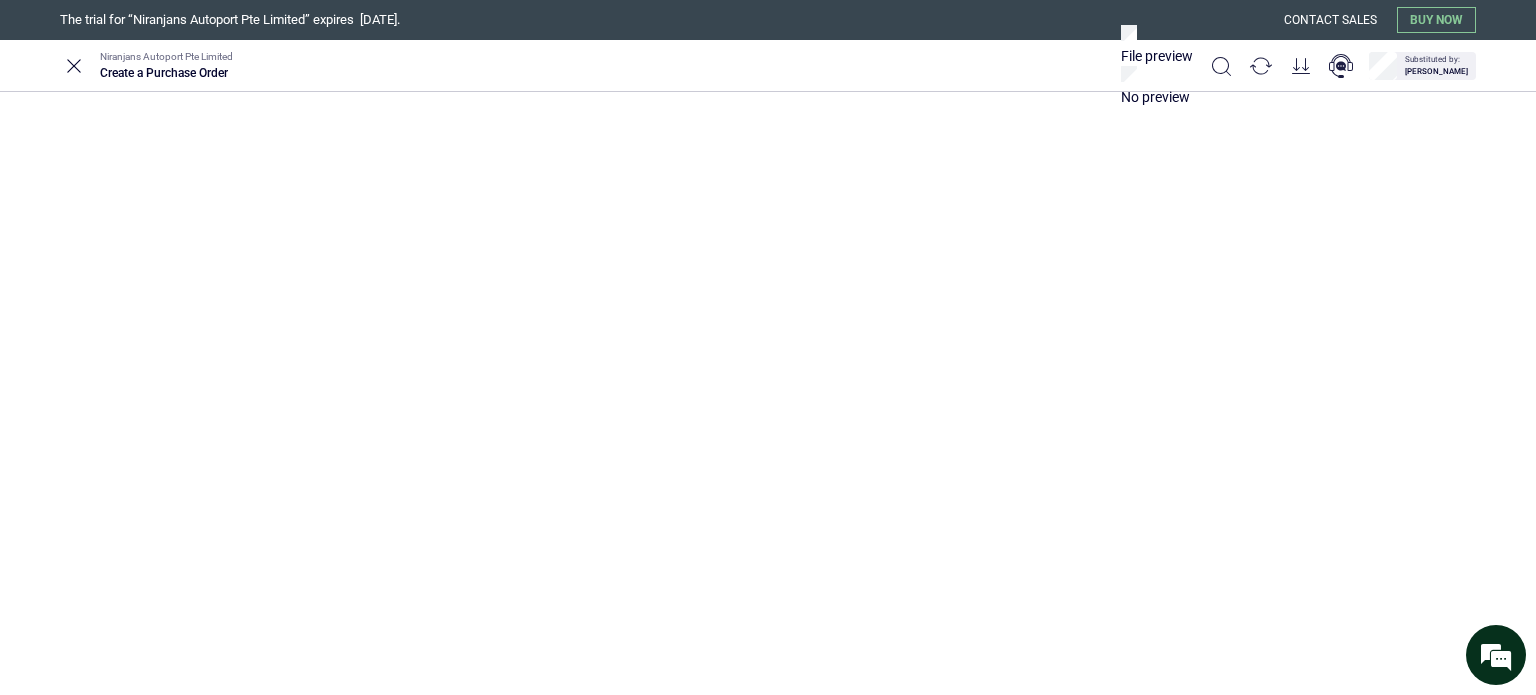 click on "**********" at bounding box center [768, 970] 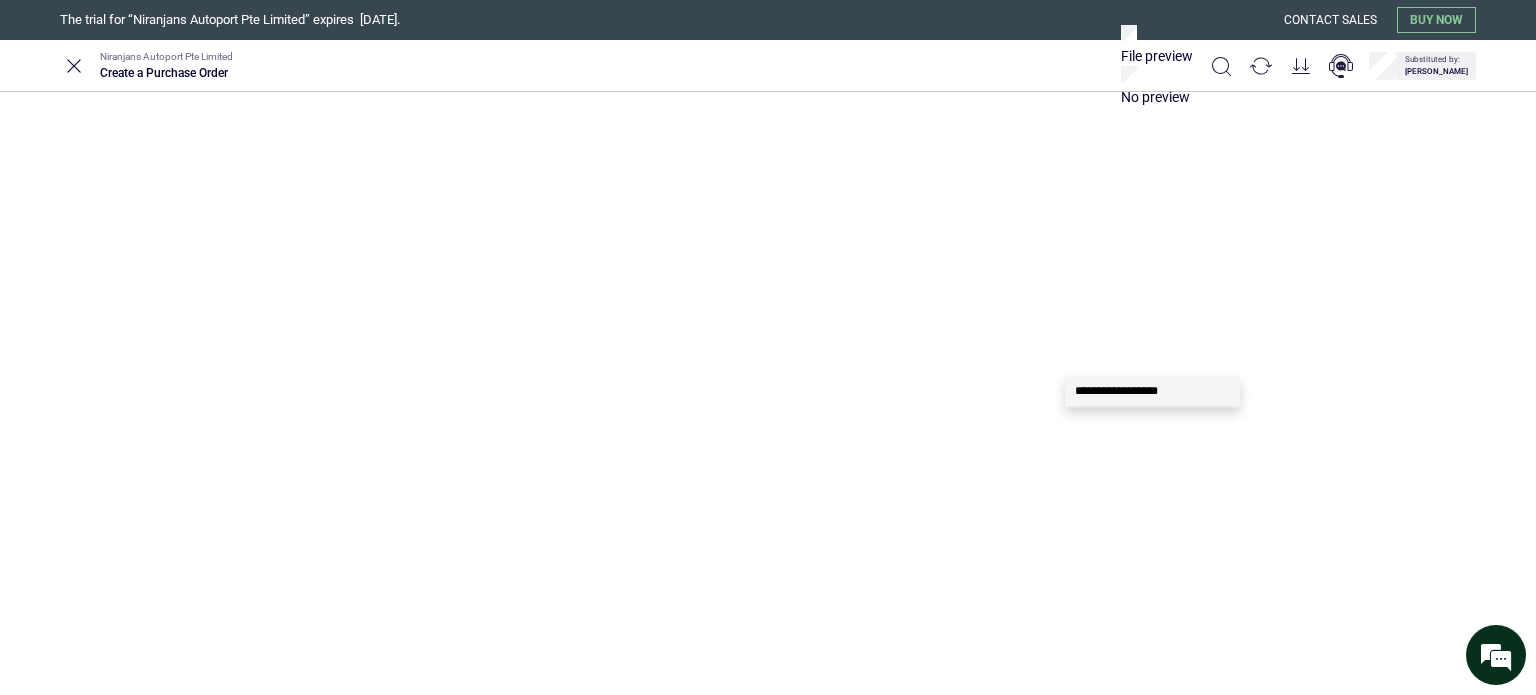click on "**********" at bounding box center [1160, 594] 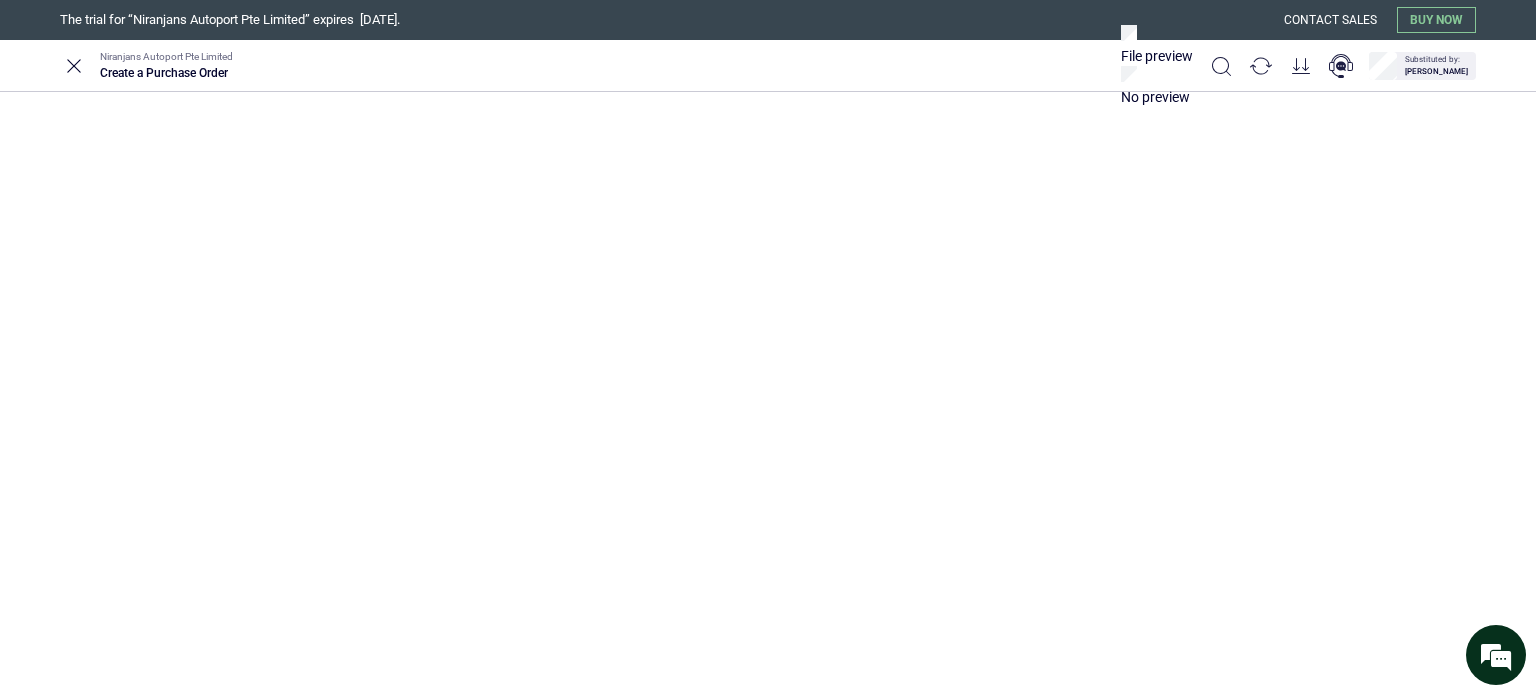 click on "**********" at bounding box center (1302, 593) 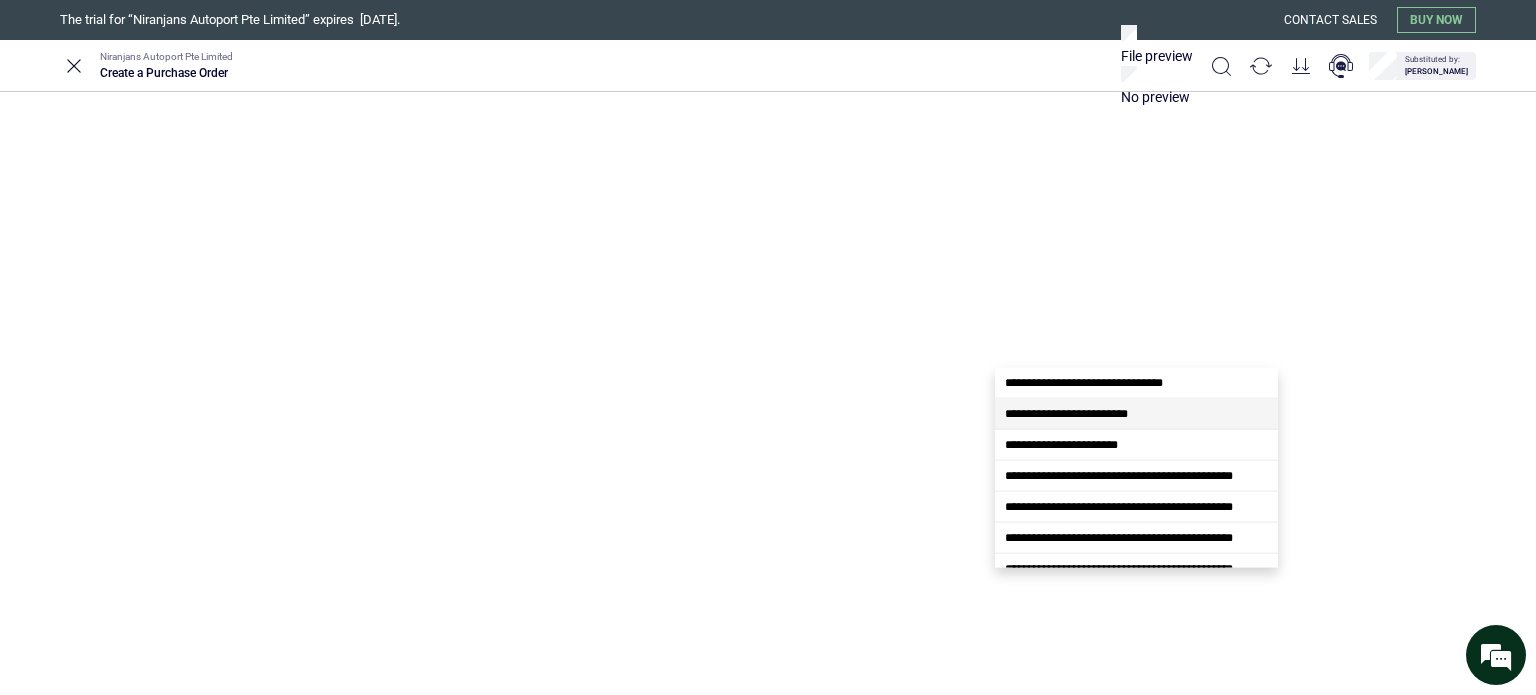 click on "**********" at bounding box center (1066, 414) 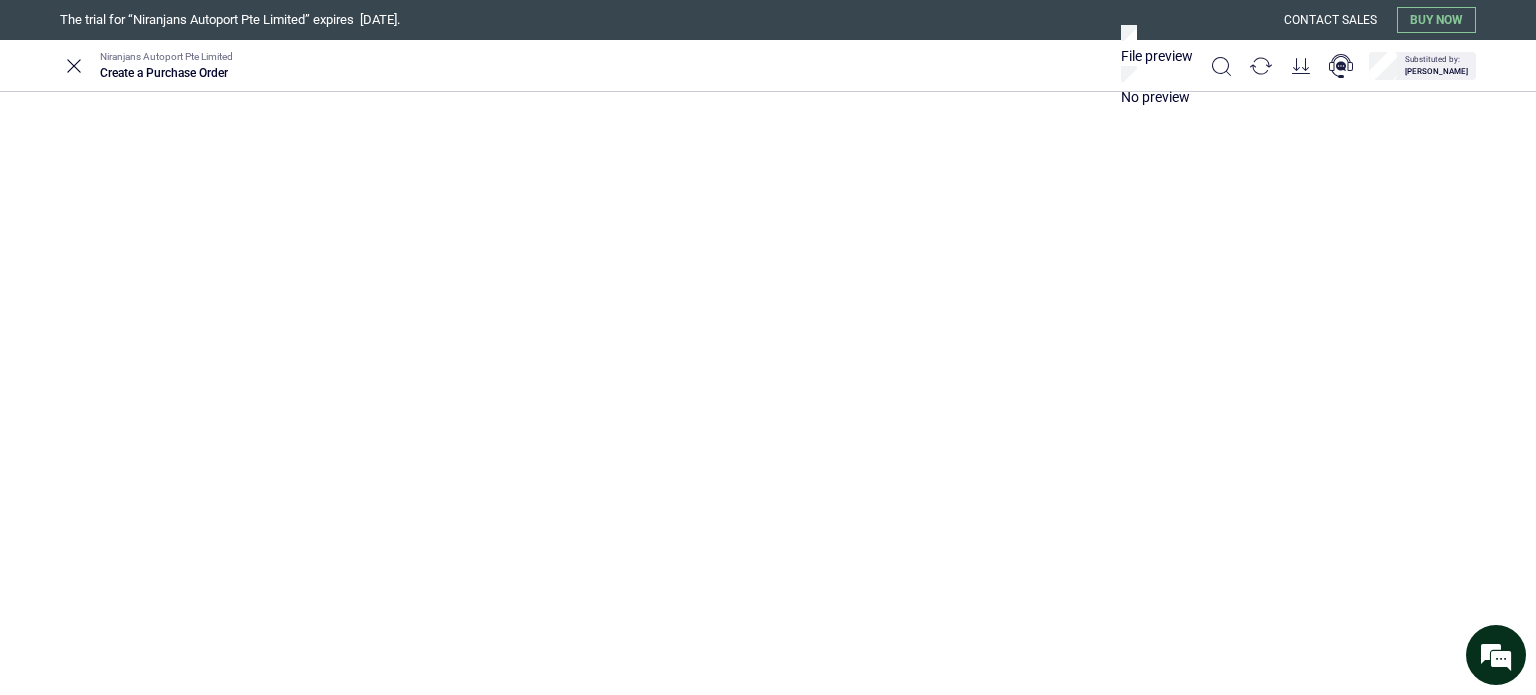 type on "**********" 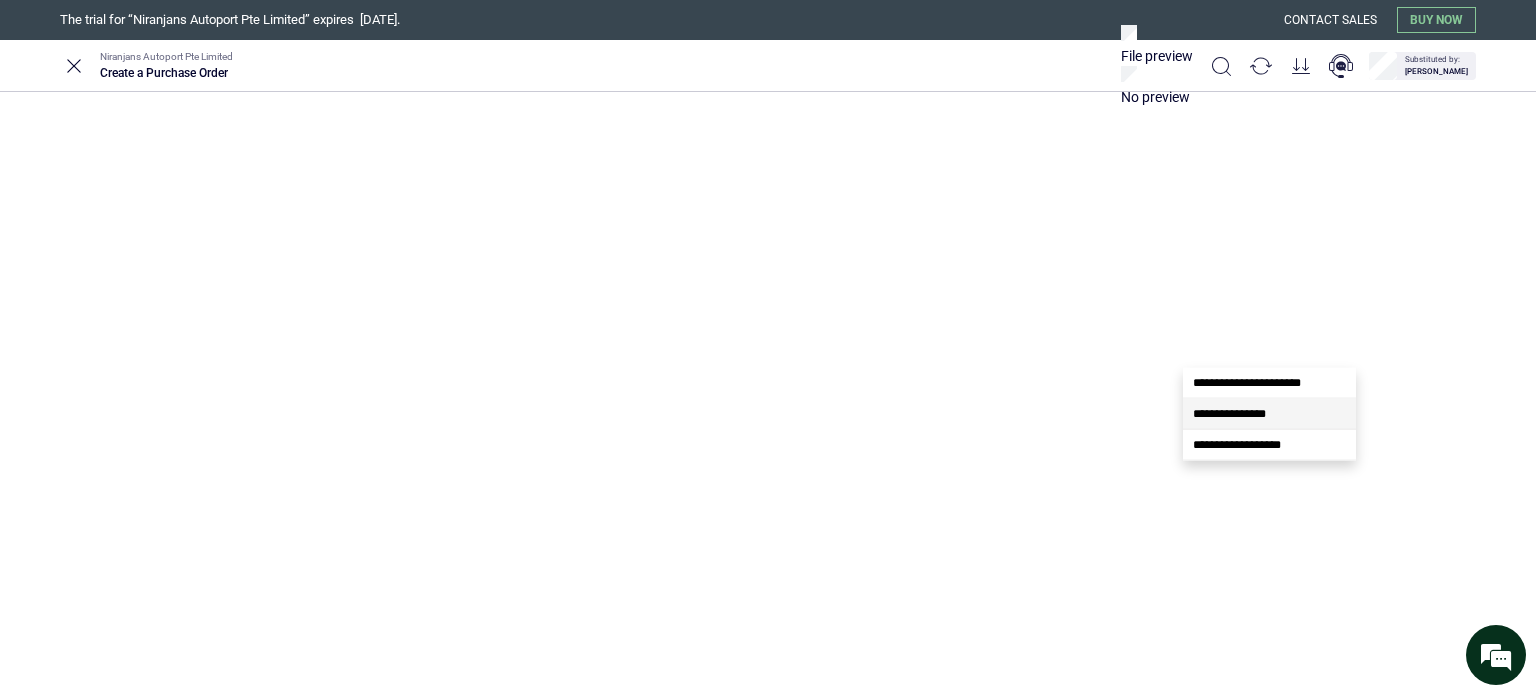 click on "**********" at bounding box center (1276, 701) 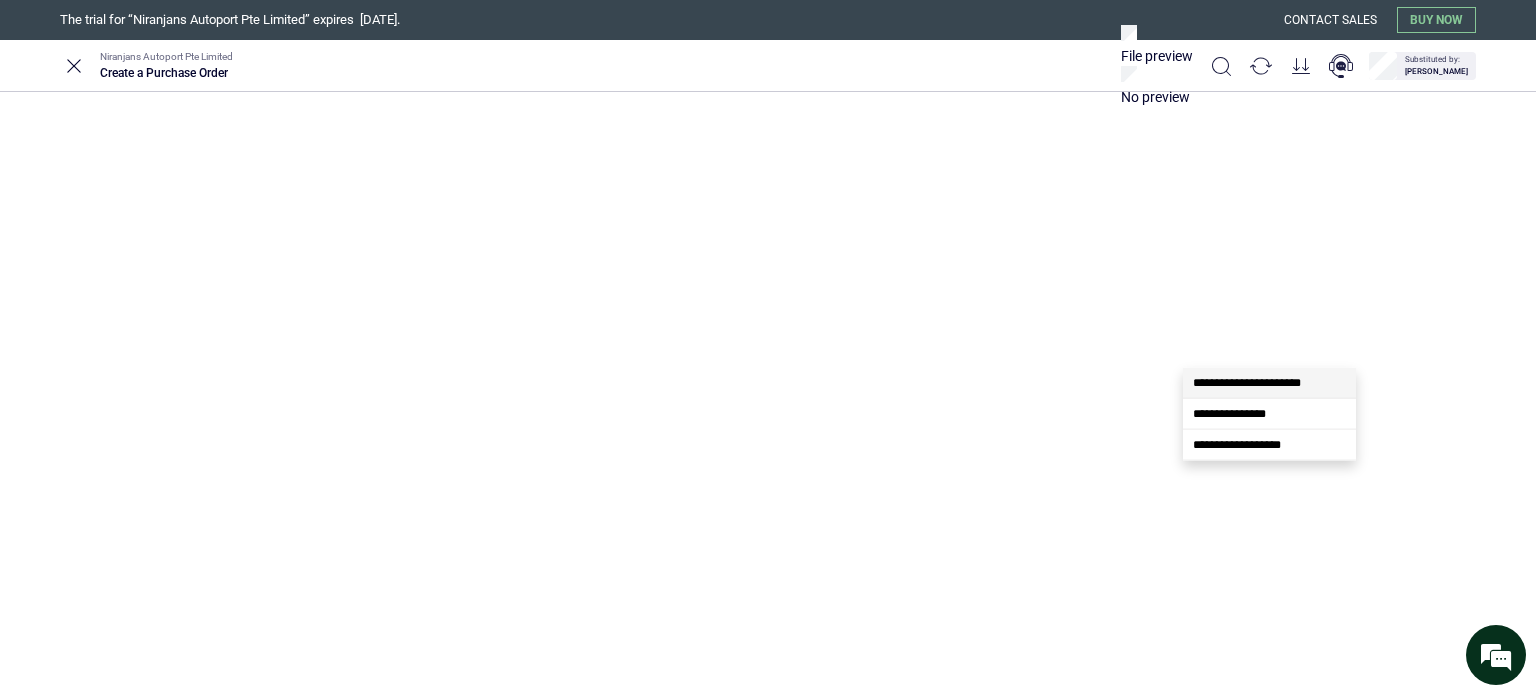click on "**********" at bounding box center [1269, 383] 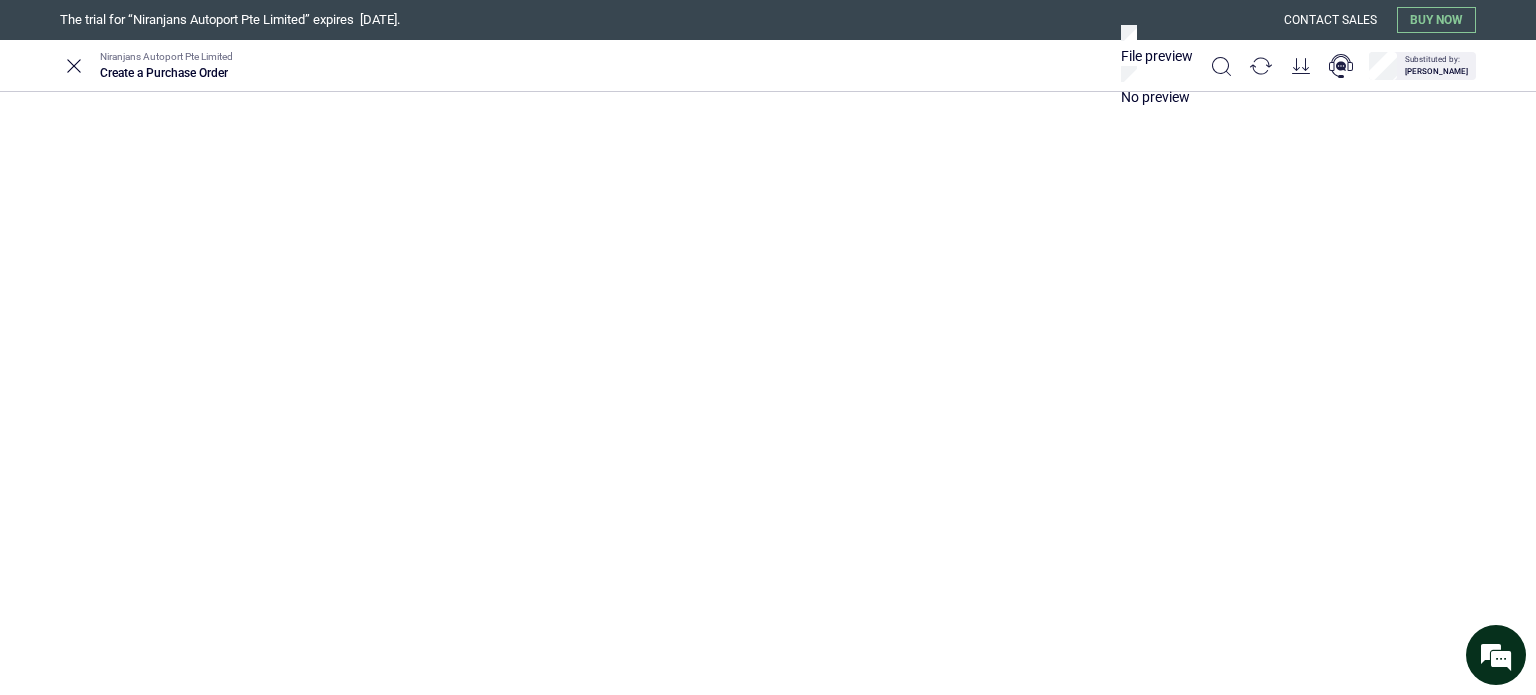 scroll, scrollTop: 427, scrollLeft: 0, axis: vertical 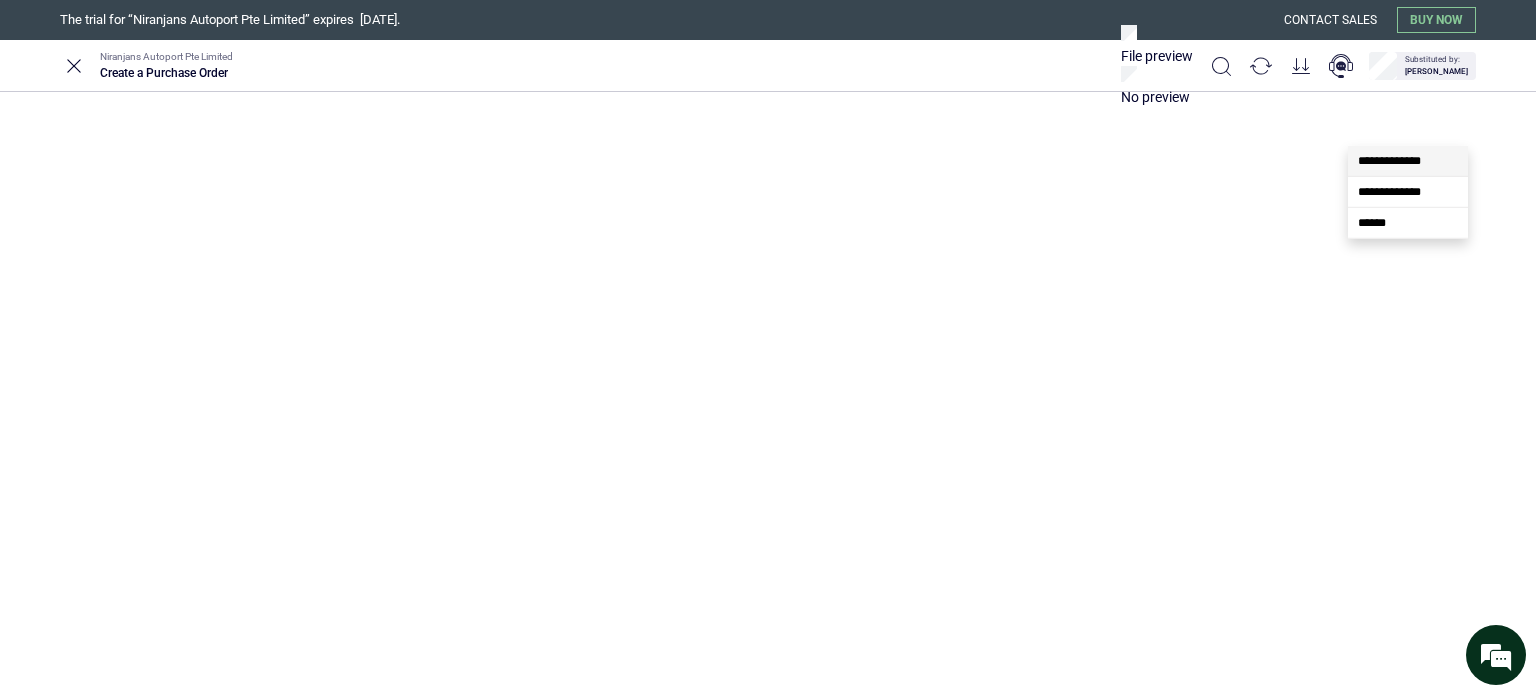 click on "**********" at bounding box center [1409, 594] 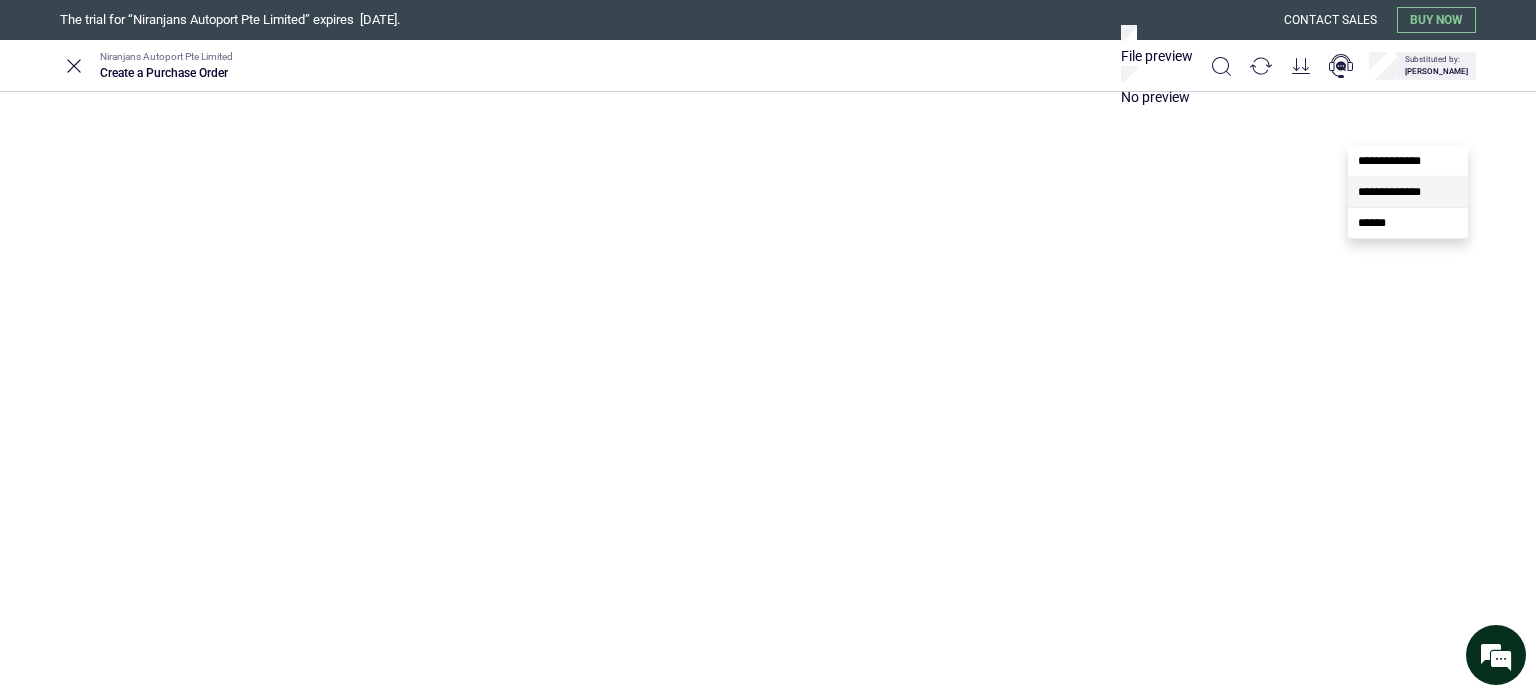 click on "**********" at bounding box center (1389, 192) 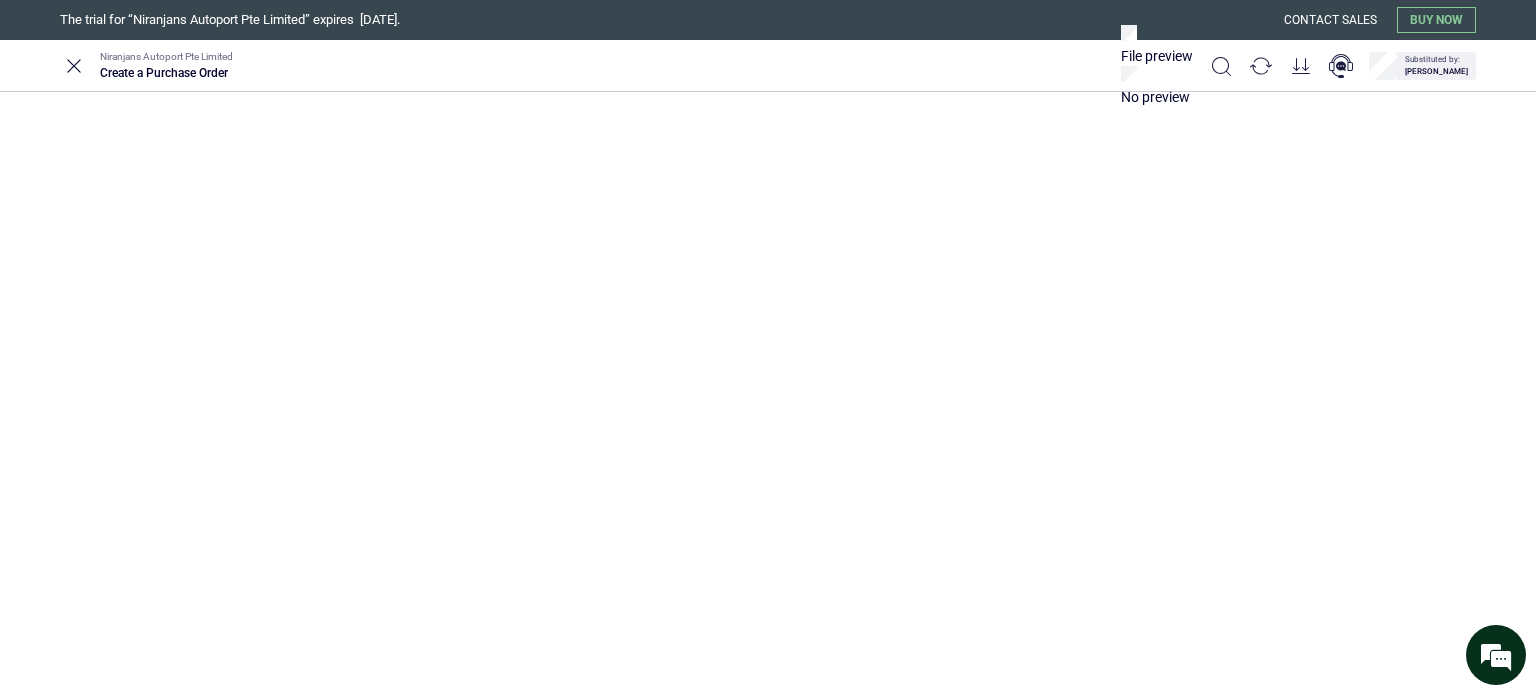 click on "********" at bounding box center (704, 914) 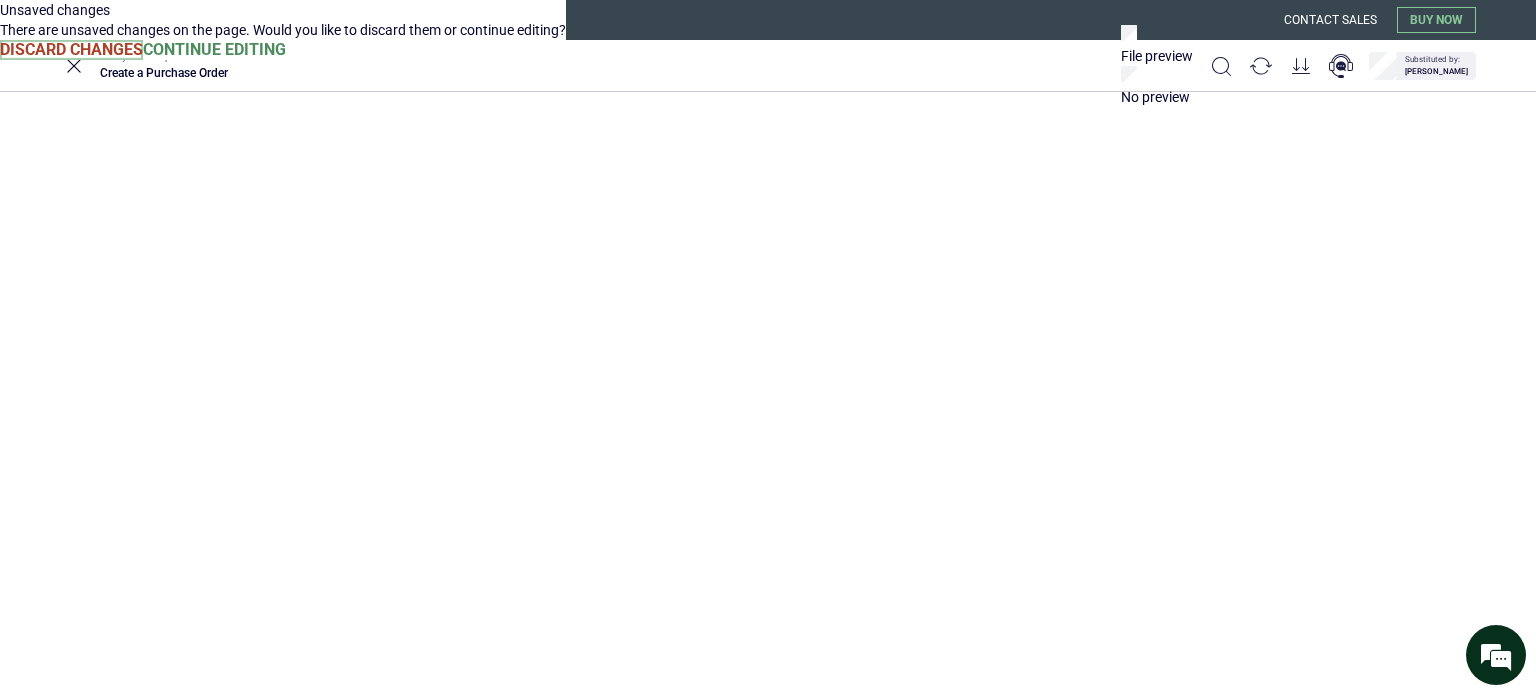 click on "Discard Changes" at bounding box center [71, 50] 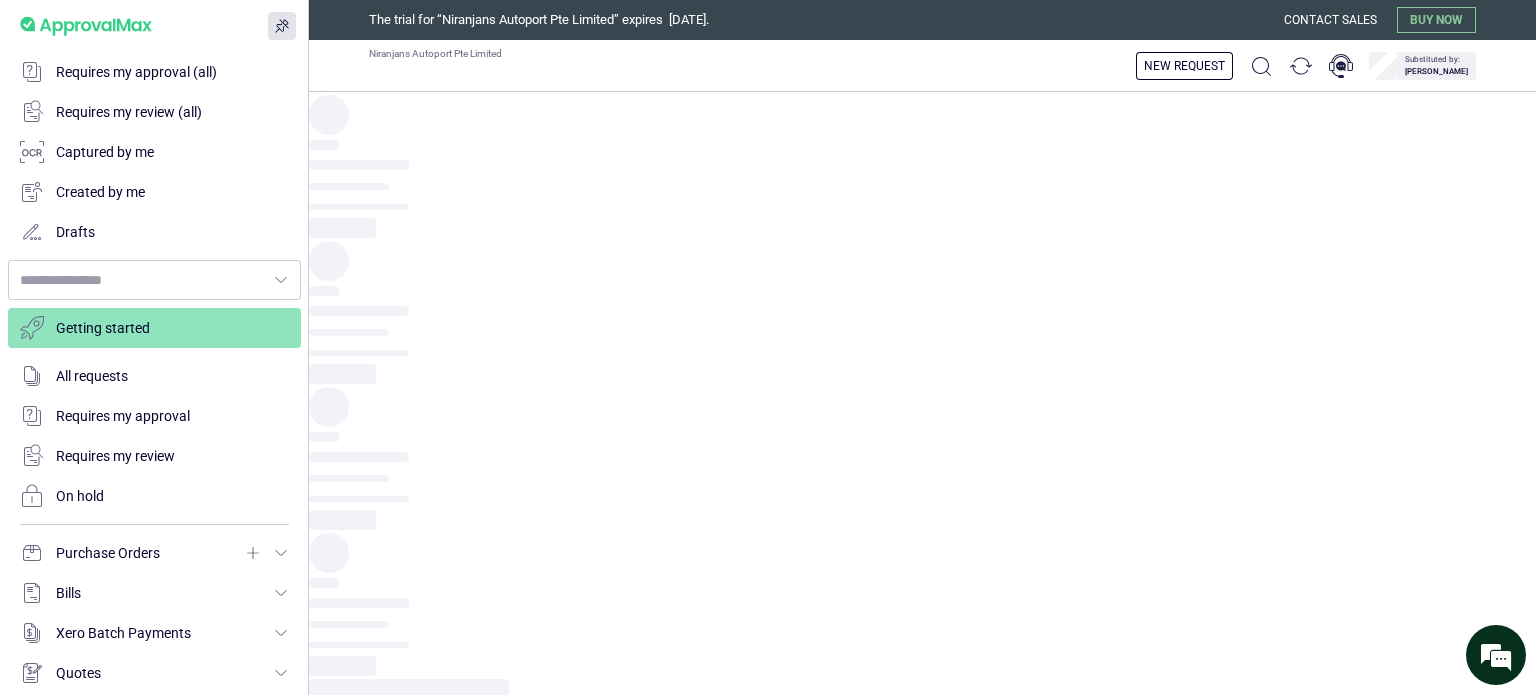 type on "**********" 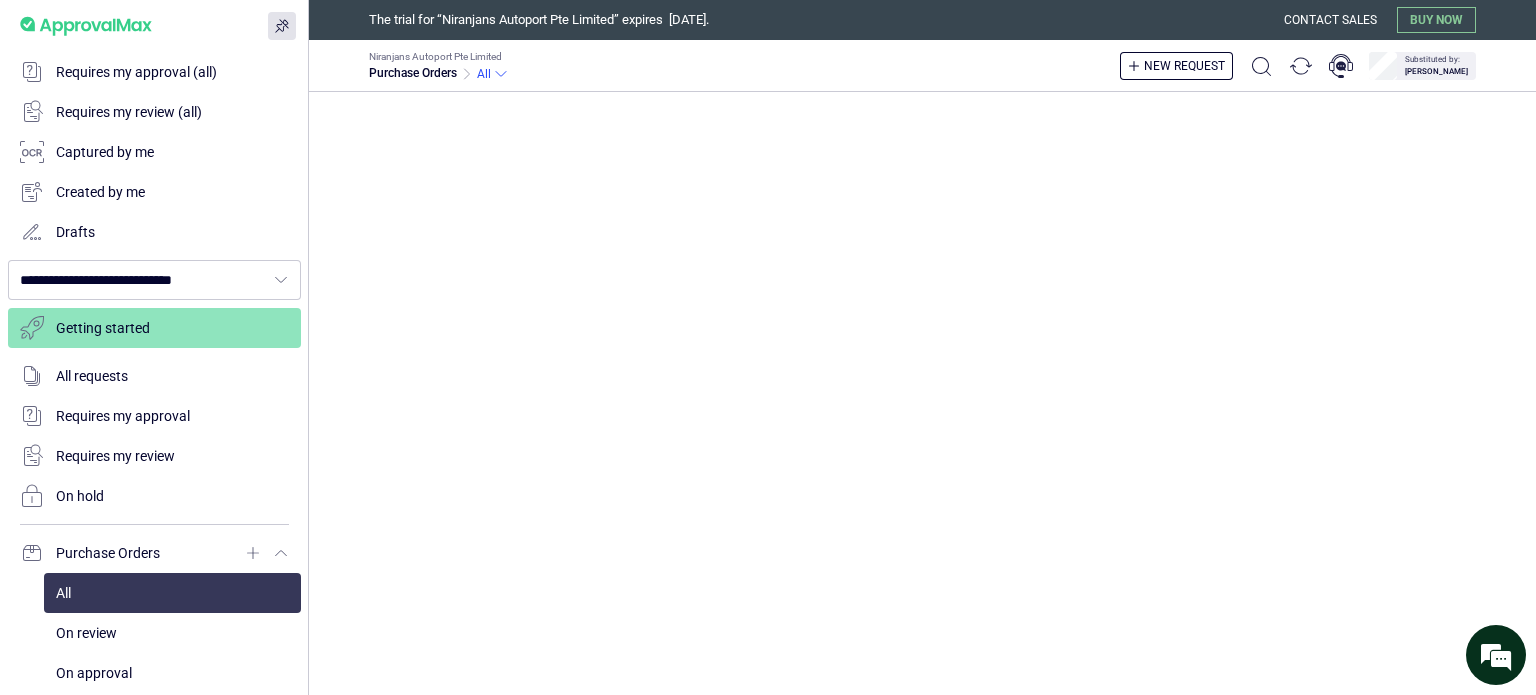 click on "Niranjans Autoport Pte Limited" at bounding box center (541, 202) 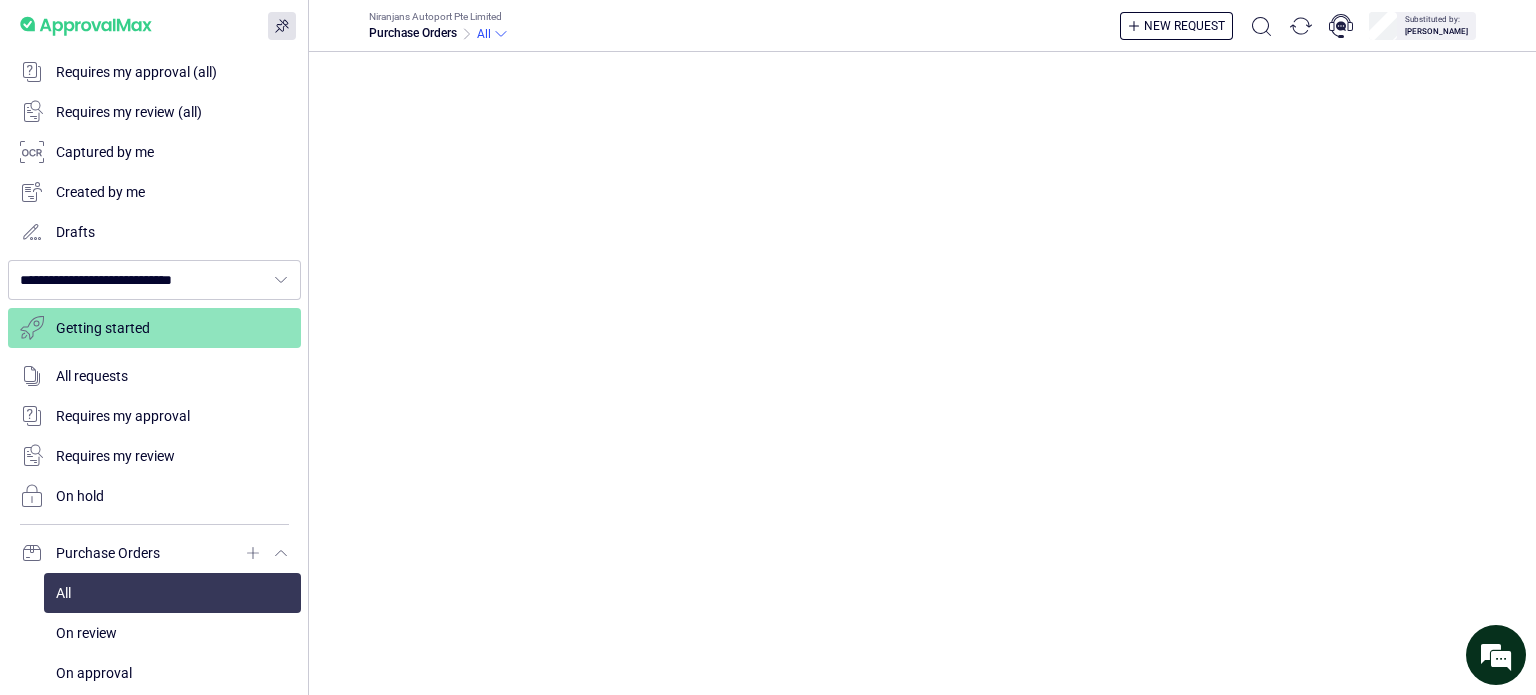 scroll, scrollTop: 1120, scrollLeft: 0, axis: vertical 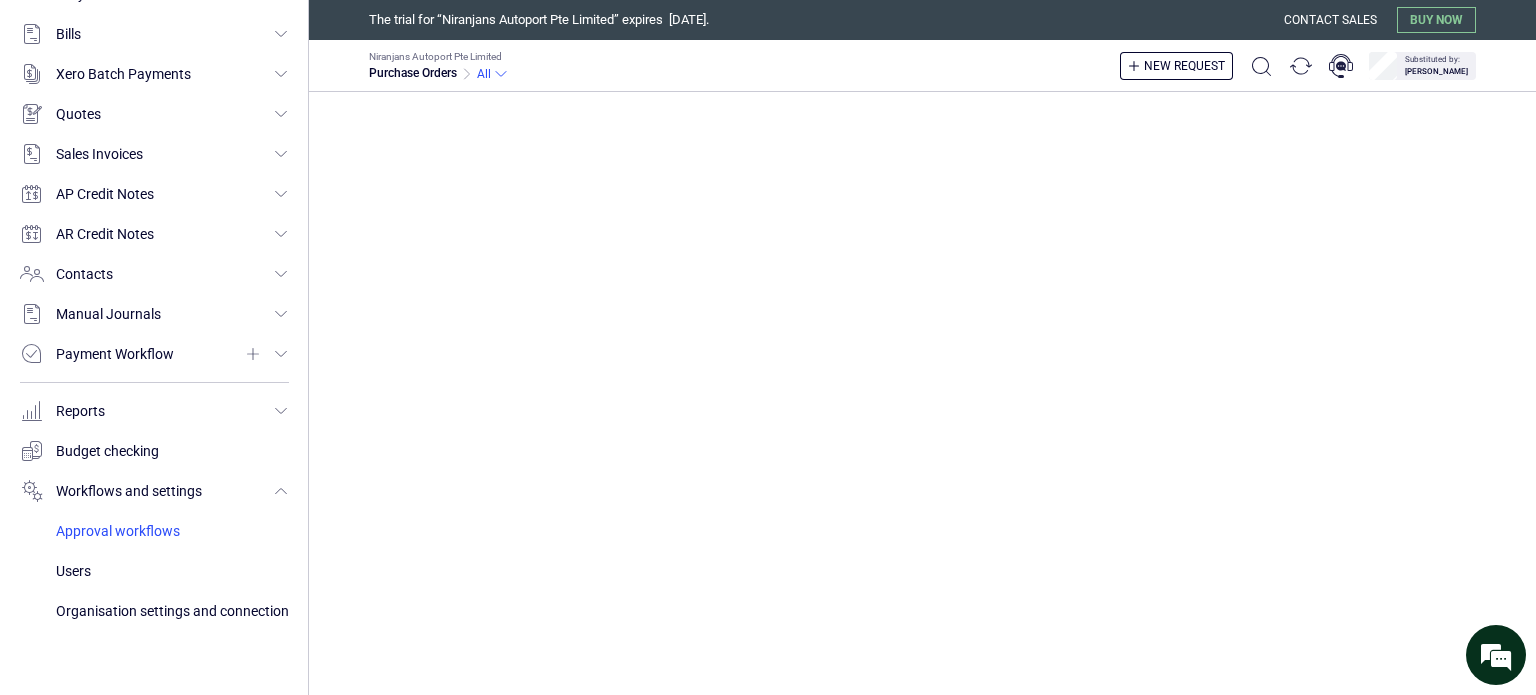 click at bounding box center [172, 531] 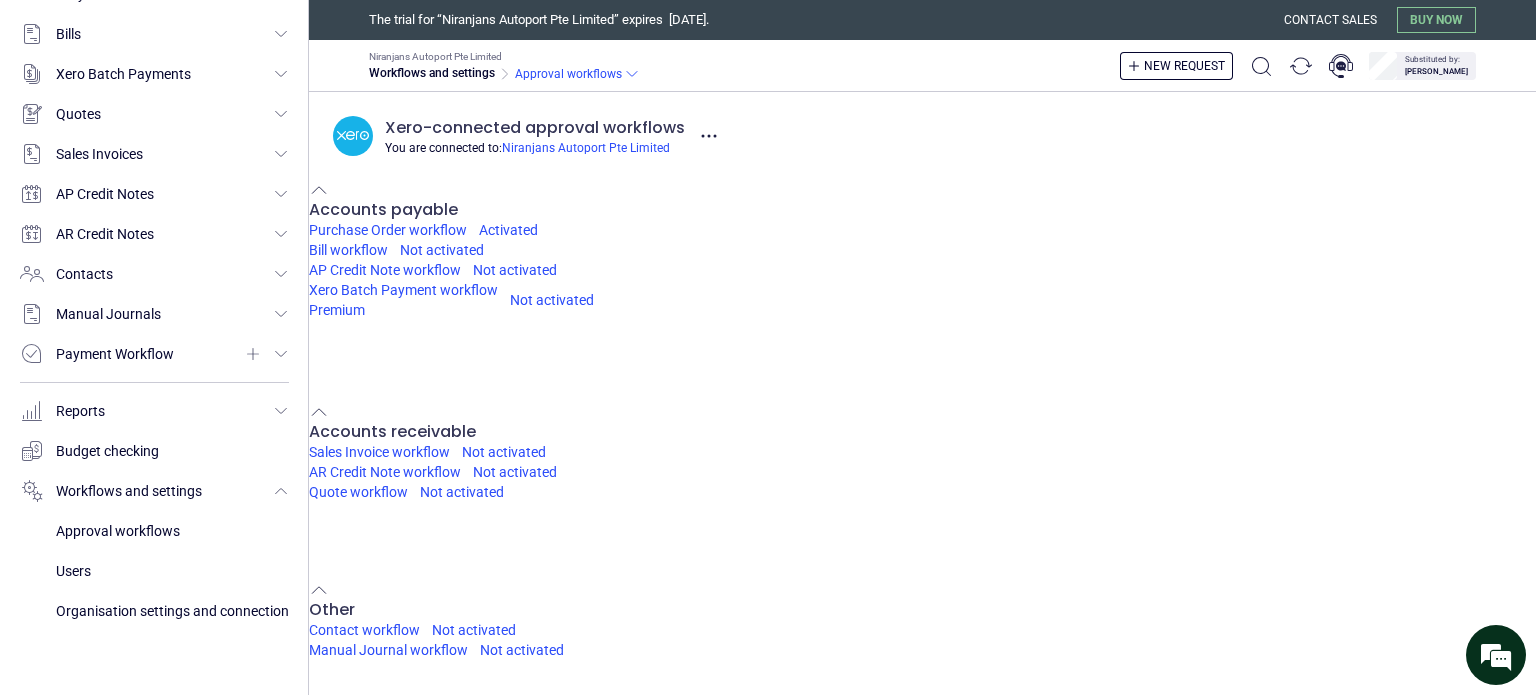 click on "Payment Workflow" at bounding box center [368, 943] 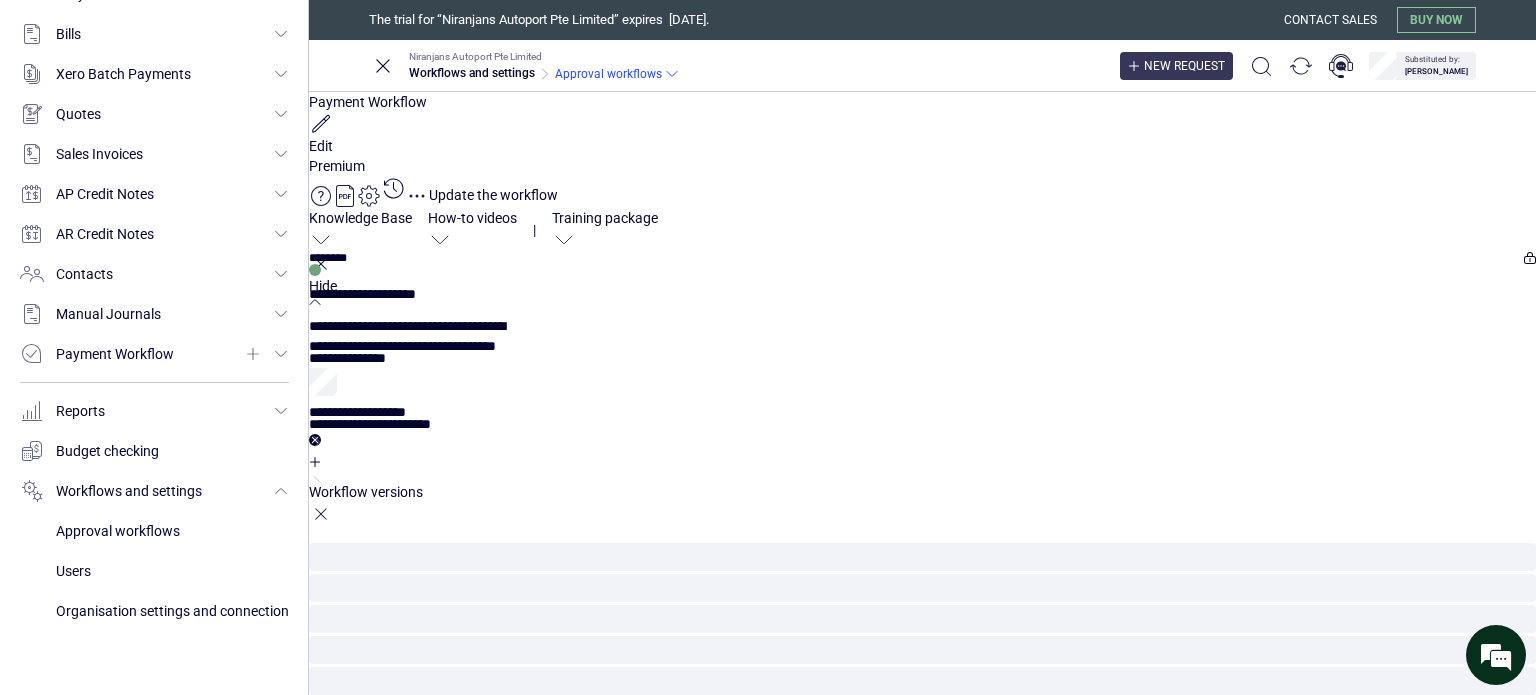 click on "New request" at bounding box center [1176, 66] 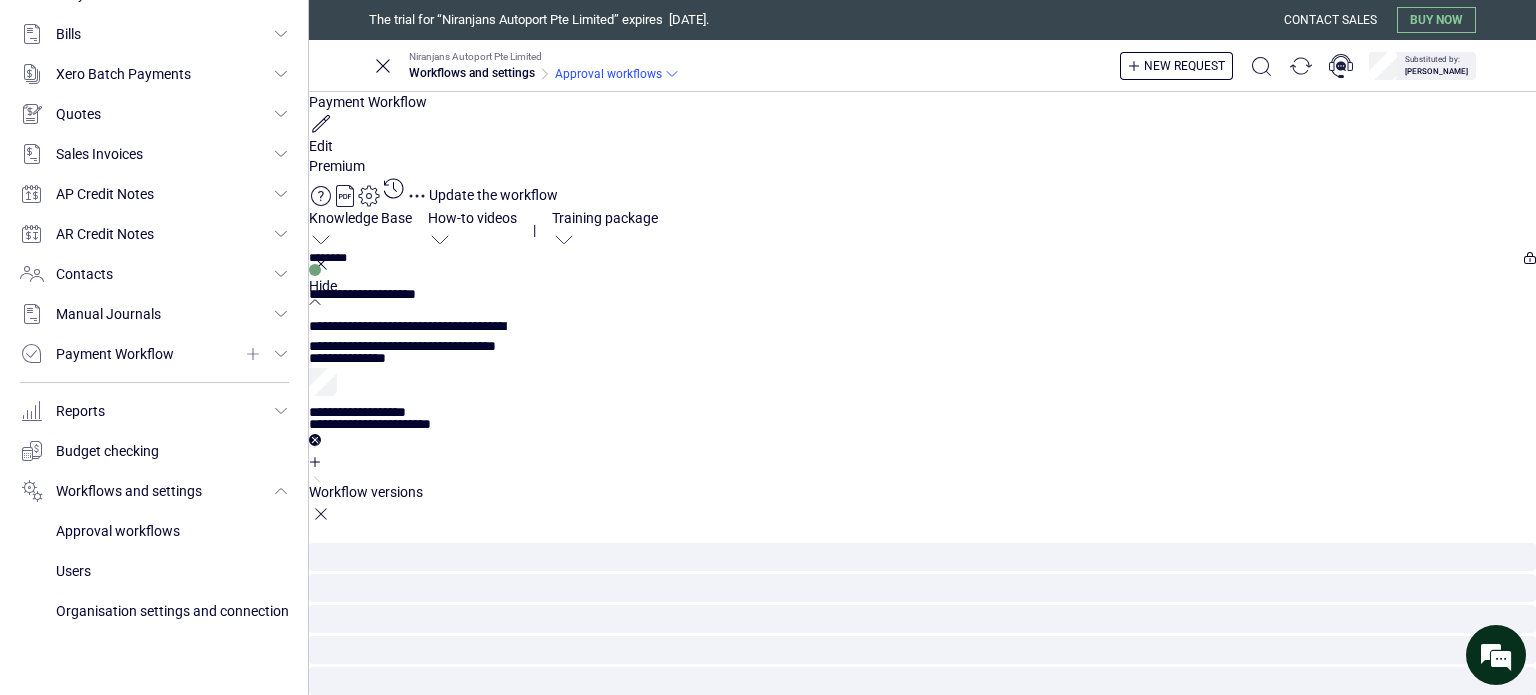 click on "Niranjans Autoport Pte Limited" at bounding box center [0, 0] 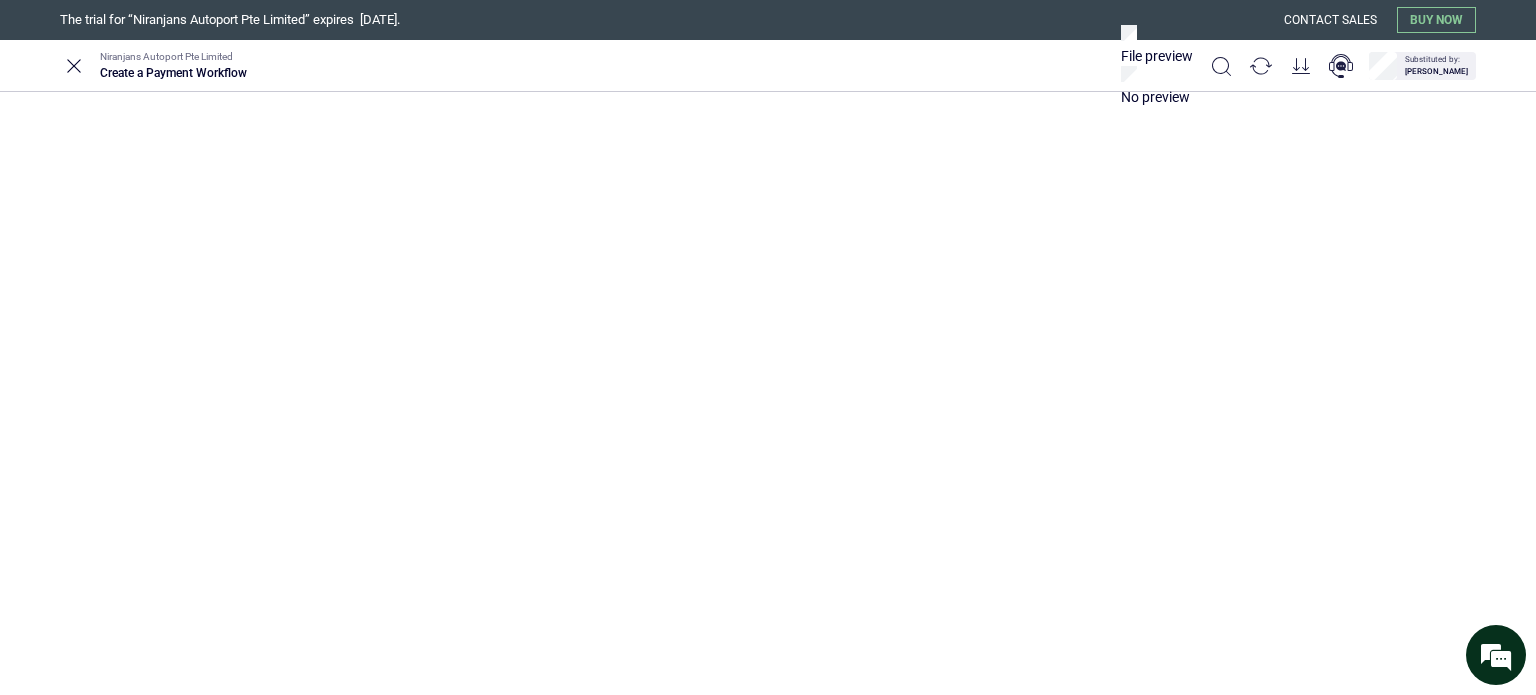 scroll, scrollTop: 131, scrollLeft: 0, axis: vertical 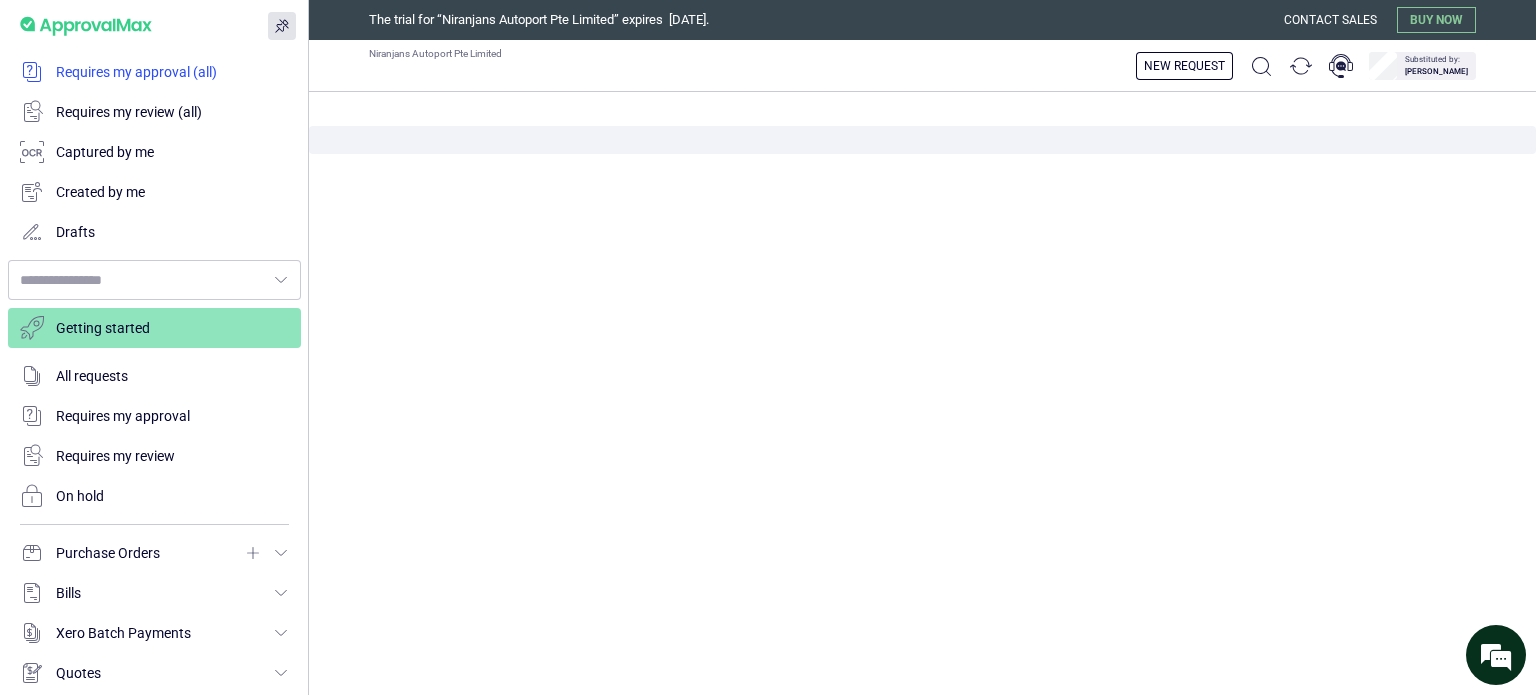 type on "**********" 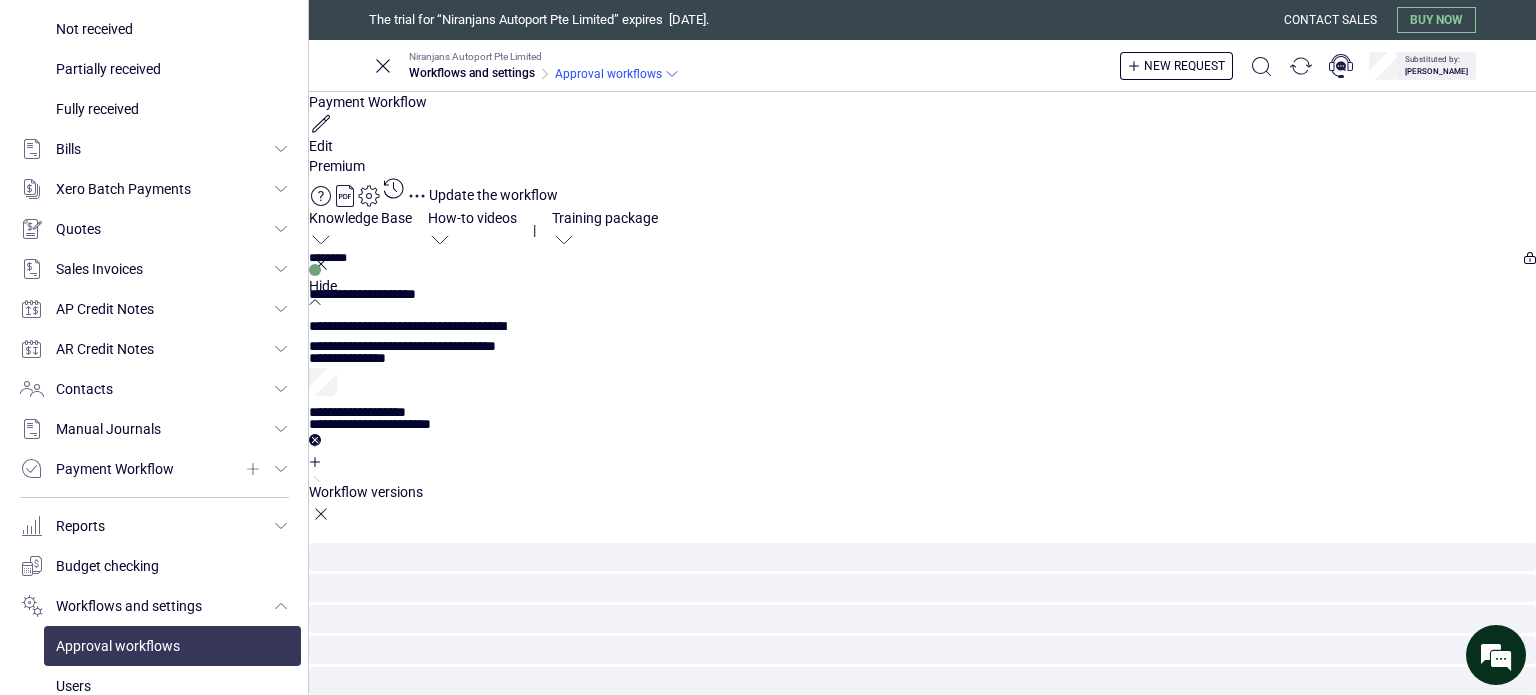 scroll, scrollTop: 924, scrollLeft: 0, axis: vertical 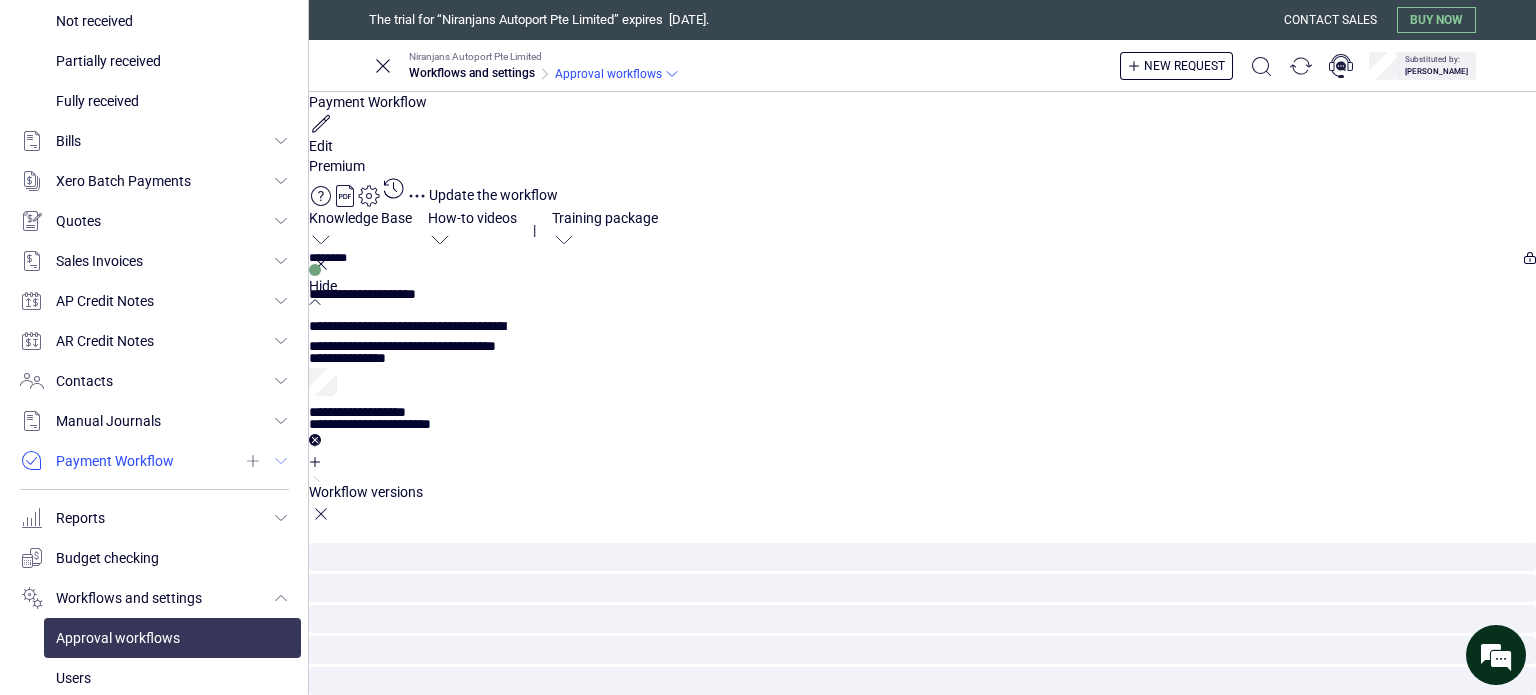 click at bounding box center (154, 461) 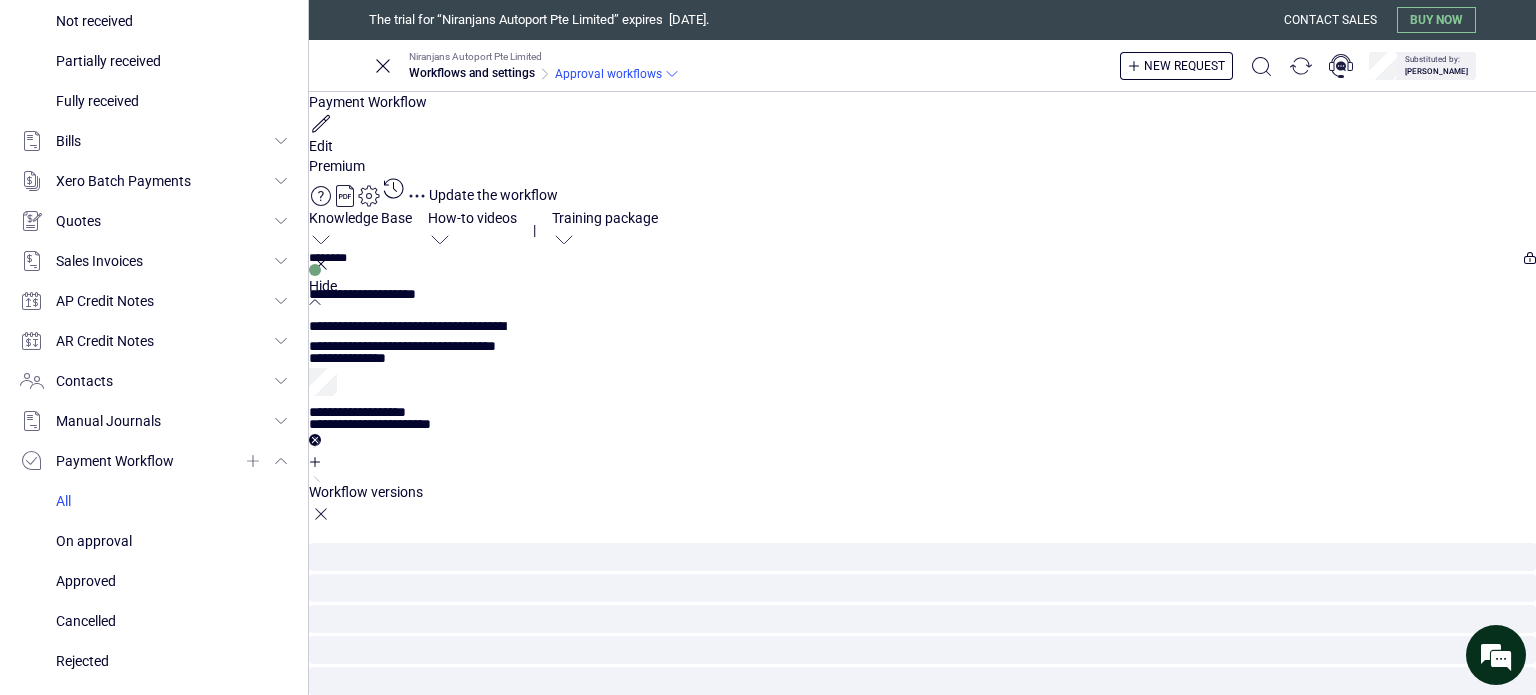 click at bounding box center [172, 501] 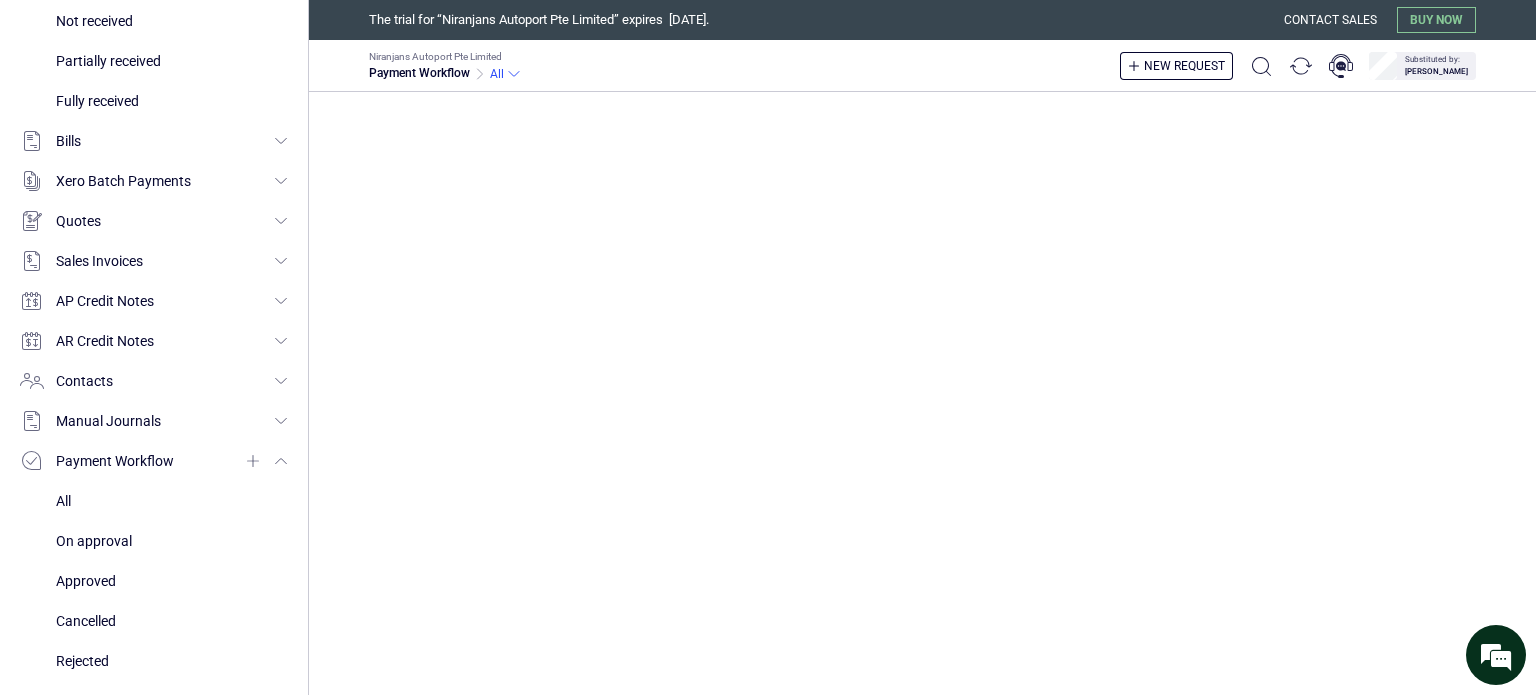 click on "20.00 FJD" at bounding box center [541, 182] 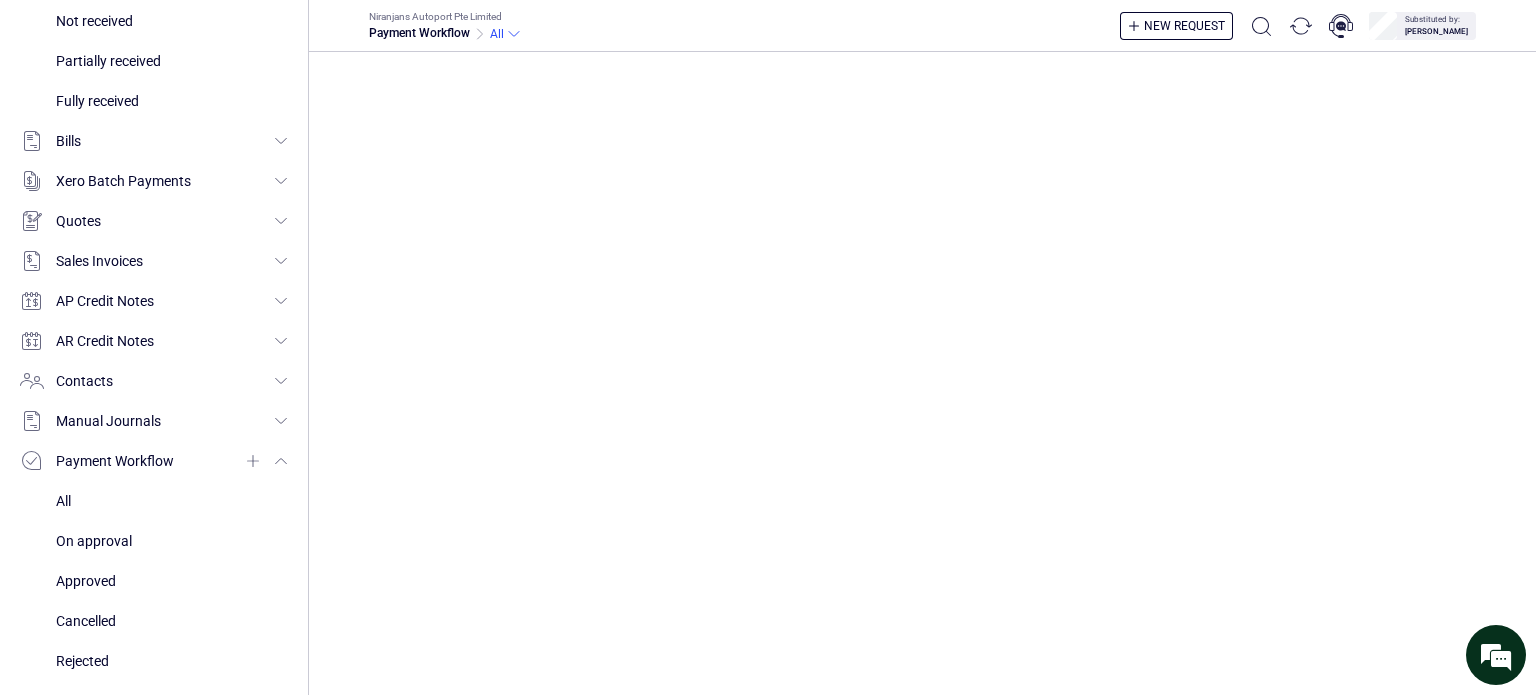 click 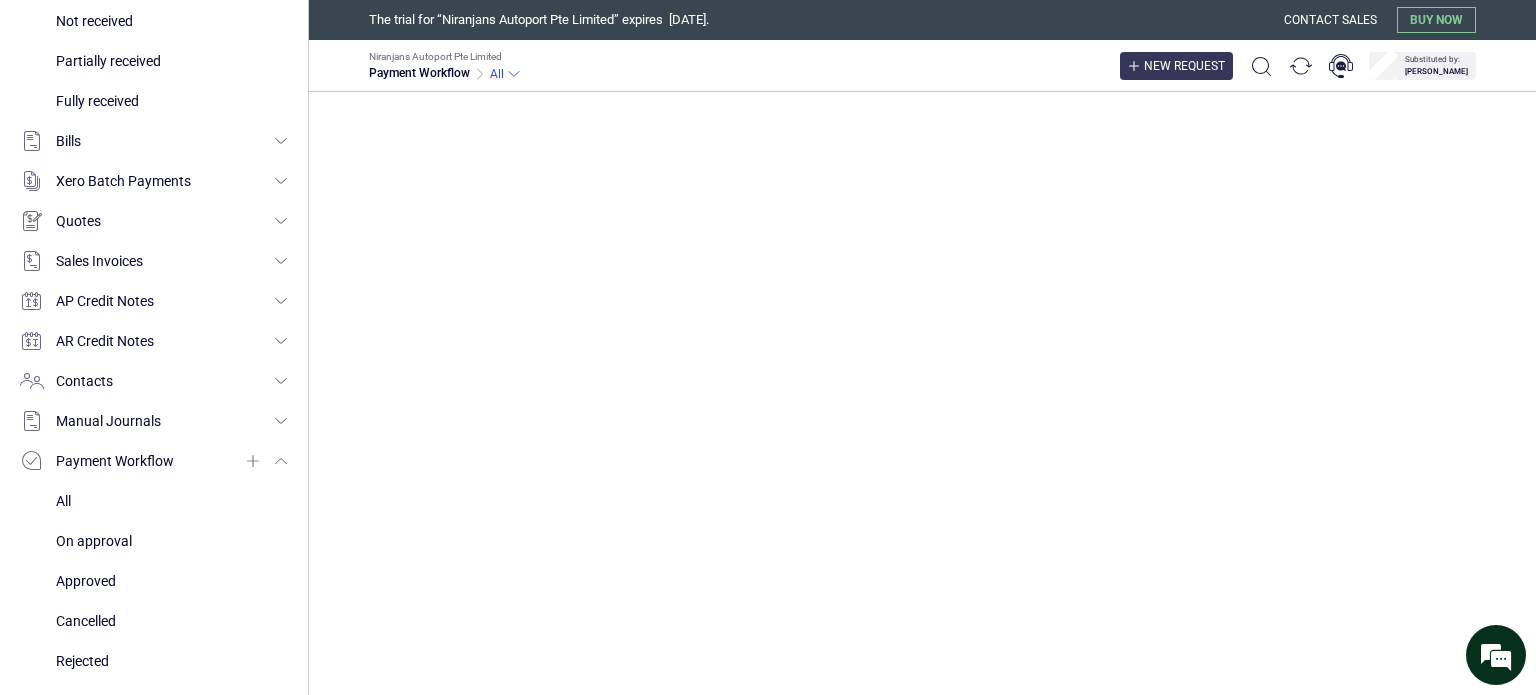 click on "New request" at bounding box center (1176, 66) 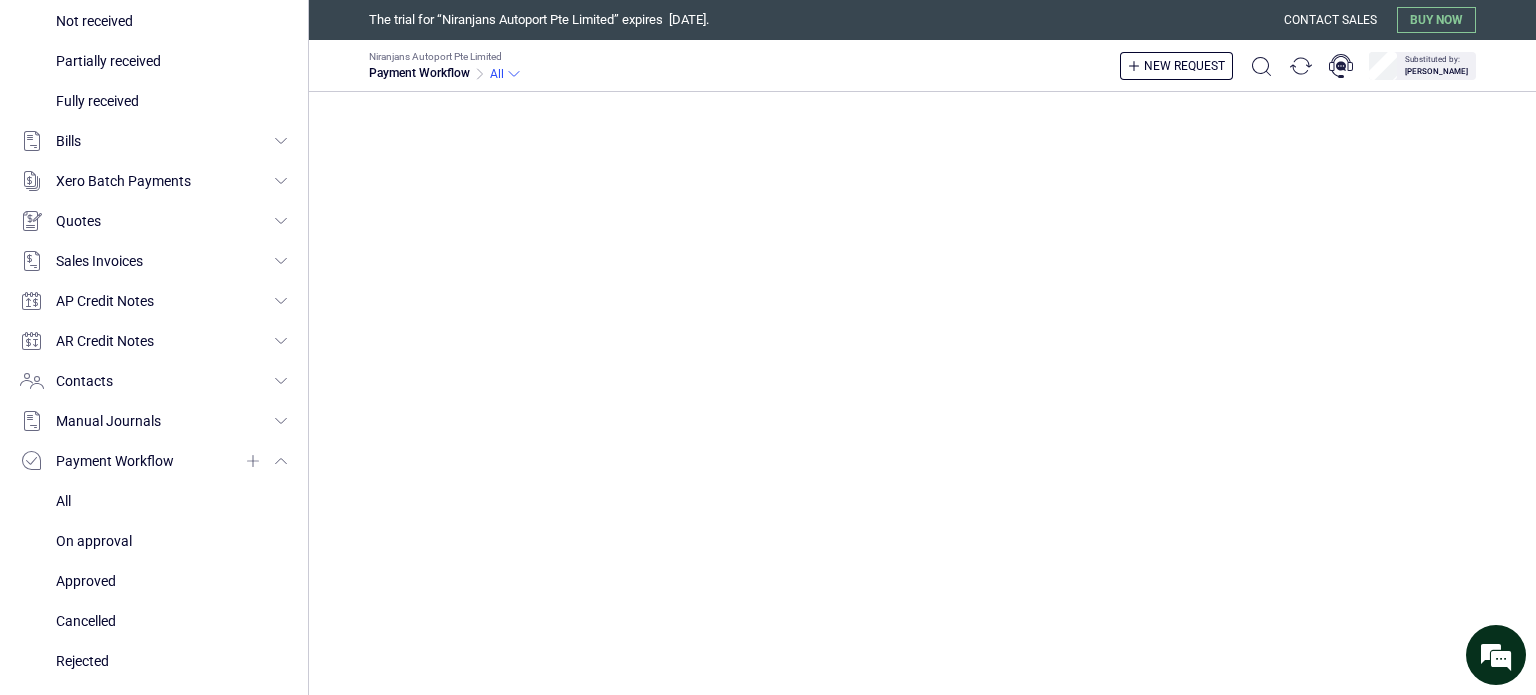 click on "Niranjans Autoport Pte Limited" at bounding box center [0, 0] 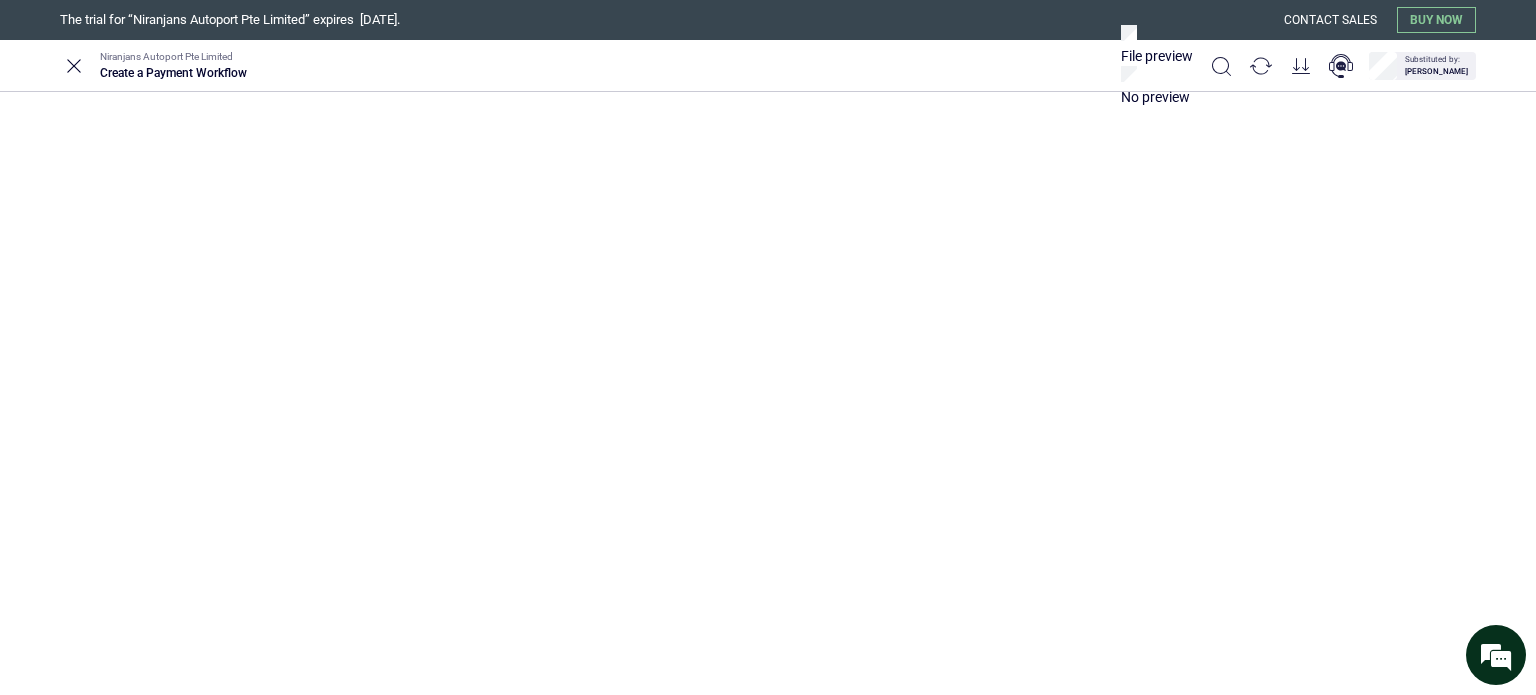 click on "Payment Workflow" at bounding box center [768, 151] 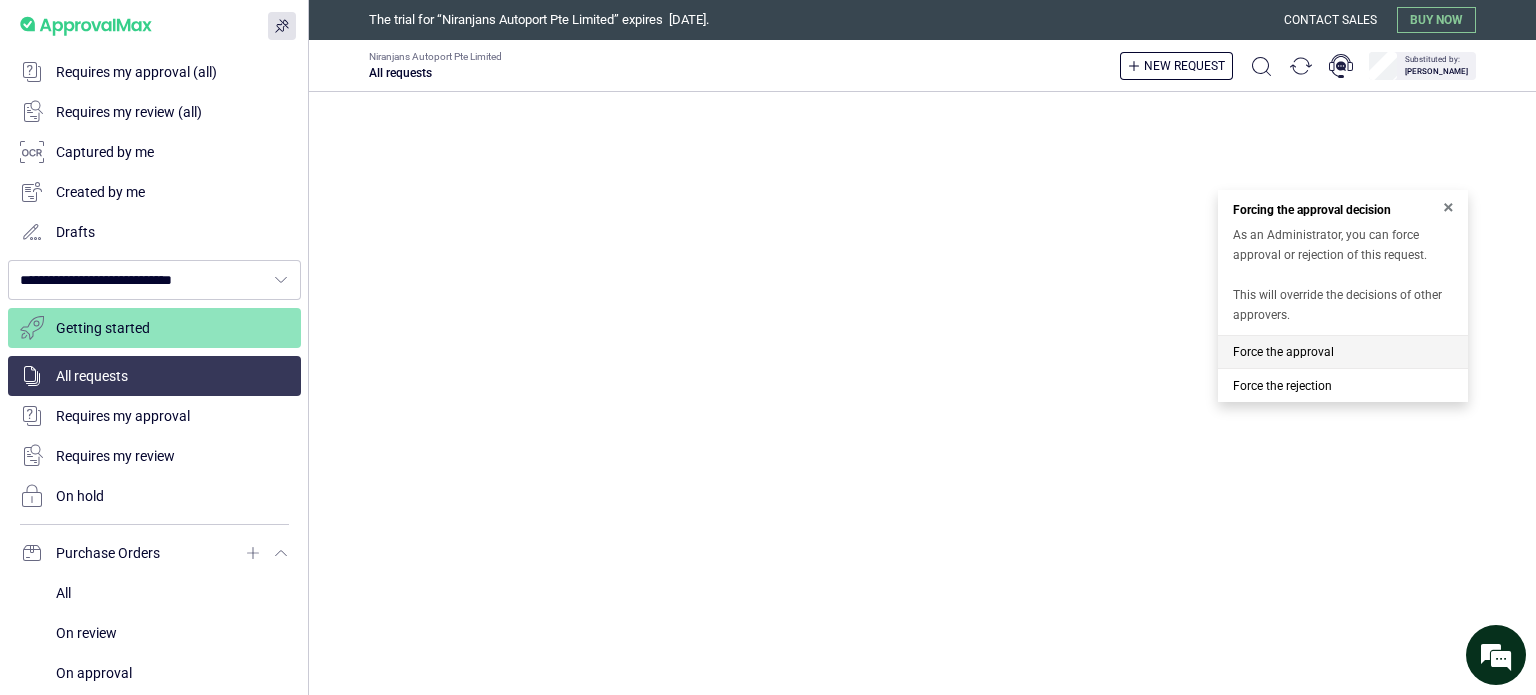 click on "Force the approval" at bounding box center (1343, 352) 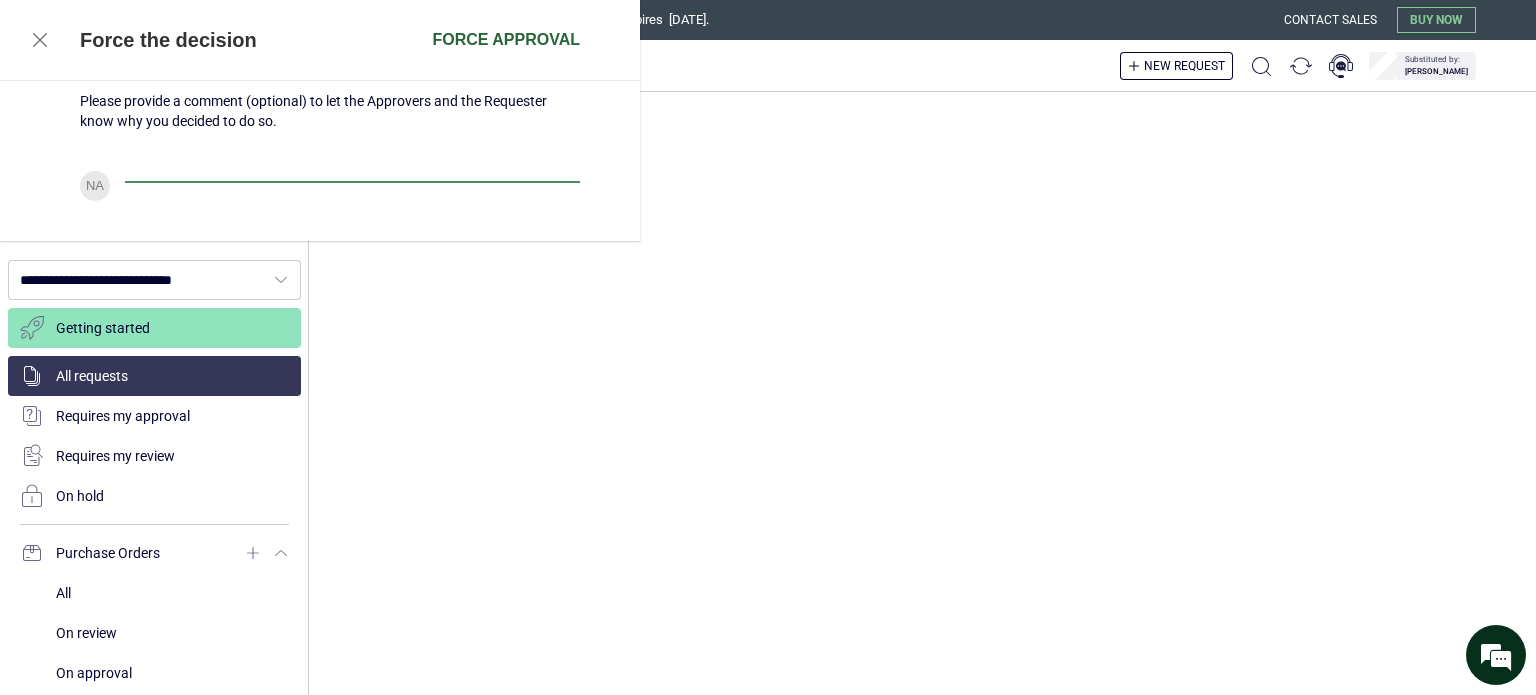 click on "Force approval" at bounding box center (506, 40) 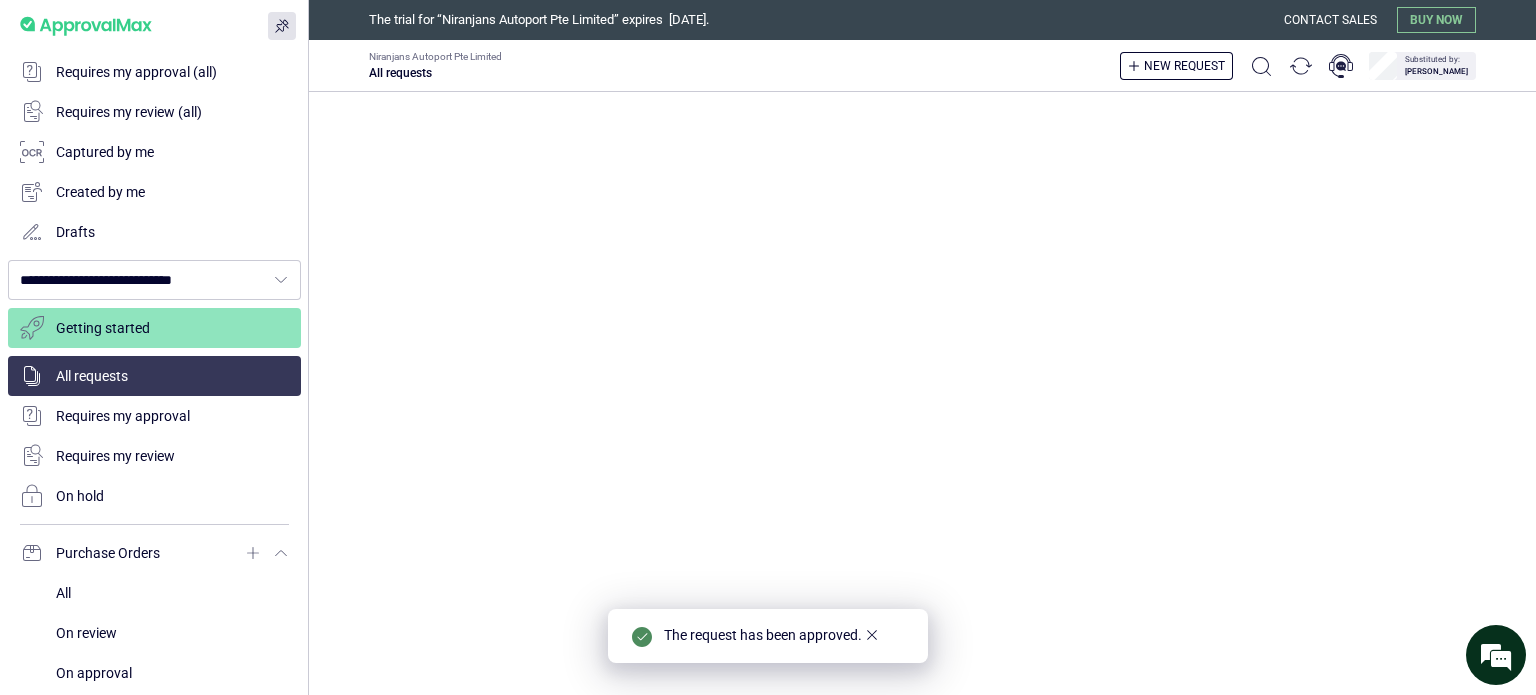 click on "NA Payment Workflow Janty Bondwell  Approved 20.00 FJD Niranjans Autoport Pte Limited NA Payment Workflow Payment test Approved 20.00 FJD Niranjans Autoport Pte Limited NA Purchase Order PO-0001 to Sun Insurance Approved 46,000.00 FJD Niranjans Autoport Pte Limited" at bounding box center [541, 92] 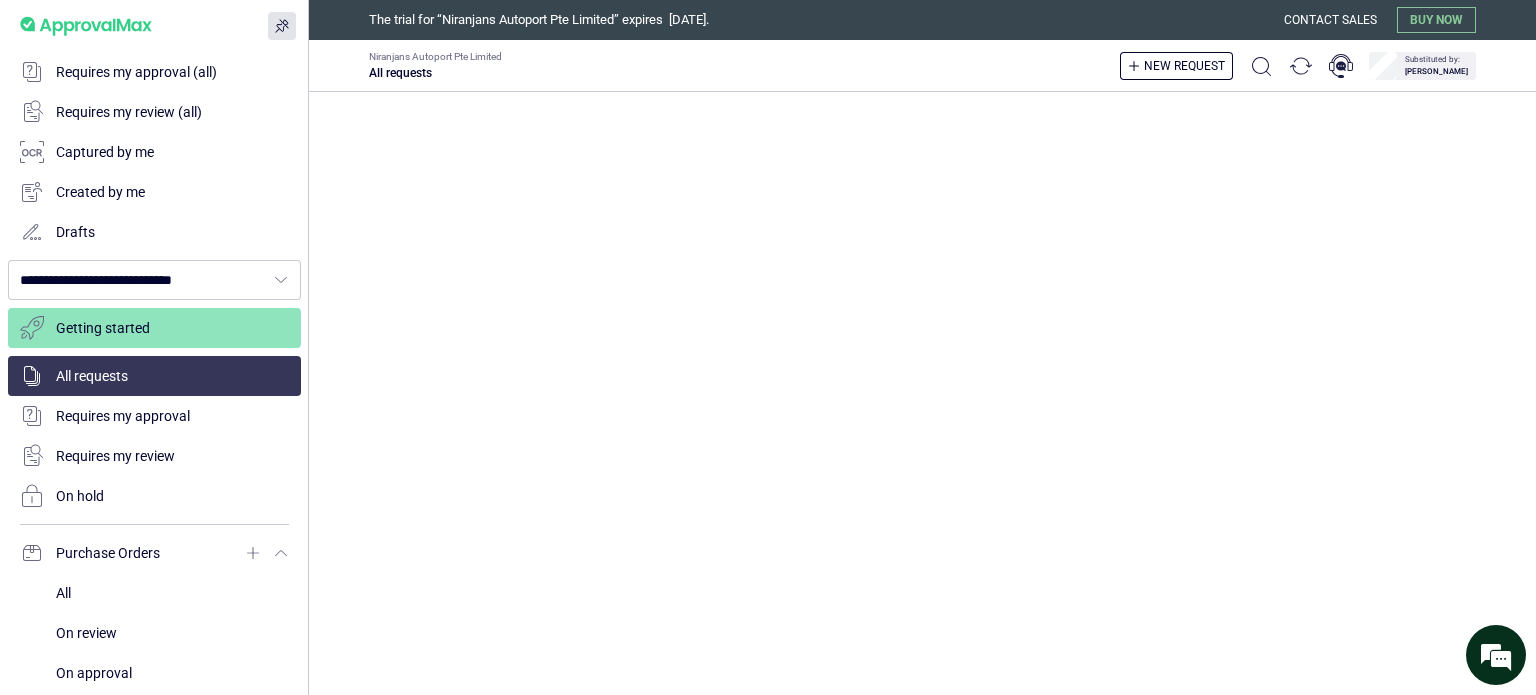 scroll, scrollTop: 0, scrollLeft: 0, axis: both 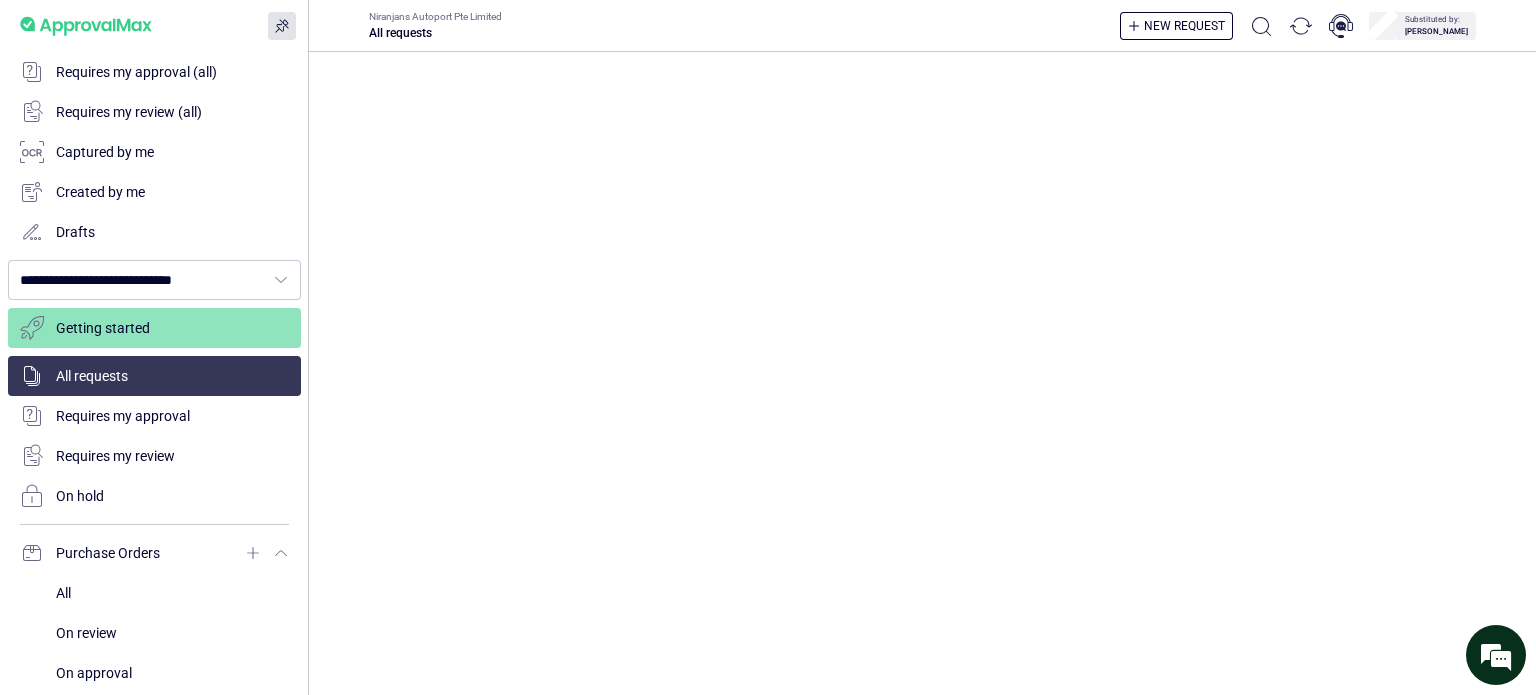 click 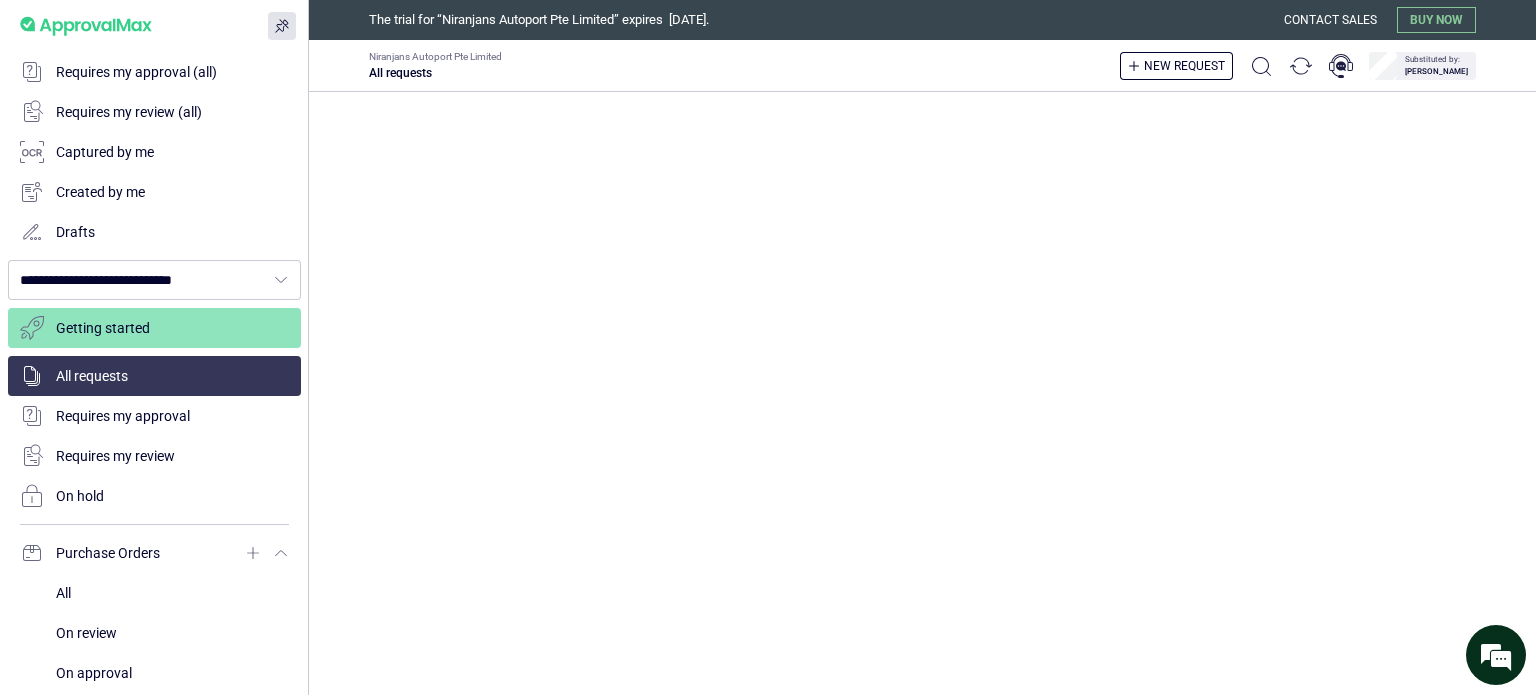 click on "20.00 FJD" at bounding box center [541, 302] 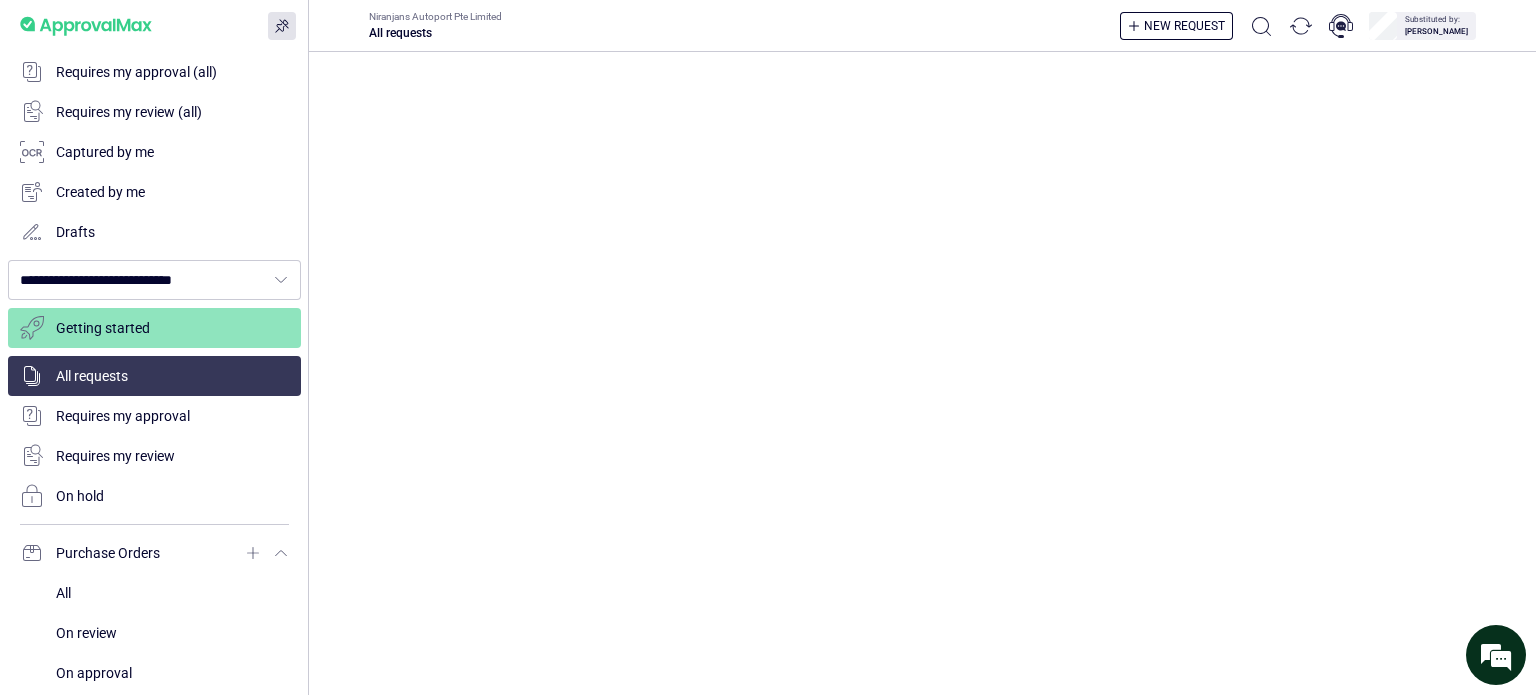 scroll, scrollTop: 0, scrollLeft: 0, axis: both 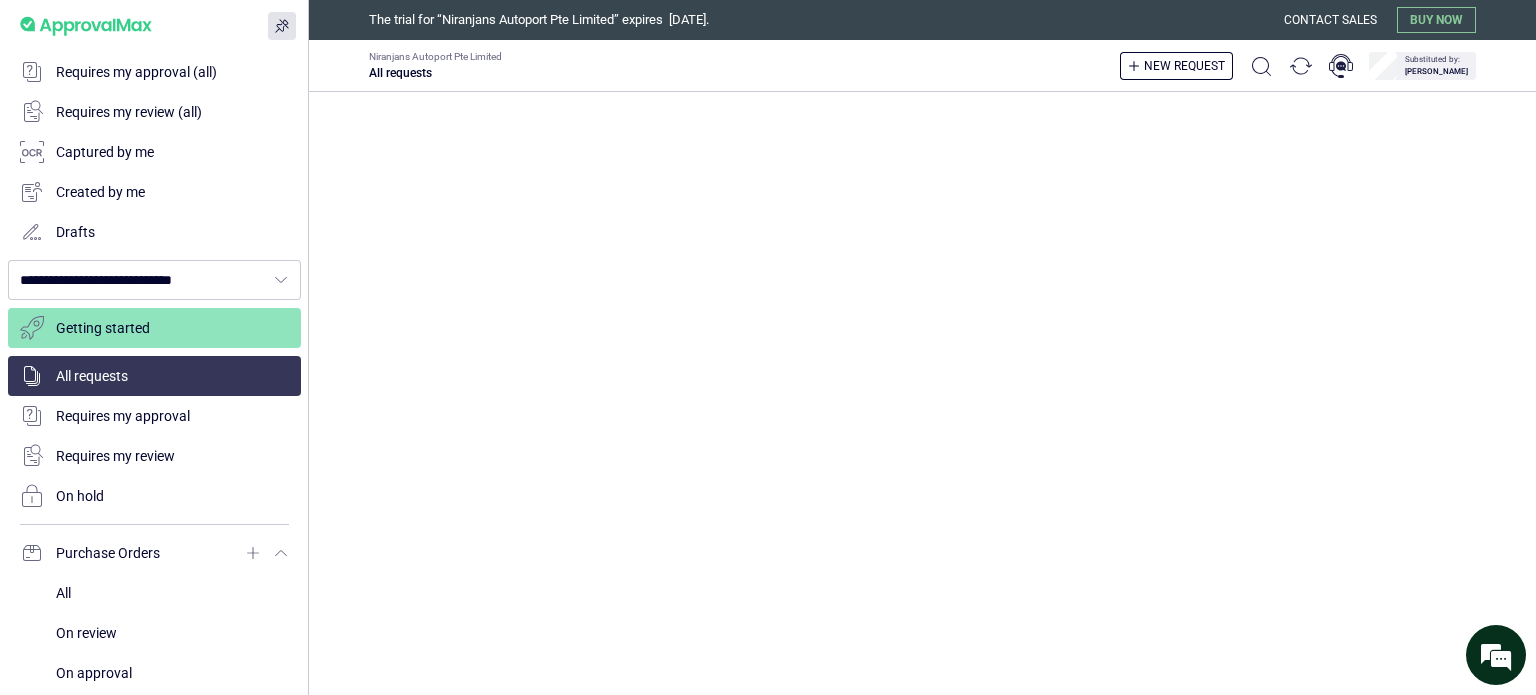 click on "20.00 FJD" at bounding box center (541, 302) 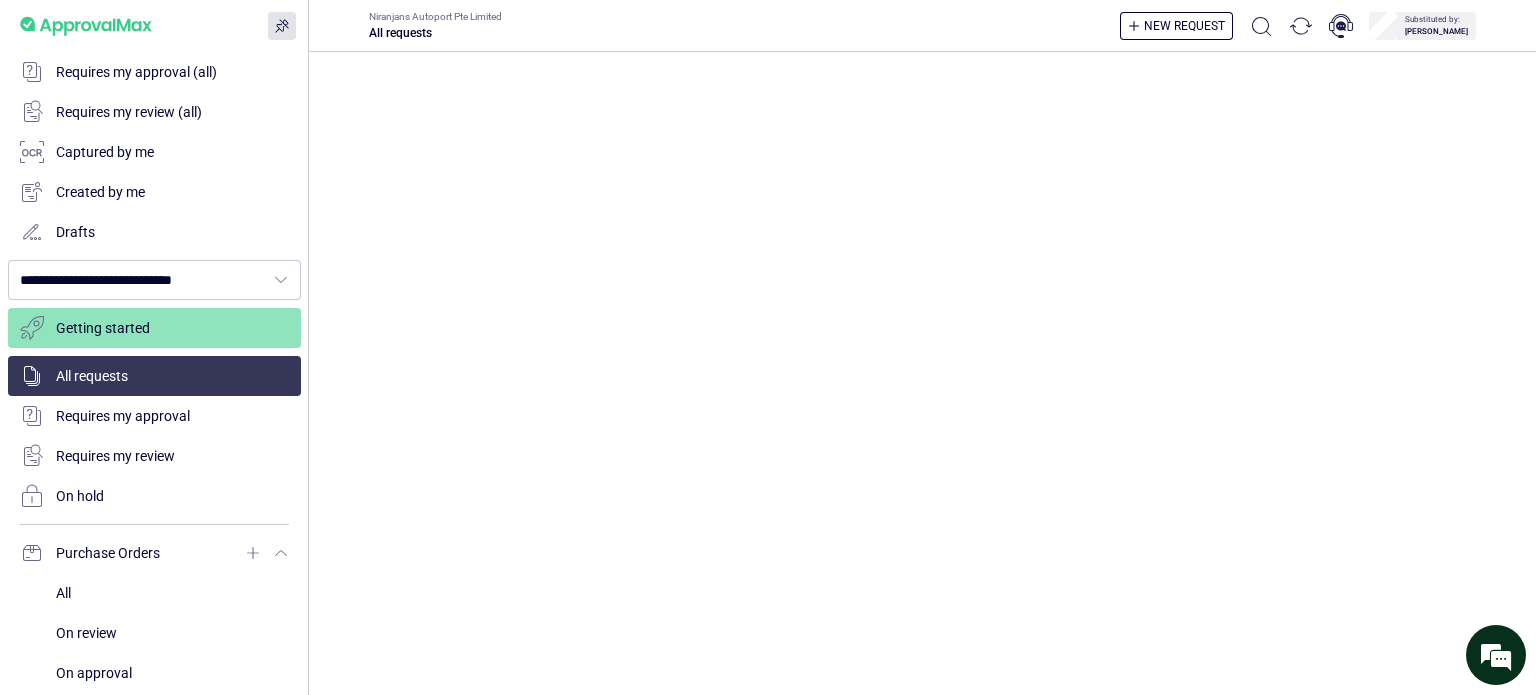 click 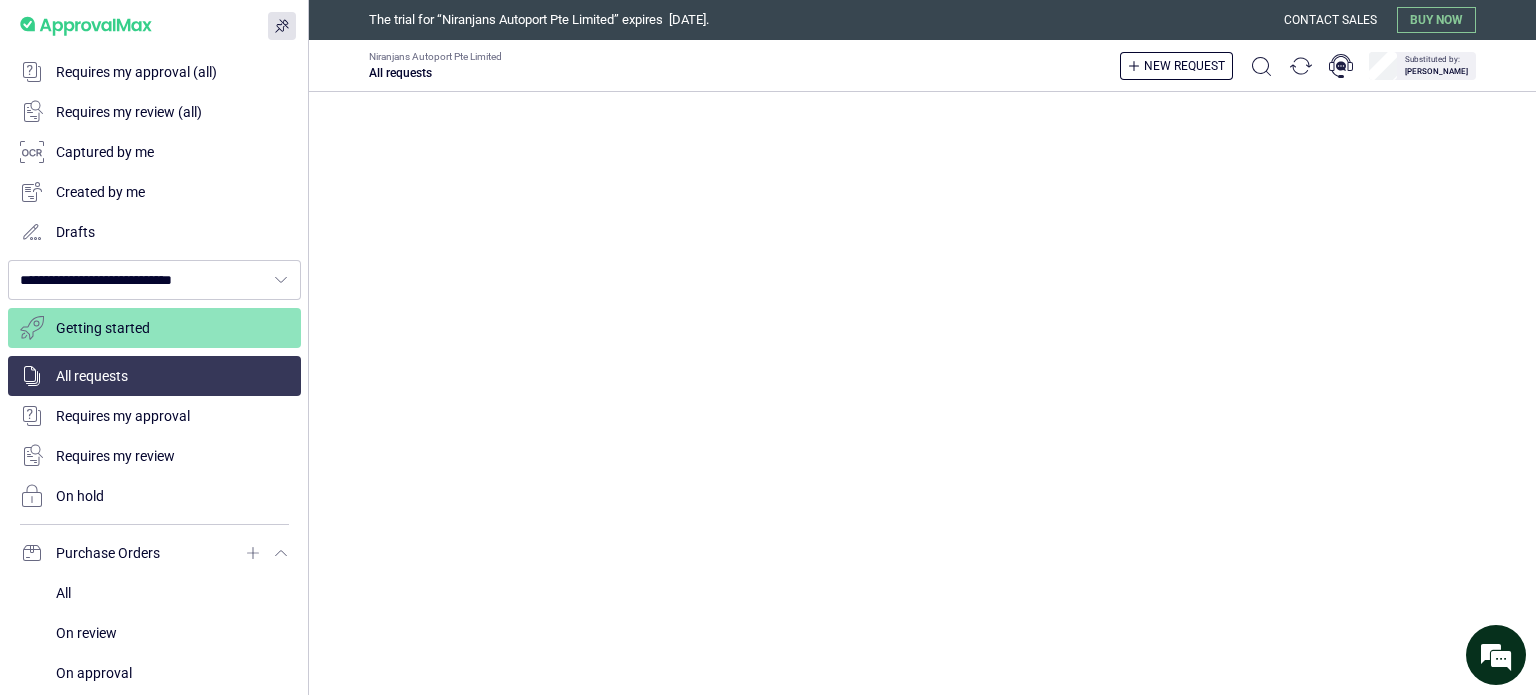 click on "20.00 FJD" at bounding box center (541, 182) 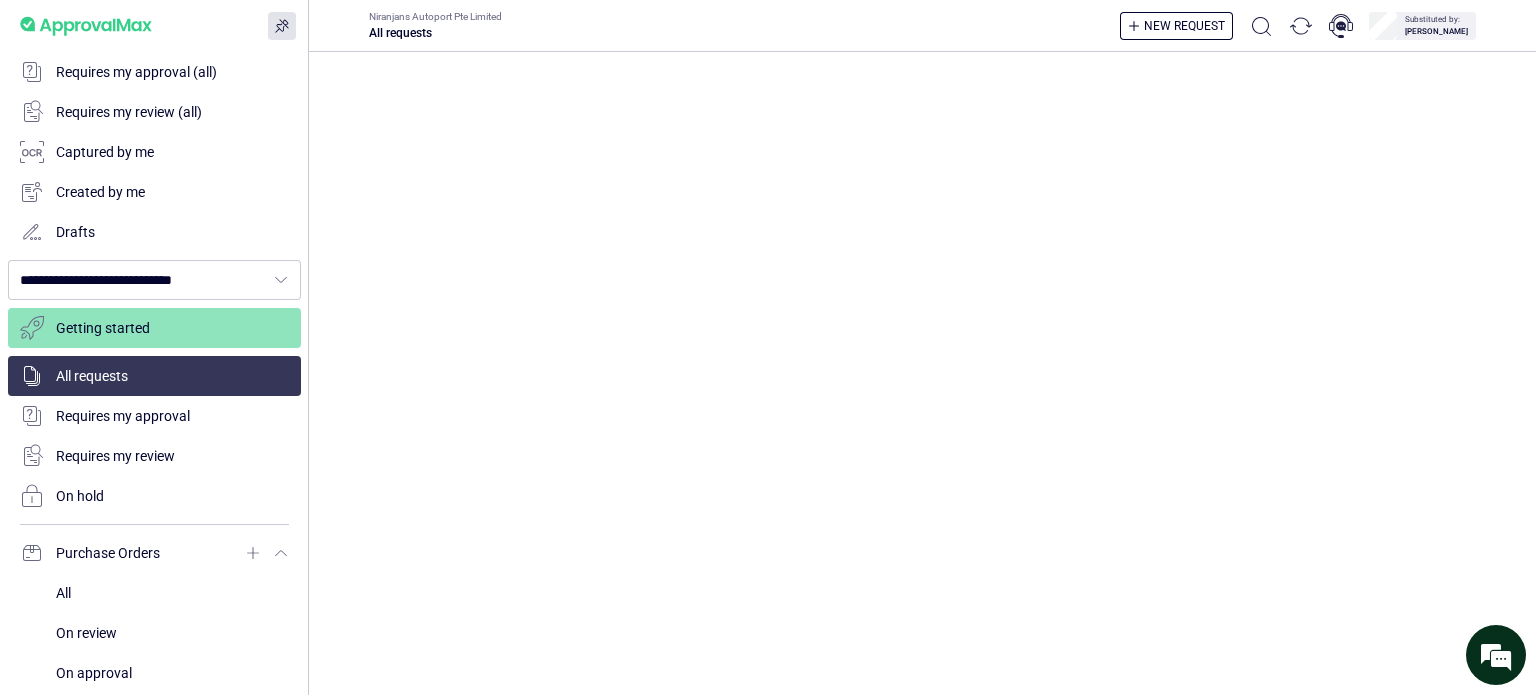 click 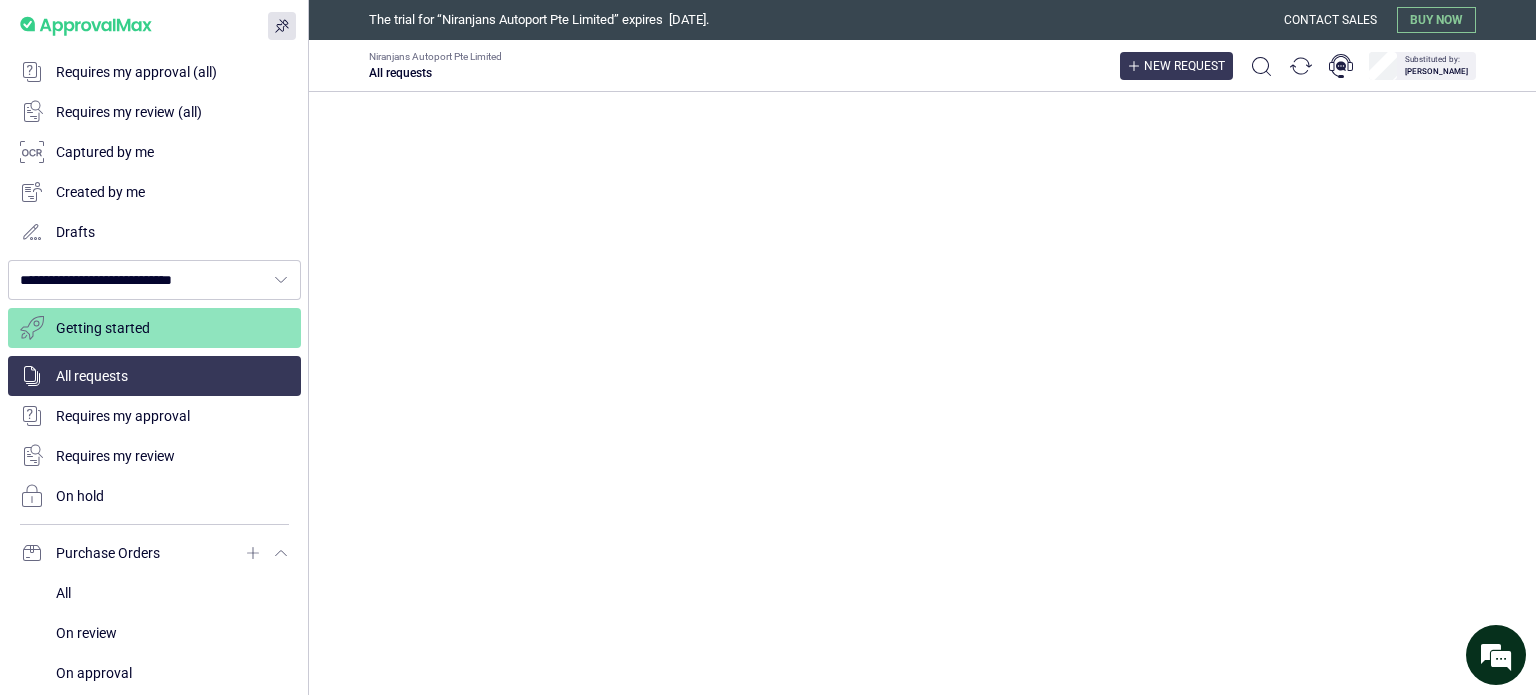 click on "New request" at bounding box center (1184, 66) 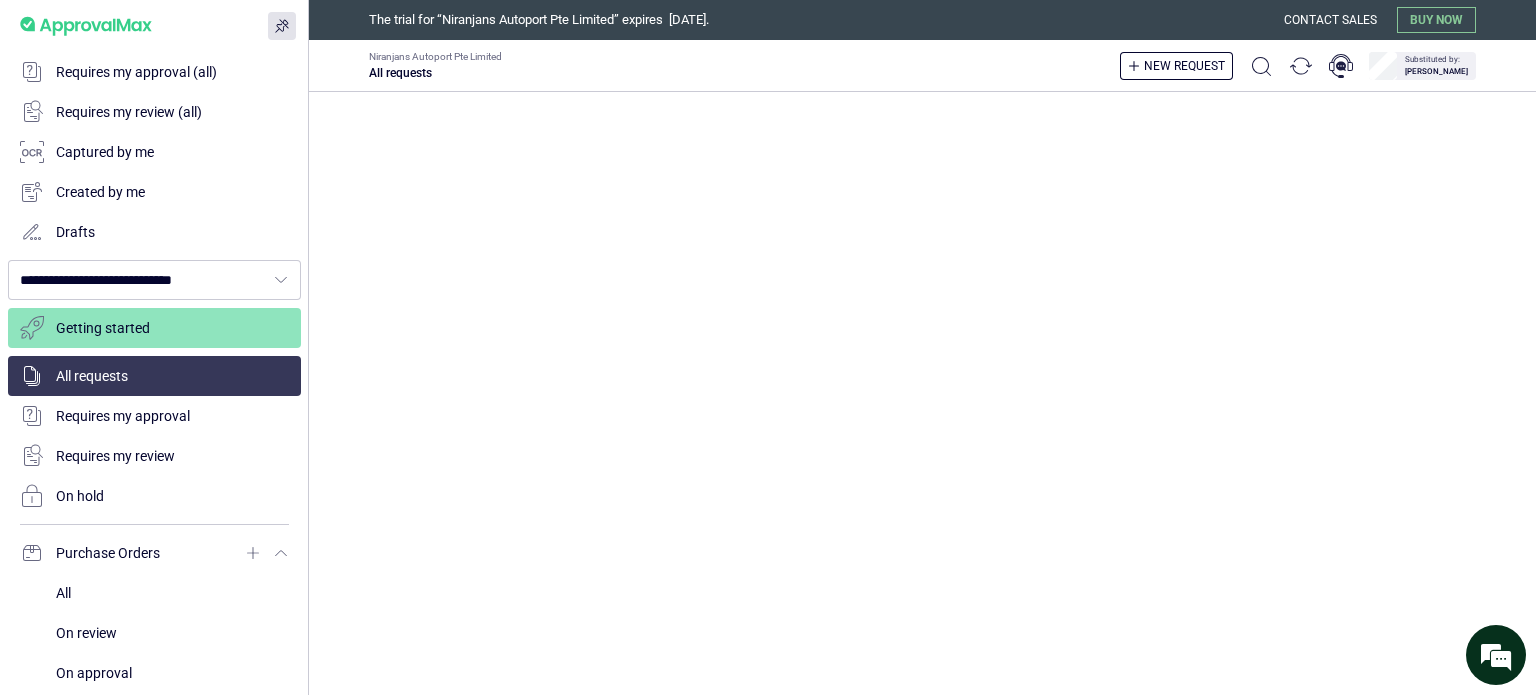 click on "Niranjans Autoport Pte Limited" at bounding box center [0, 0] 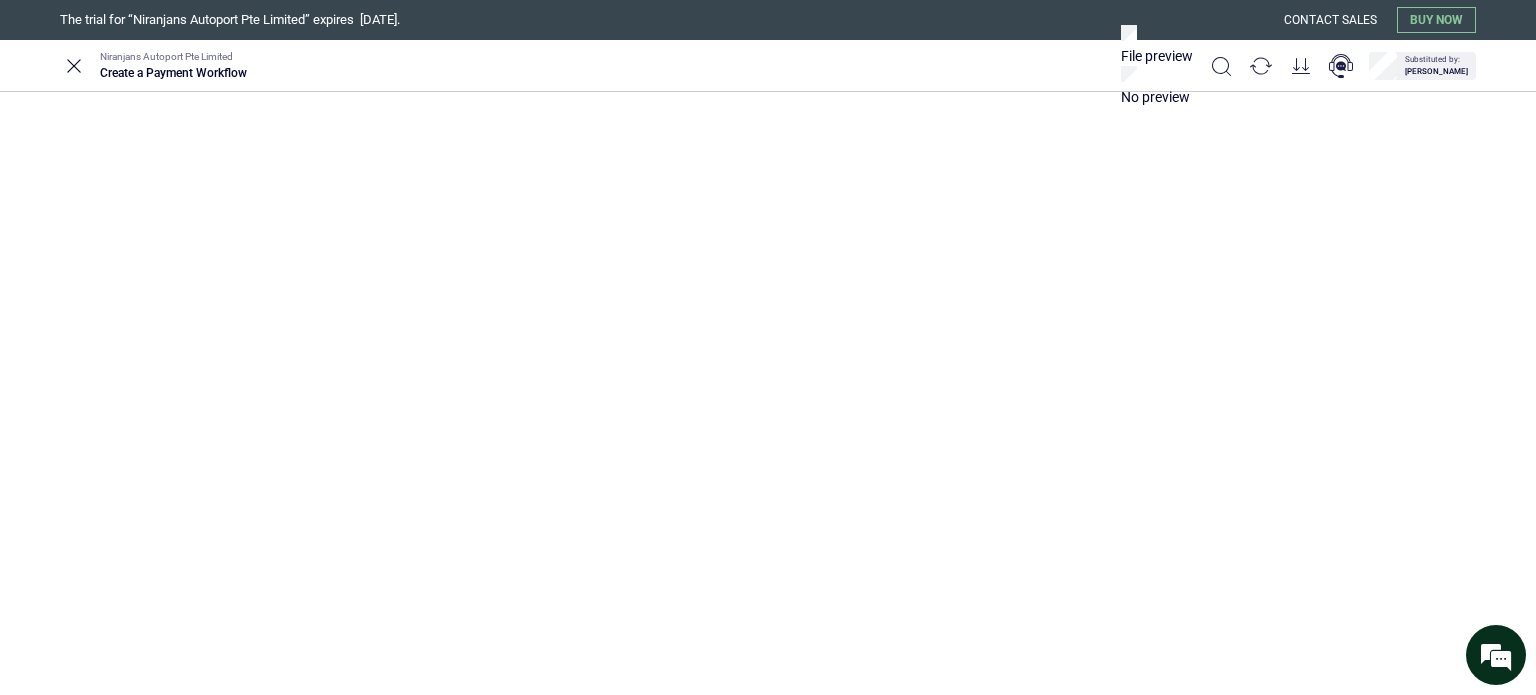 click on "Payment Workflow" at bounding box center [768, 151] 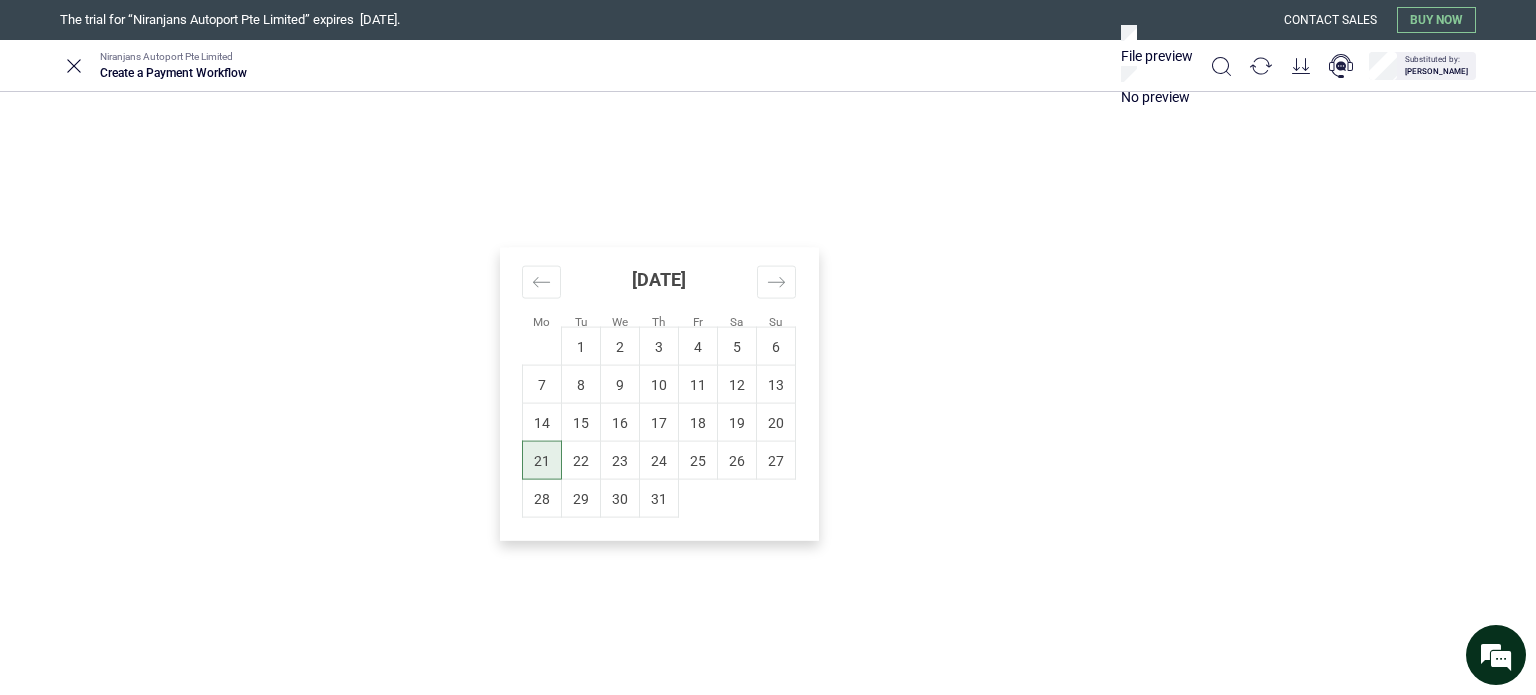 click on "21" at bounding box center [542, 460] 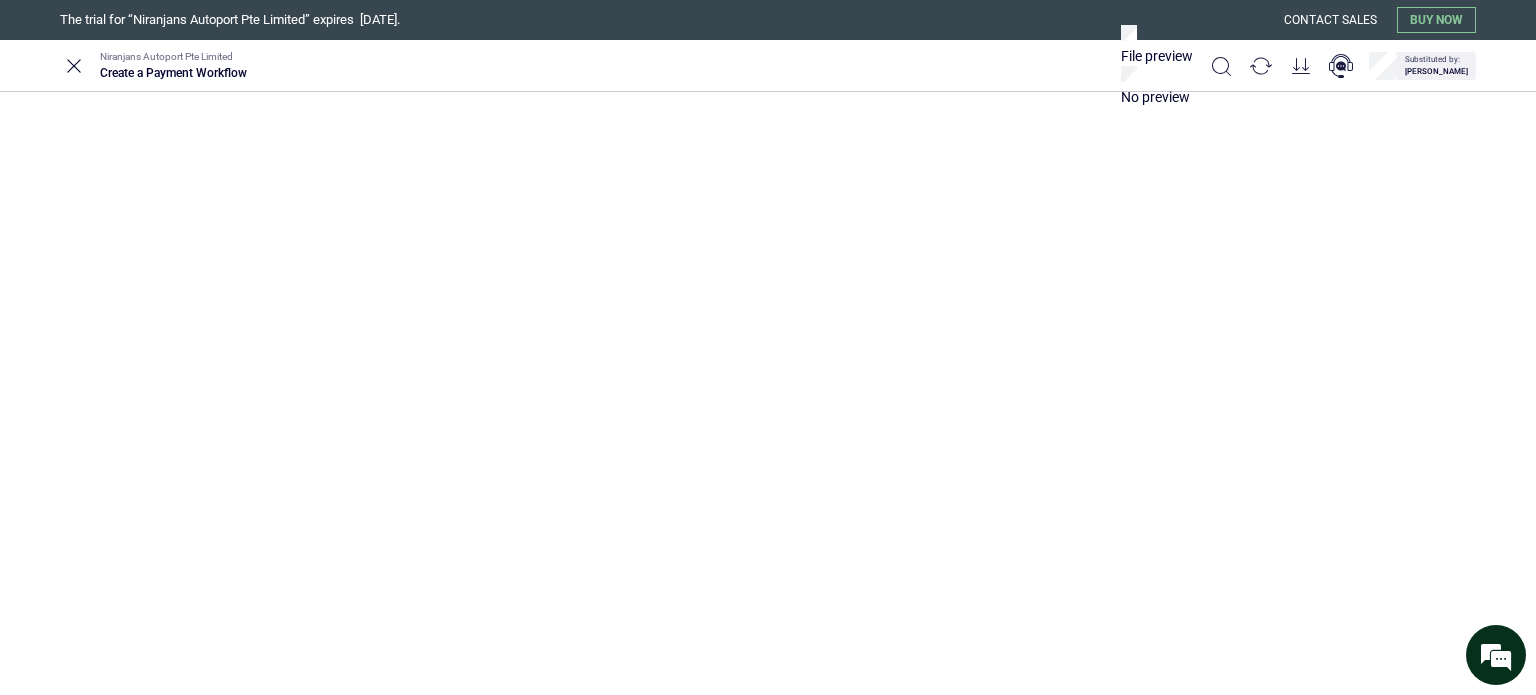 click at bounding box center (768, 577) 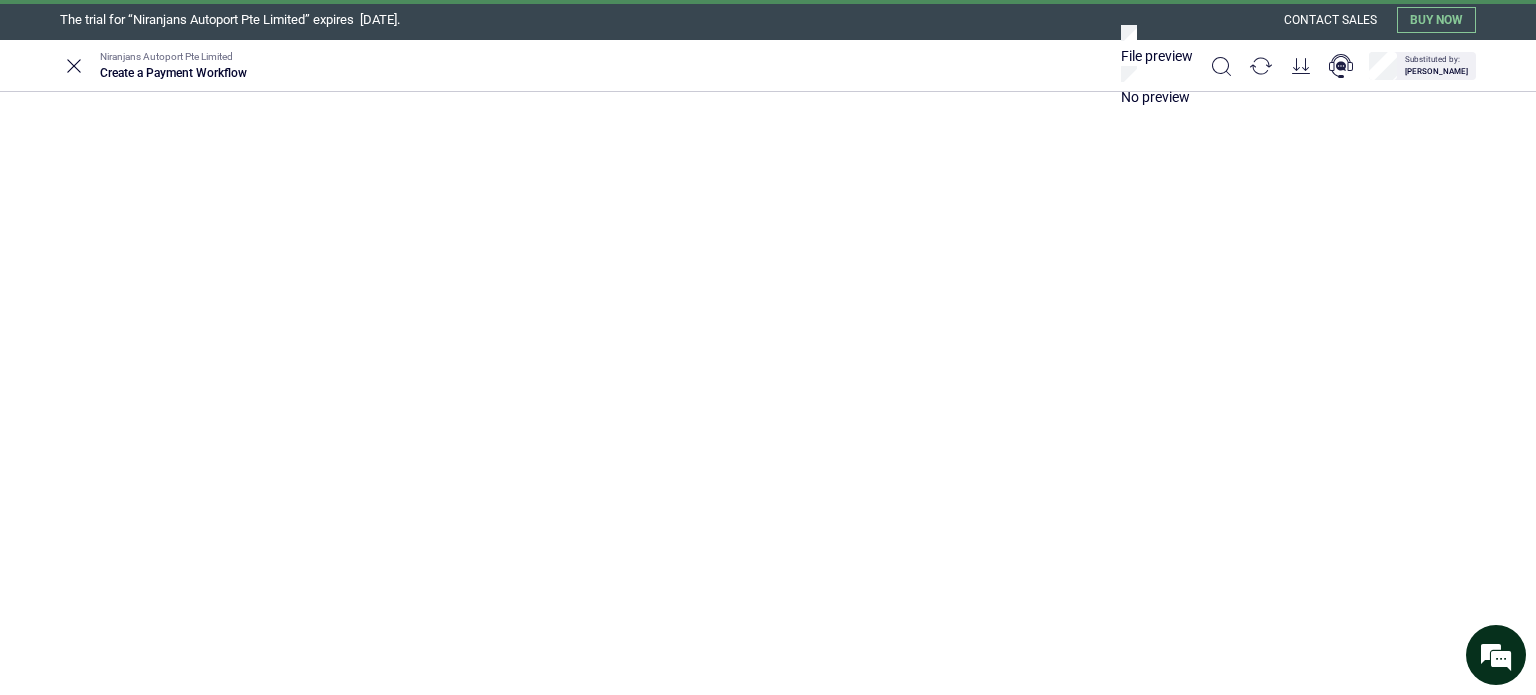 scroll, scrollTop: 131, scrollLeft: 0, axis: vertical 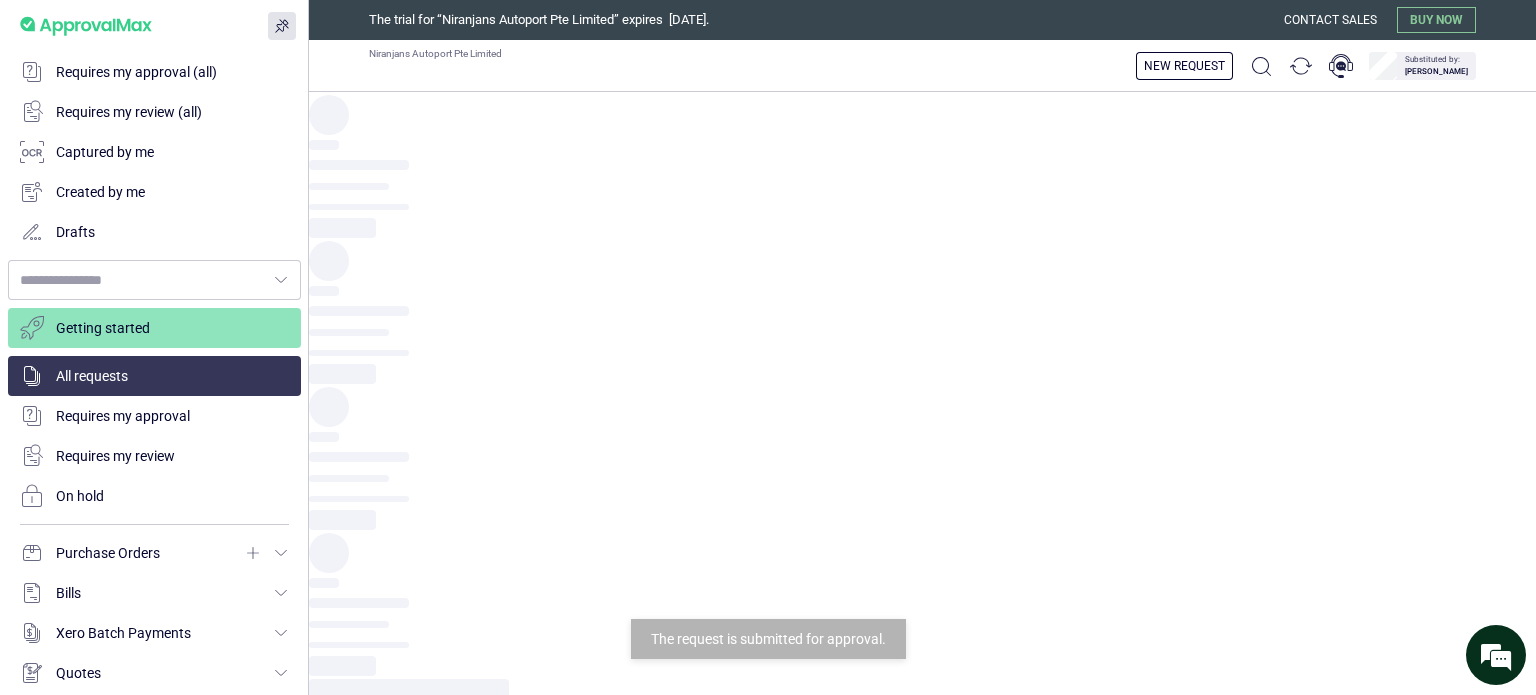type on "**********" 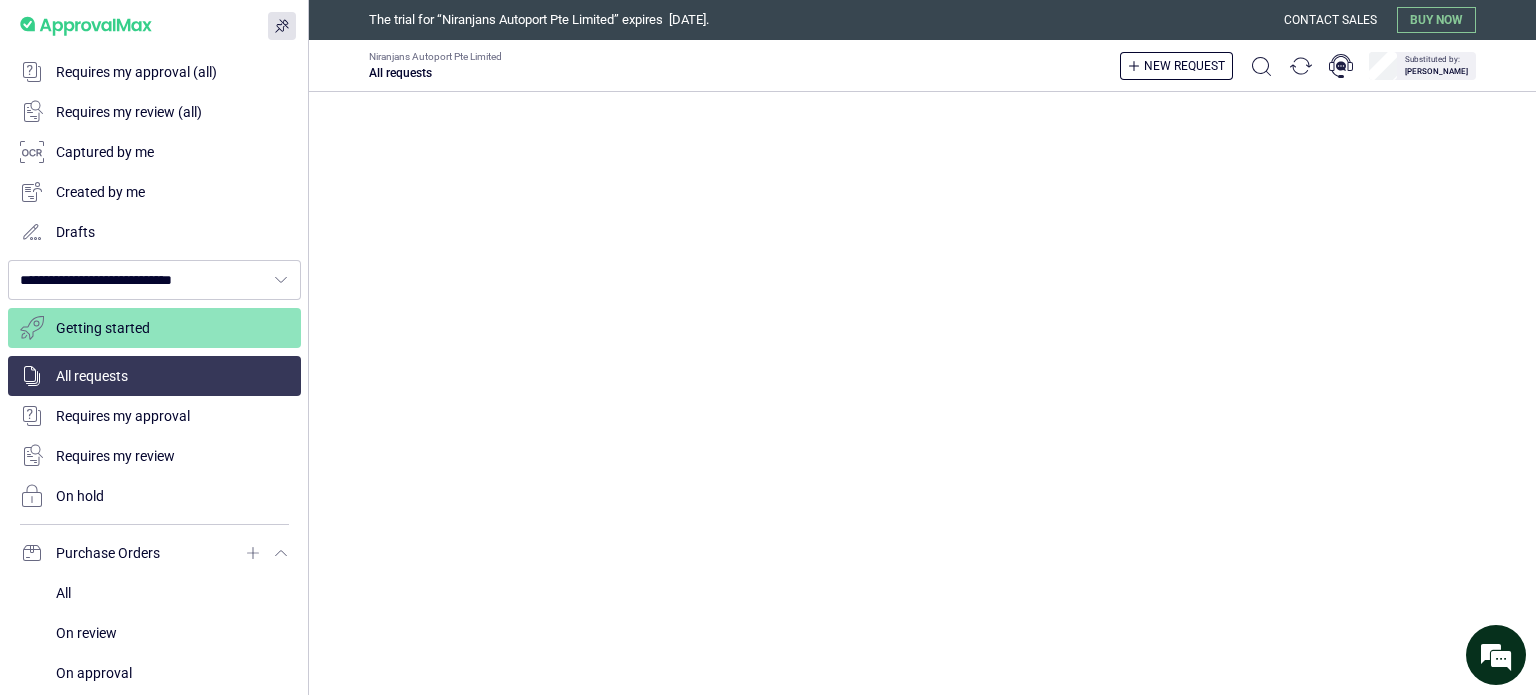 click on "400.00 FJD" at bounding box center [541, 162] 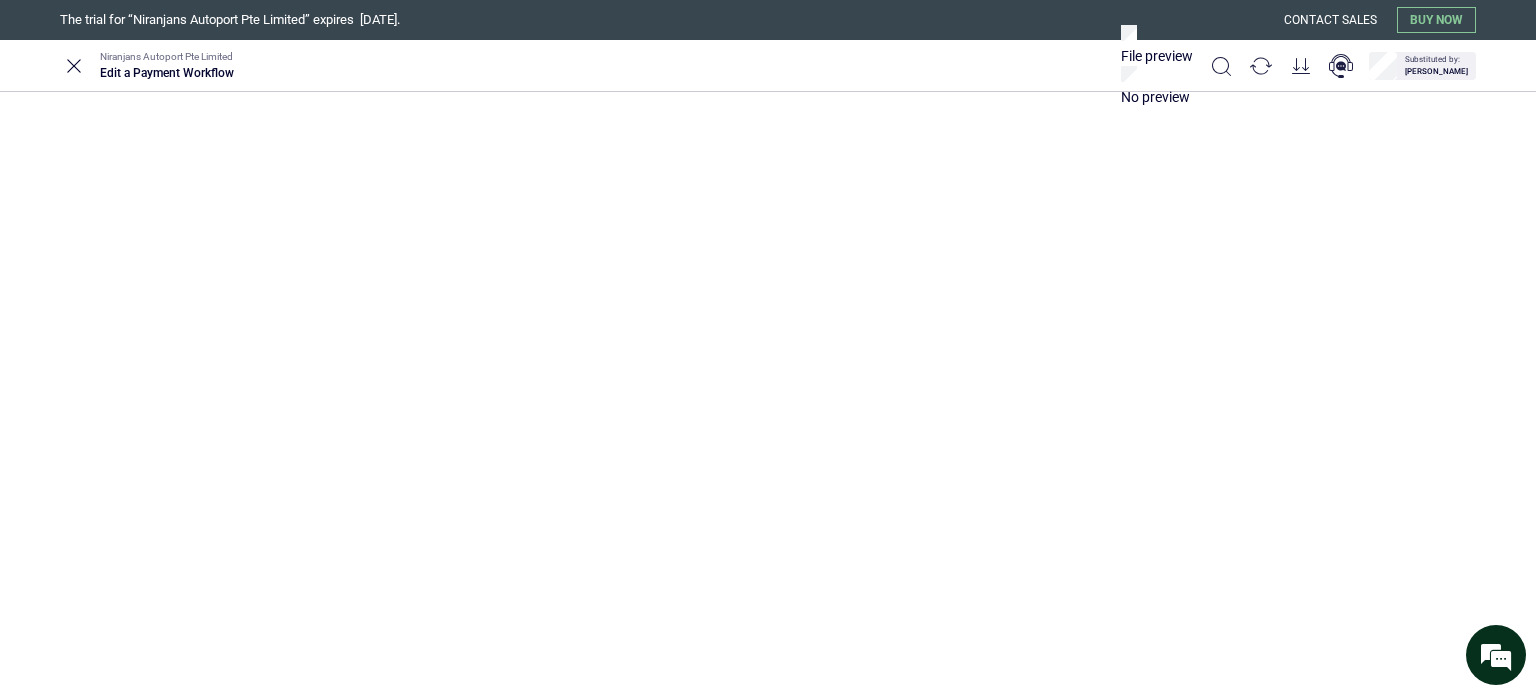 scroll, scrollTop: 0, scrollLeft: 0, axis: both 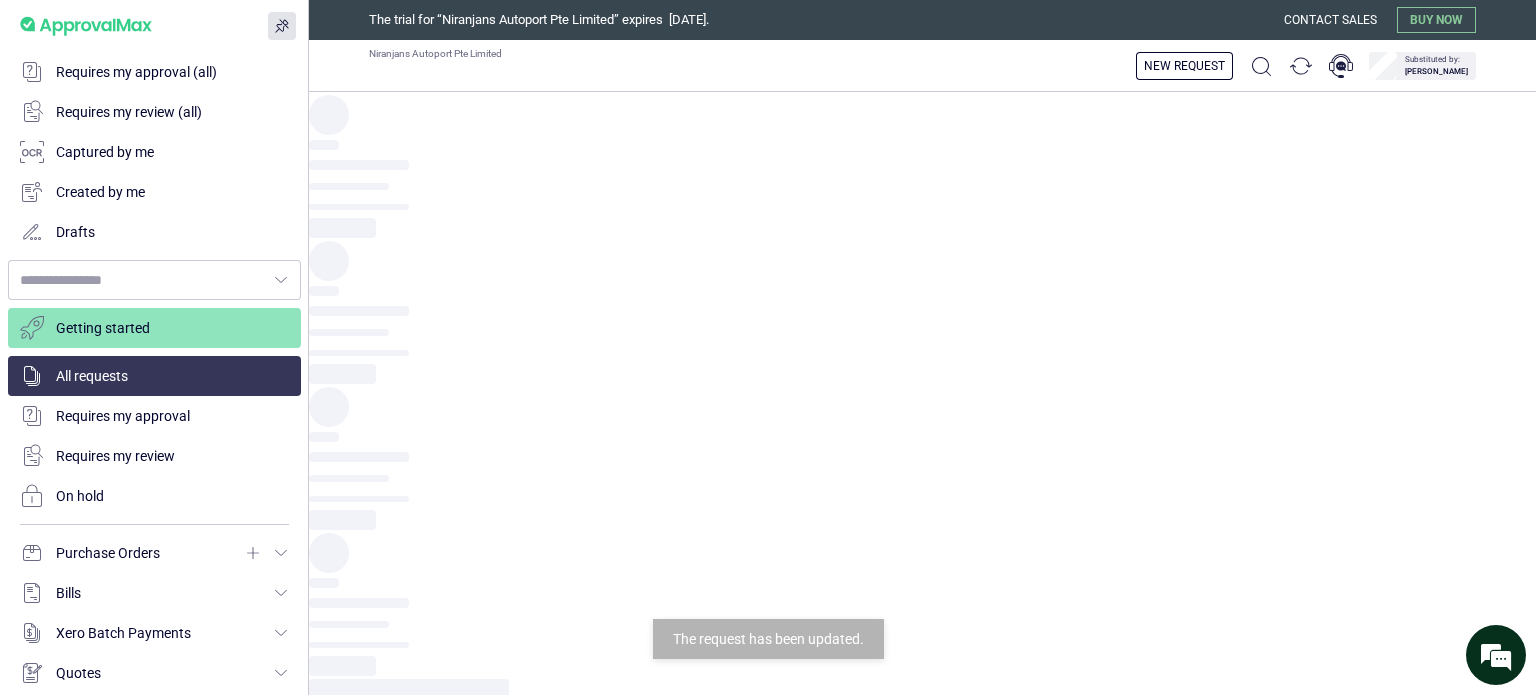 type on "**********" 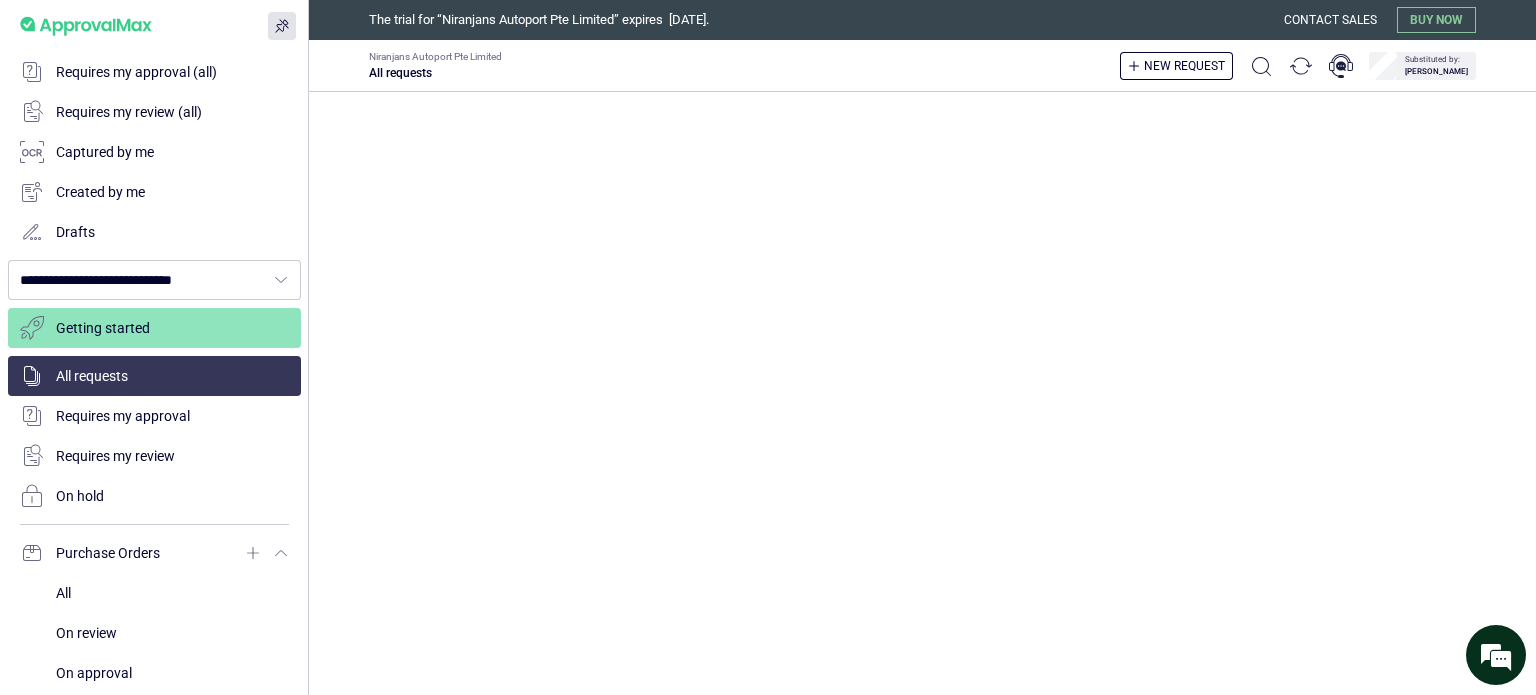 scroll, scrollTop: 0, scrollLeft: 0, axis: both 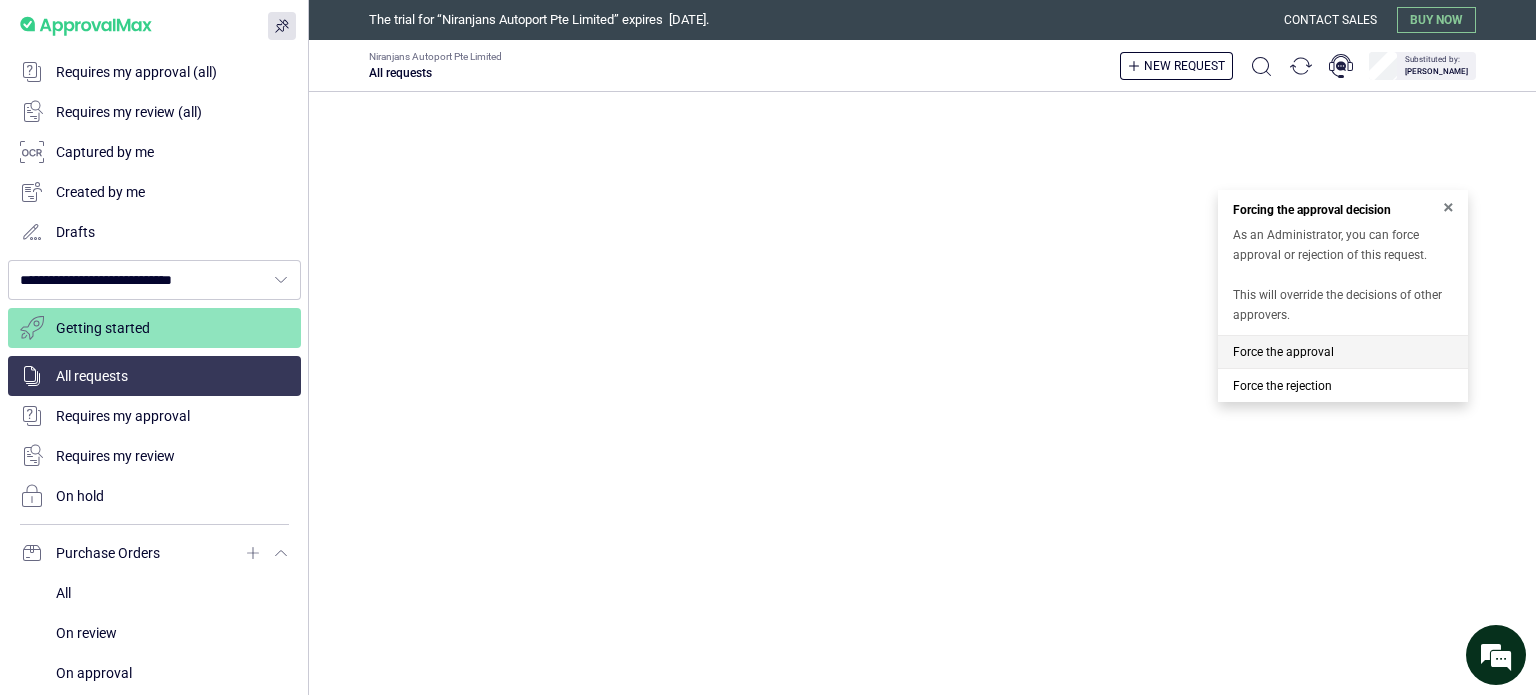 click on "Force the approval" at bounding box center (1343, 352) 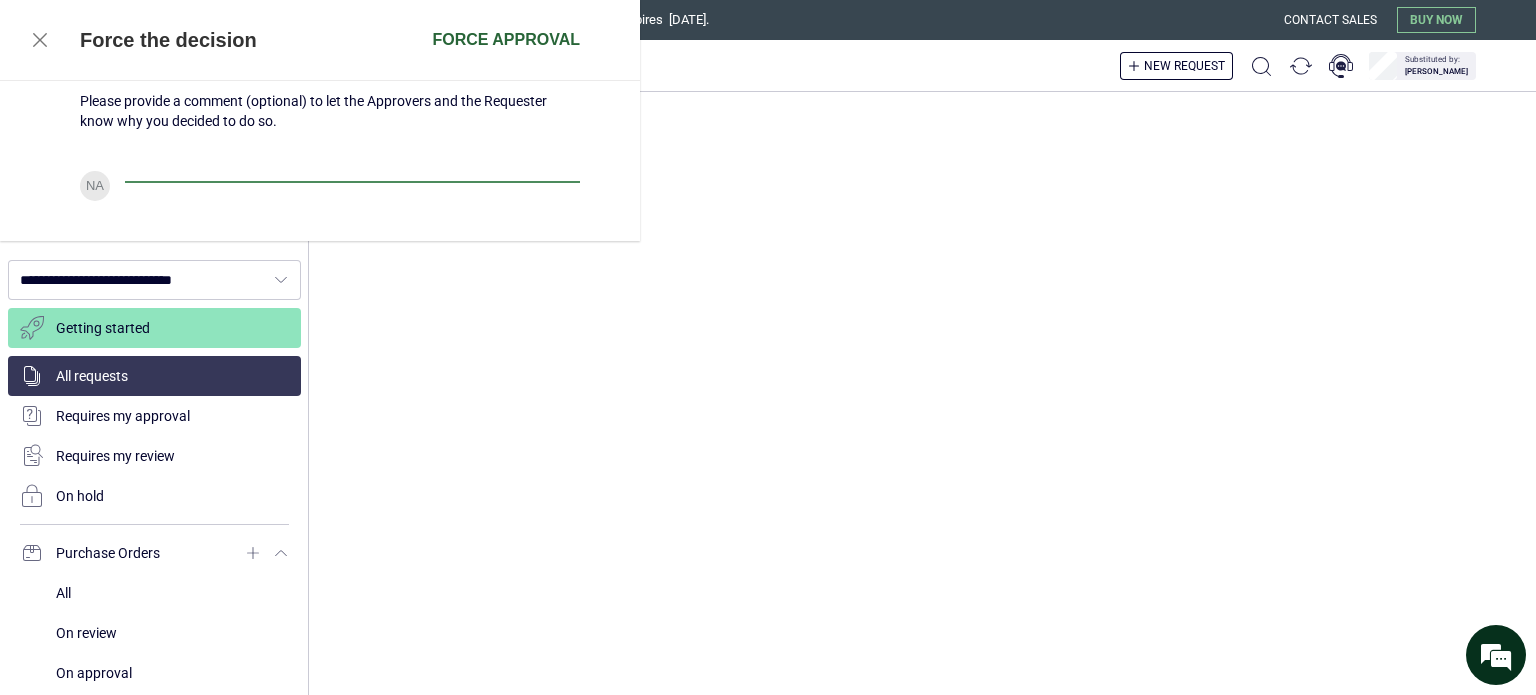 click on "Force approval" at bounding box center (506, 40) 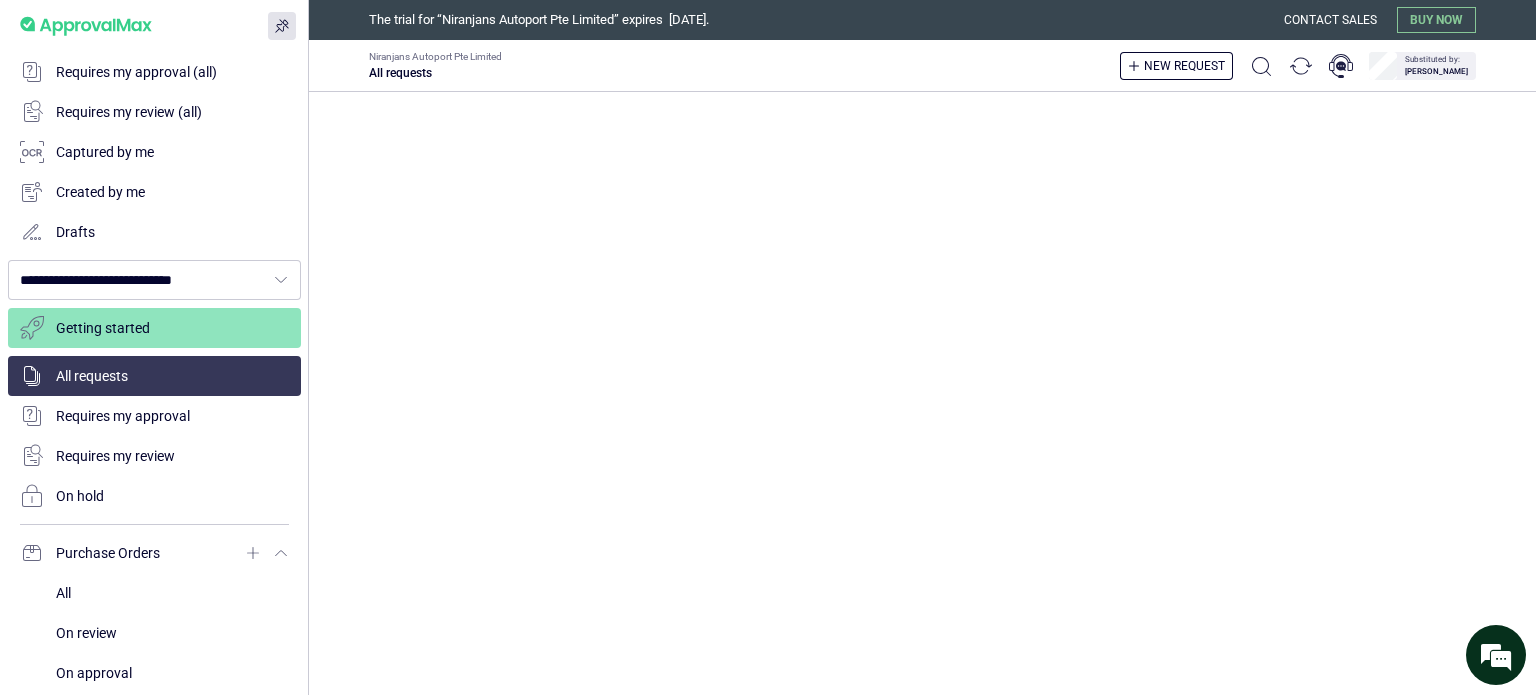 click on "20.00 FJD" at bounding box center (541, 302) 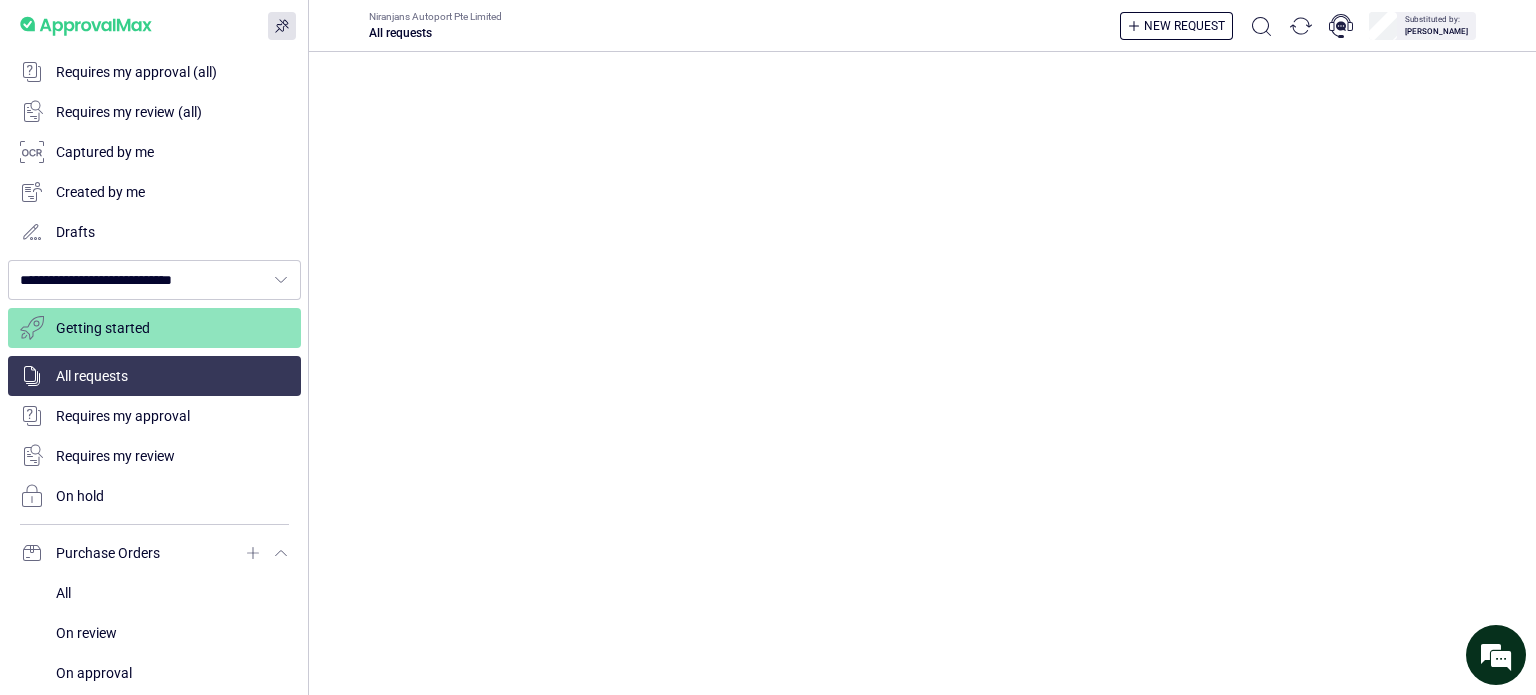 click 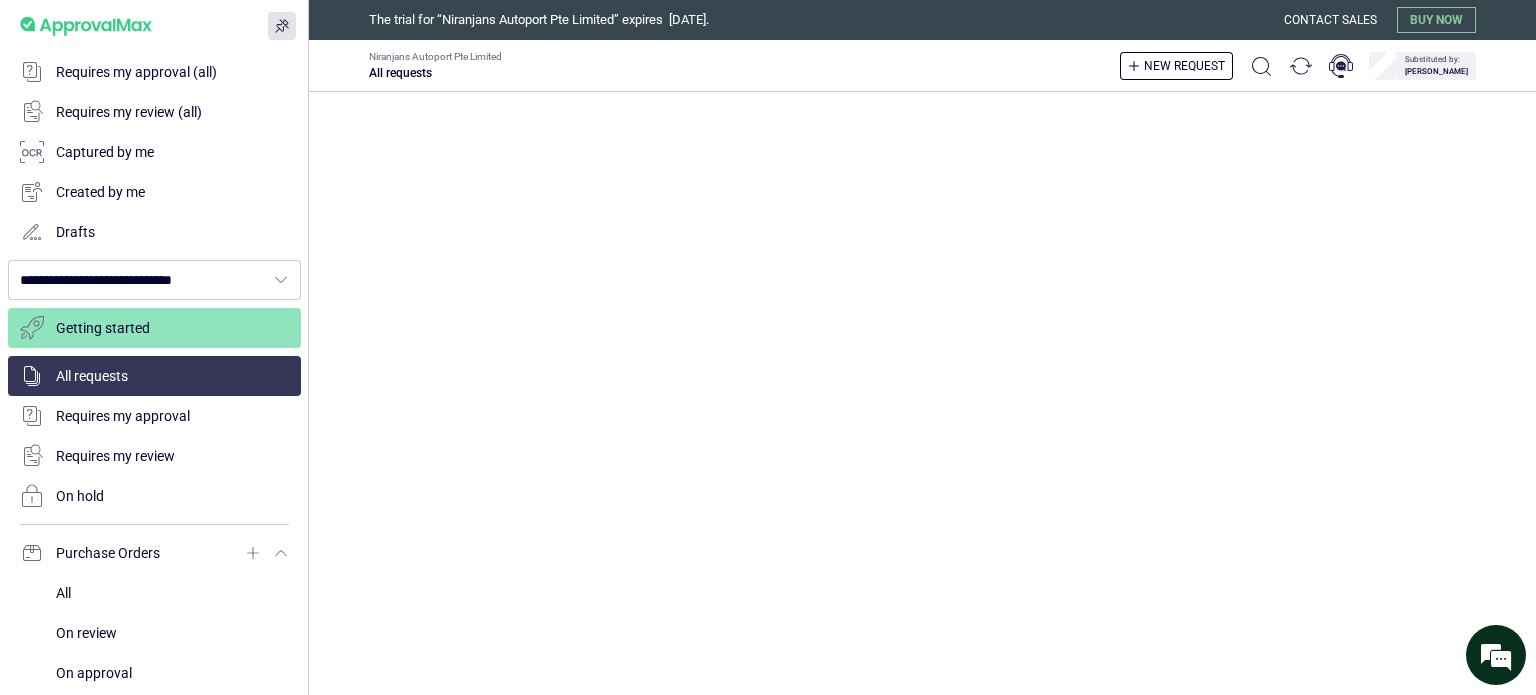 click on "46,000.00 FJD" at bounding box center (541, 542) 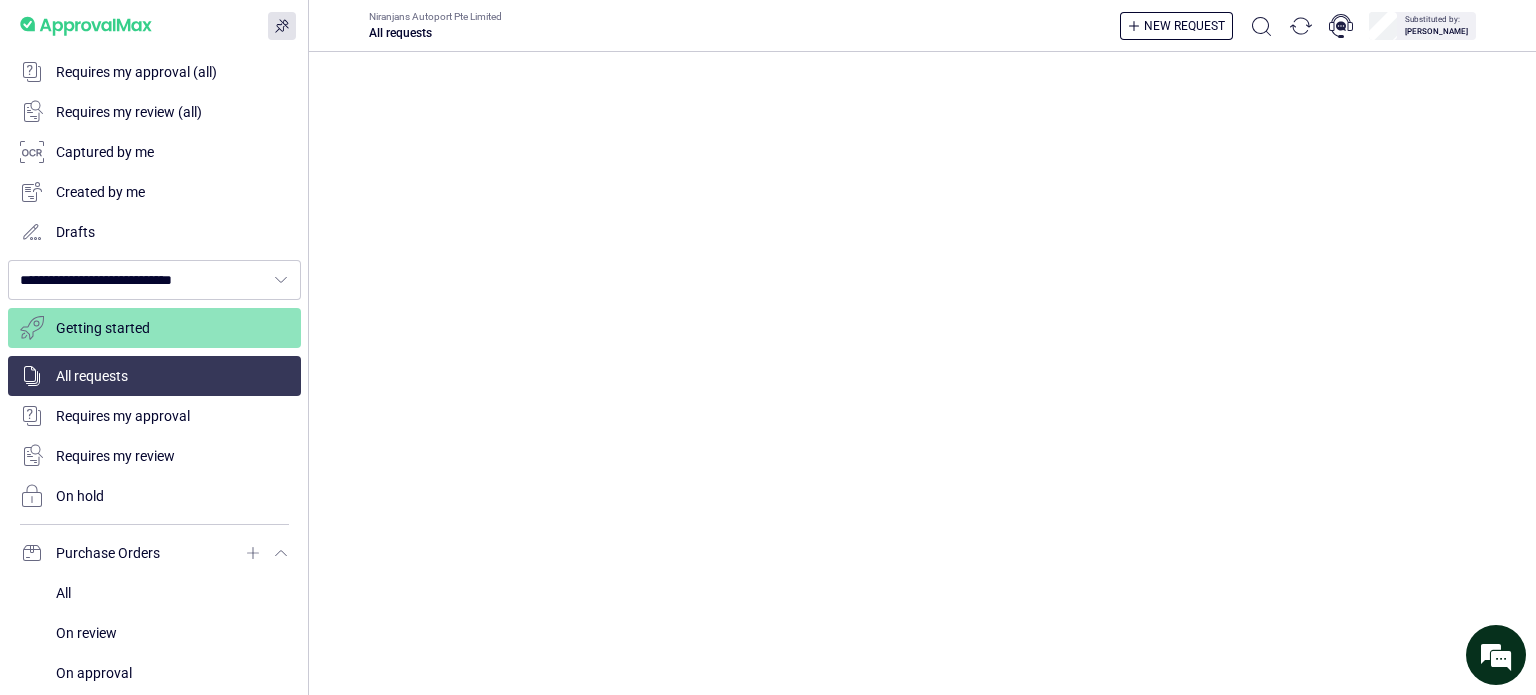 scroll, scrollTop: 312, scrollLeft: 0, axis: vertical 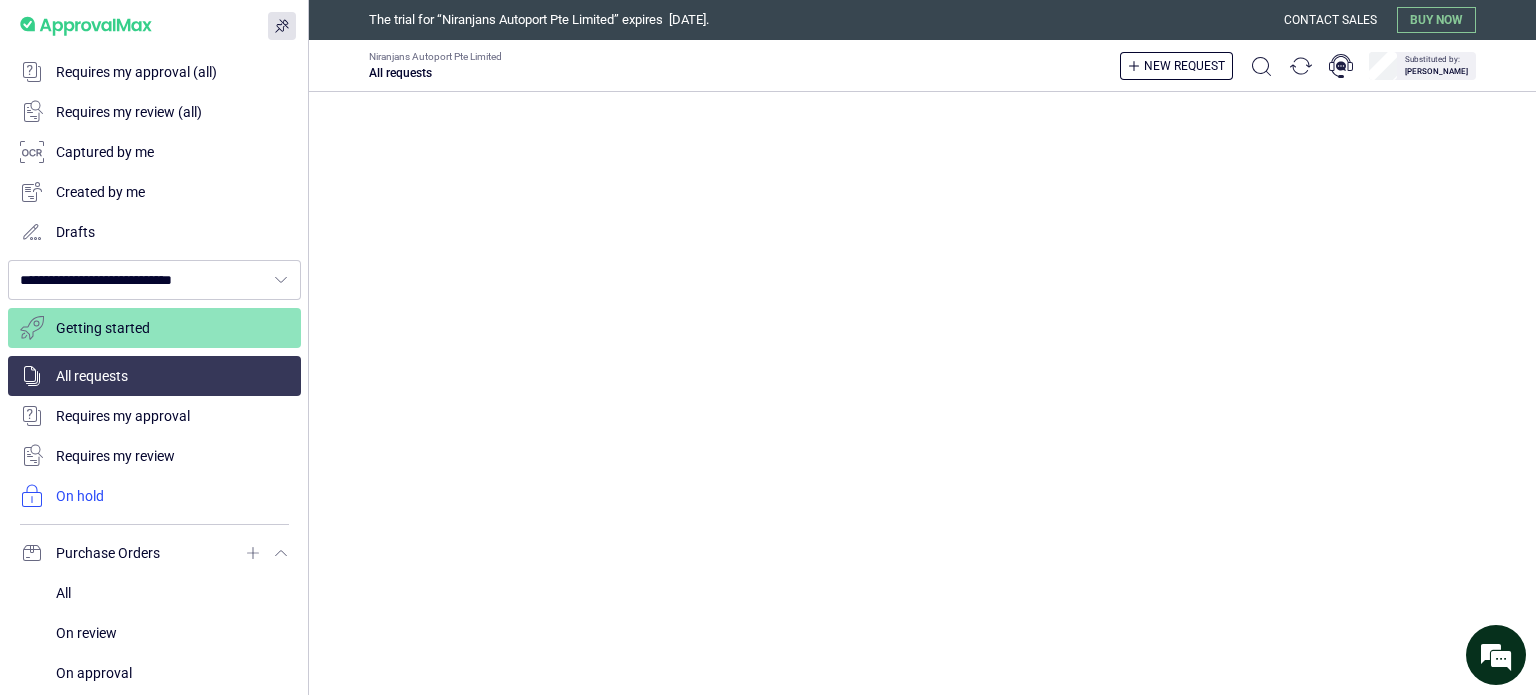 drag, startPoint x: 474, startPoint y: 591, endPoint x: 263, endPoint y: 501, distance: 229.39267 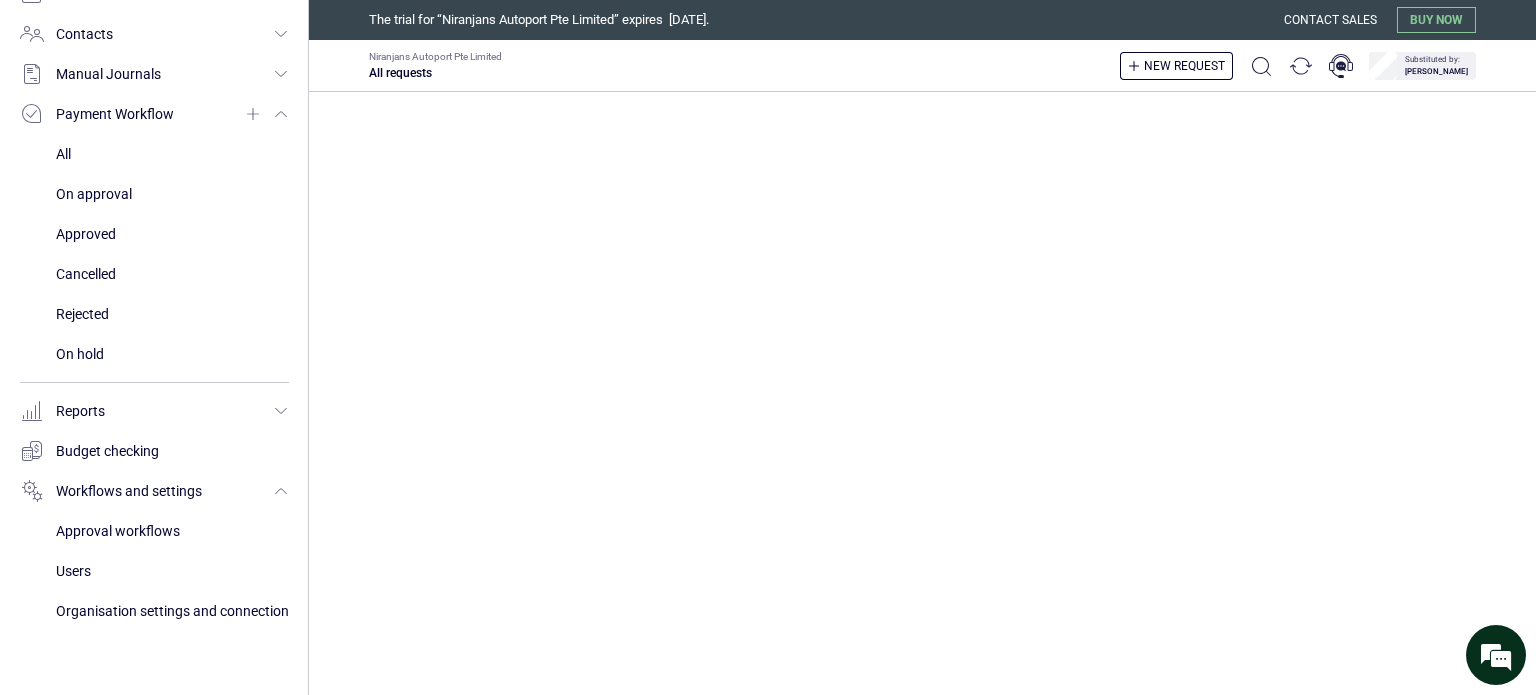 scroll, scrollTop: 1279, scrollLeft: 0, axis: vertical 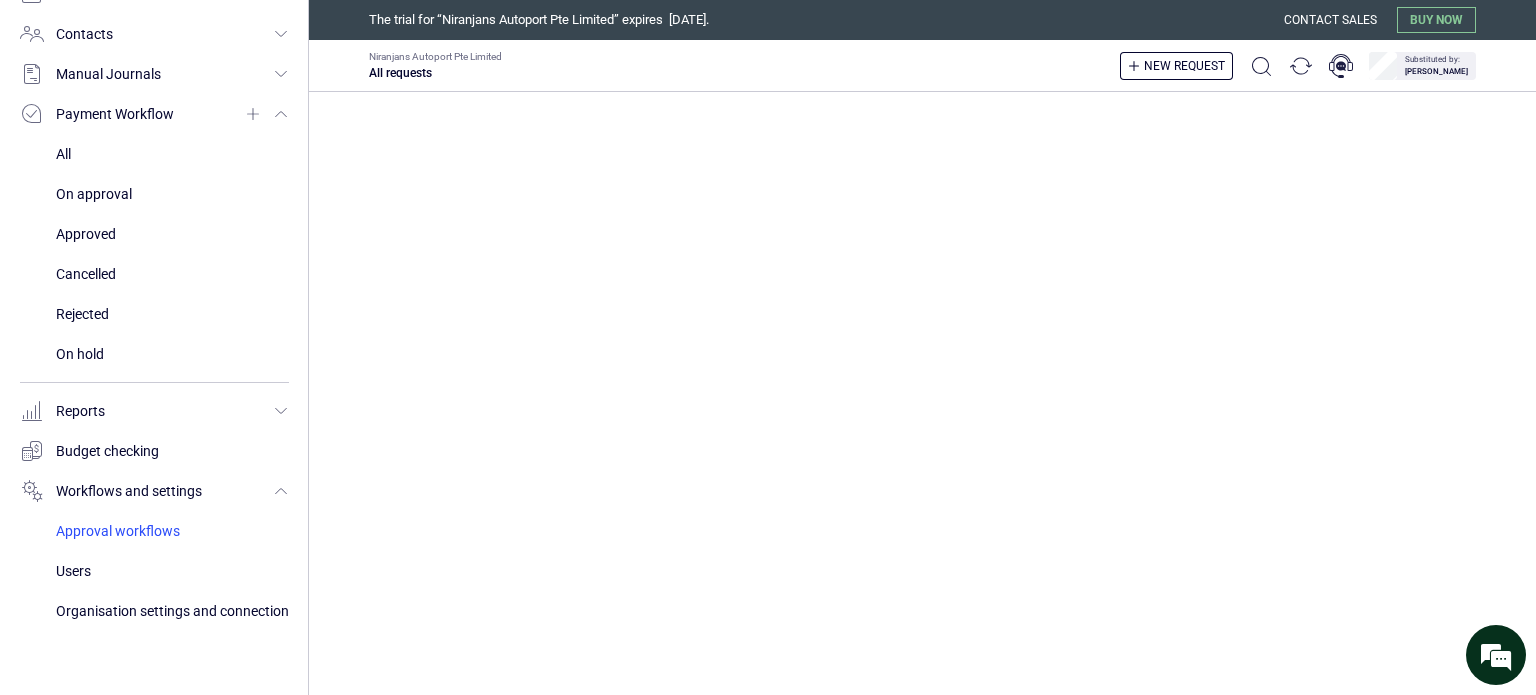 click at bounding box center [172, 531] 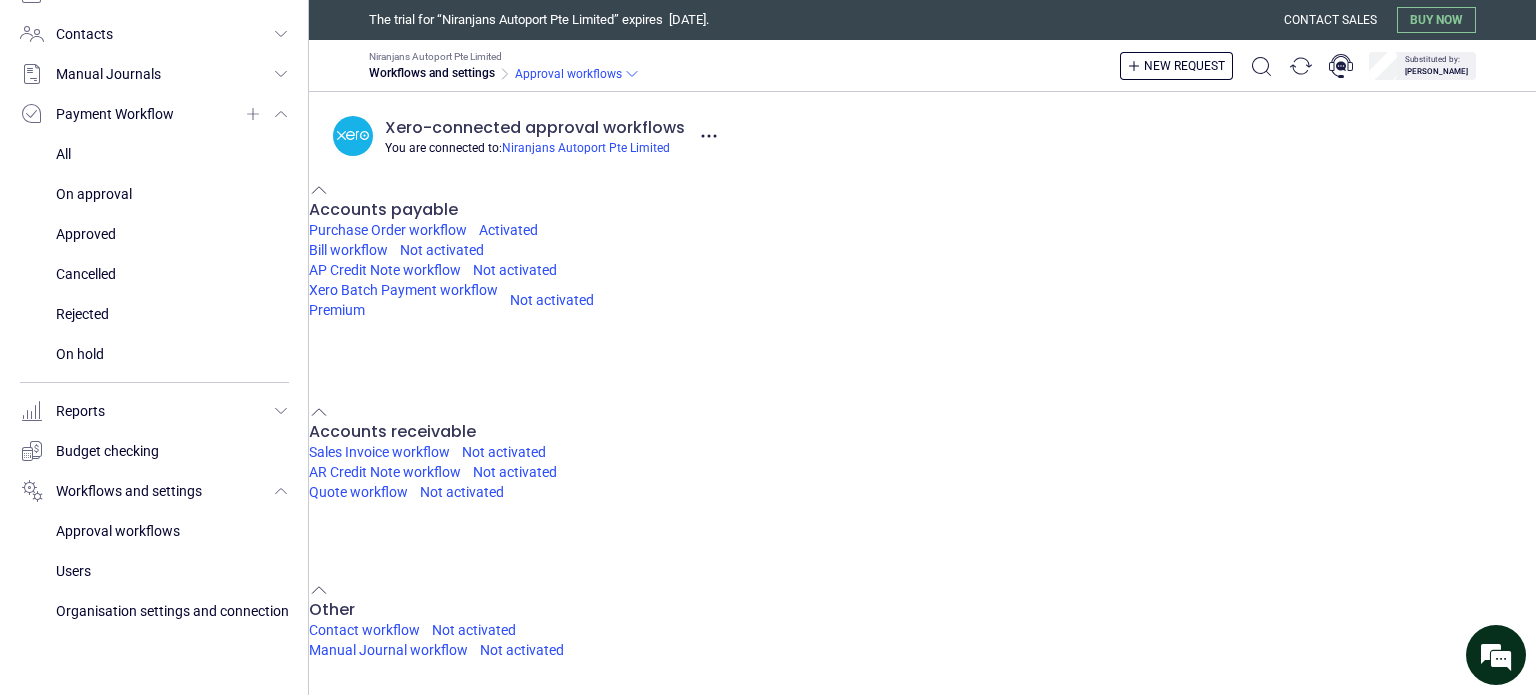 click on "Stand-alone workflows Create Premium ApprovalMax allows to set up stand-alone approval workflows without connecting to an accounting platform. Such workflows could be used for the approval of legal contracts, CapEx decisions, expenses and reimbursements, sales quotes, etc. Learn more Payment Workflow Activated" at bounding box center (922, 843) 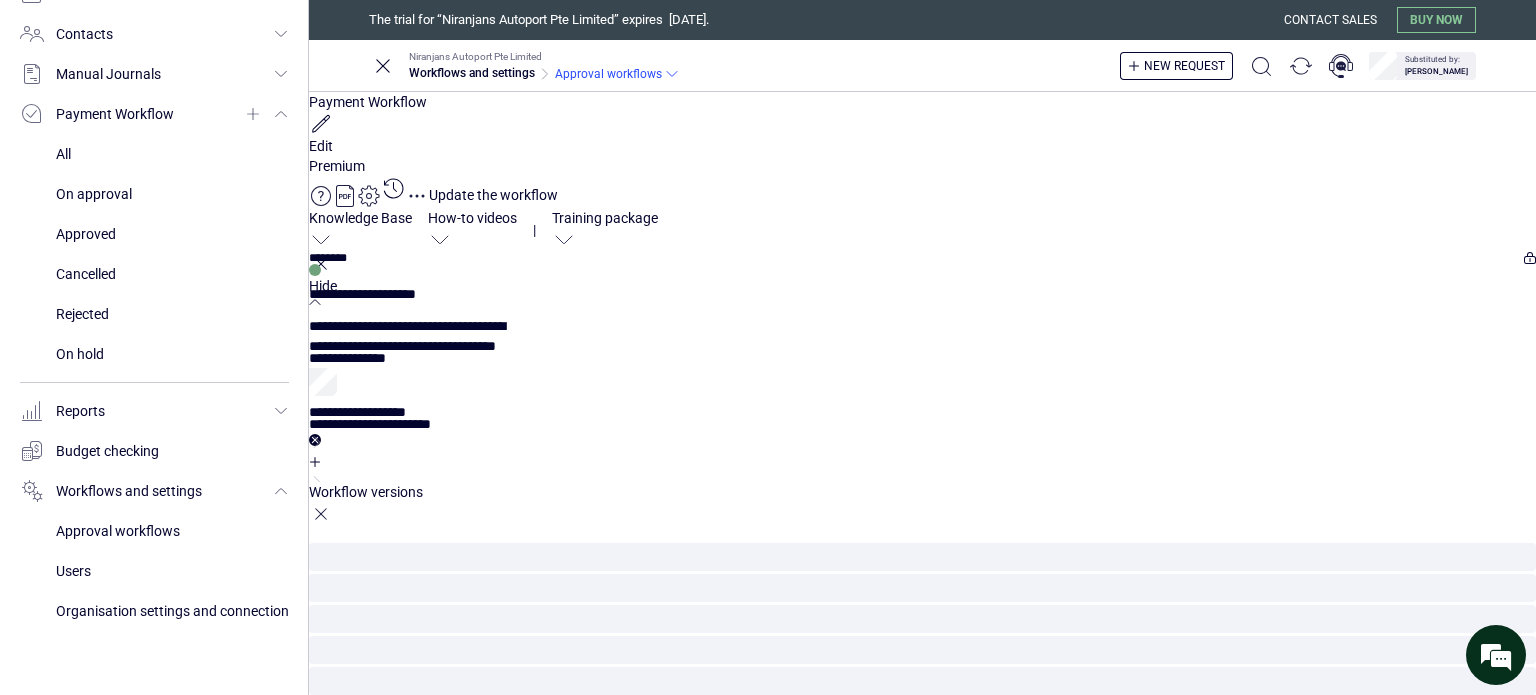 click 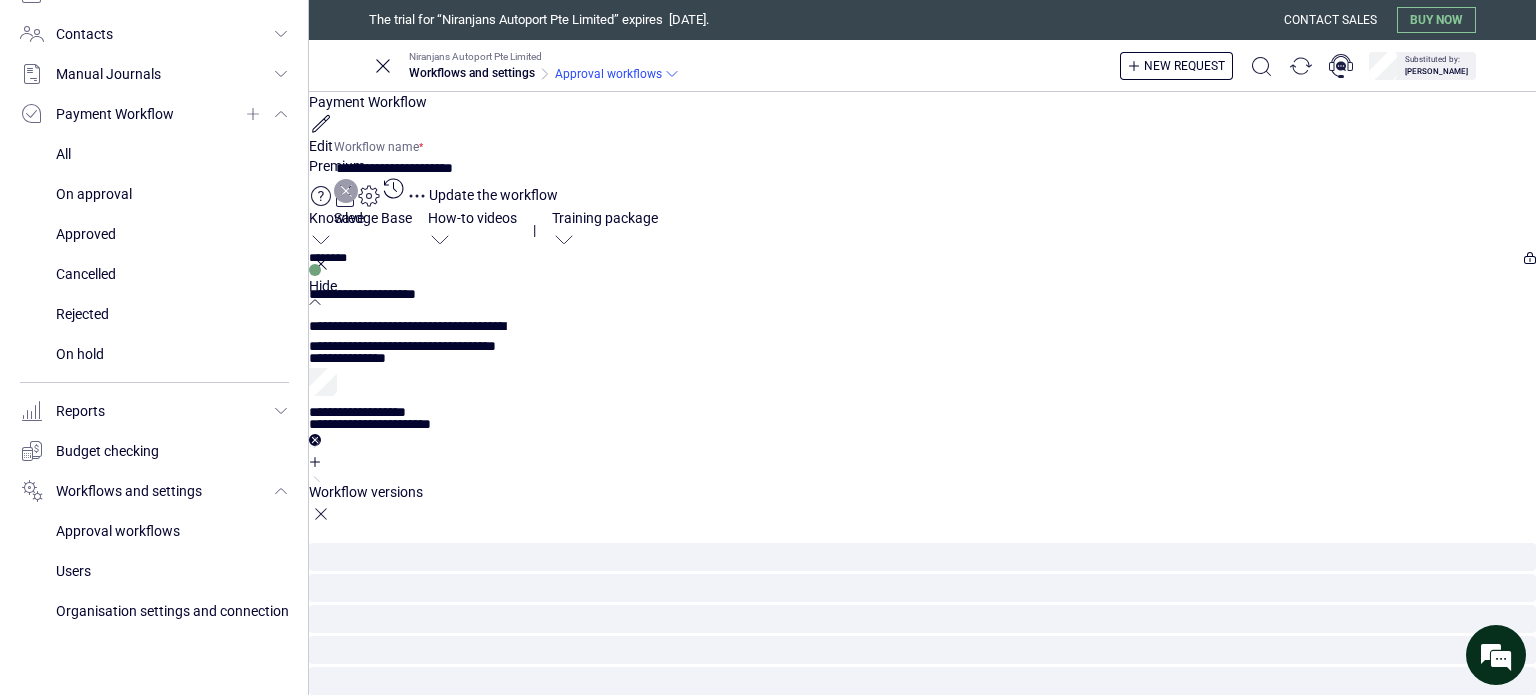 type on "**********" 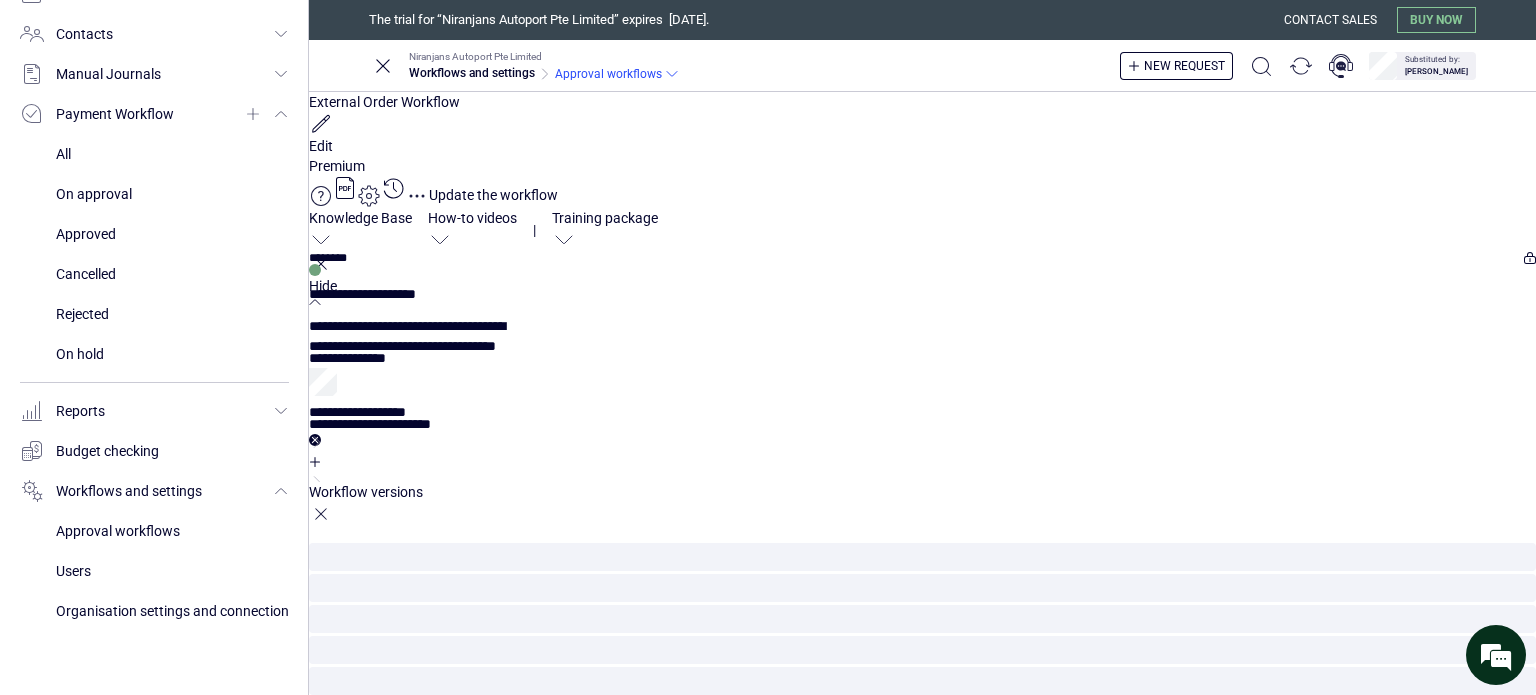click on "**********" at bounding box center [922, 968] 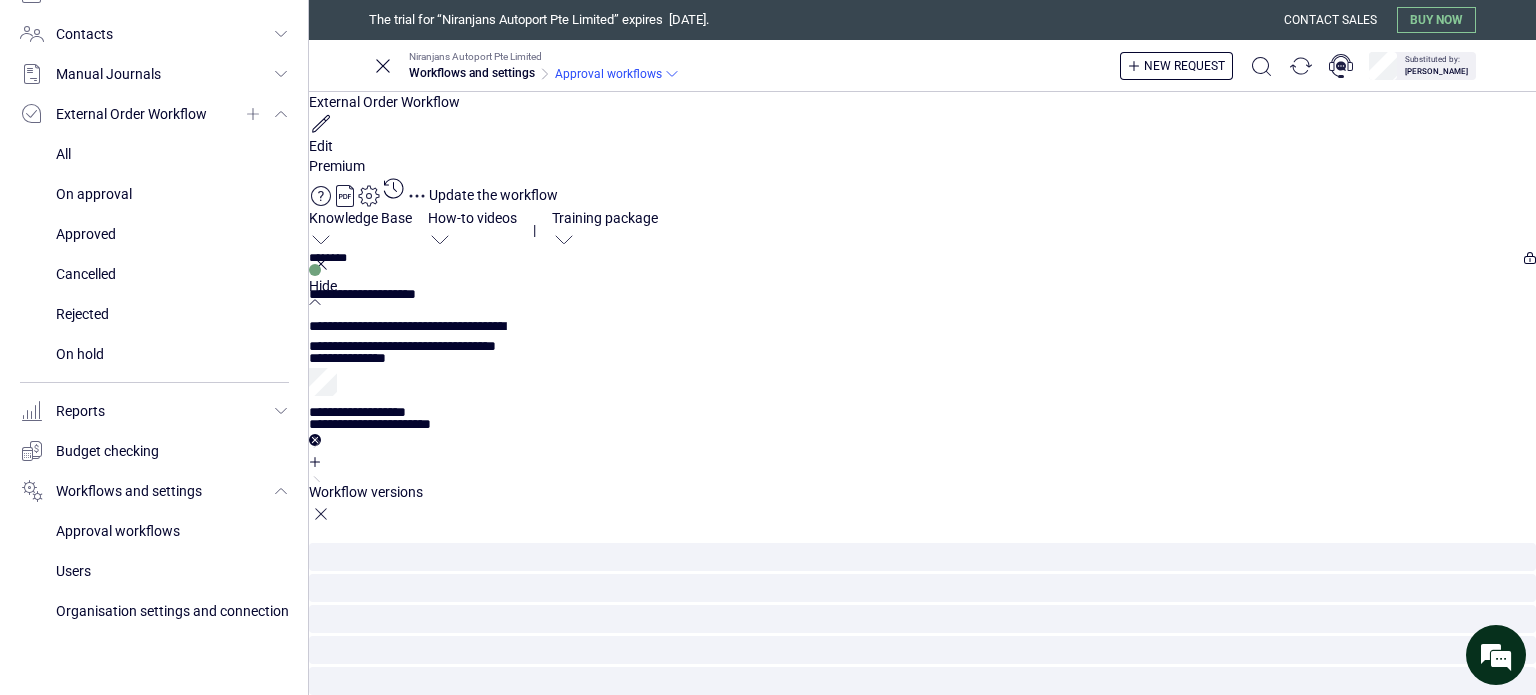 click on "External Order Workflow Edit Premium Update the workflow" at bounding box center [922, 150] 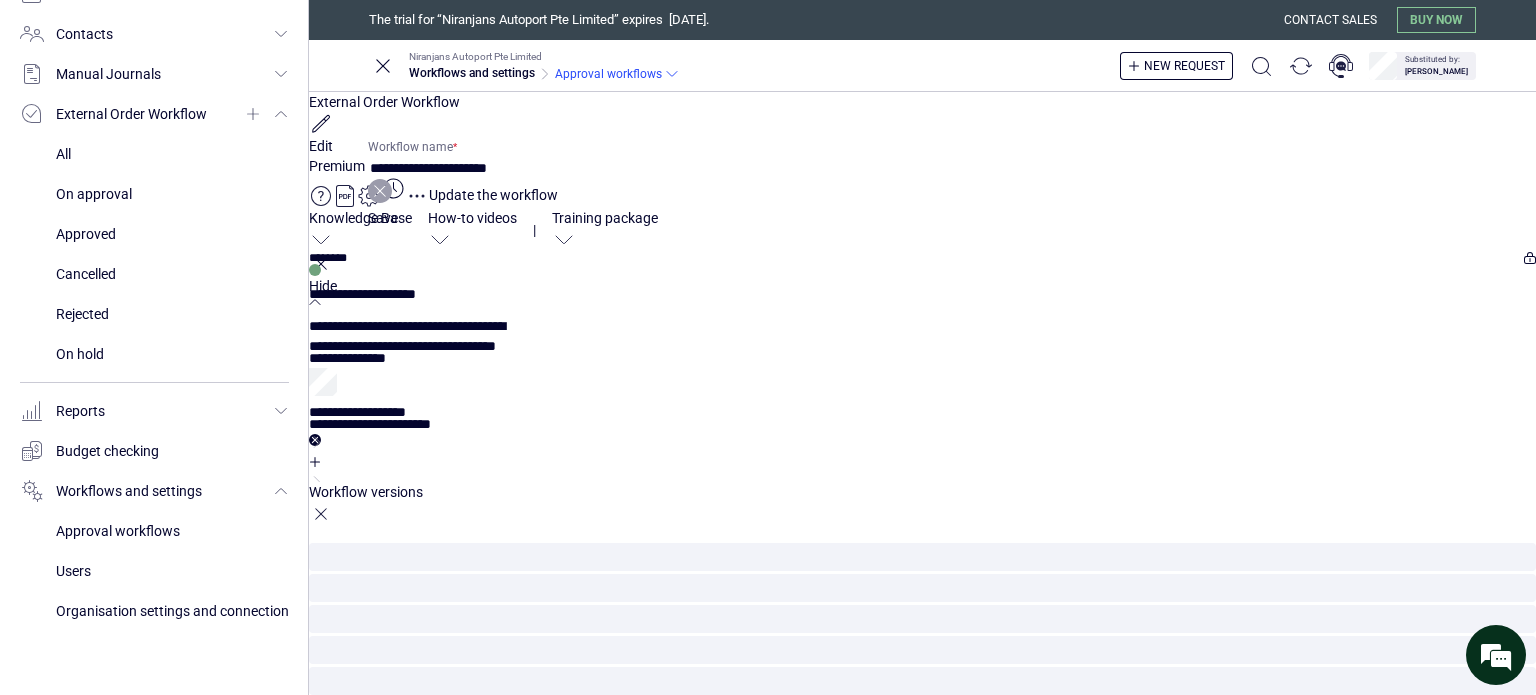 click on "**********" at bounding box center (440, 168) 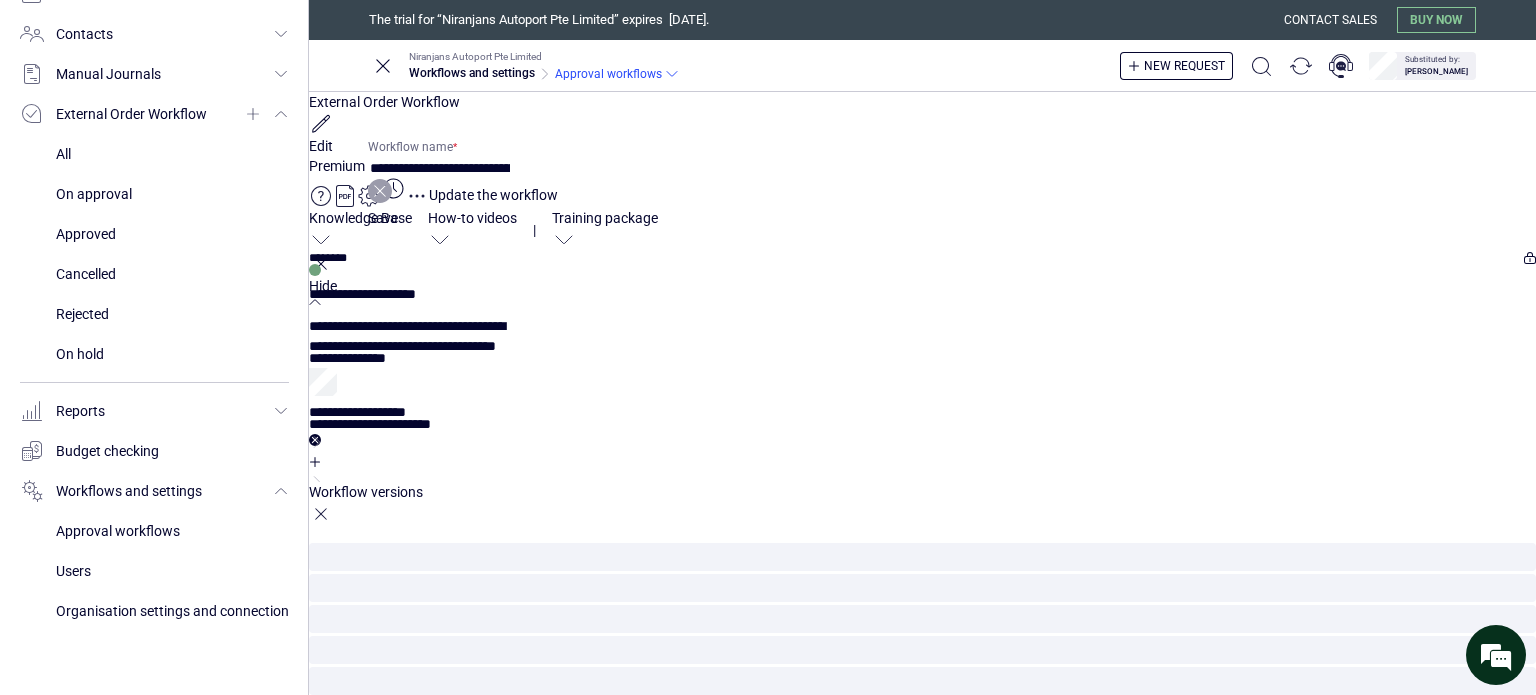 type on "**********" 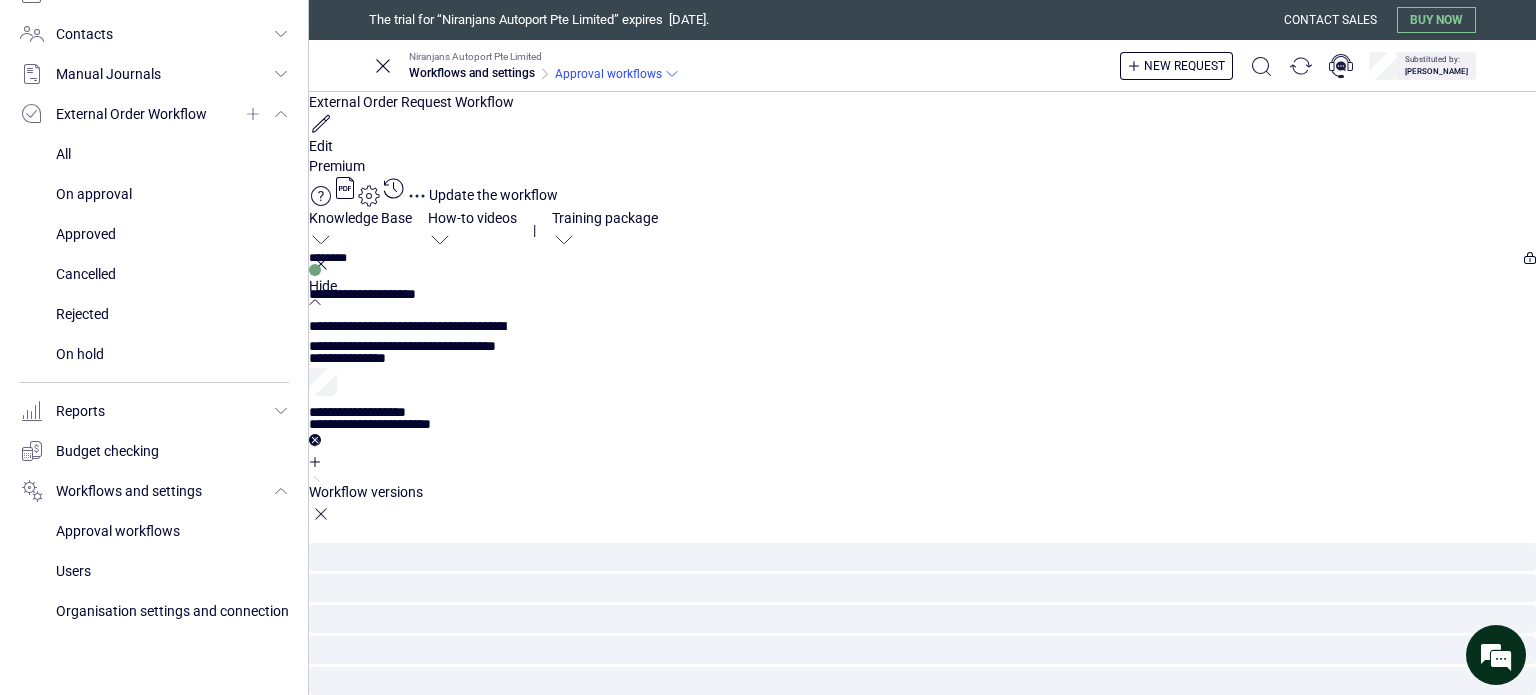 click on "Update the workflow" at bounding box center [493, 195] 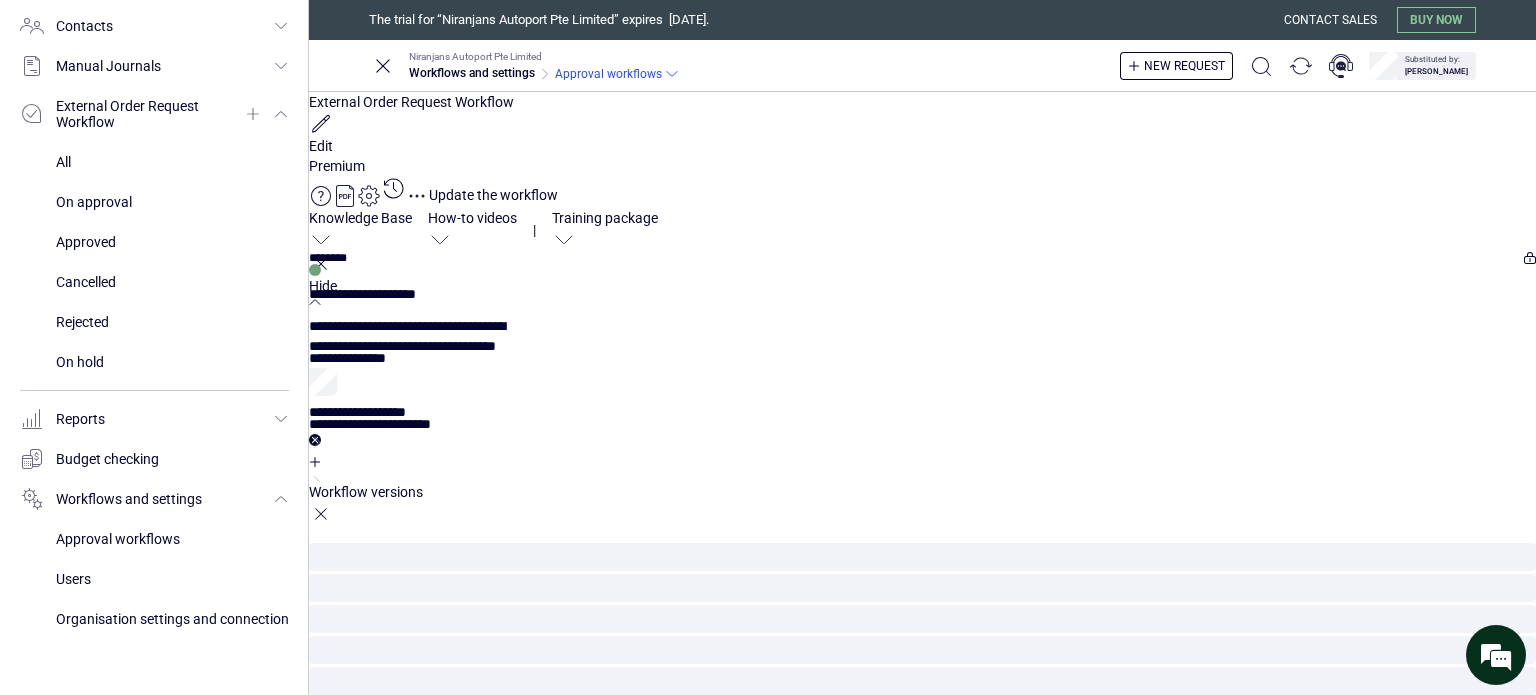 click on "Buy now" at bounding box center [1436, 20] 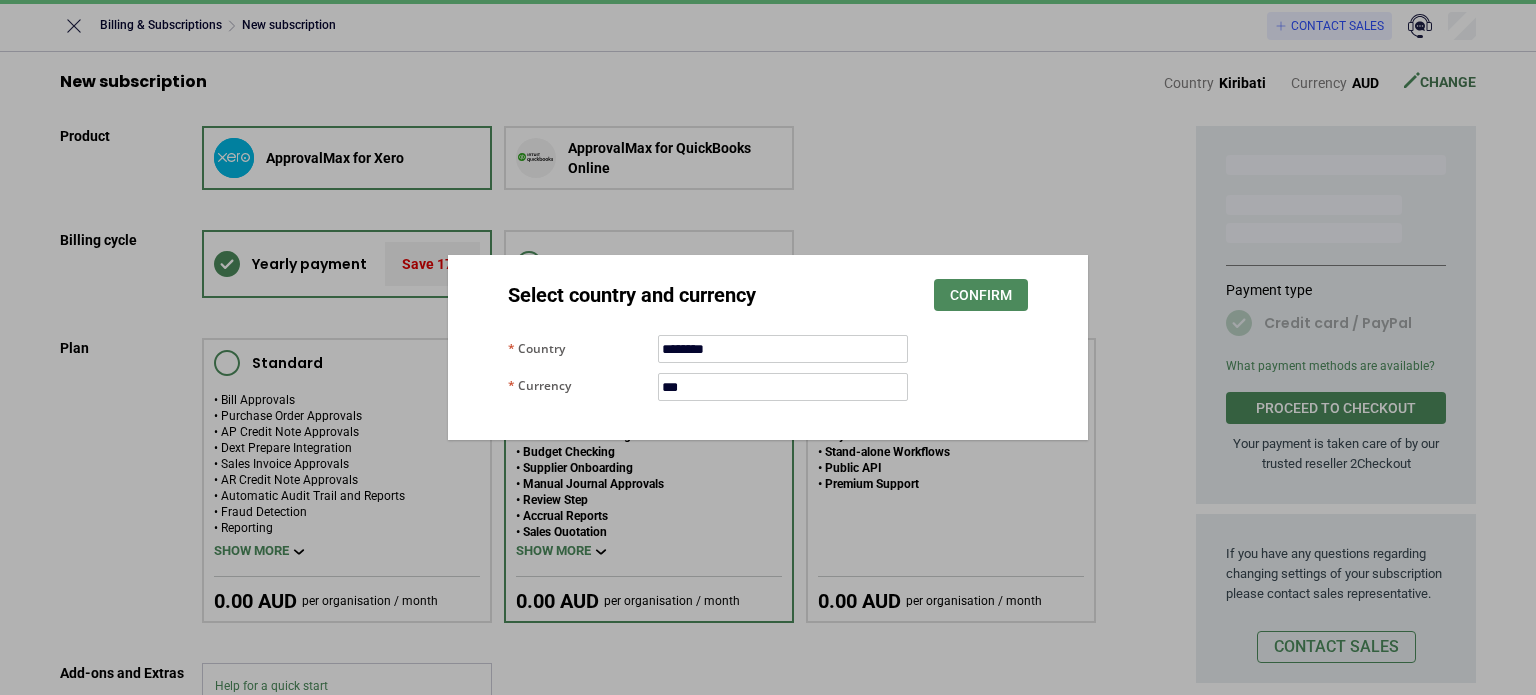 scroll, scrollTop: 0, scrollLeft: 0, axis: both 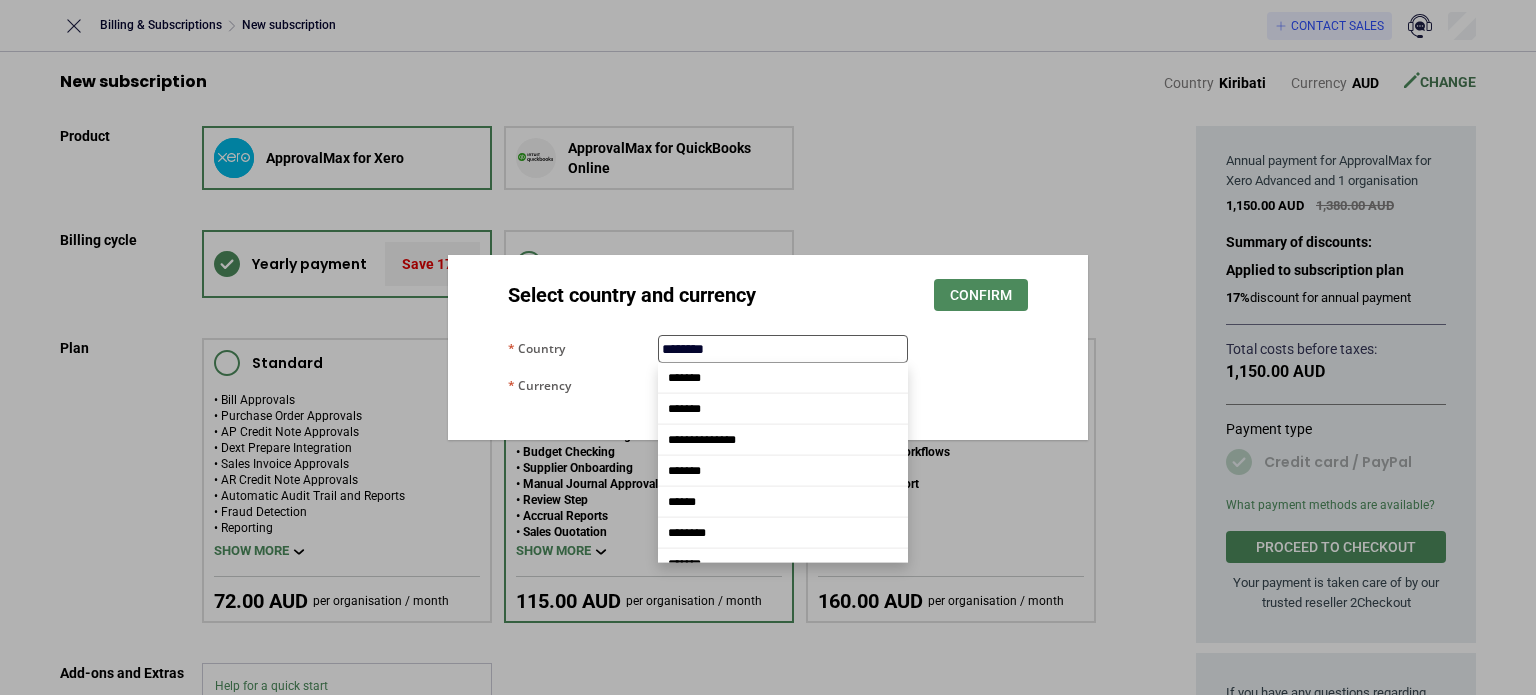 click on "********" at bounding box center [783, 349] 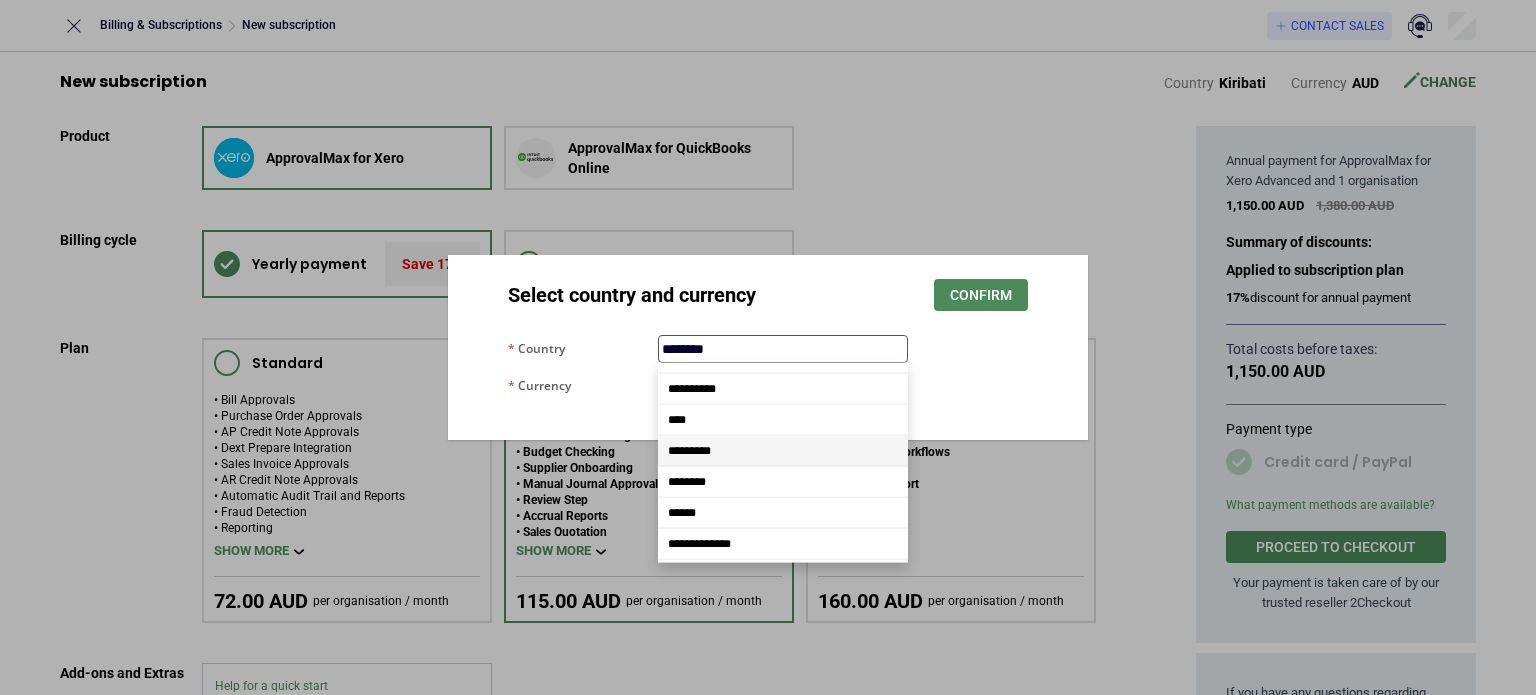 scroll, scrollTop: 2318, scrollLeft: 0, axis: vertical 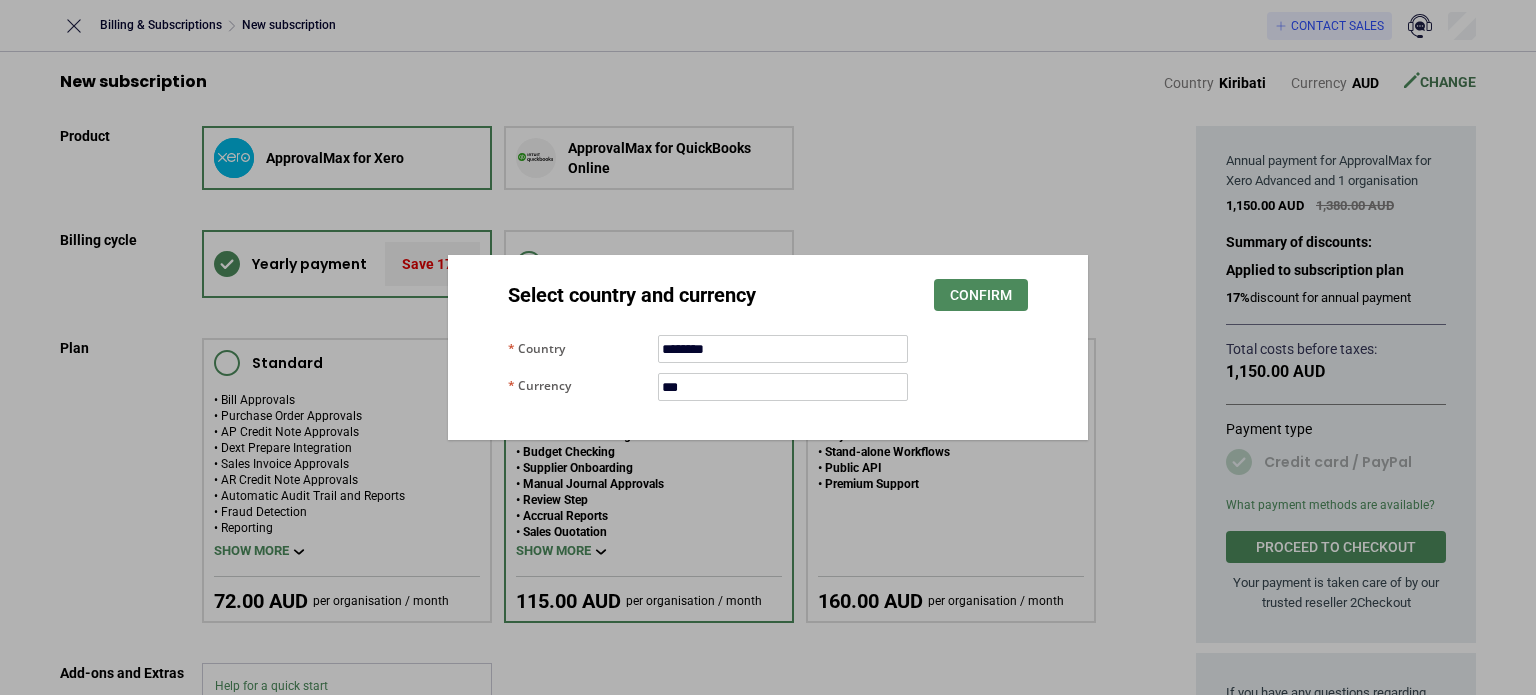click on "Currency *** ***" at bounding box center (768, 387) 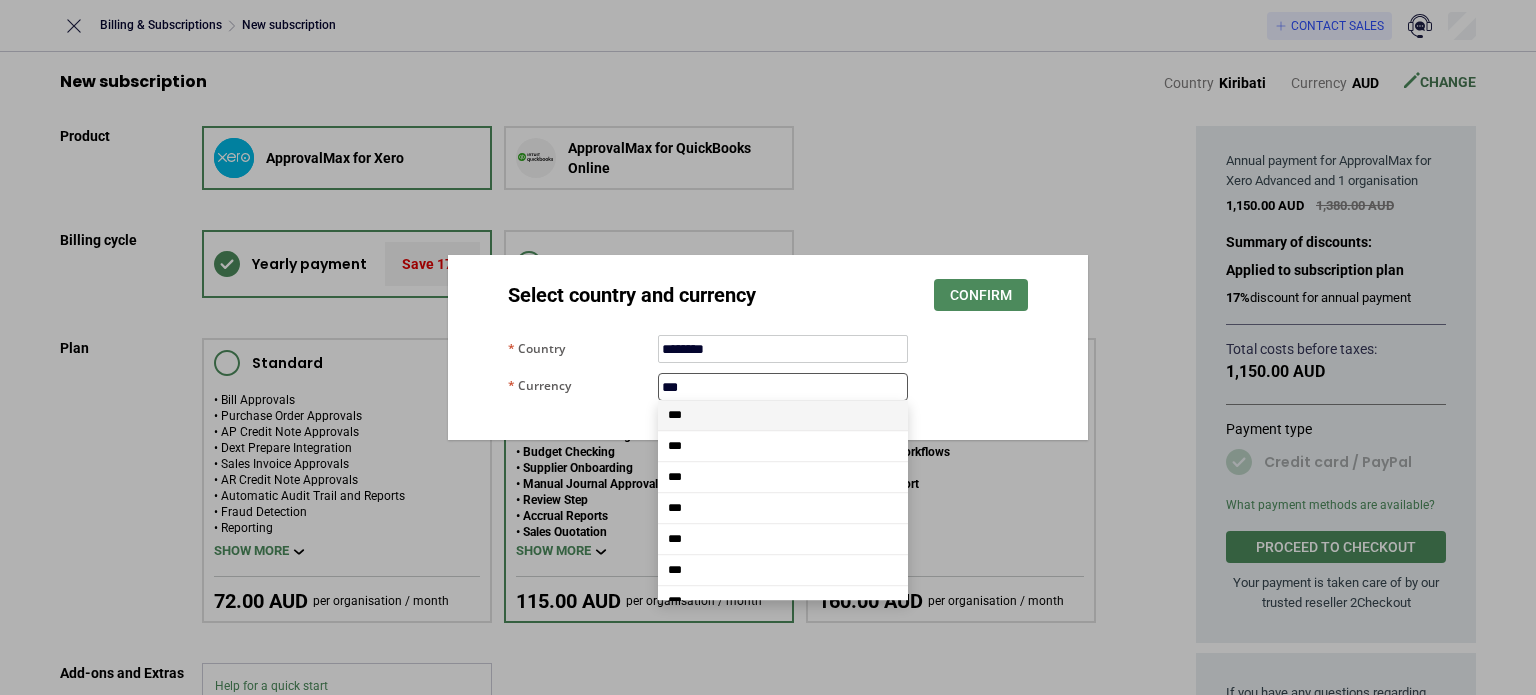 click on "***" at bounding box center (783, 387) 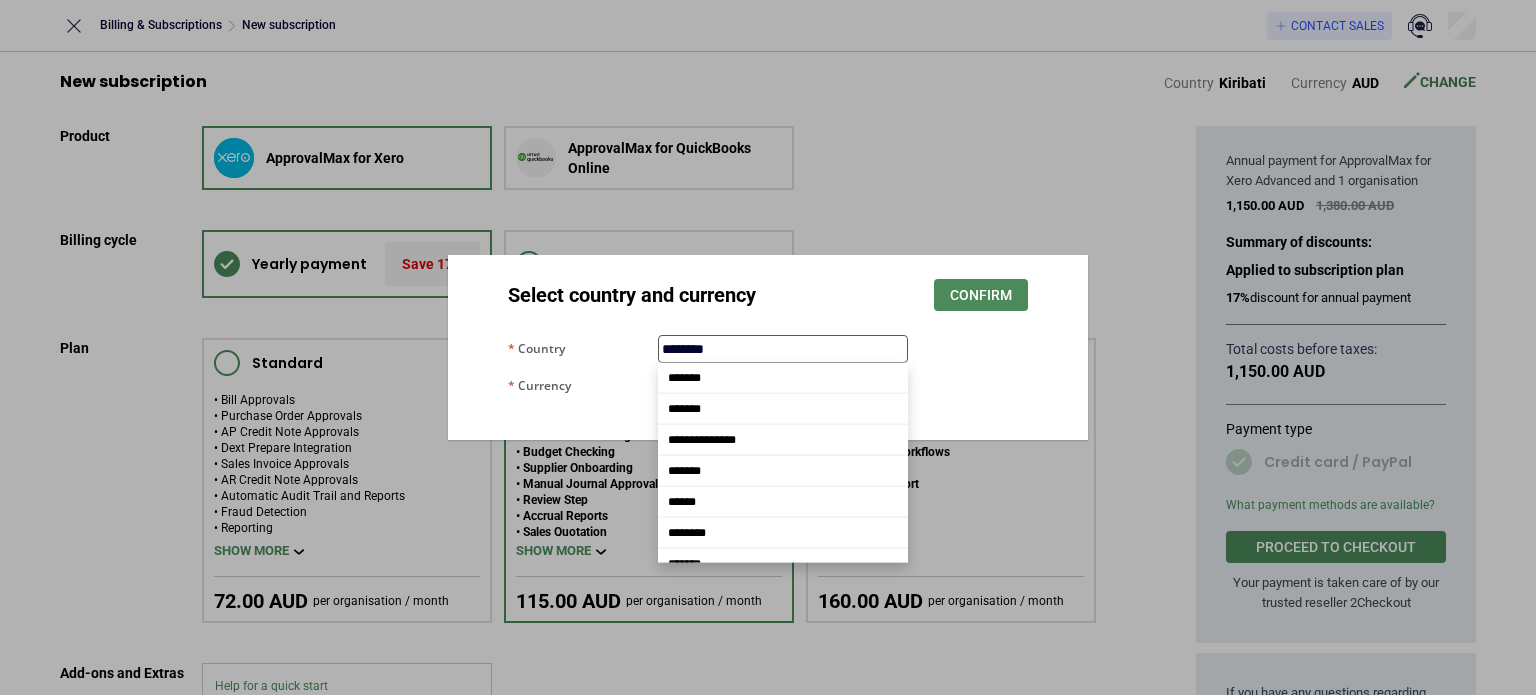 click on "********" at bounding box center [783, 349] 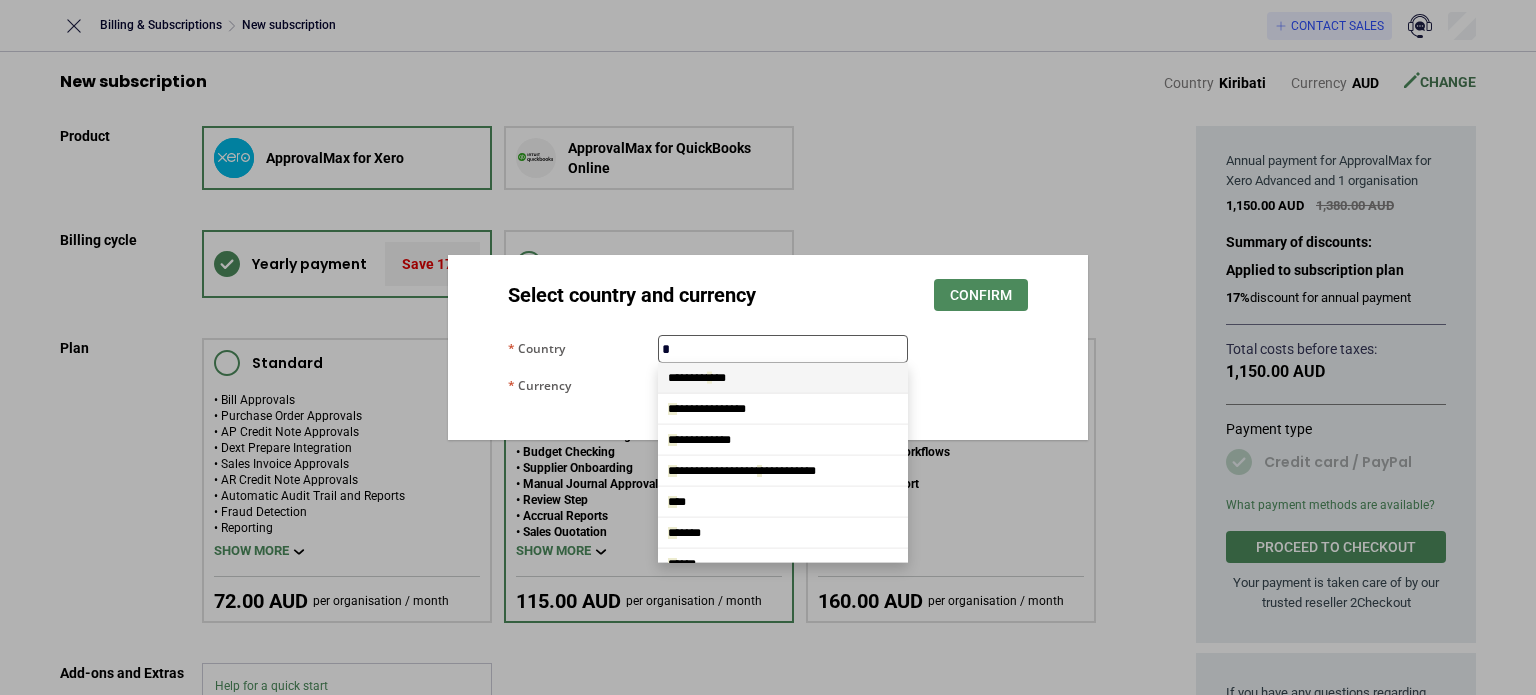 scroll, scrollTop: 0, scrollLeft: 0, axis: both 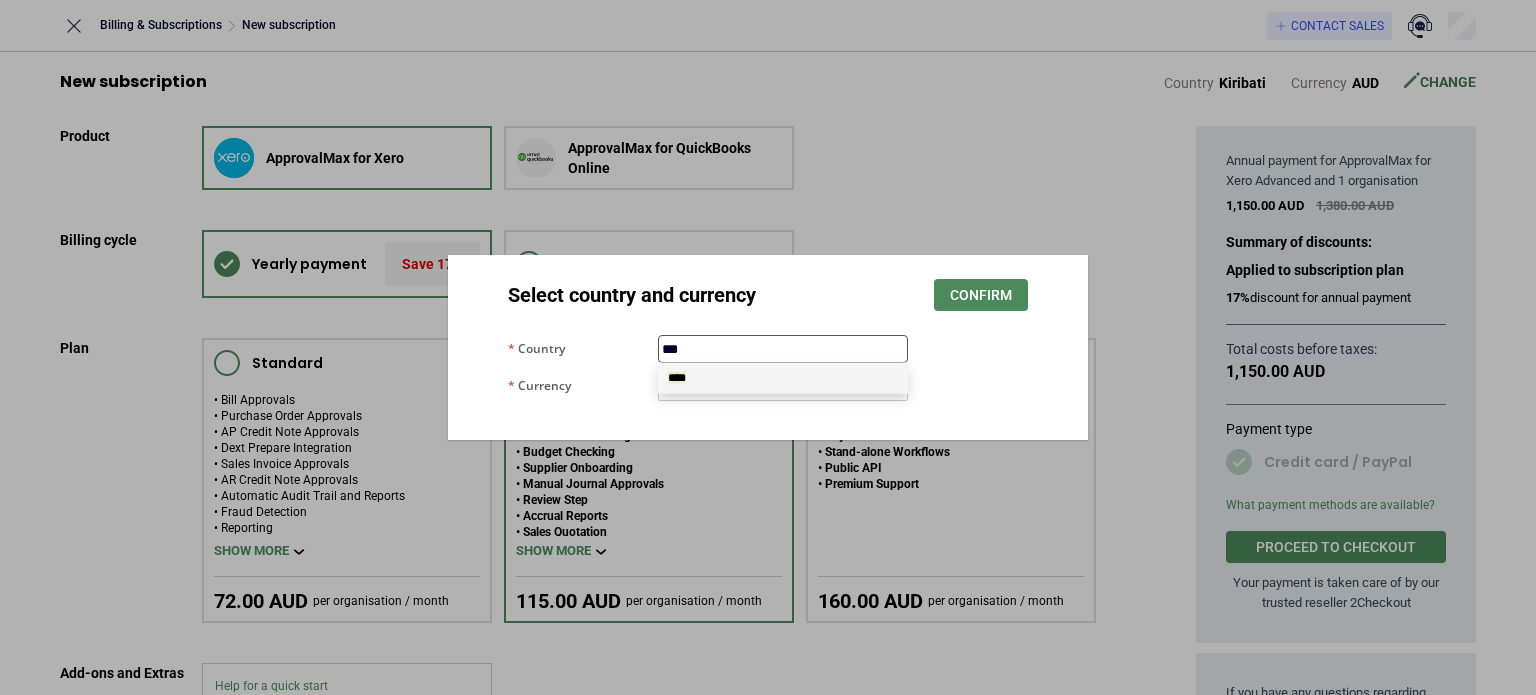 type on "****" 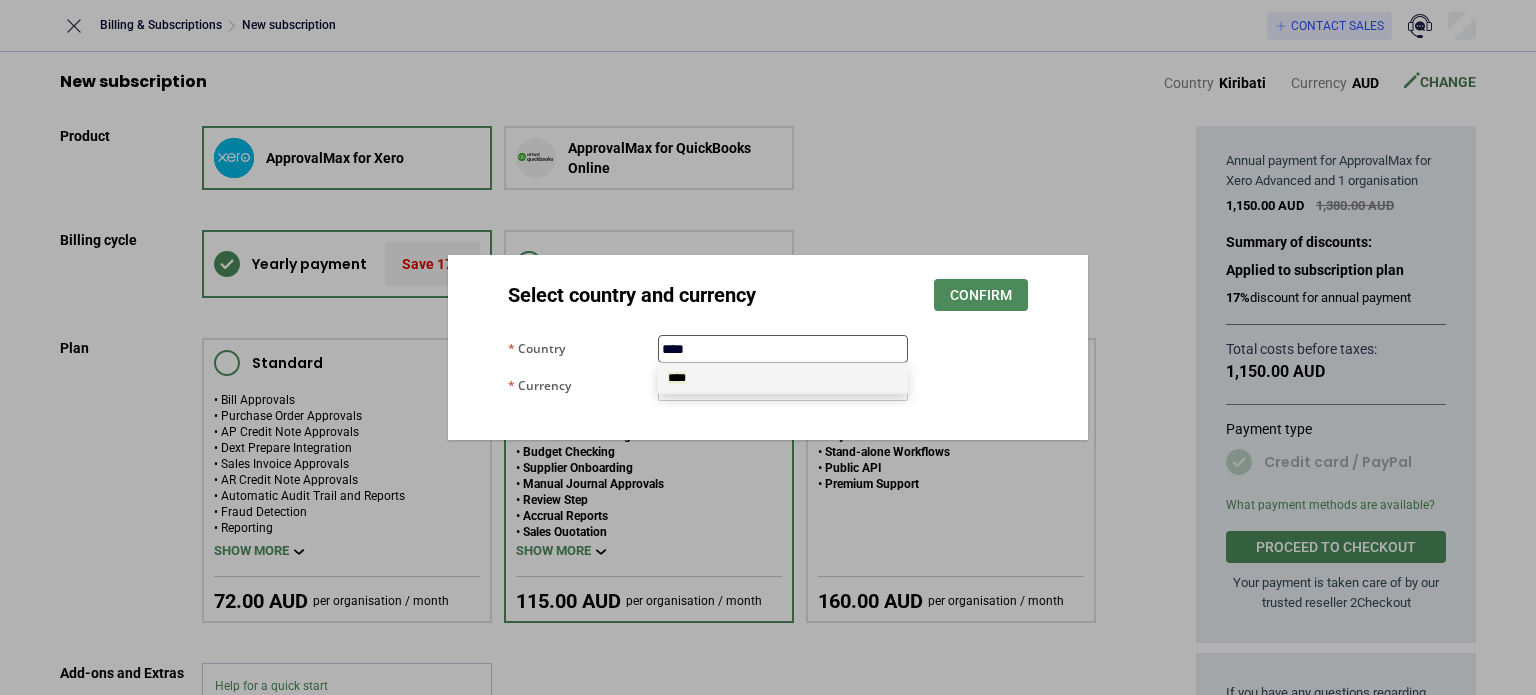 click on "****" at bounding box center (783, 378) 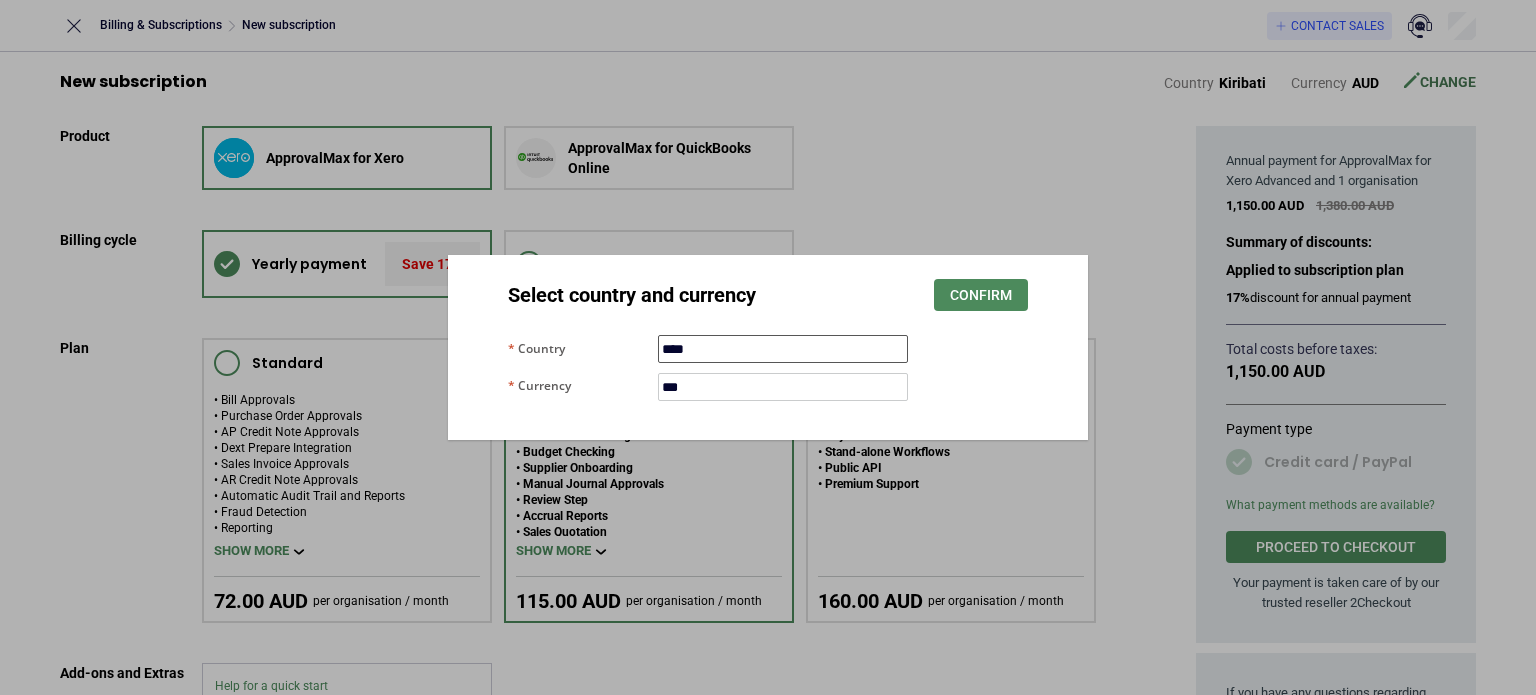 type 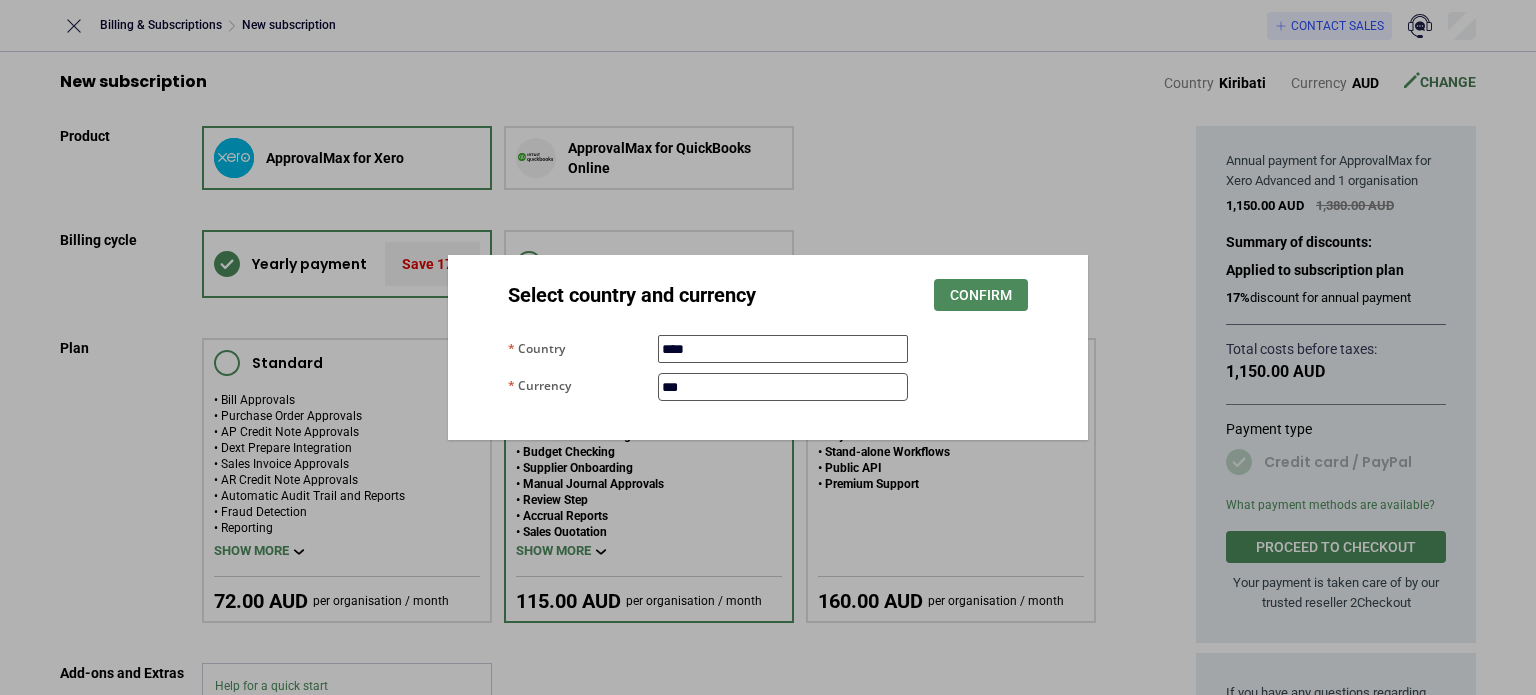 type on "****" 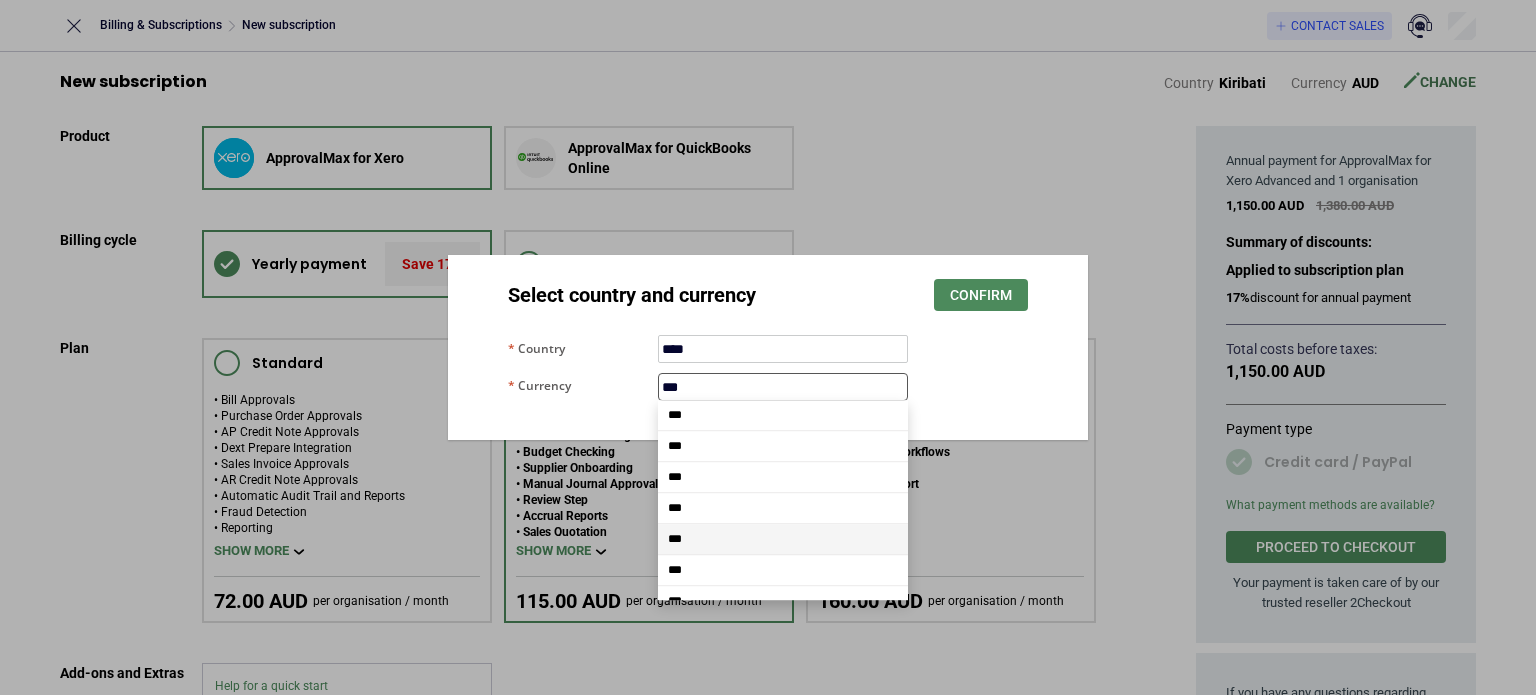 click on "***" at bounding box center [783, 387] 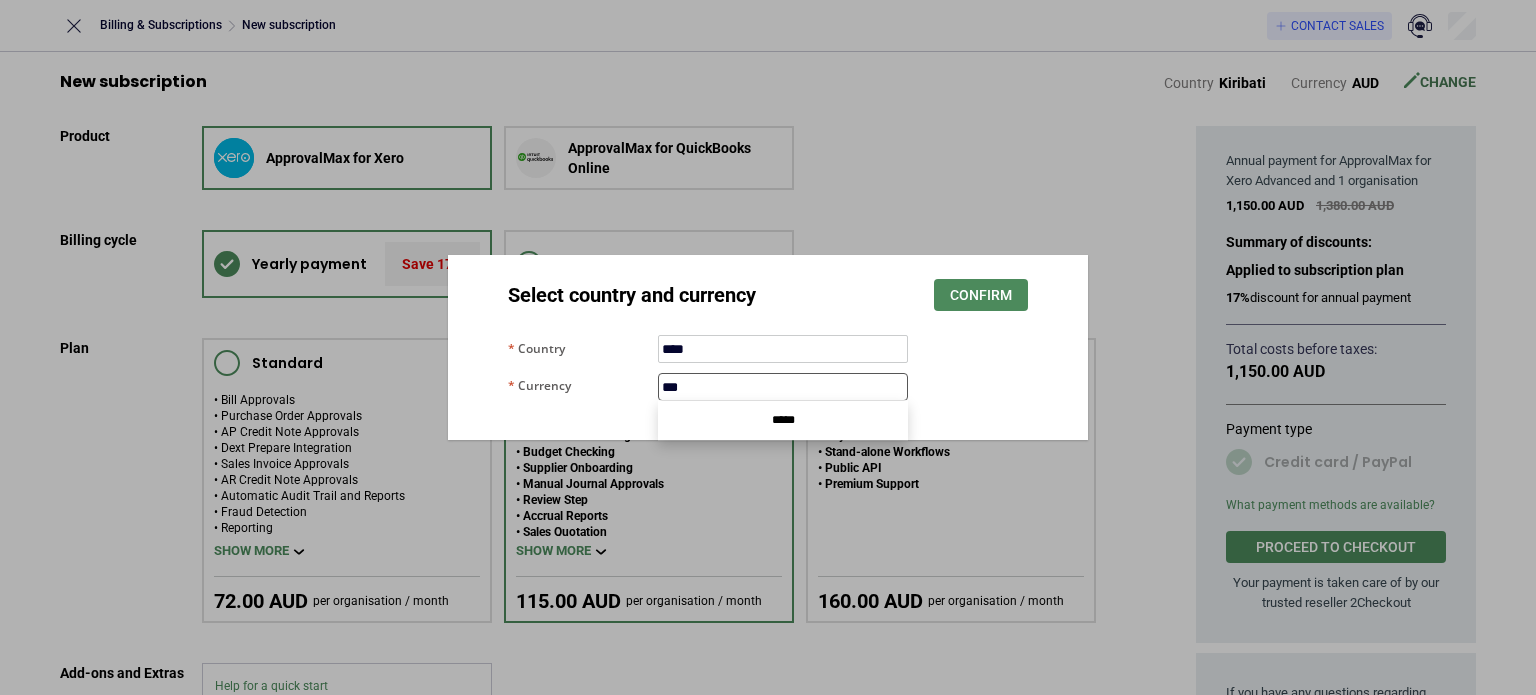 type on "***" 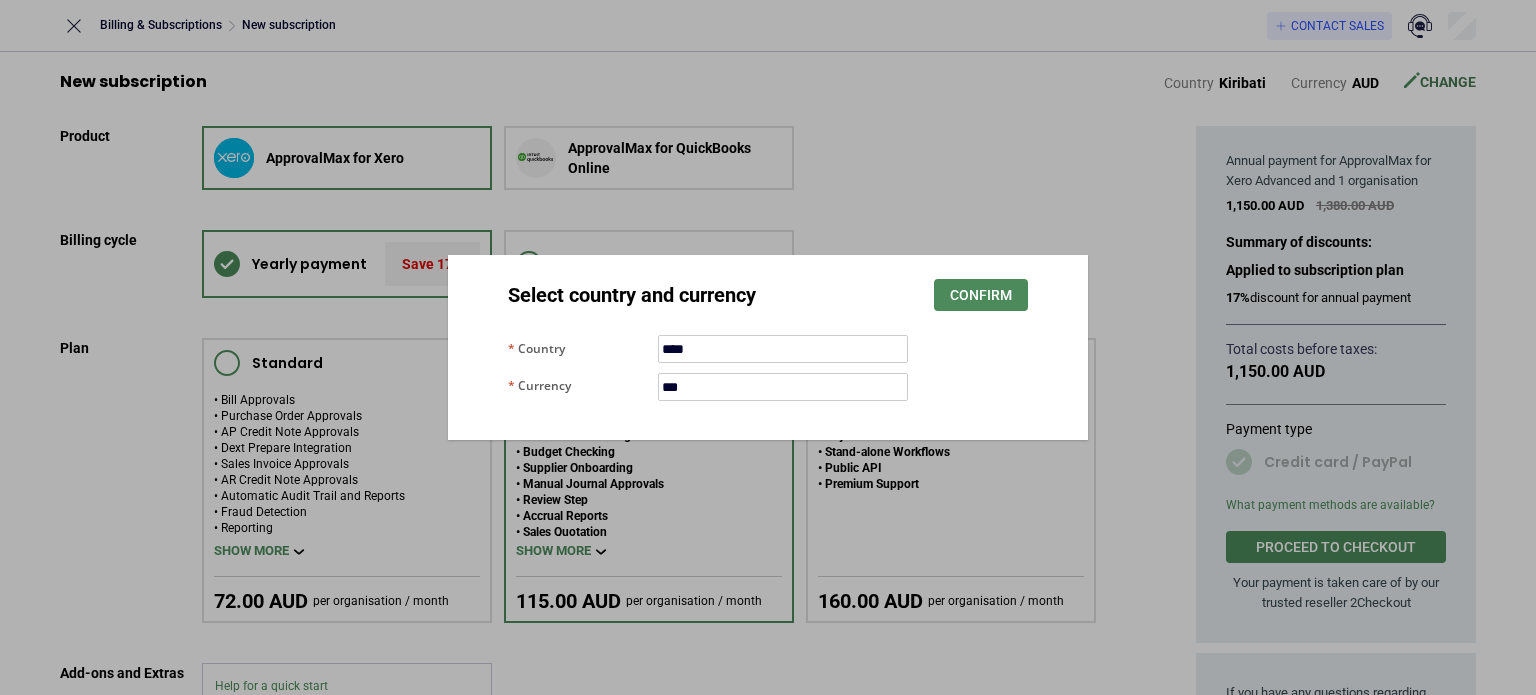 click on "Select country and currency Confirm Country **** **** Currency *** ***" at bounding box center [768, 347] 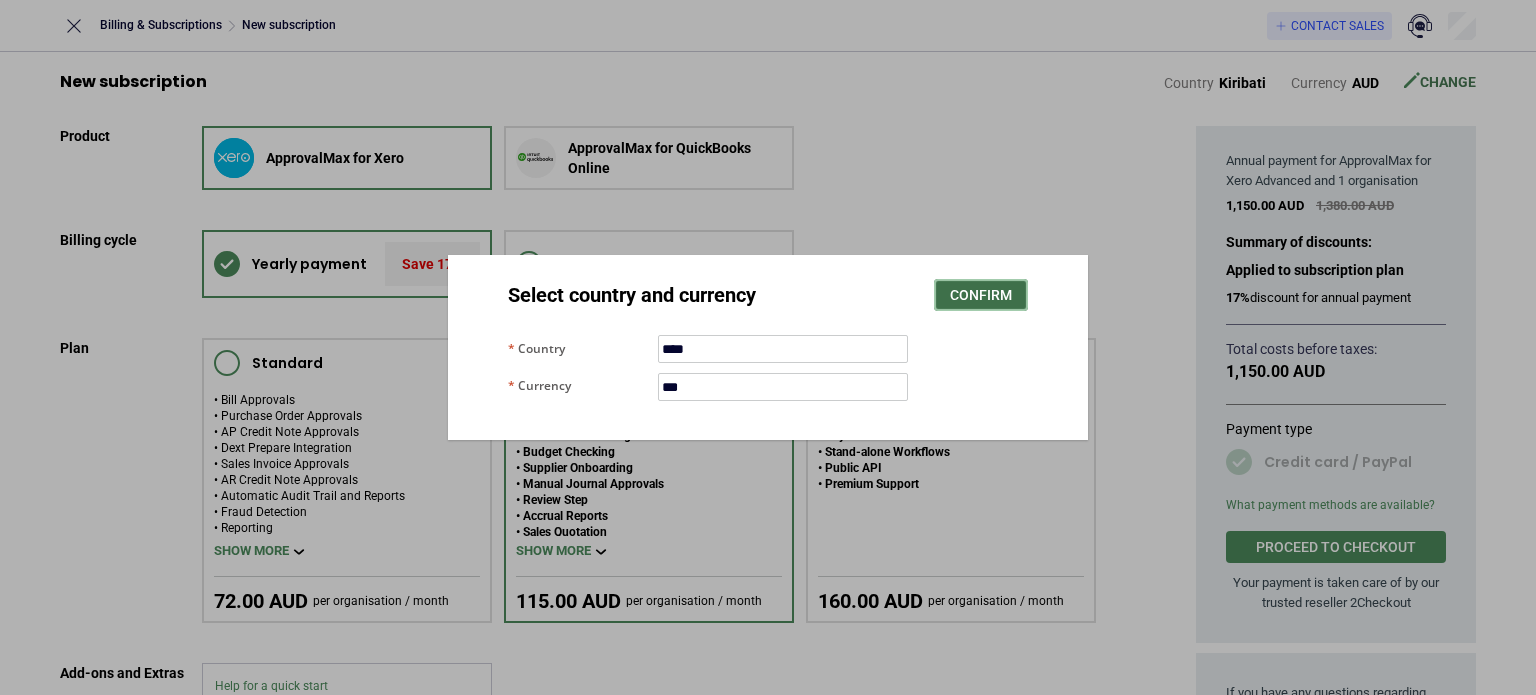 click on "Confirm" at bounding box center (981, 295) 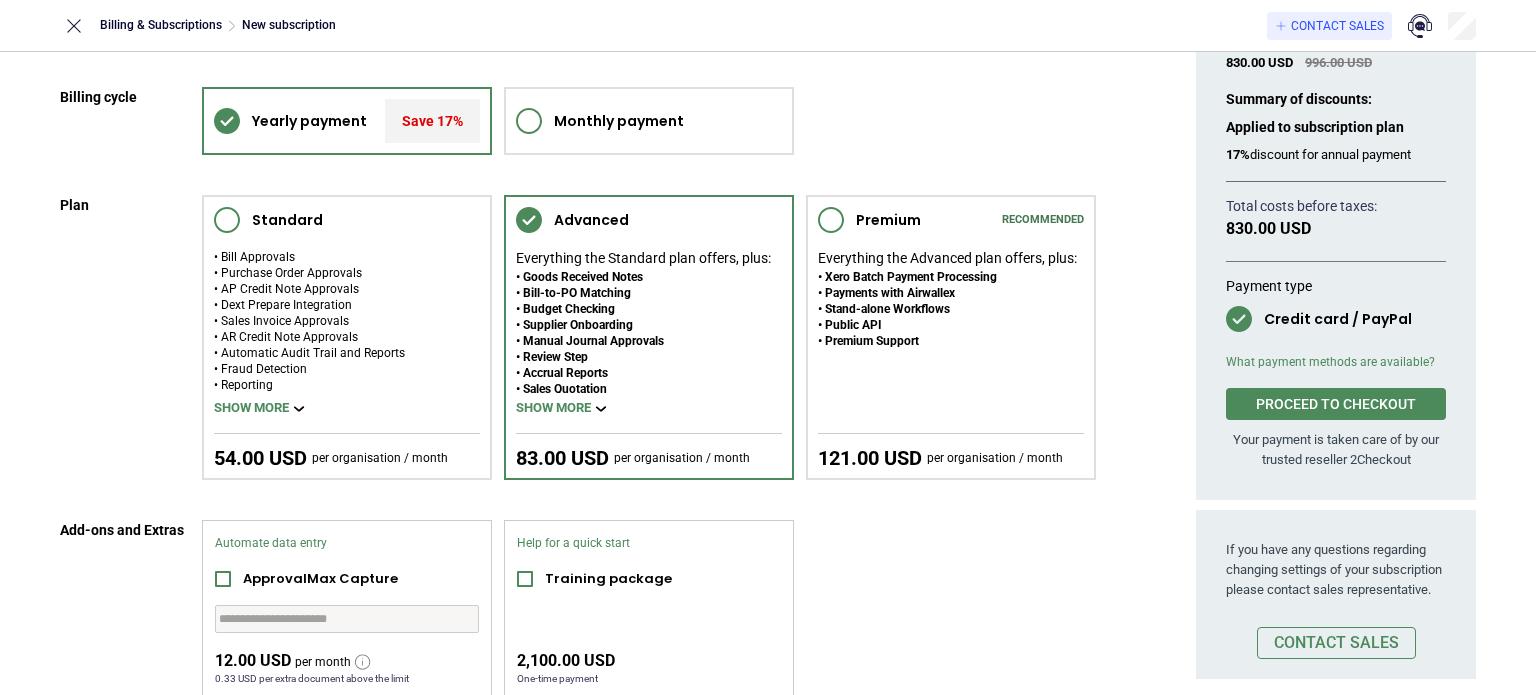 scroll, scrollTop: 144, scrollLeft: 0, axis: vertical 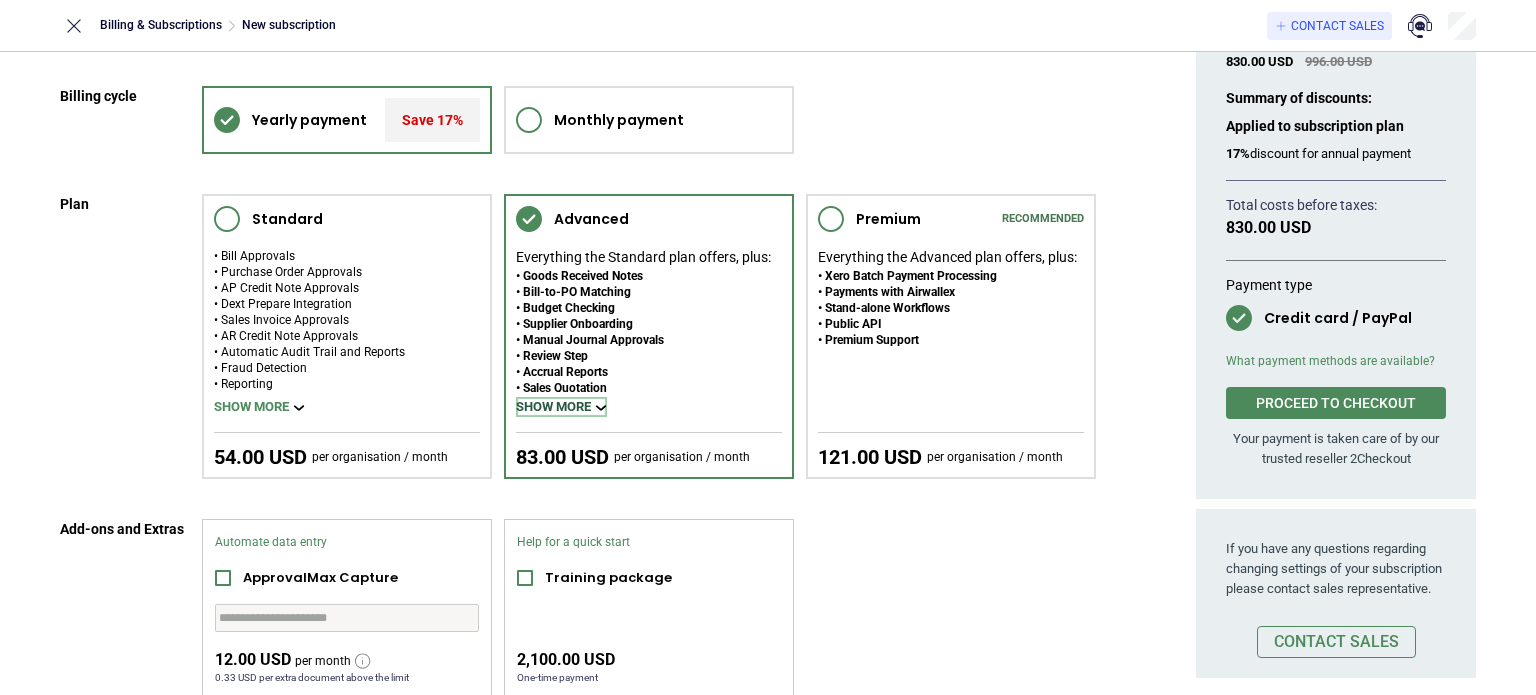 click on "Show more" at bounding box center [561, 407] 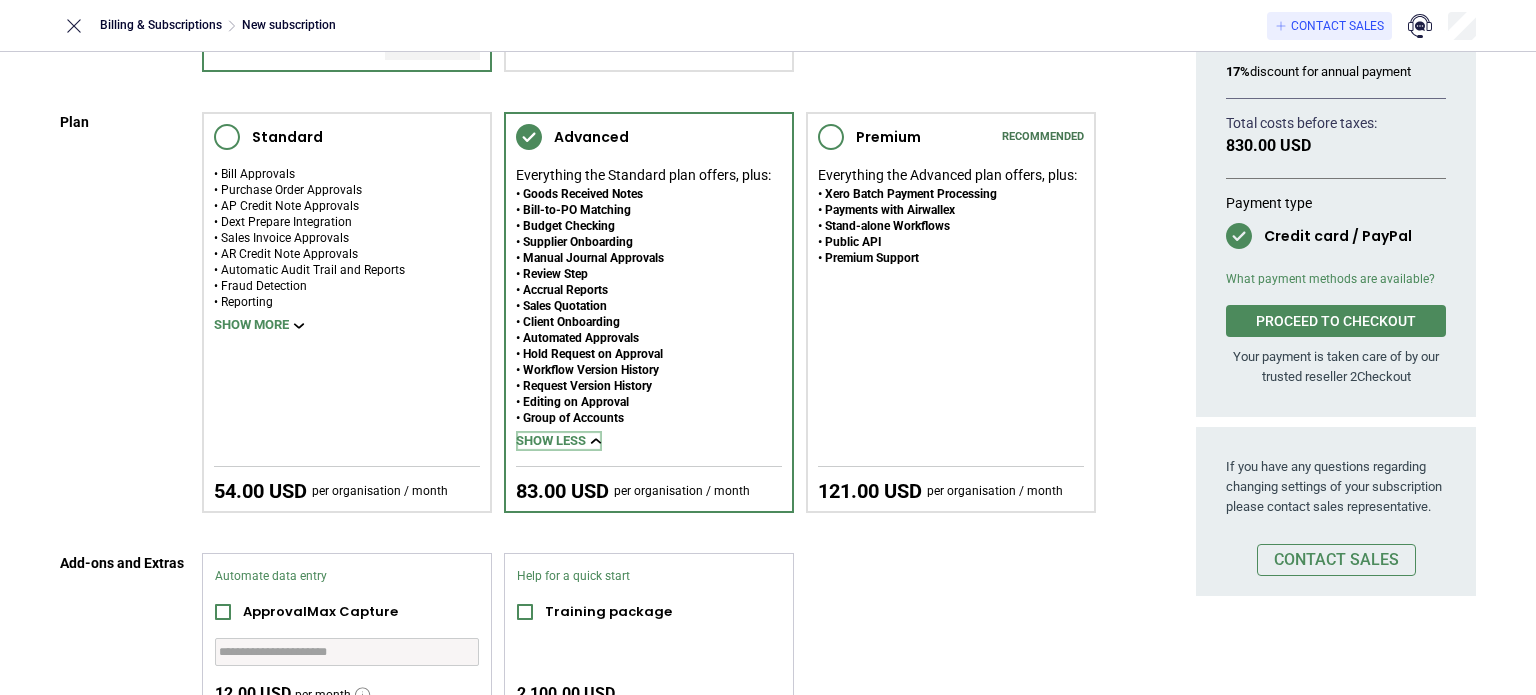 scroll, scrollTop: 232, scrollLeft: 0, axis: vertical 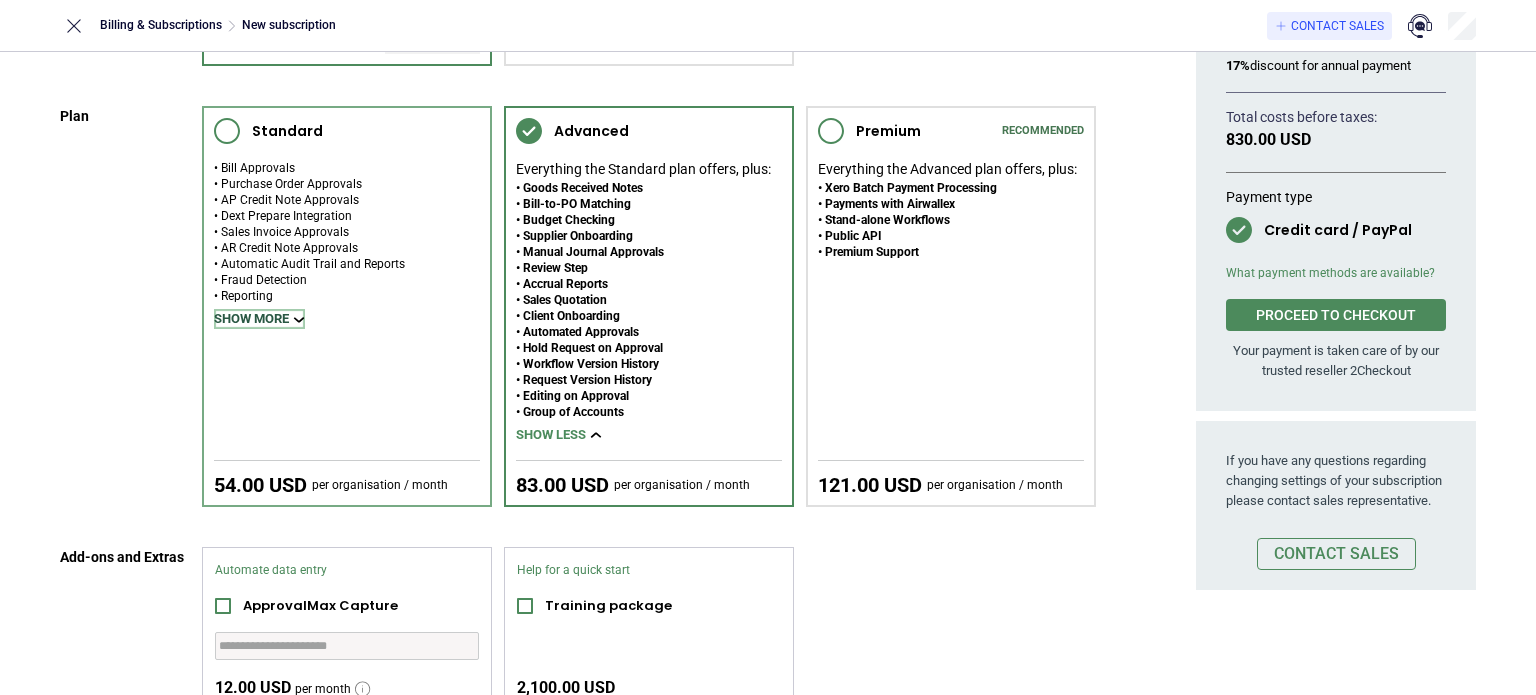 click on "Show more" at bounding box center [259, 319] 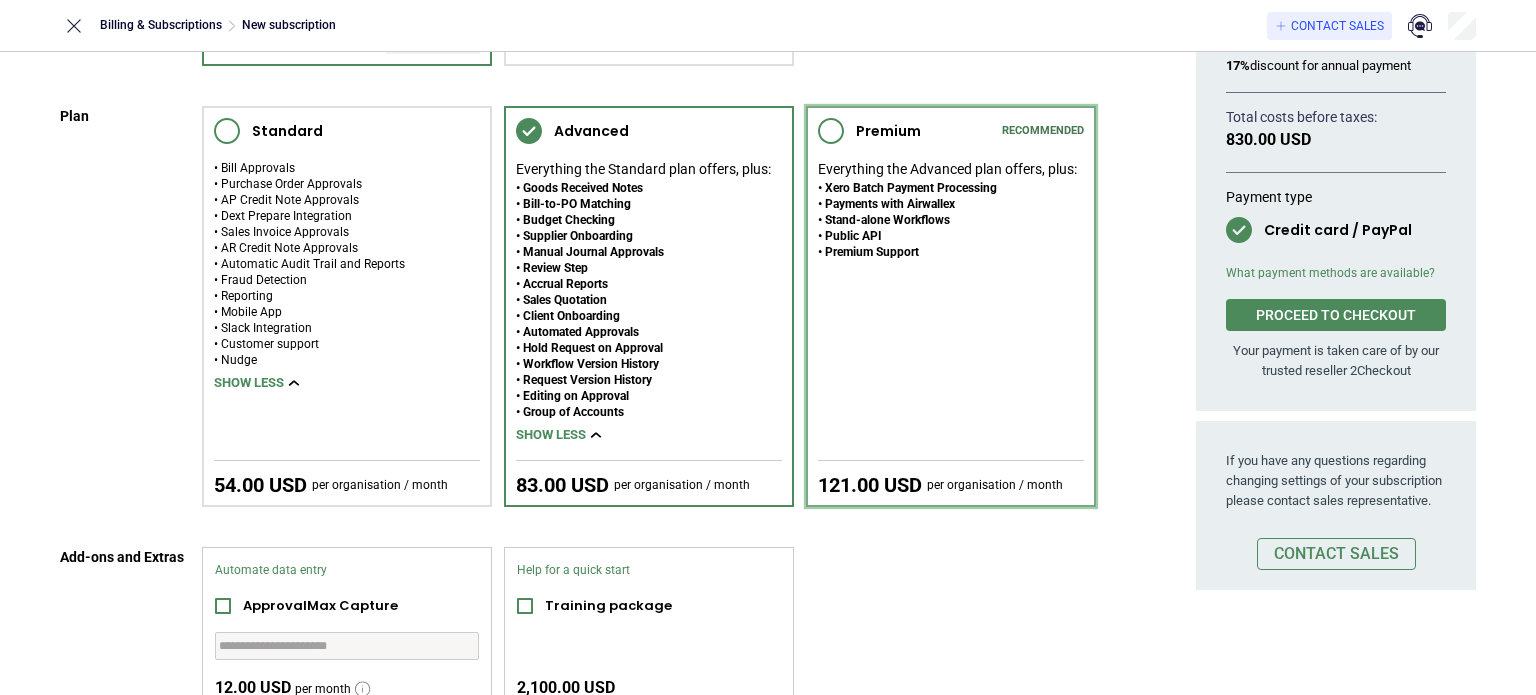 click 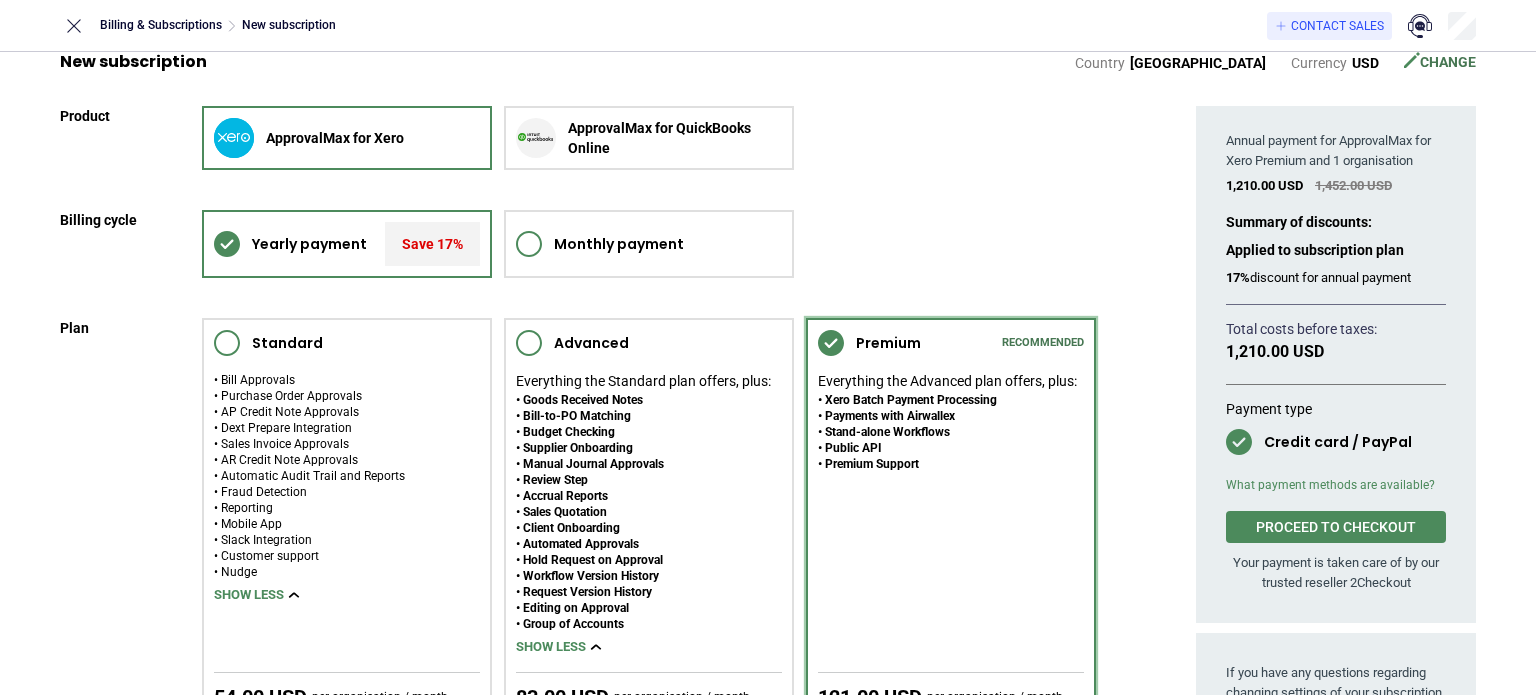 scroll, scrollTop: 0, scrollLeft: 0, axis: both 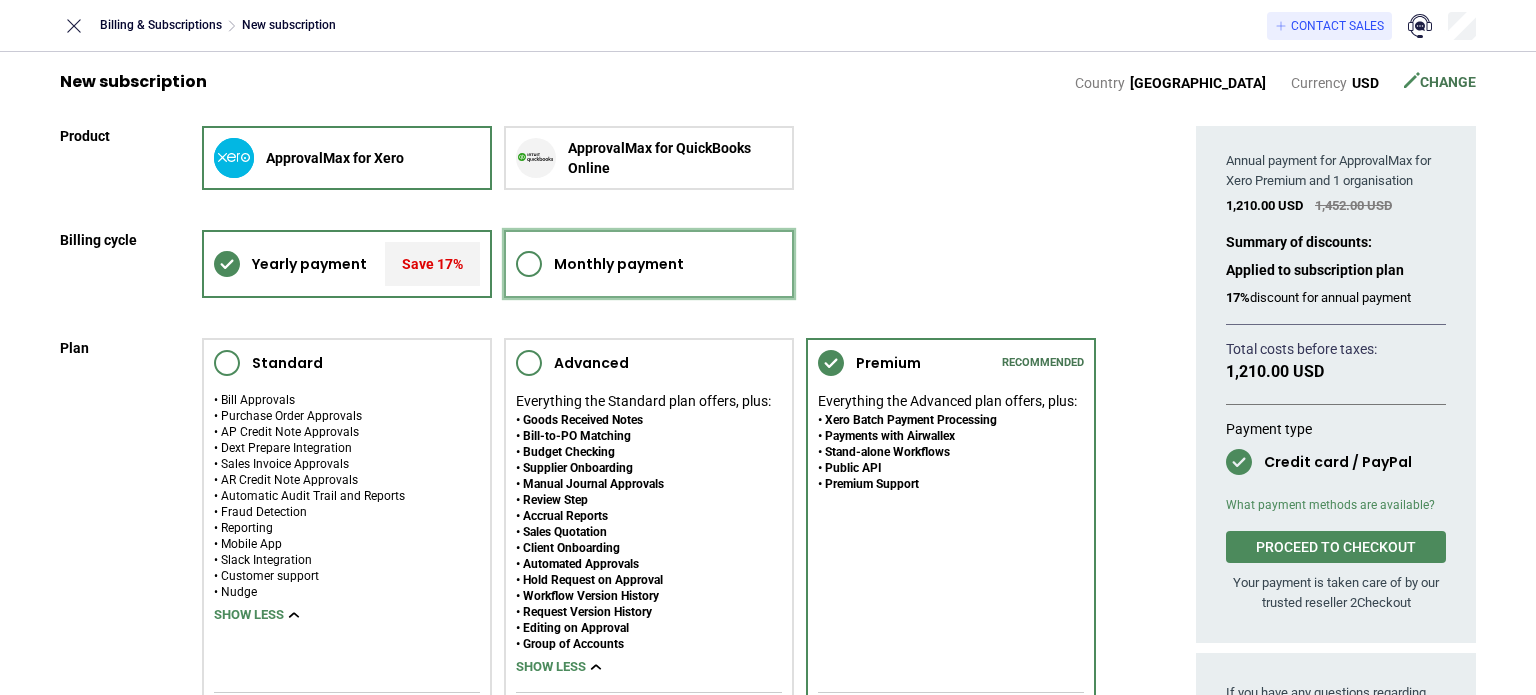 click on "Monthly payment" at bounding box center (649, 264) 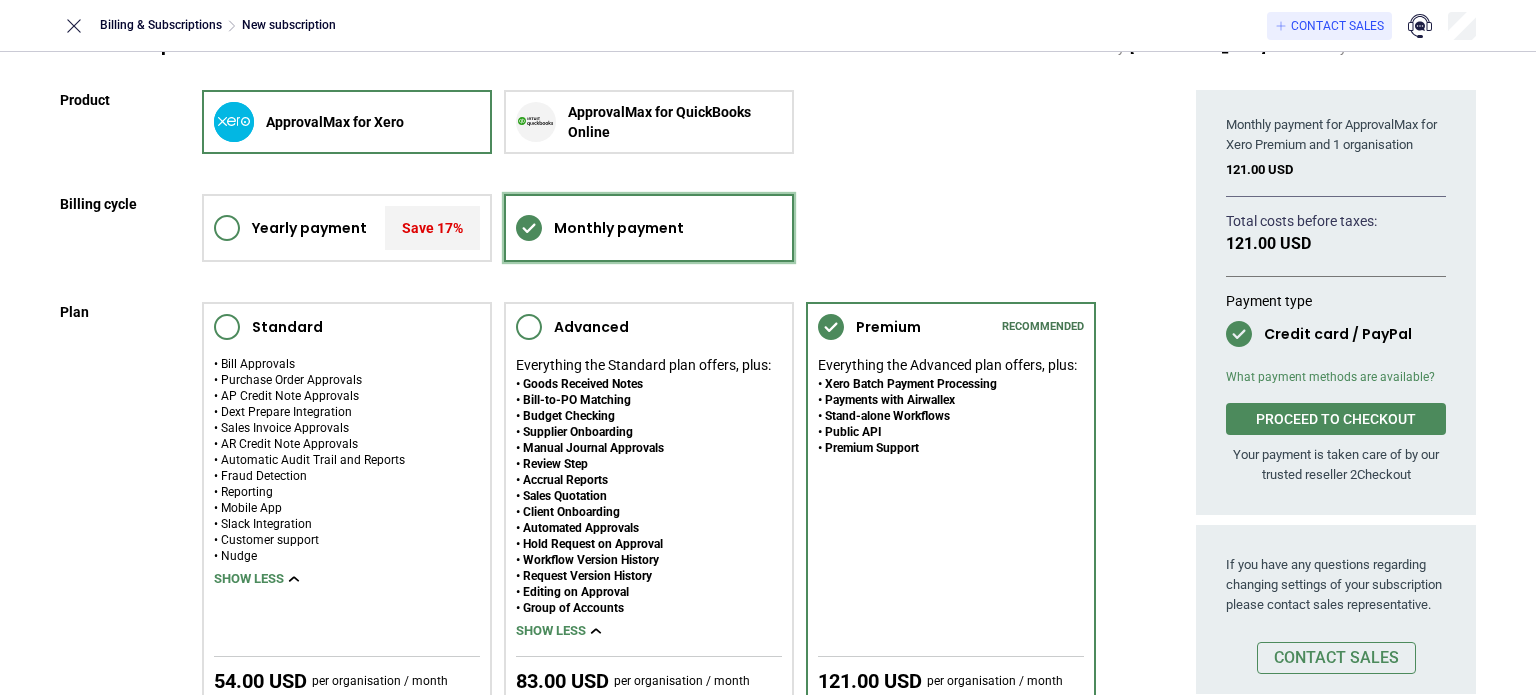 scroll, scrollTop: 0, scrollLeft: 0, axis: both 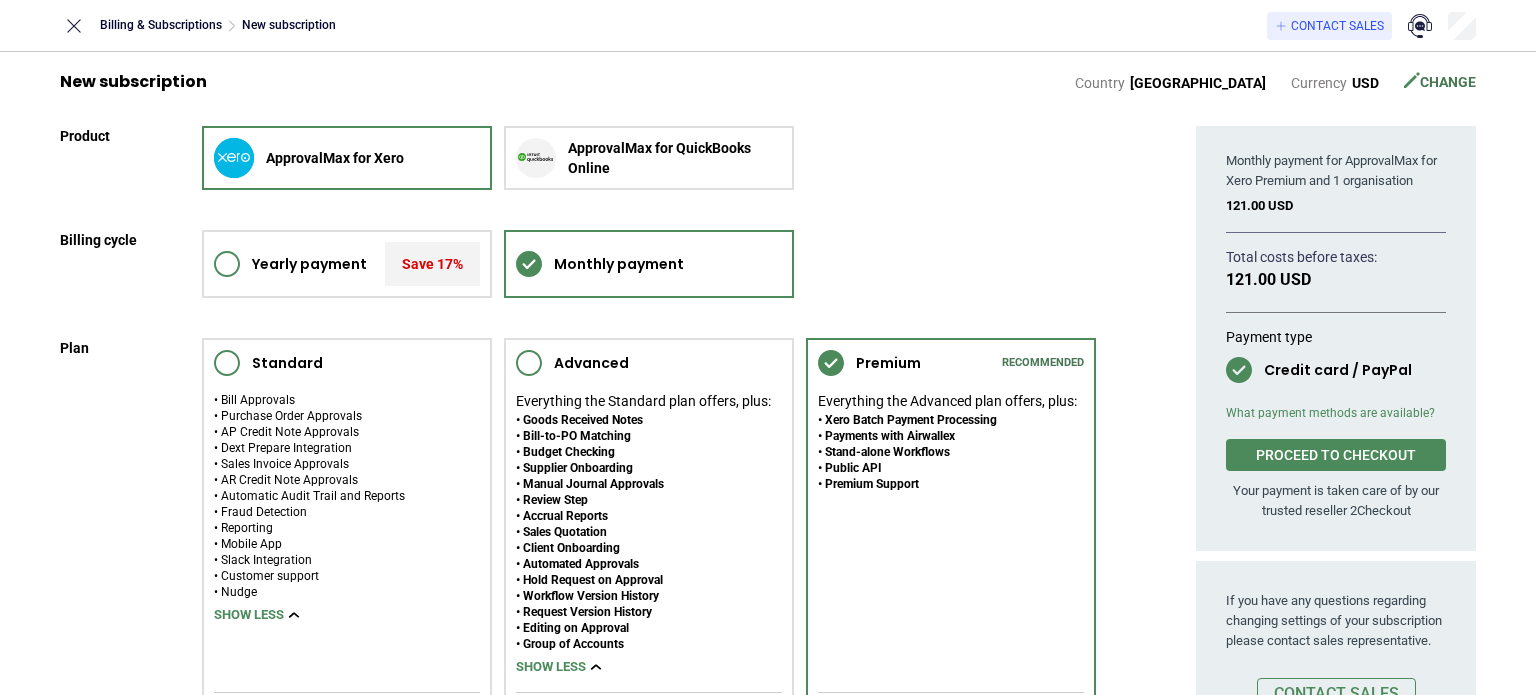 click on "Yearly payment Save 17% Monthly payment" at bounding box center [649, 264] 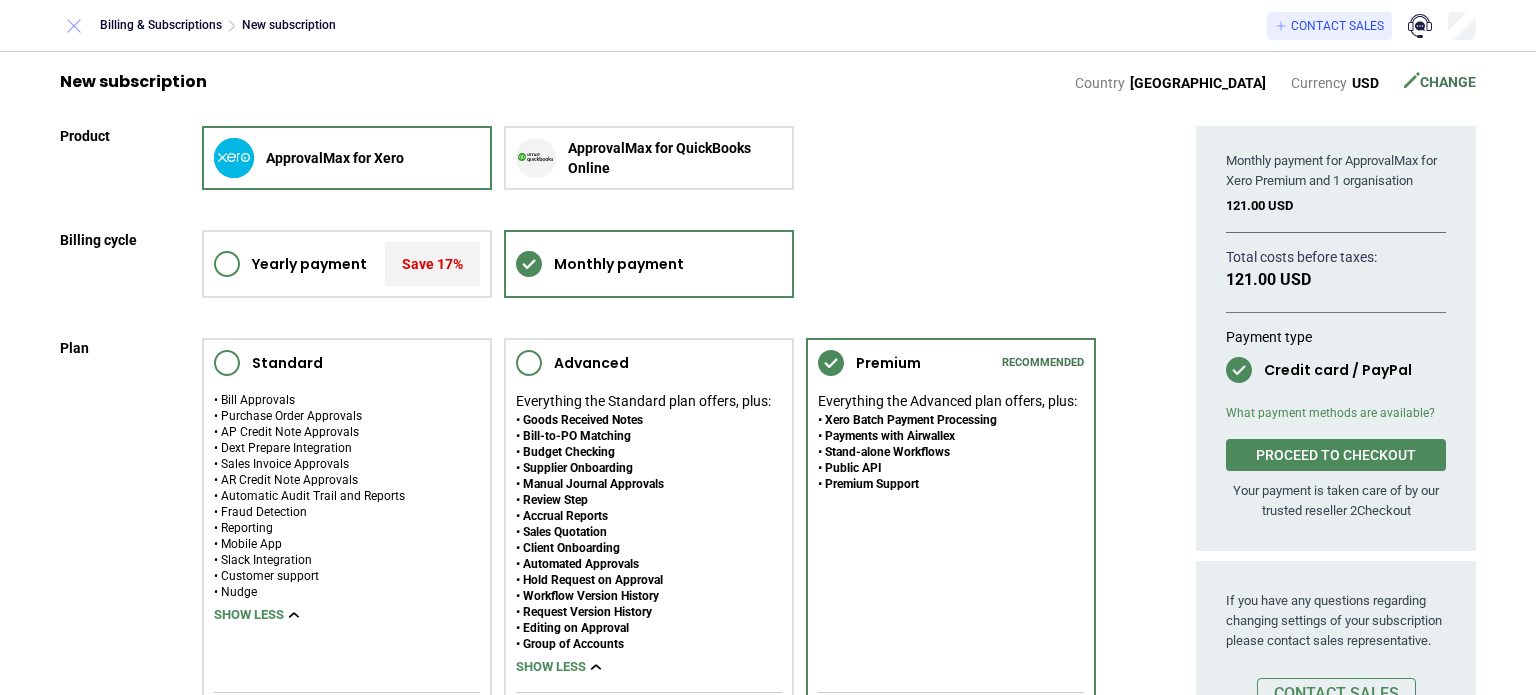 click 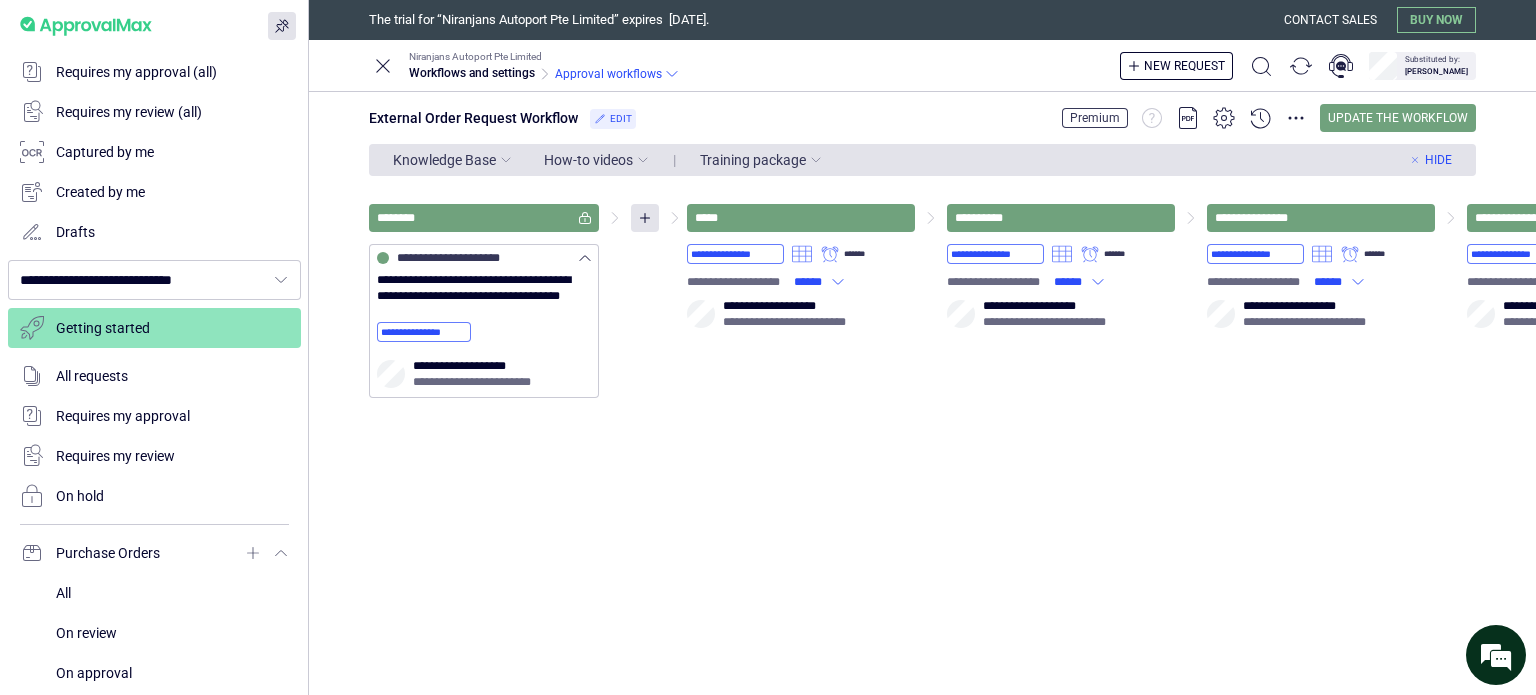 scroll, scrollTop: 0, scrollLeft: 0, axis: both 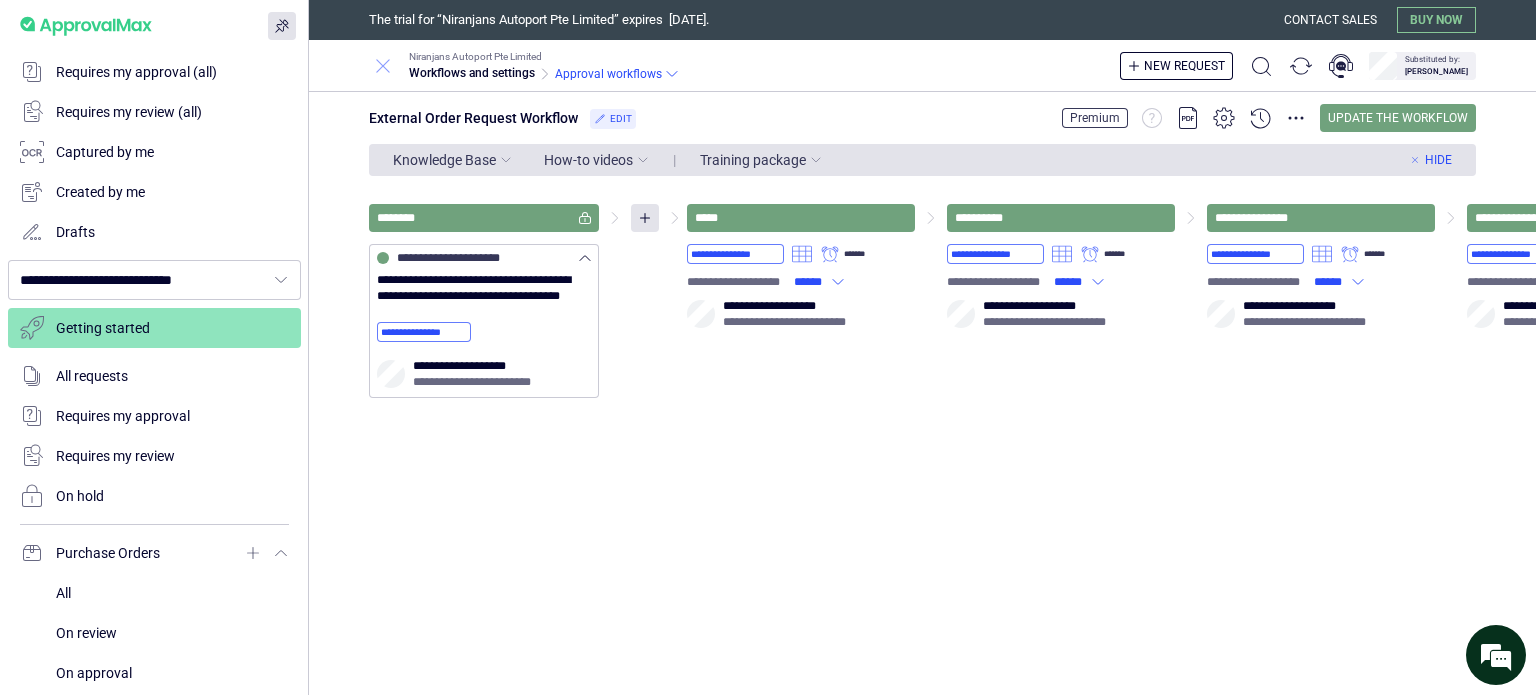click 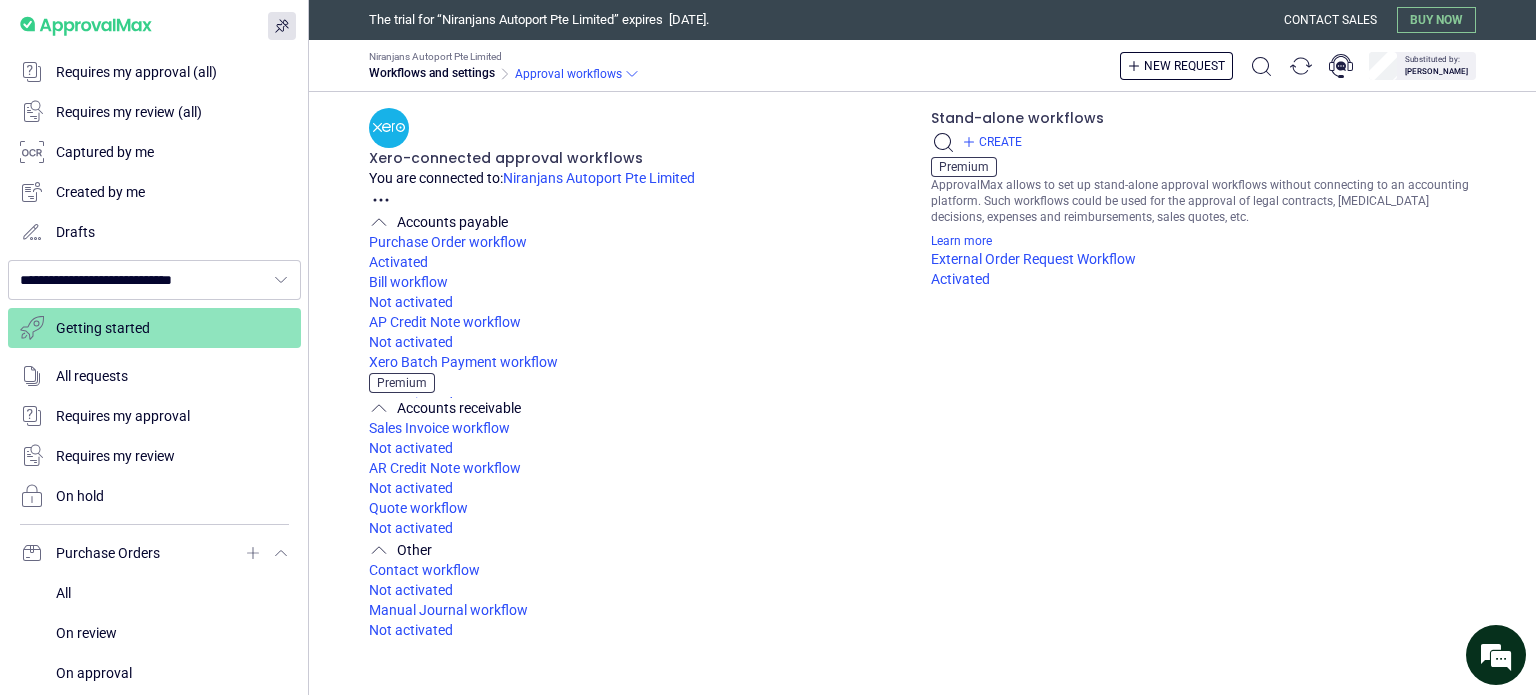 click on "Stand-alone workflows Create Premium ApprovalMax allows to set up stand-alone approval workflows without connecting to an accounting platform. Such workflows could be used for the approval of legal contracts, [MEDICAL_DATA] decisions, expenses and reimbursements, sales quotes, etc. Learn more External Order Request Workflow Activated" at bounding box center (1204, 382) 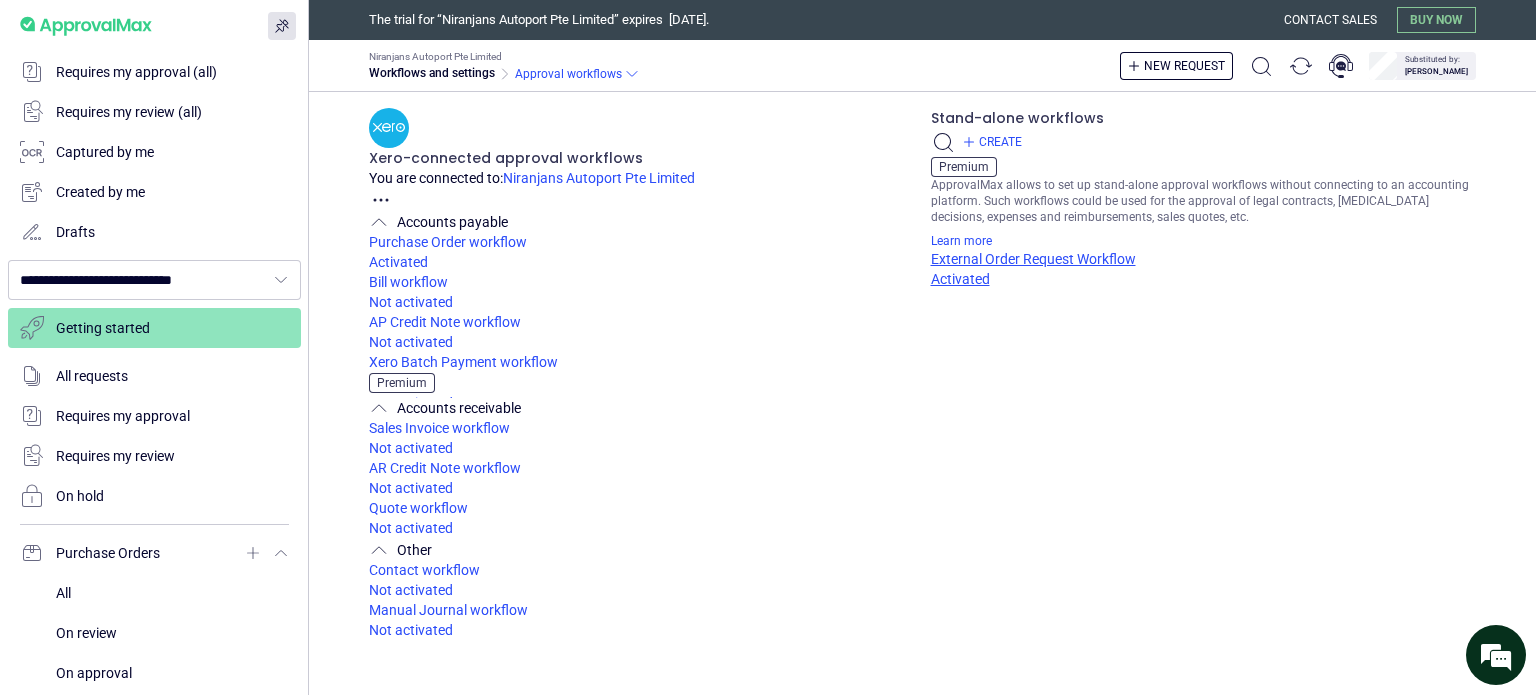 click on "External Order Request Workflow" at bounding box center (1204, 259) 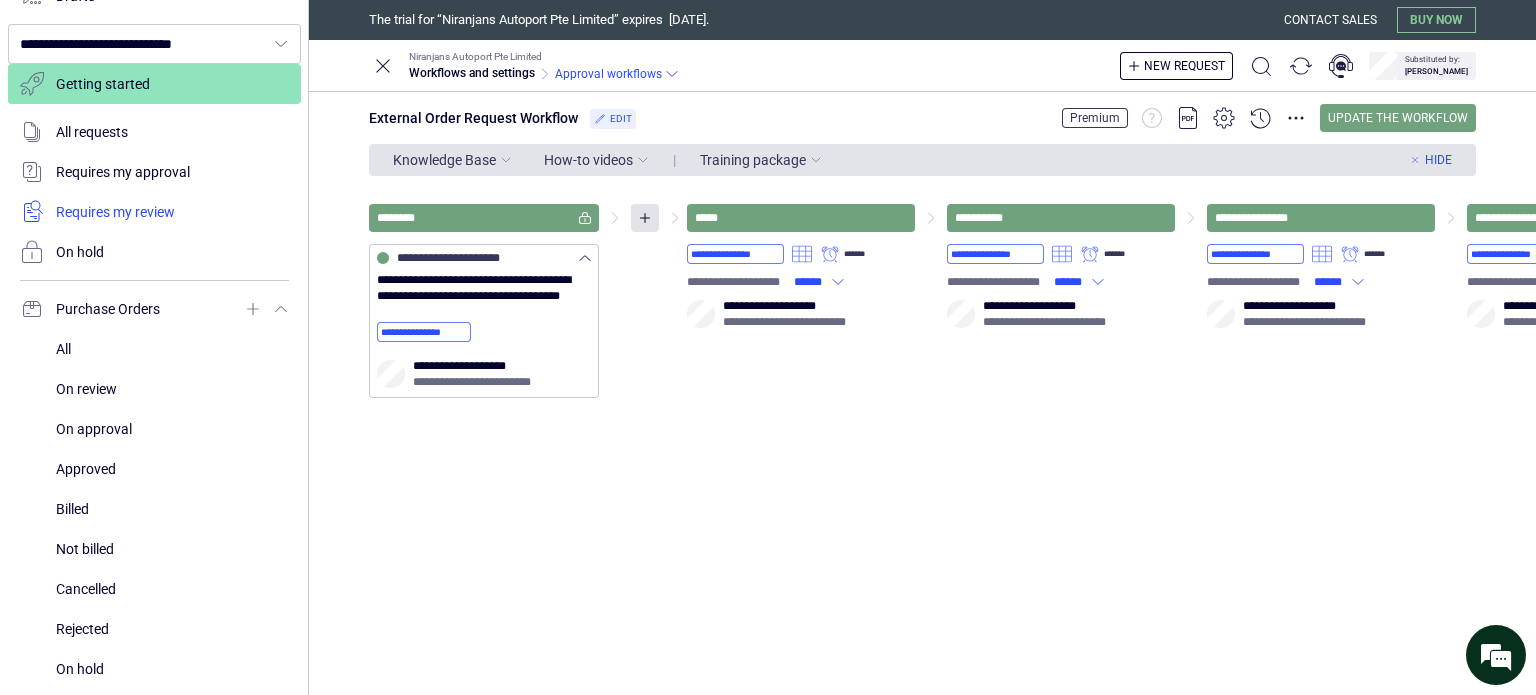 scroll, scrollTop: 242, scrollLeft: 0, axis: vertical 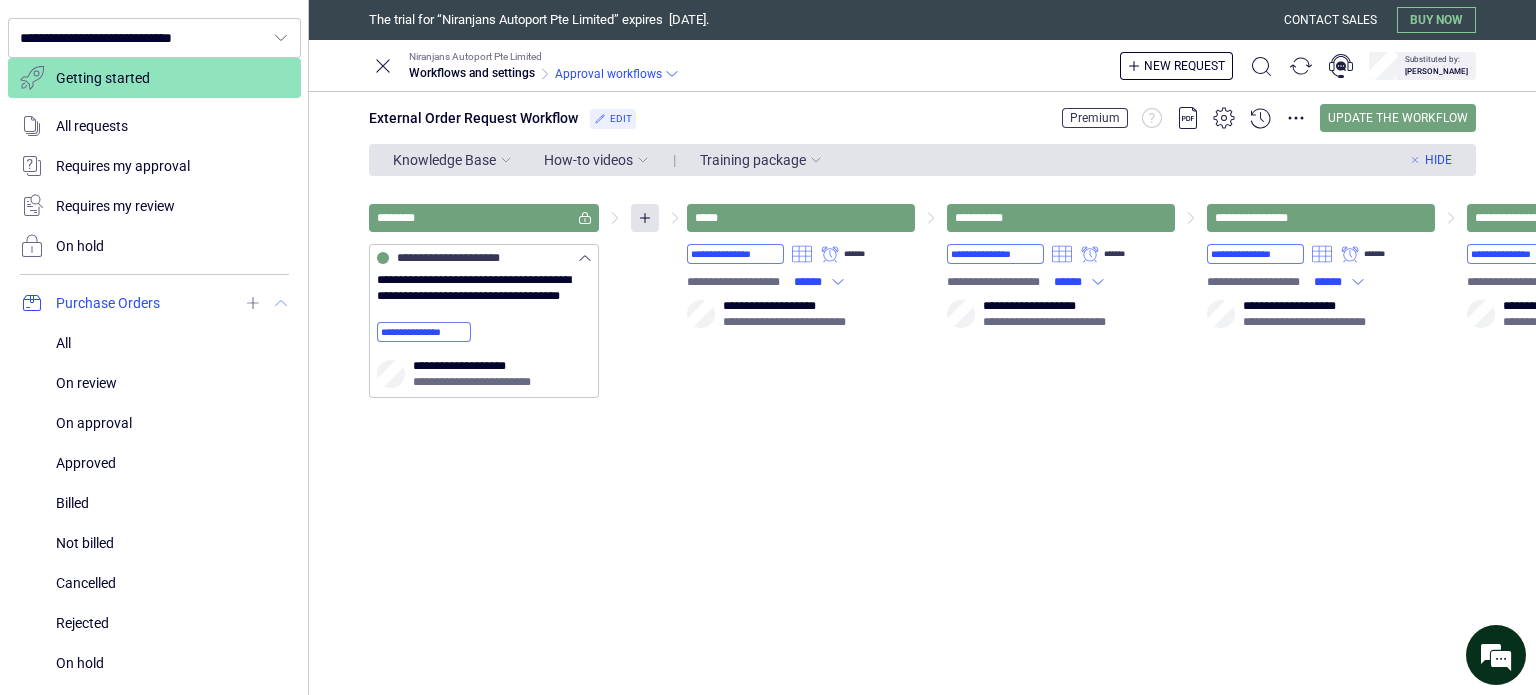 click at bounding box center (154, 303) 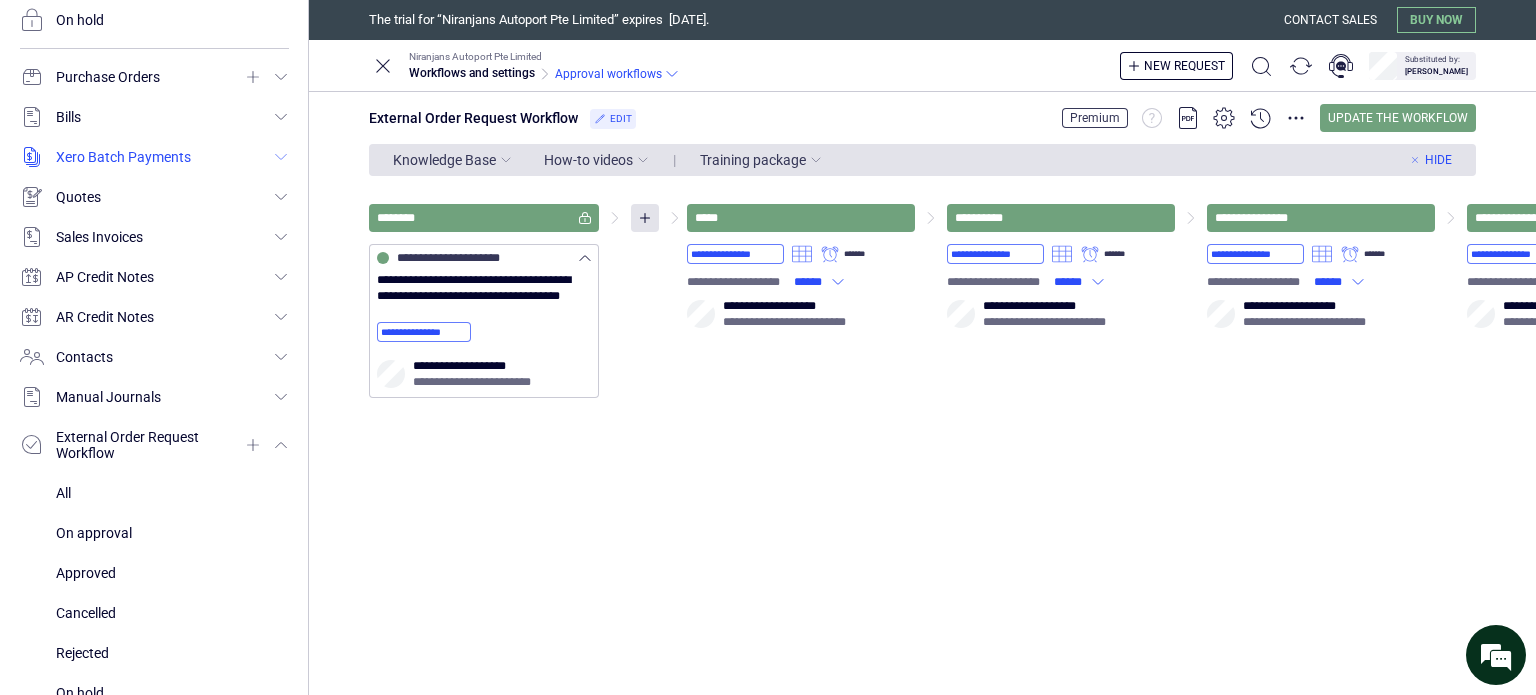 scroll, scrollTop: 607, scrollLeft: 0, axis: vertical 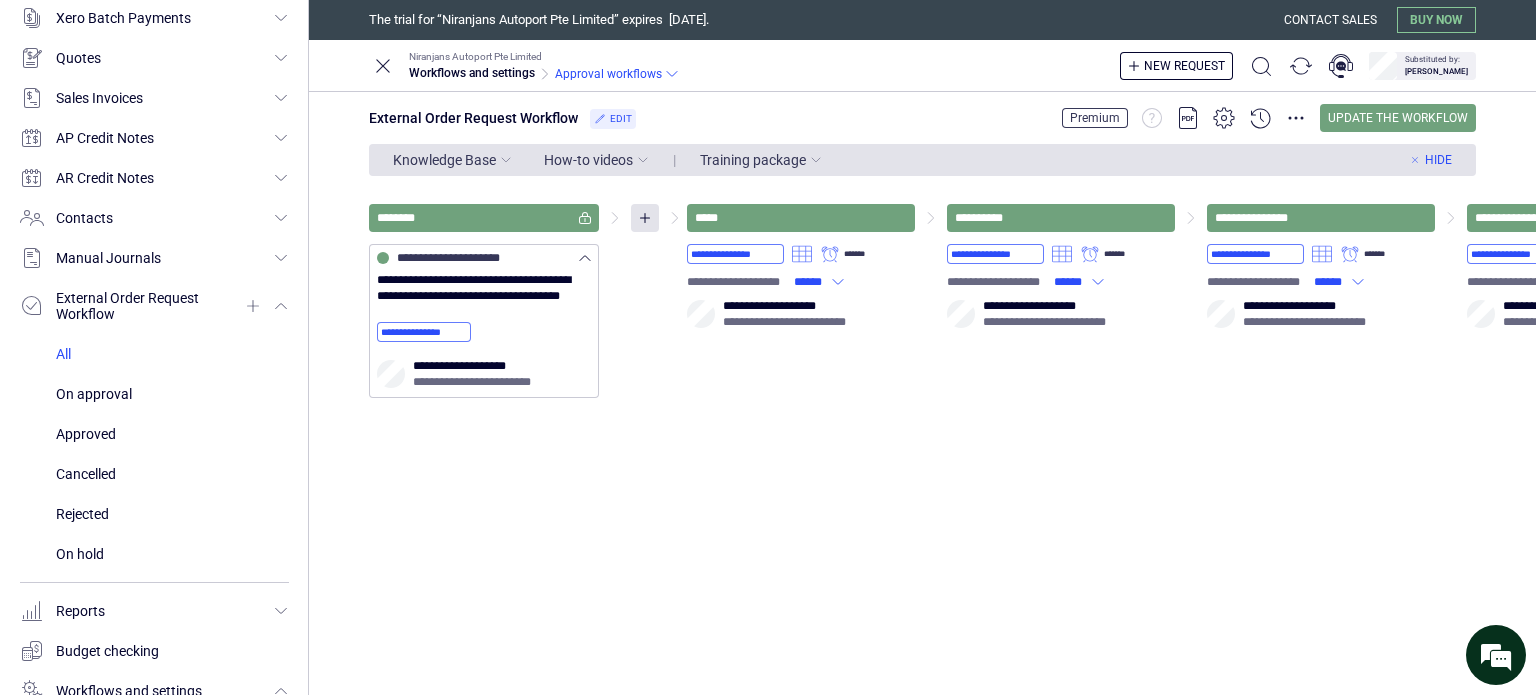 click at bounding box center (172, 354) 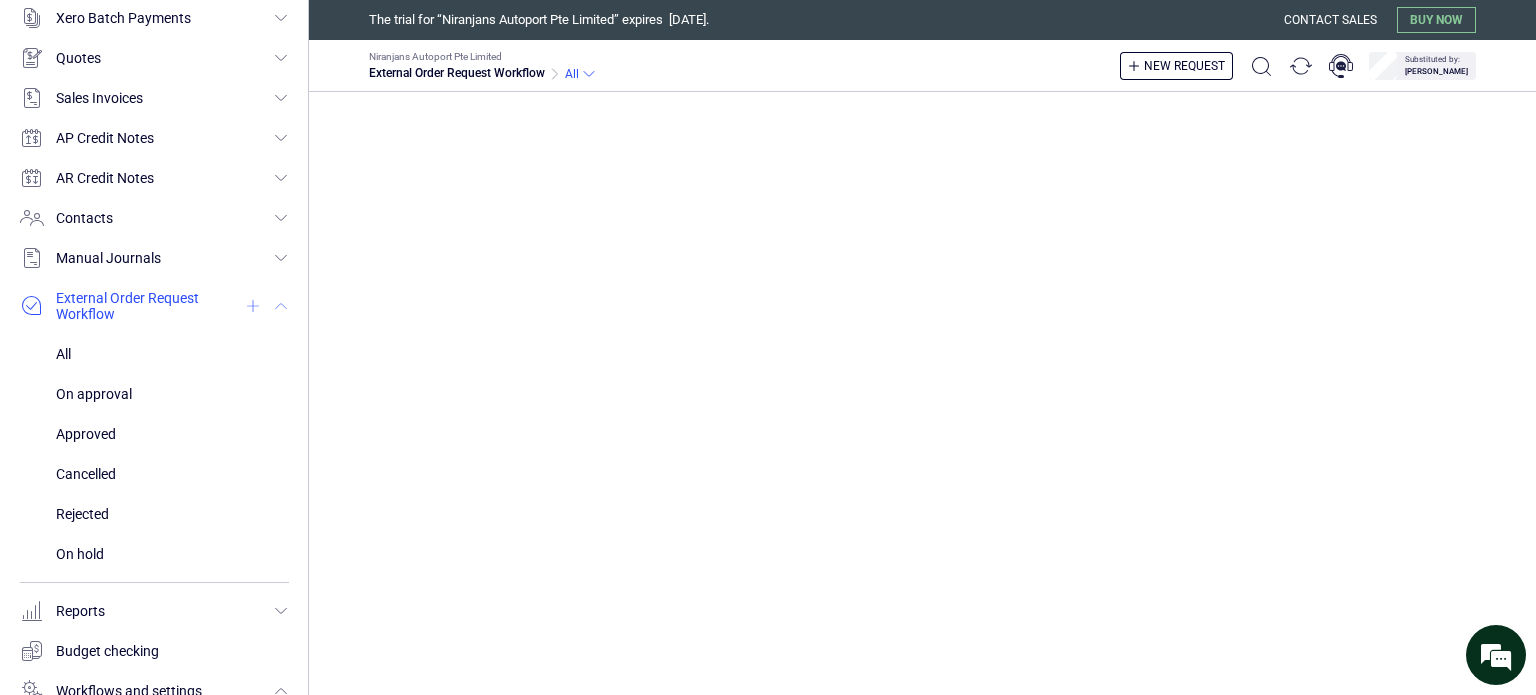 click 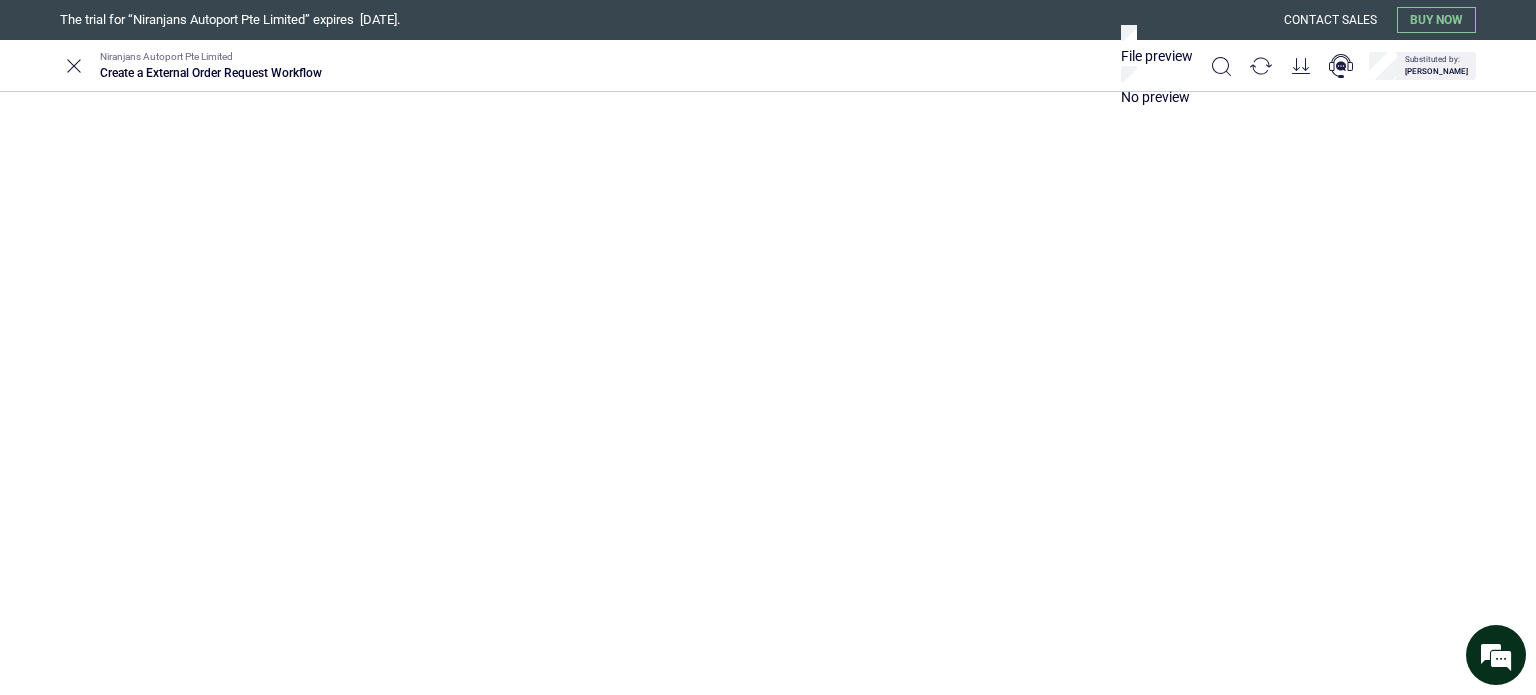 click on "External Order Request Workflow" at bounding box center (768, 151) 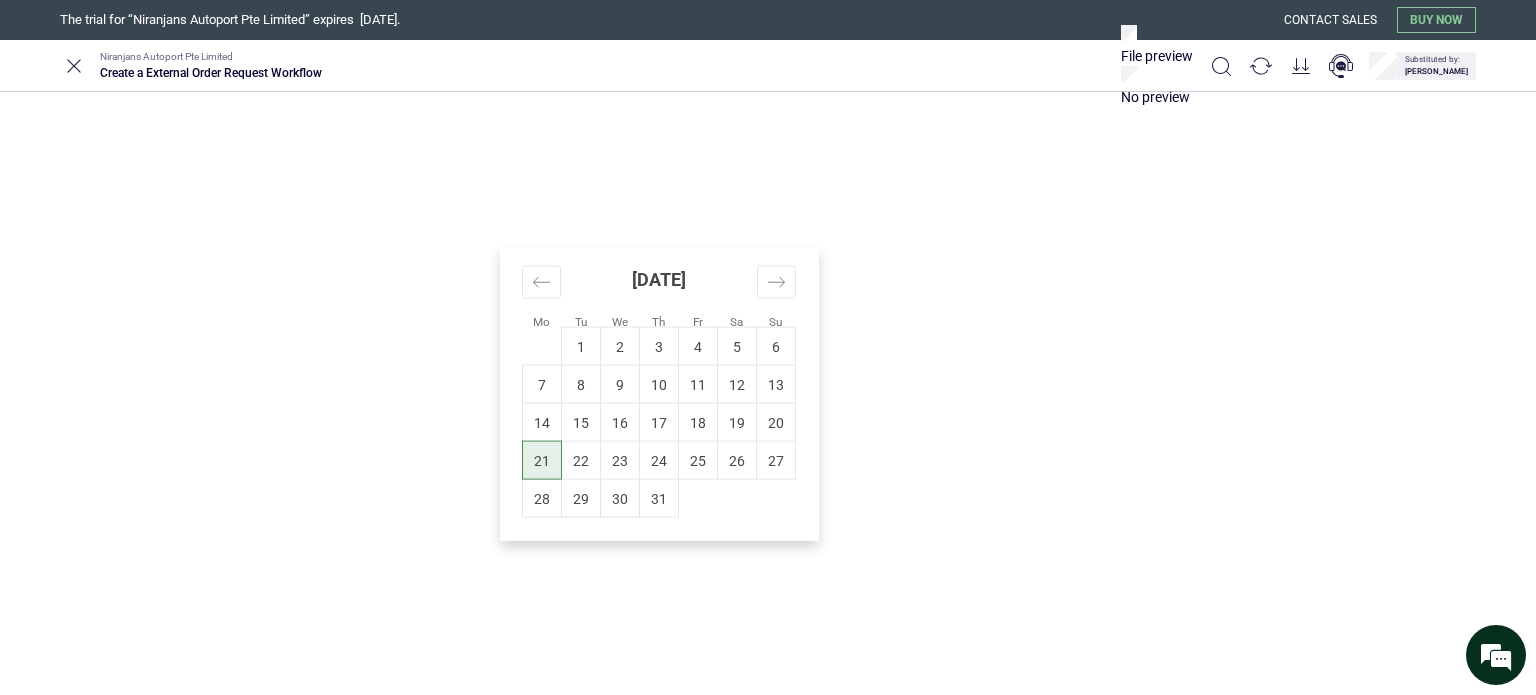 click on "21" at bounding box center [542, 460] 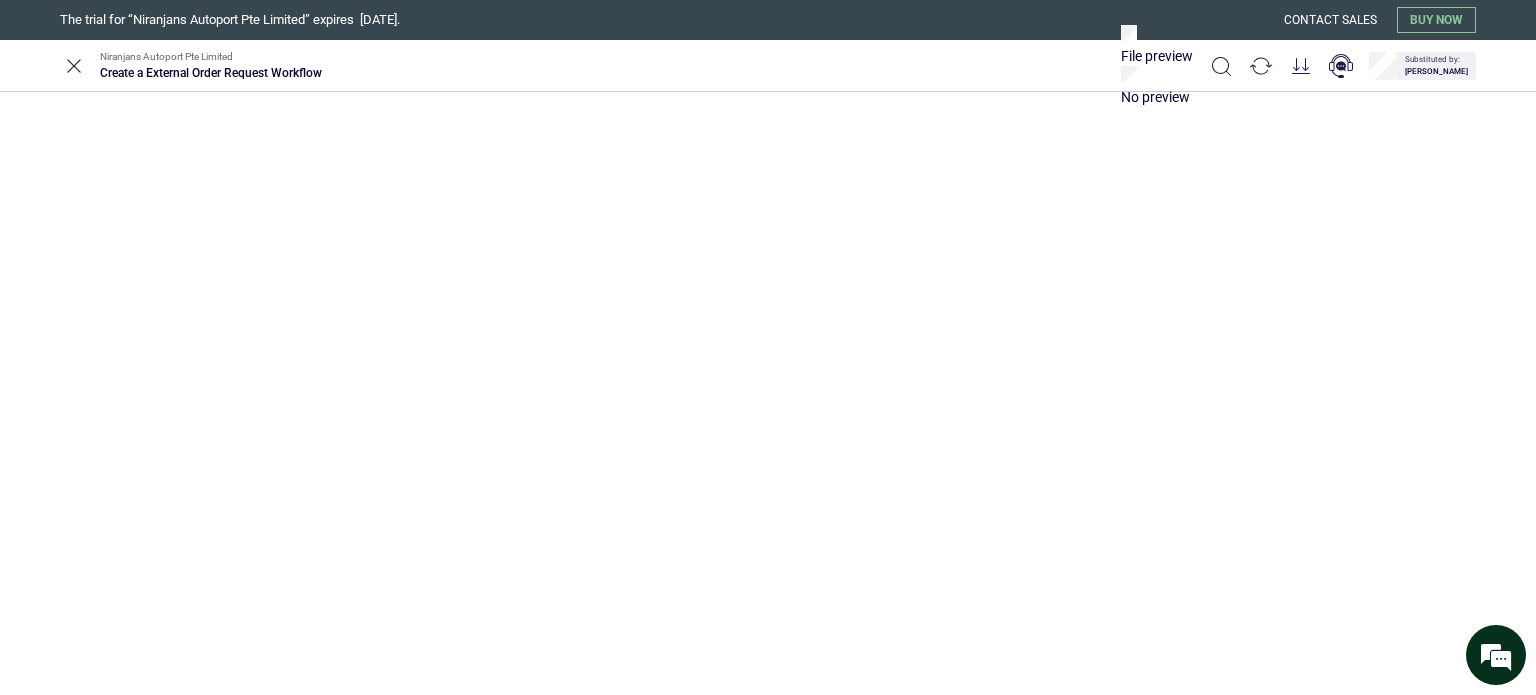 click at bounding box center (768, 578) 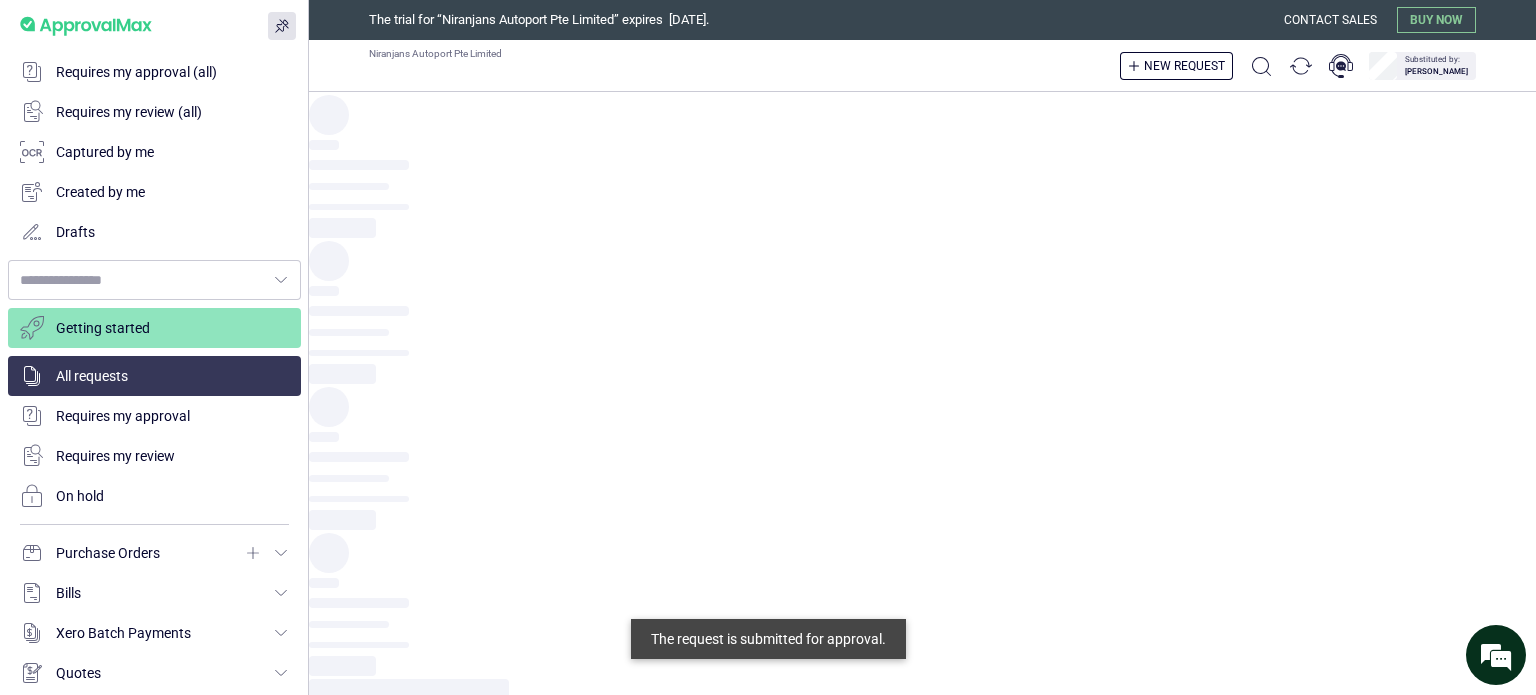 type on "**********" 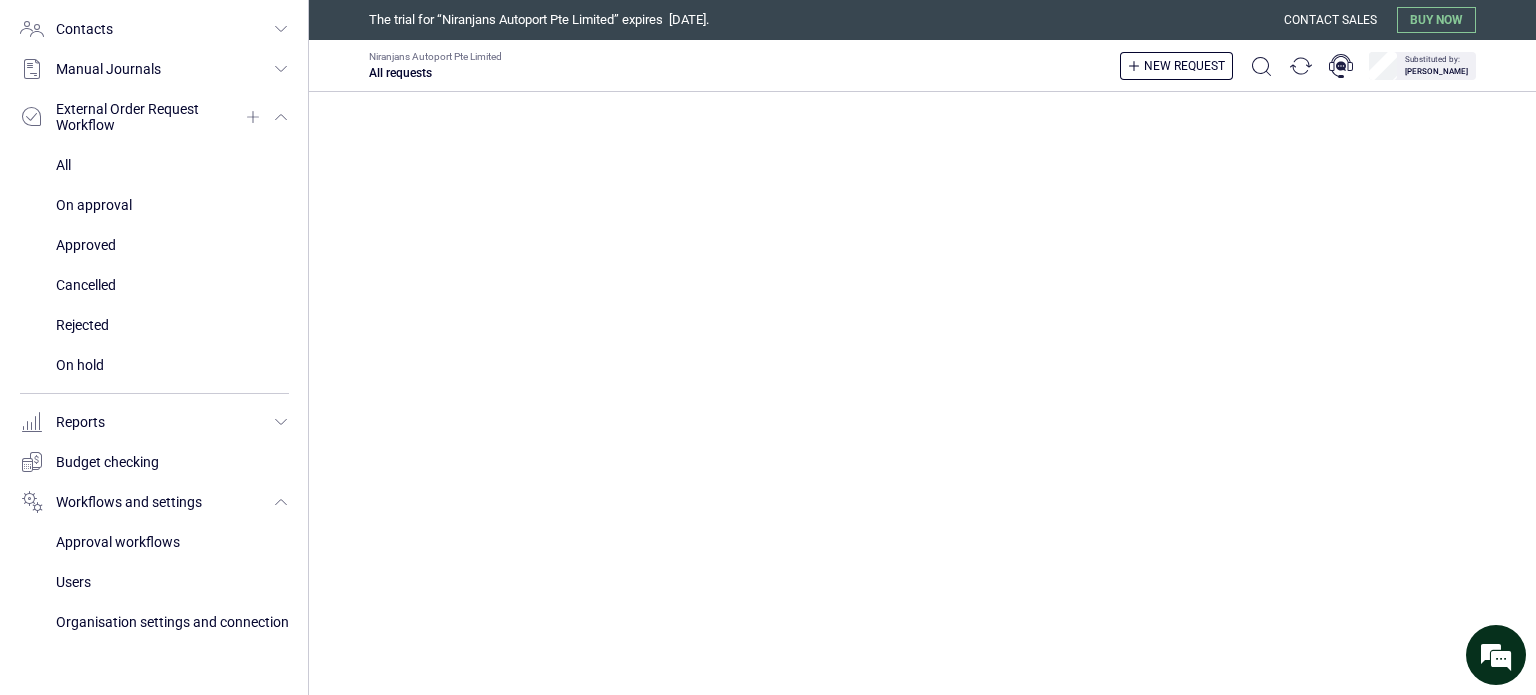 scroll, scrollTop: 815, scrollLeft: 0, axis: vertical 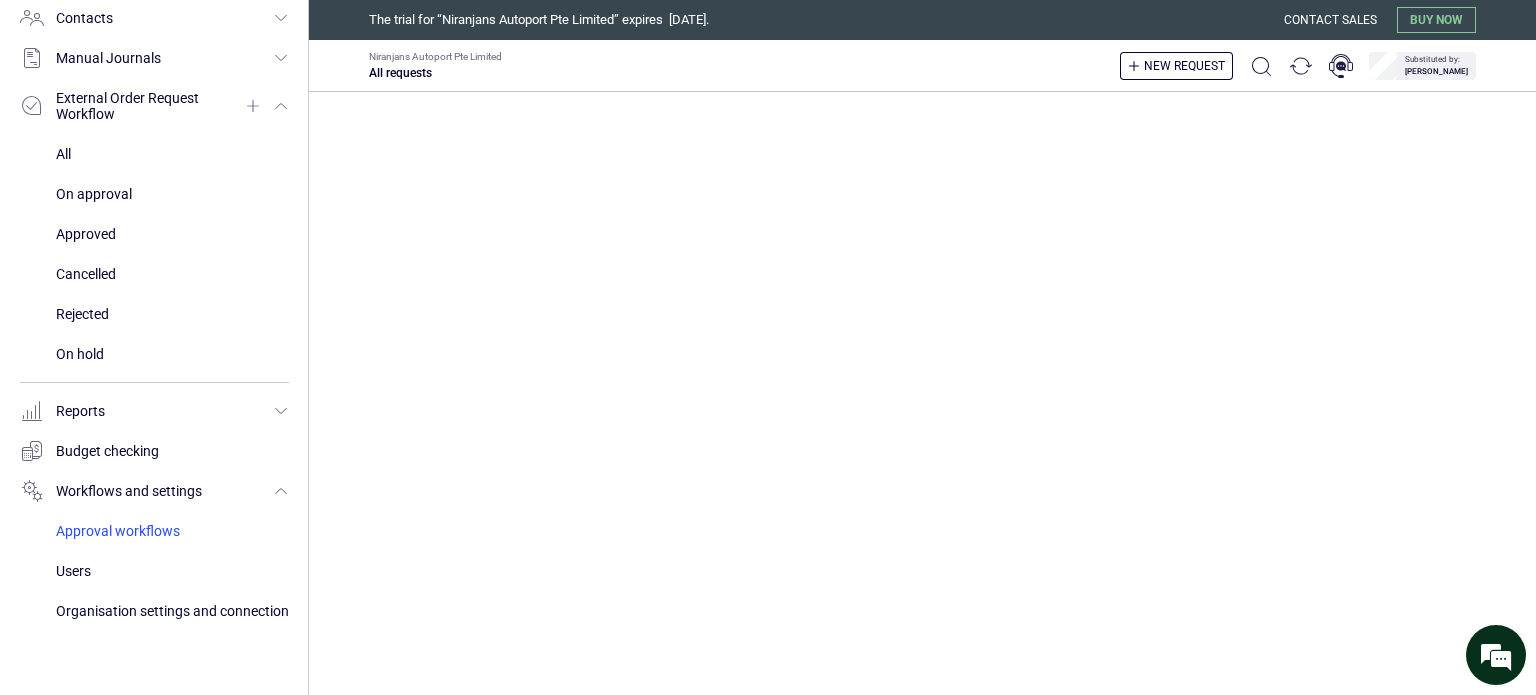 click at bounding box center [172, 531] 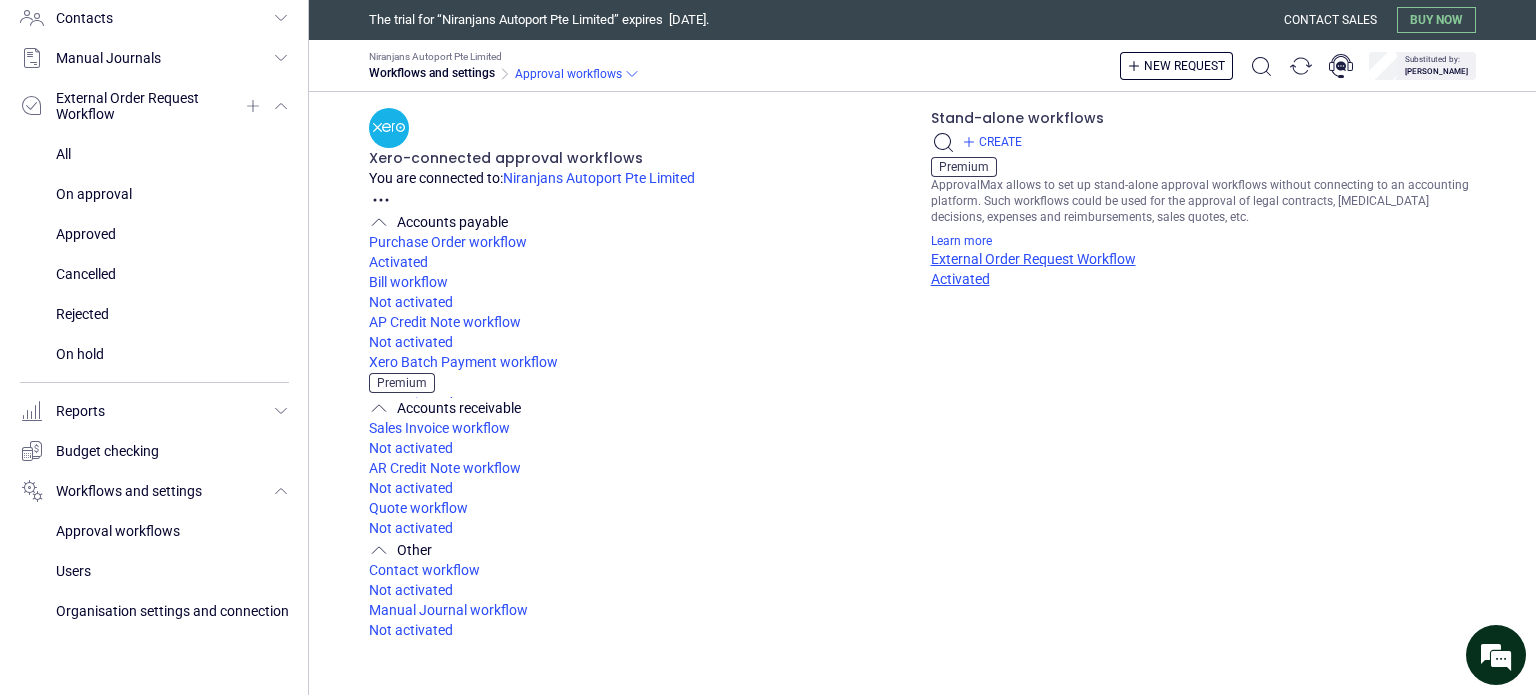 click on "External Order Request Workflow" at bounding box center [1204, 259] 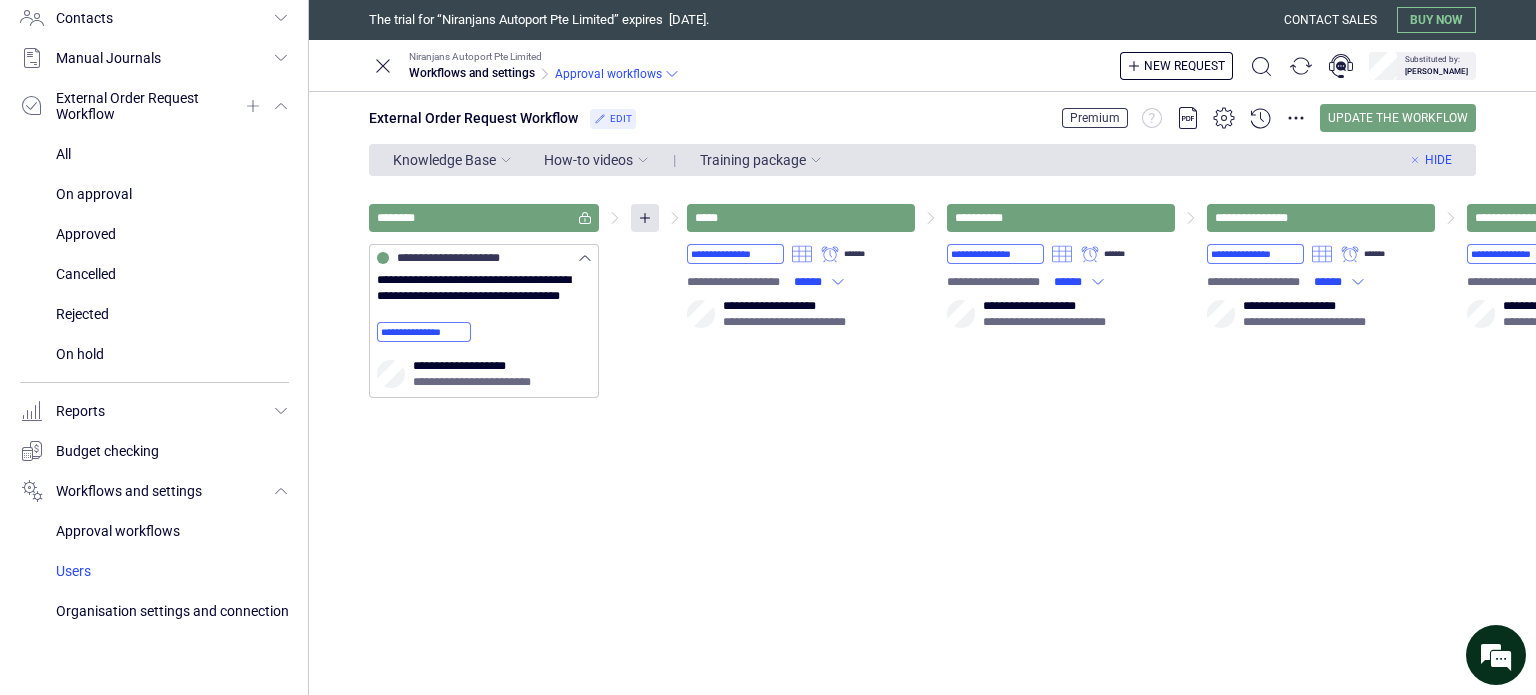 click at bounding box center [172, 571] 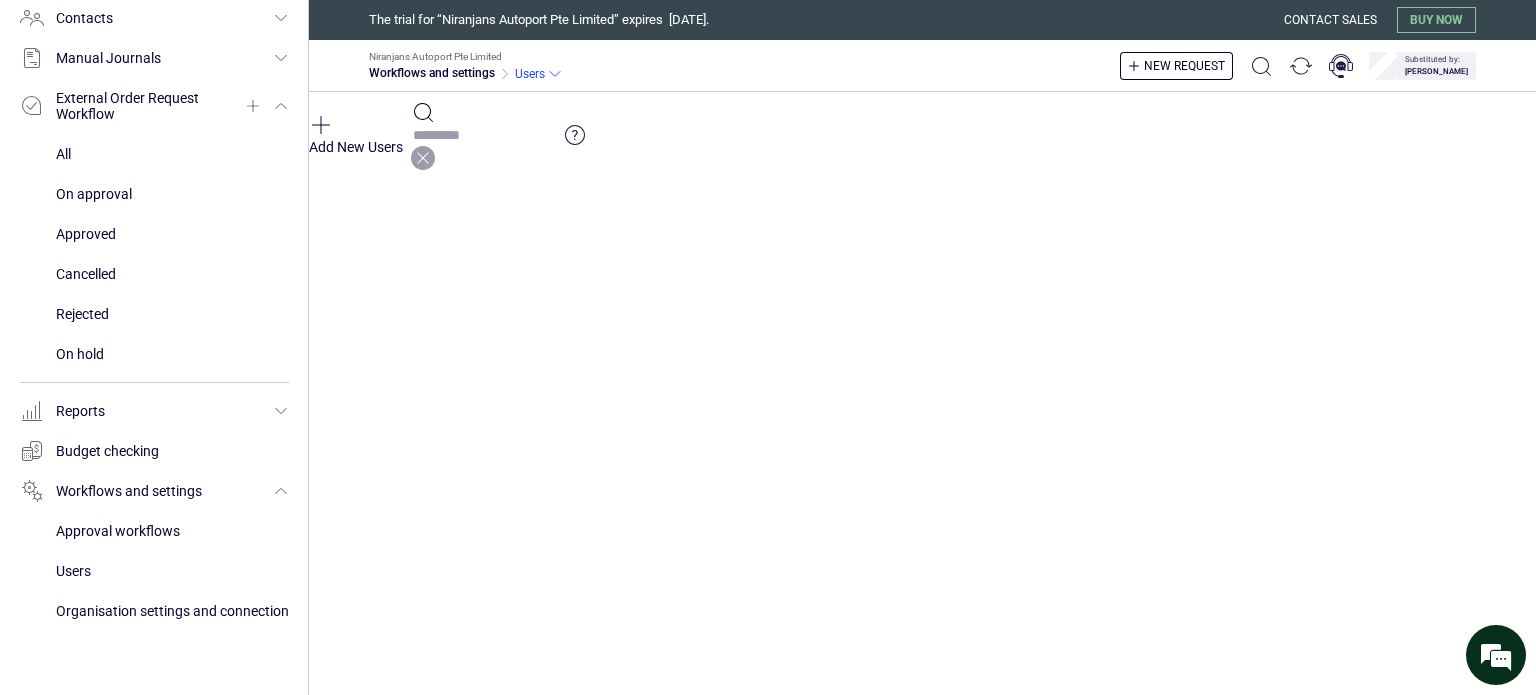 type on "**********" 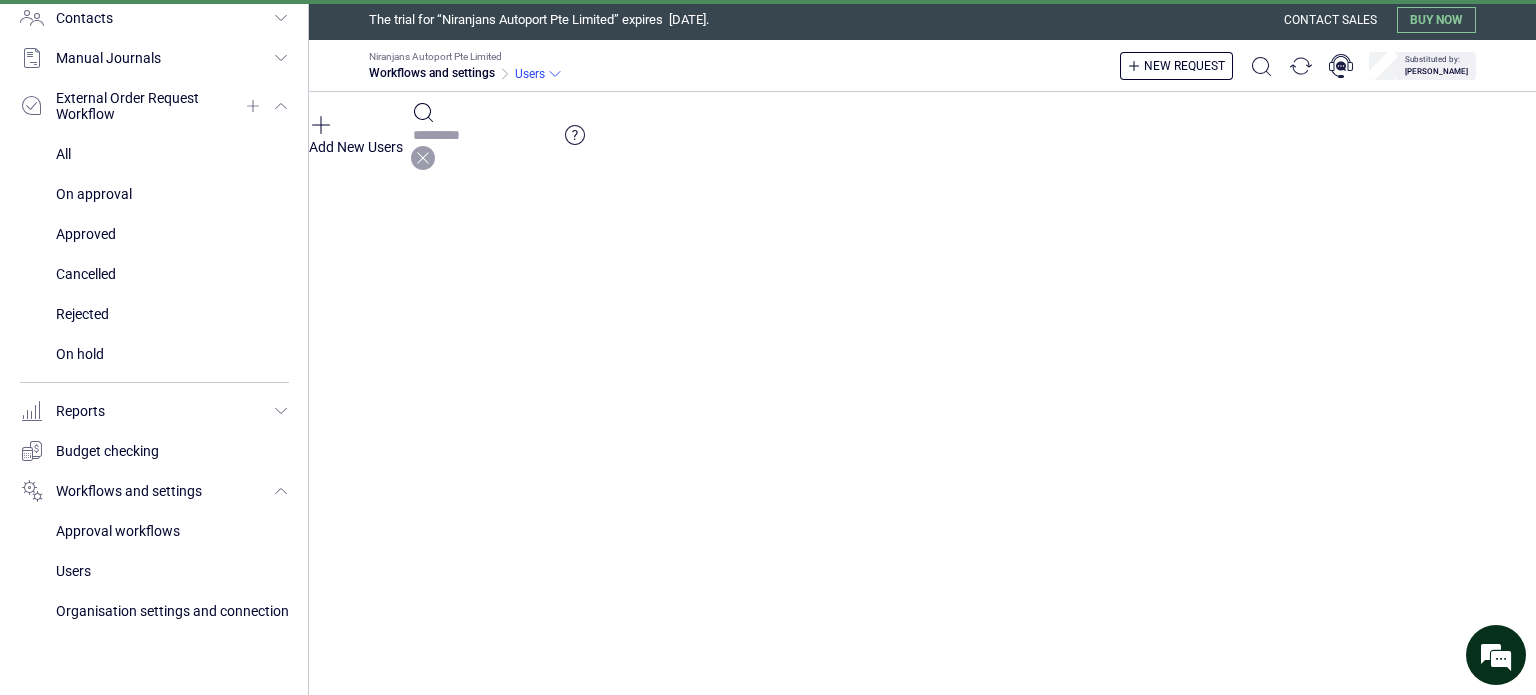 type on "**********" 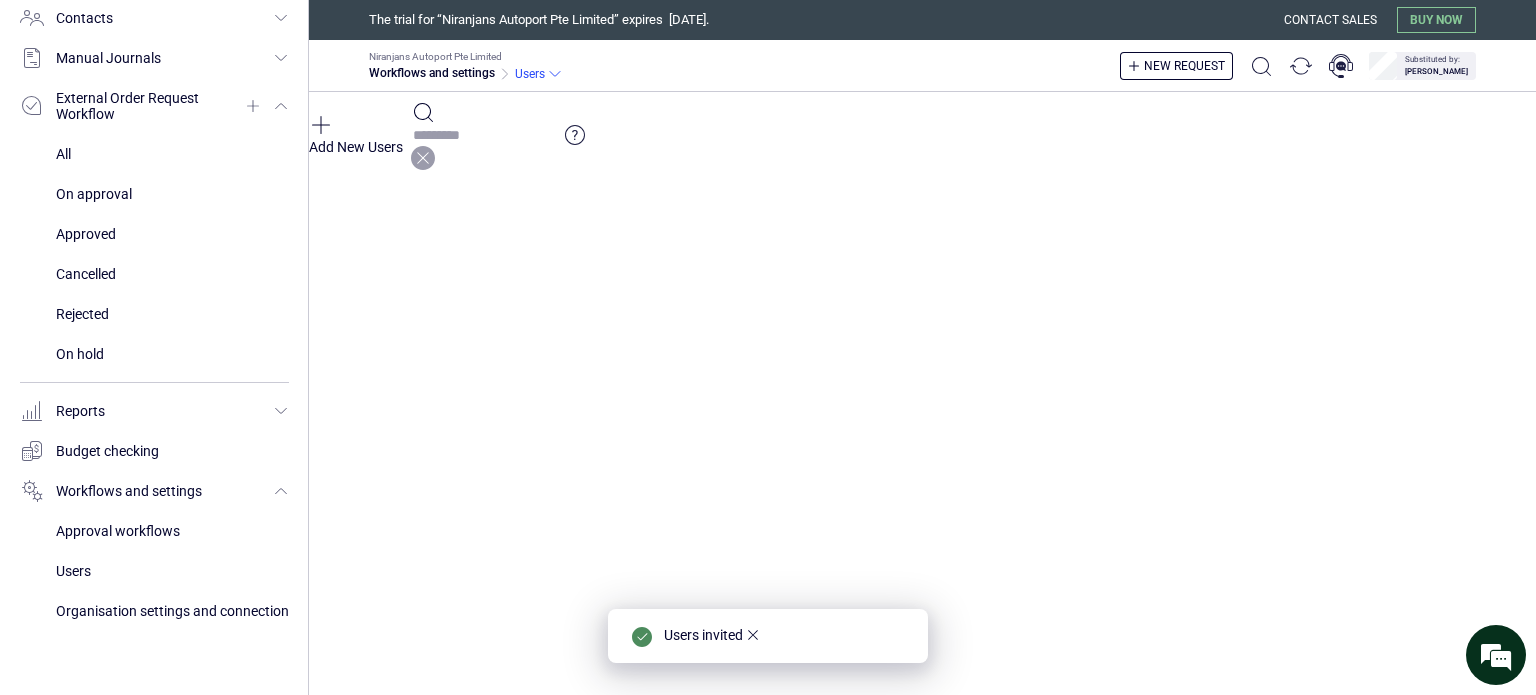 type on "****" 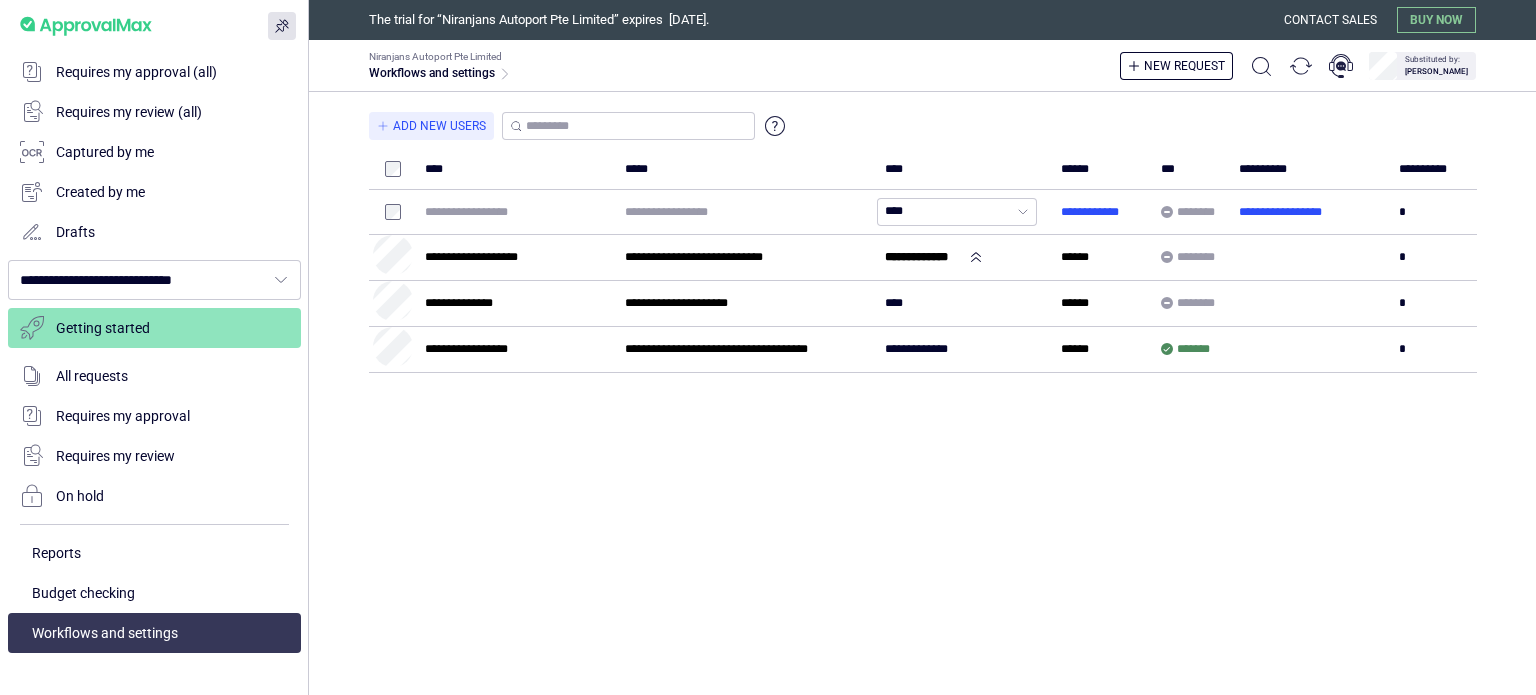 scroll, scrollTop: 0, scrollLeft: 0, axis: both 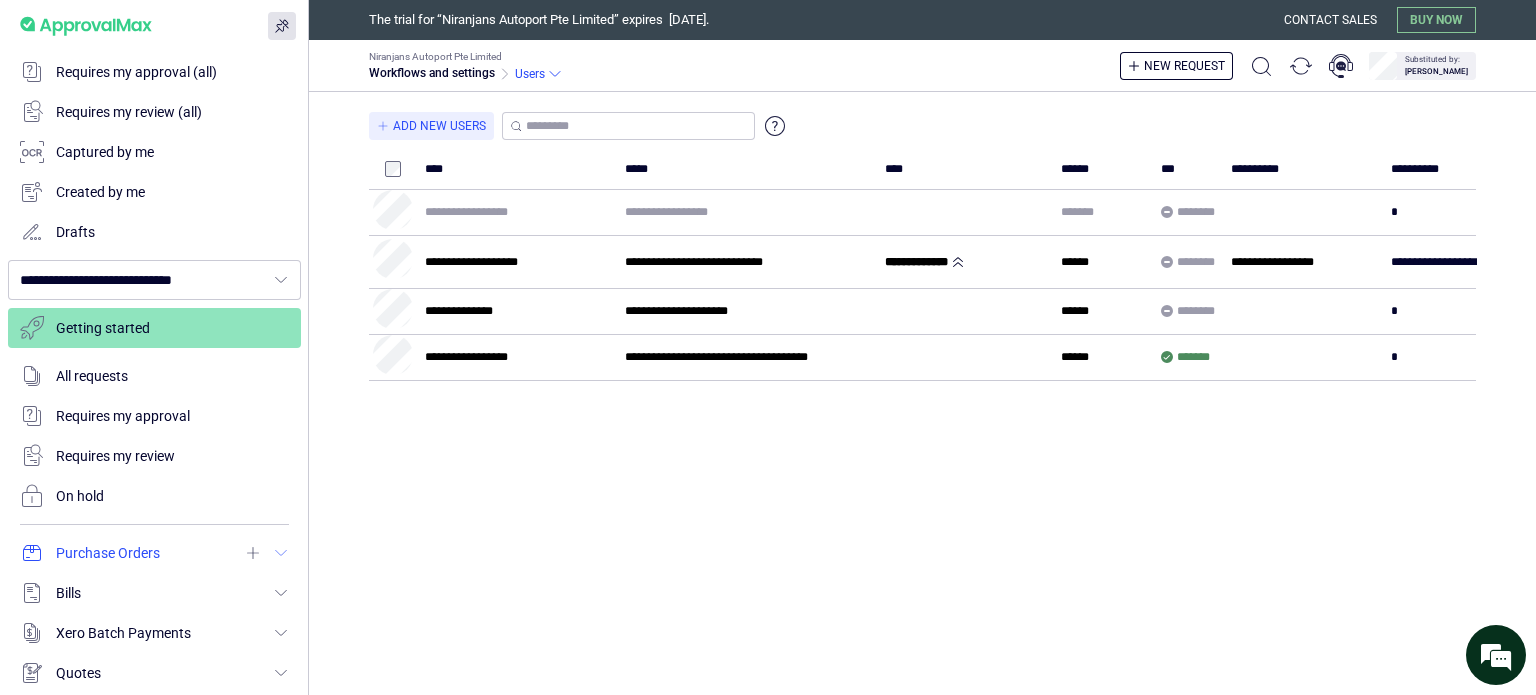 type on "****" 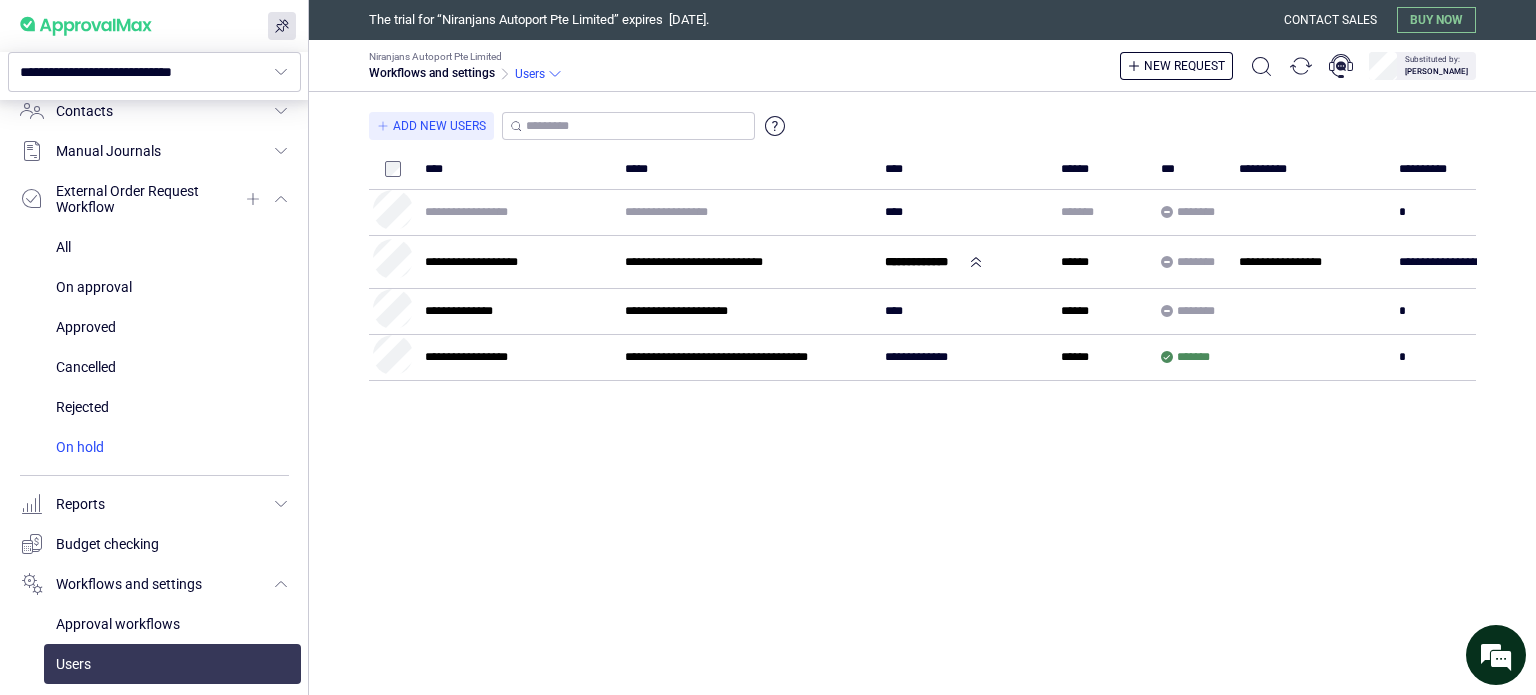 scroll, scrollTop: 815, scrollLeft: 0, axis: vertical 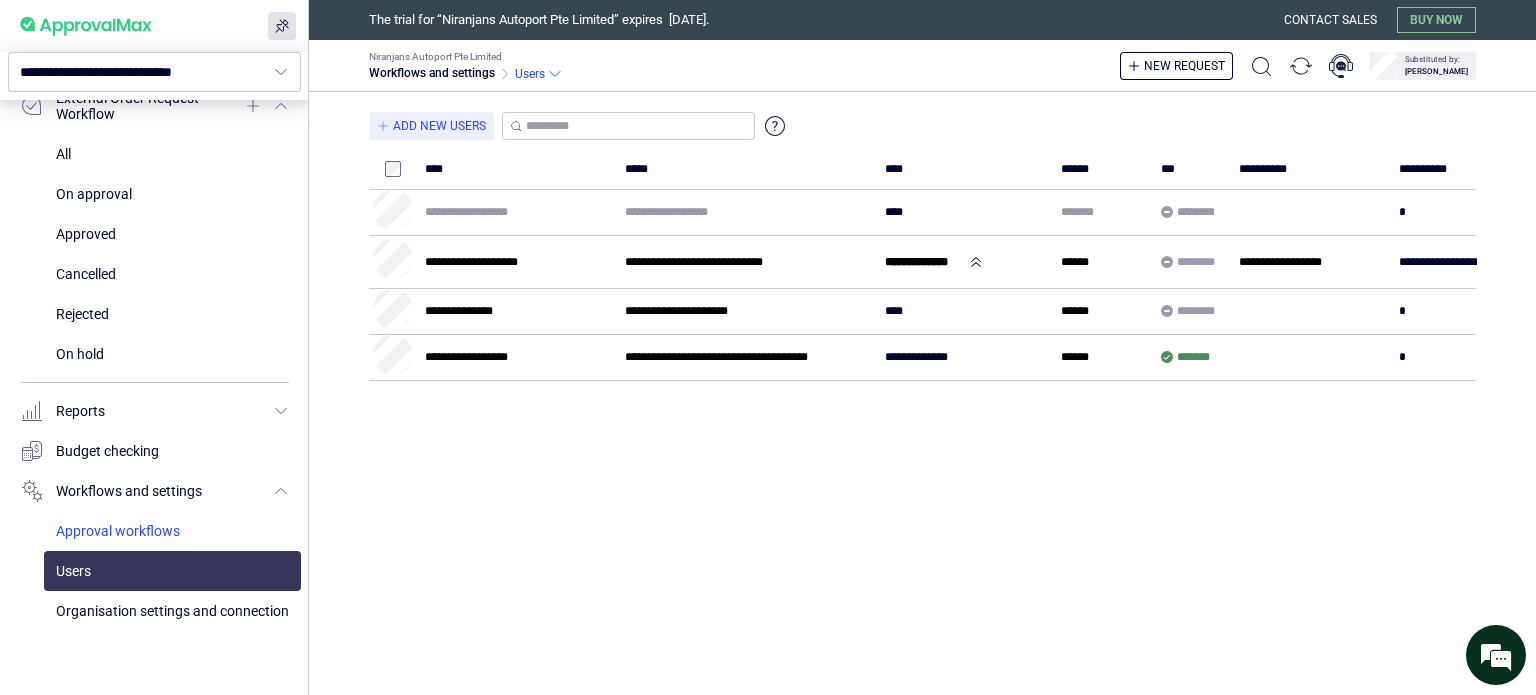 click at bounding box center [172, 531] 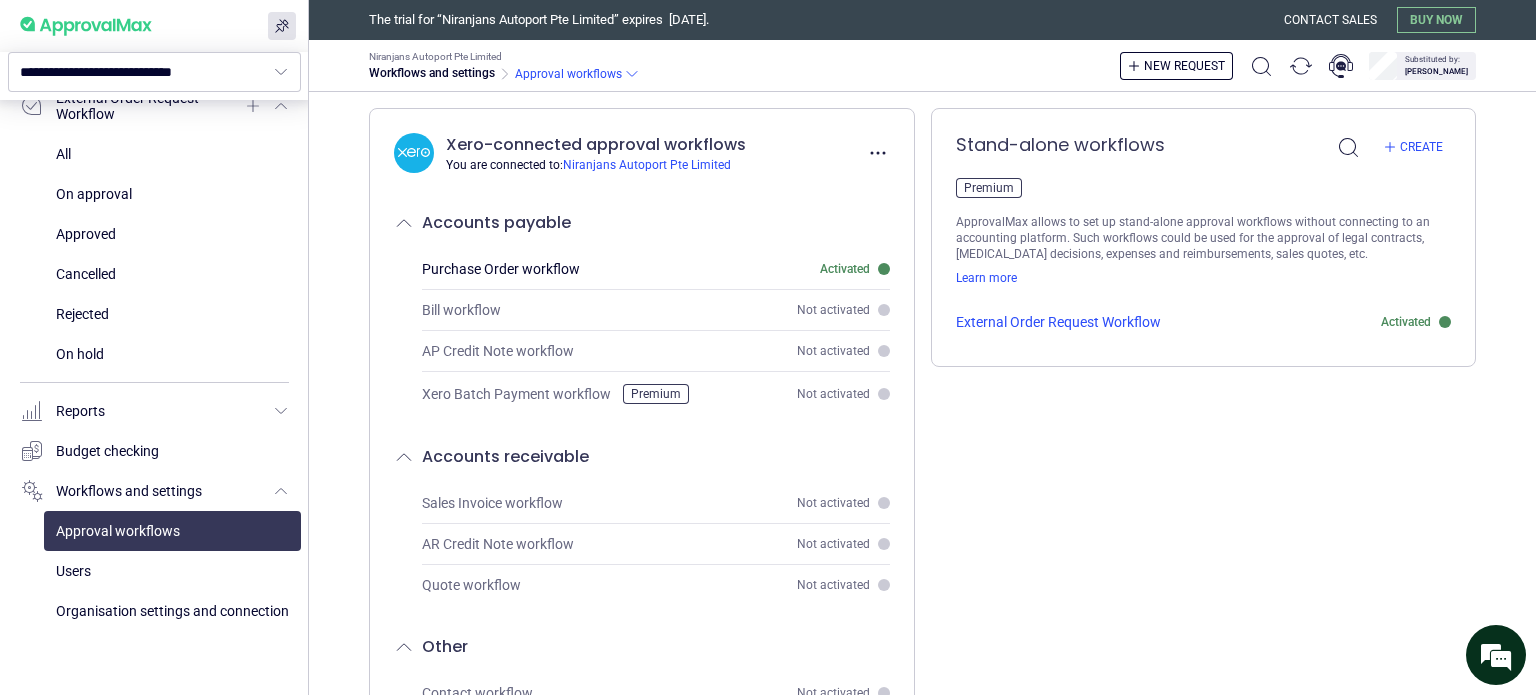click on "External Order Request Workflow" at bounding box center (1058, 322) 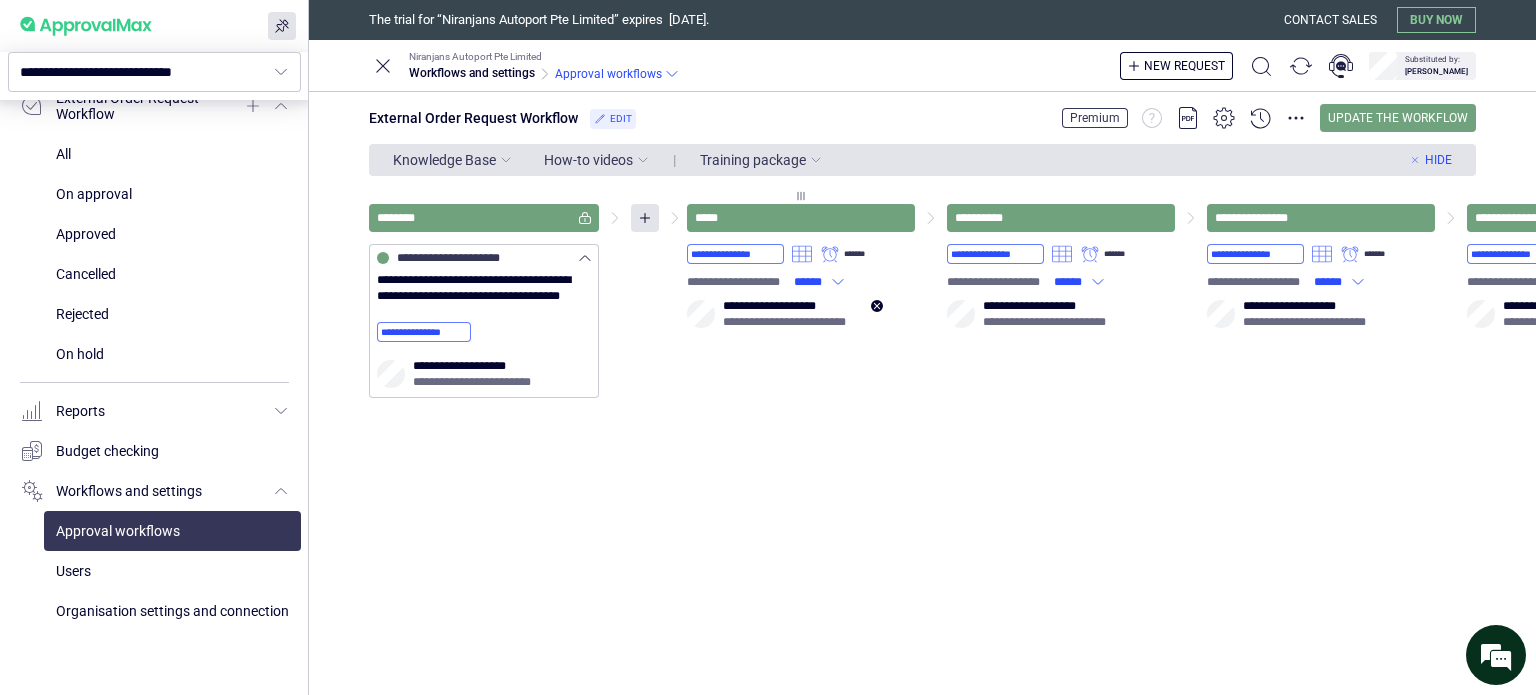 scroll, scrollTop: 0, scrollLeft: 0, axis: both 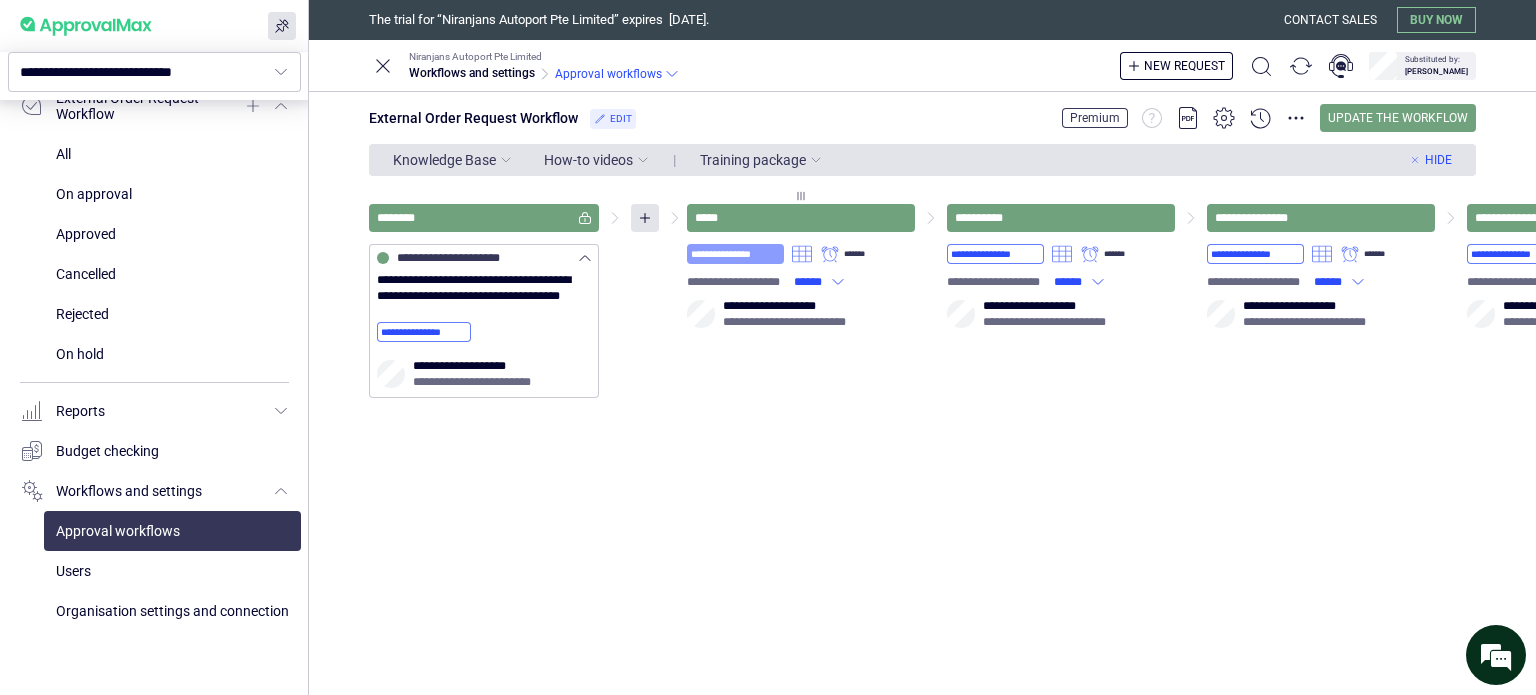 click on "**********" at bounding box center (735, 254) 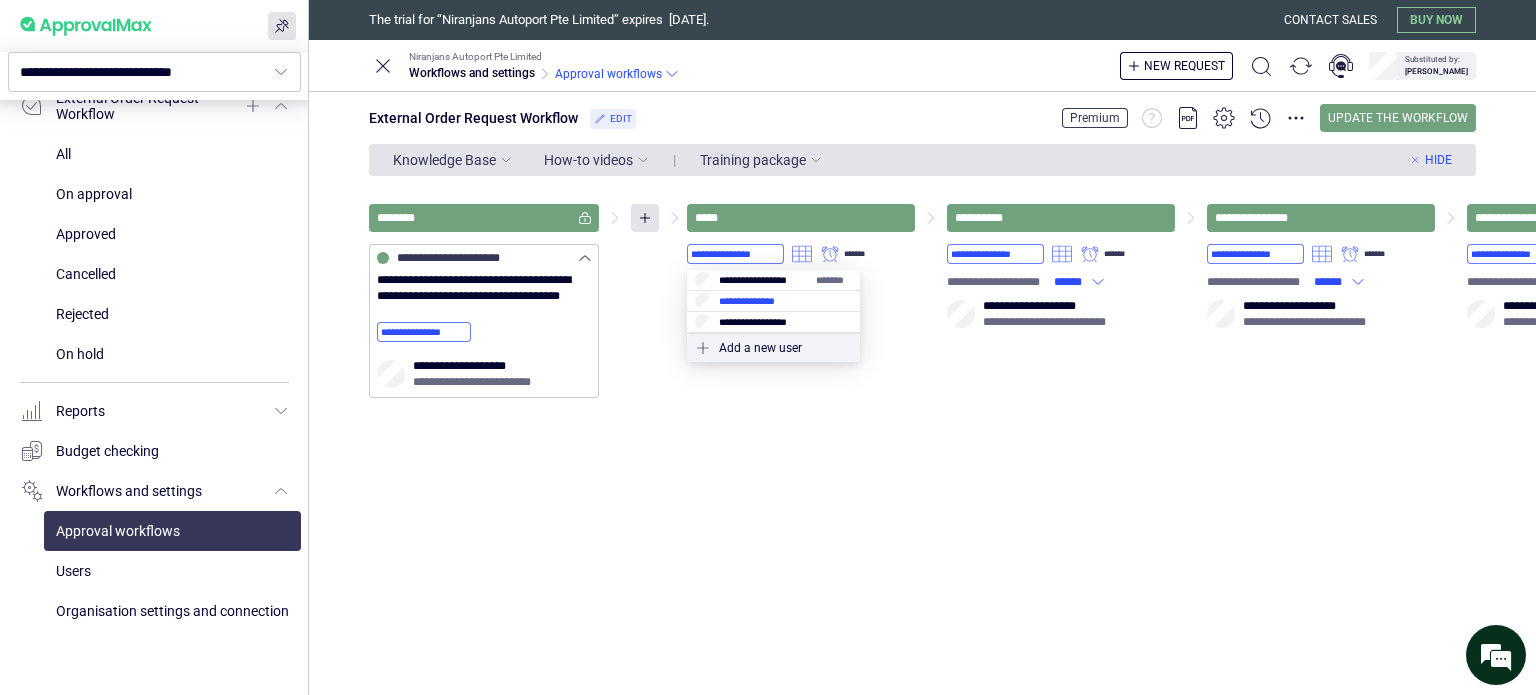 click at bounding box center [773, 301] 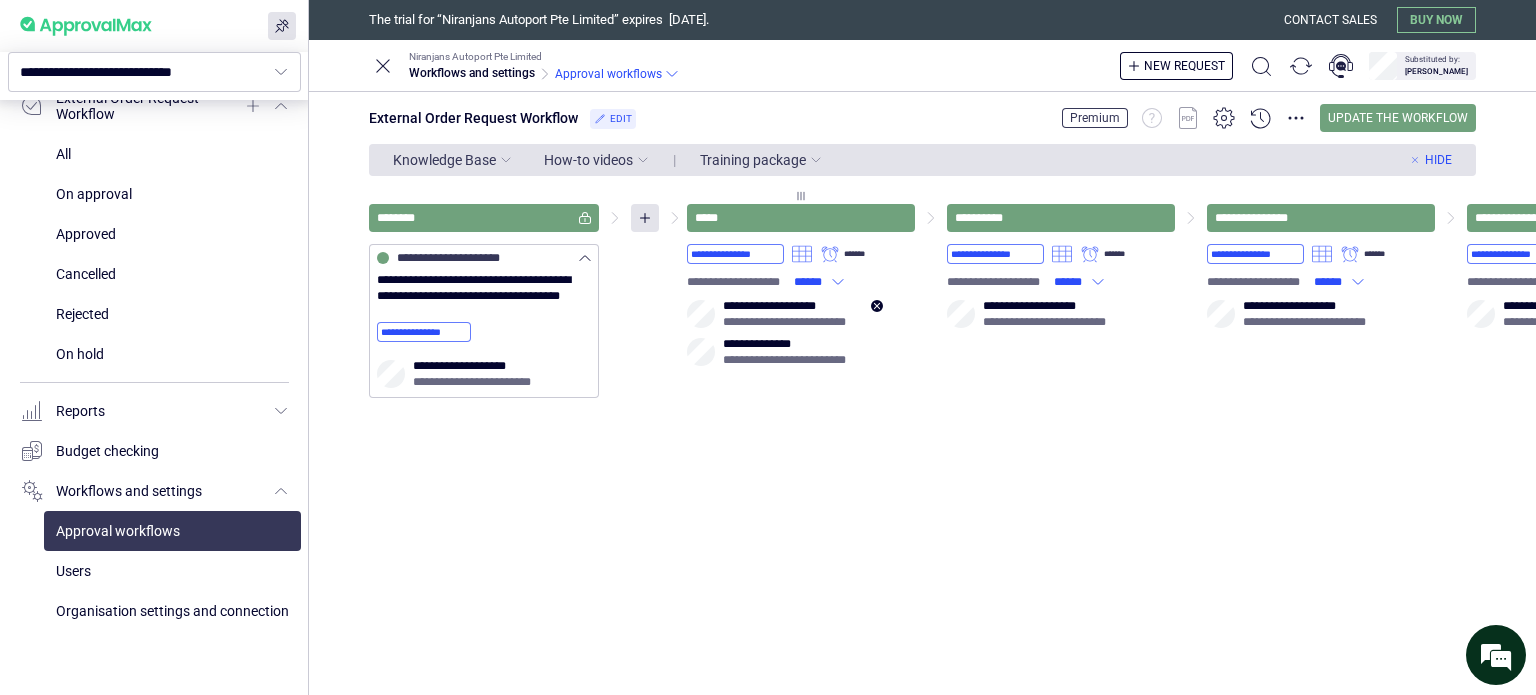 click 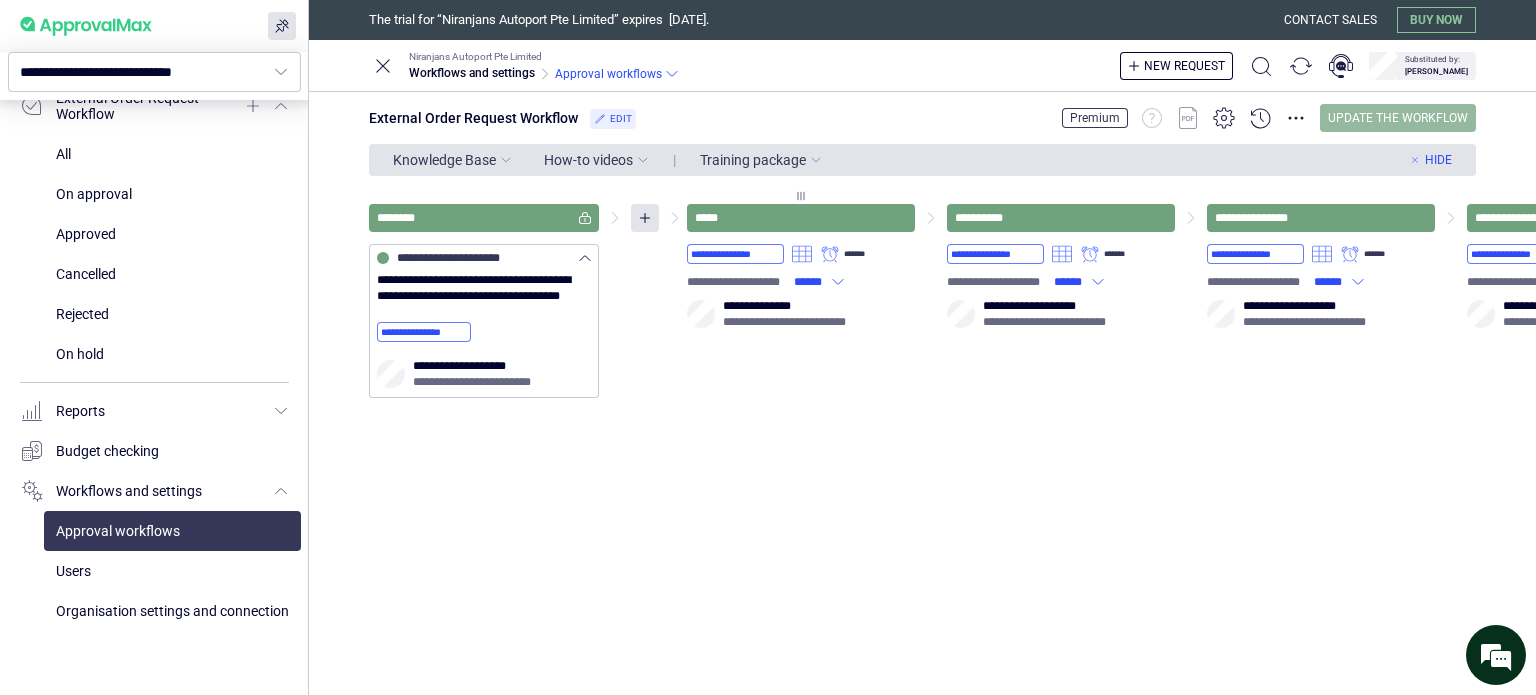 click on "Update the workflow" at bounding box center [1398, 118] 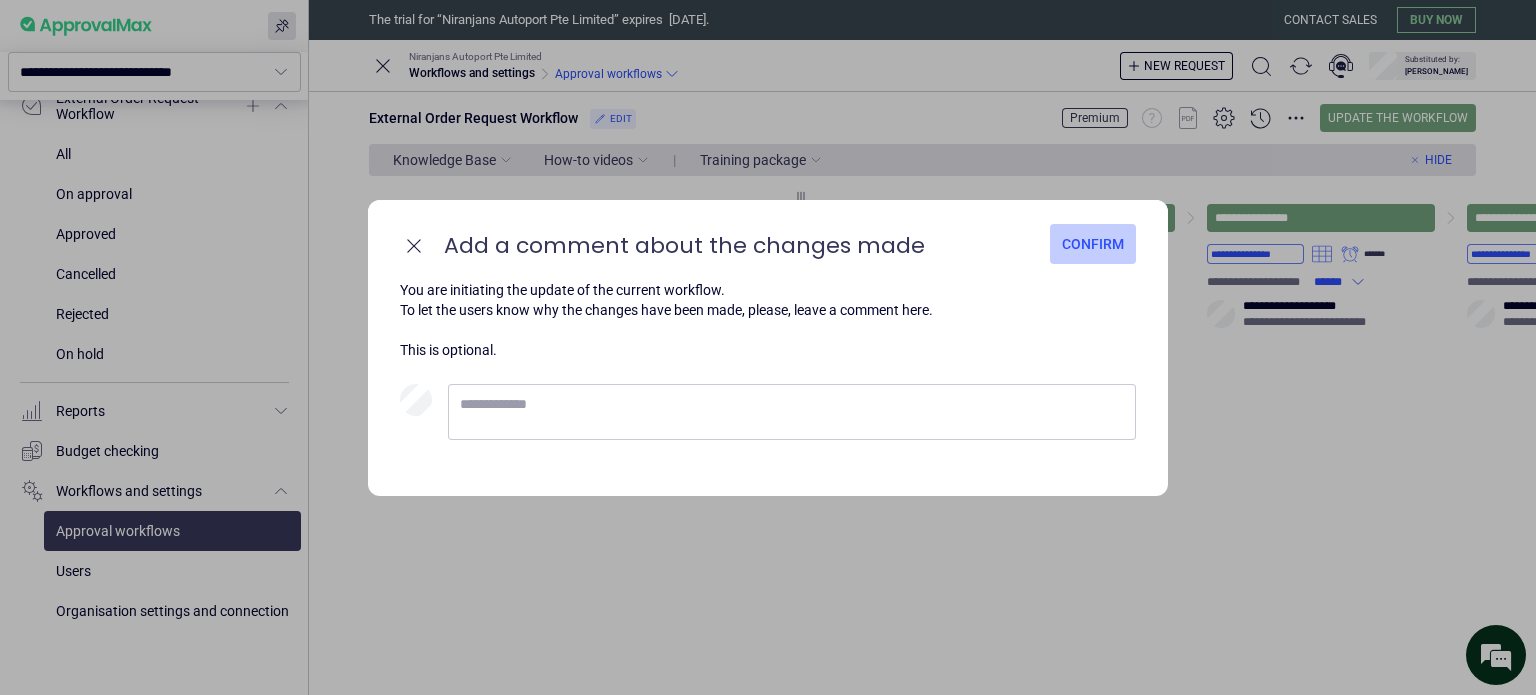 click on "Confirm" at bounding box center (1093, 244) 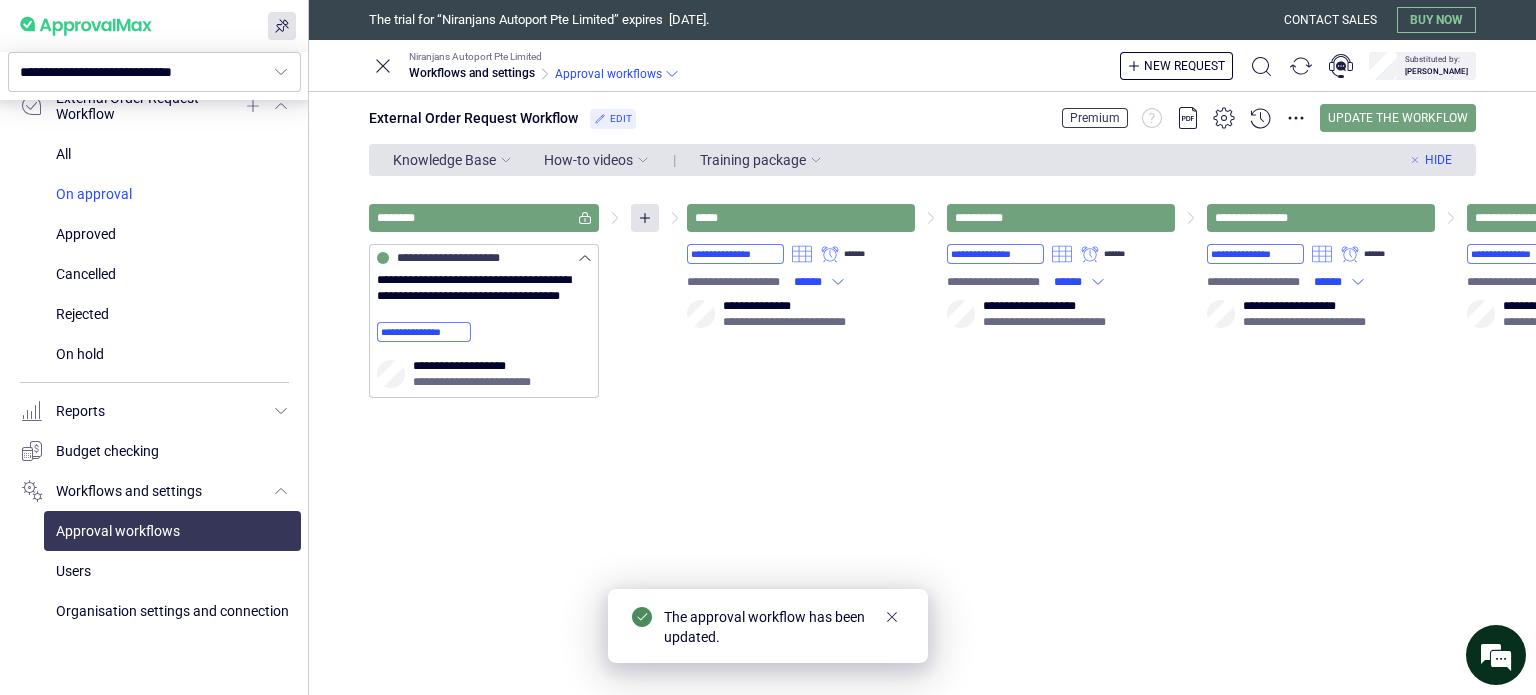 click at bounding box center (172, 194) 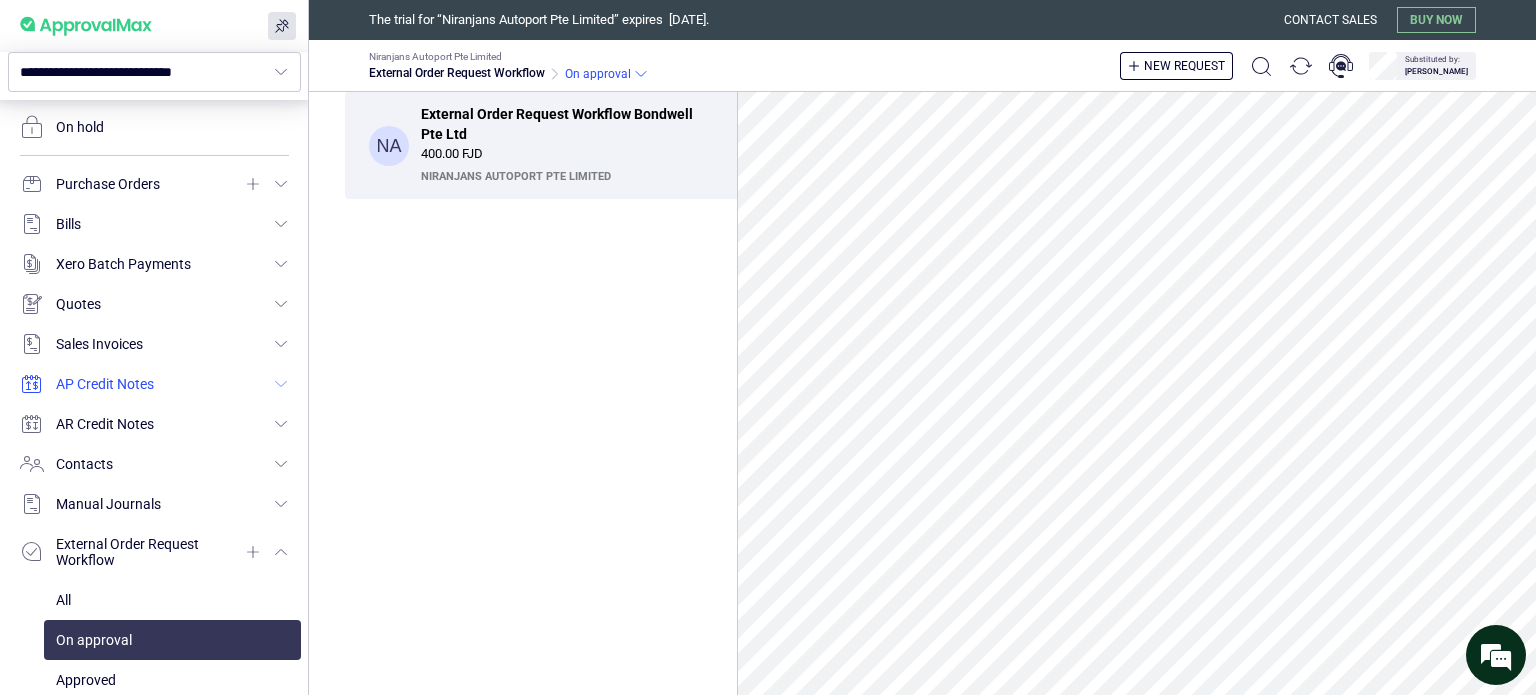 scroll, scrollTop: 815, scrollLeft: 0, axis: vertical 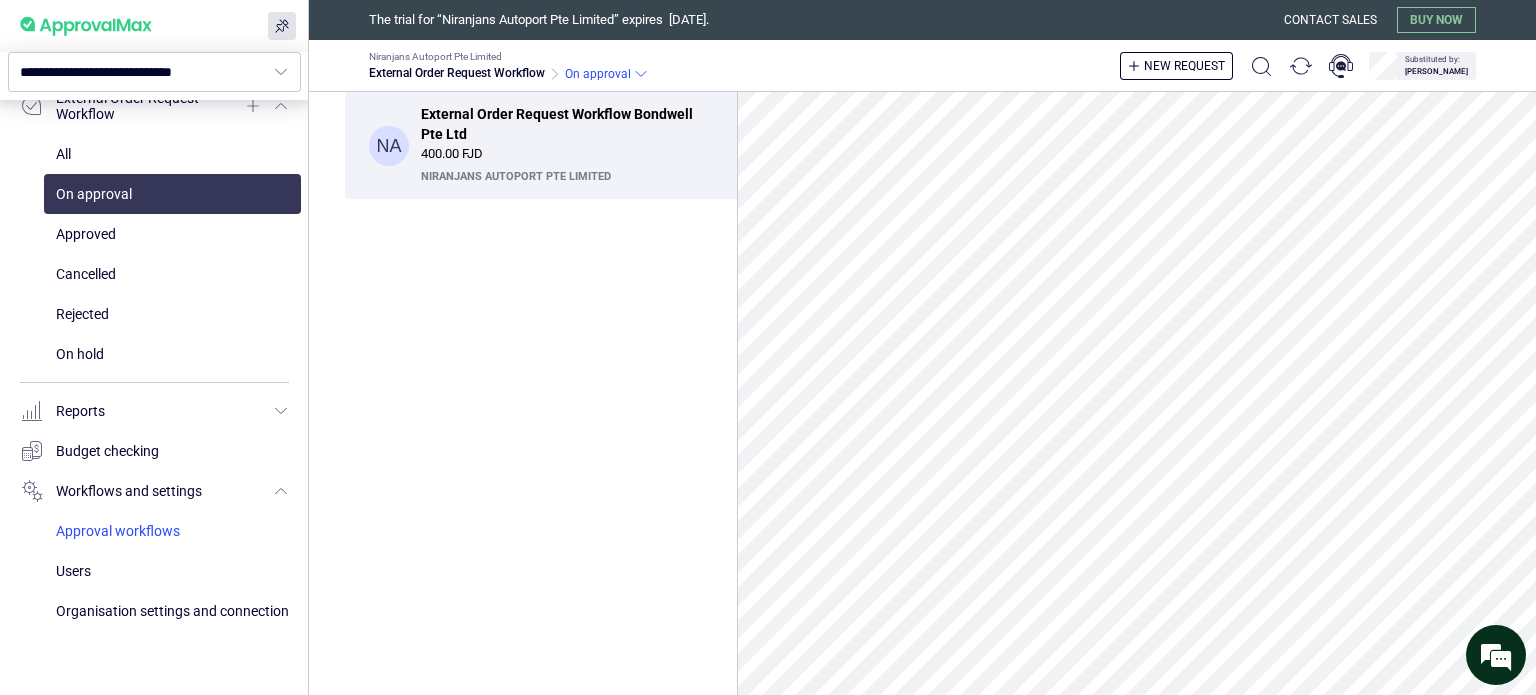 click at bounding box center (172, 531) 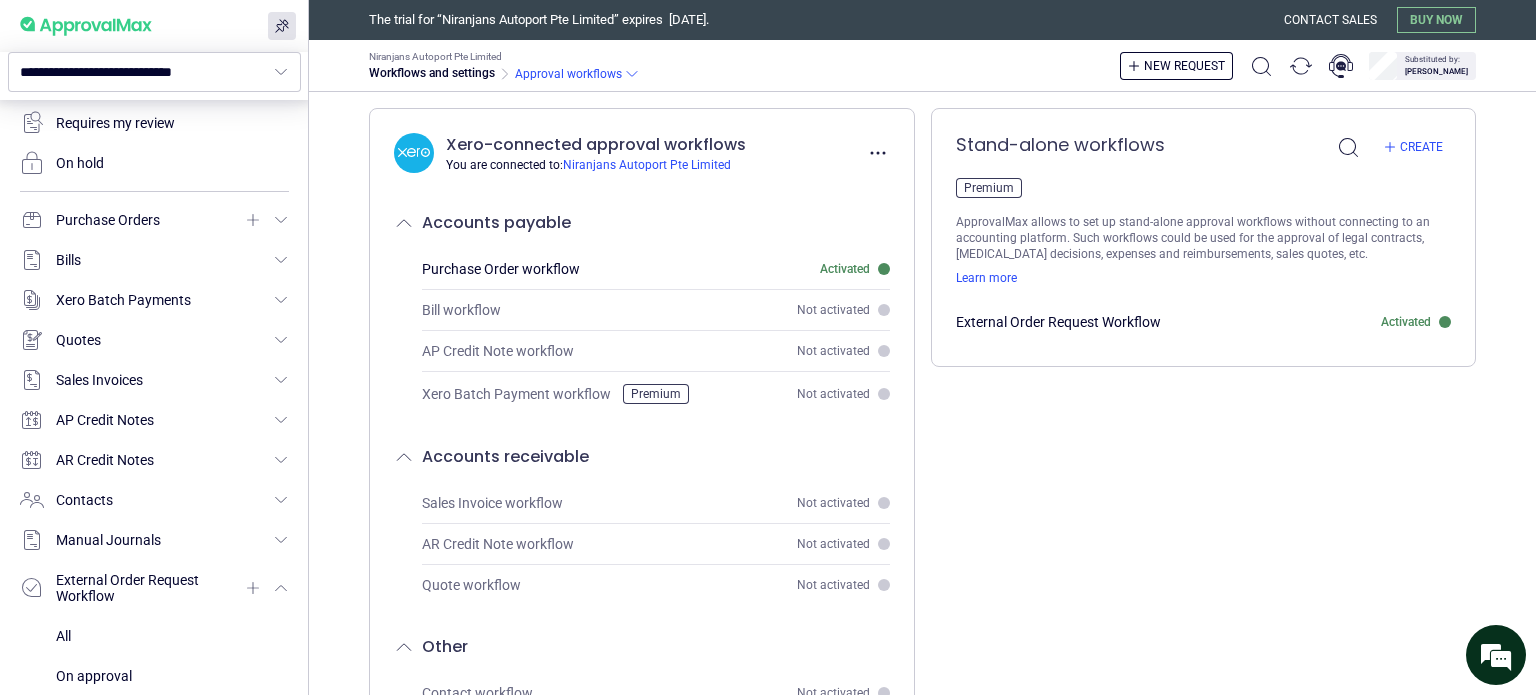 scroll, scrollTop: 331, scrollLeft: 0, axis: vertical 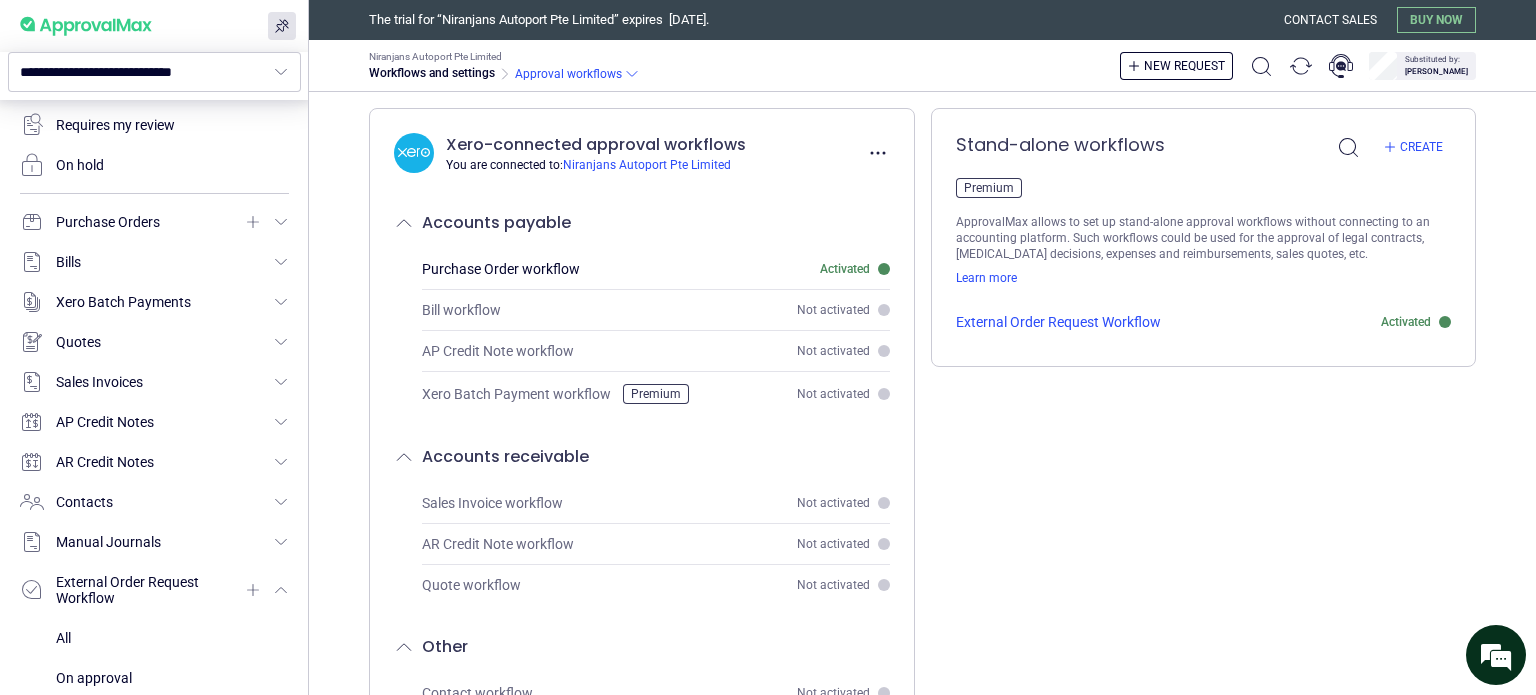click on "External Order Request Workflow" at bounding box center [1058, 322] 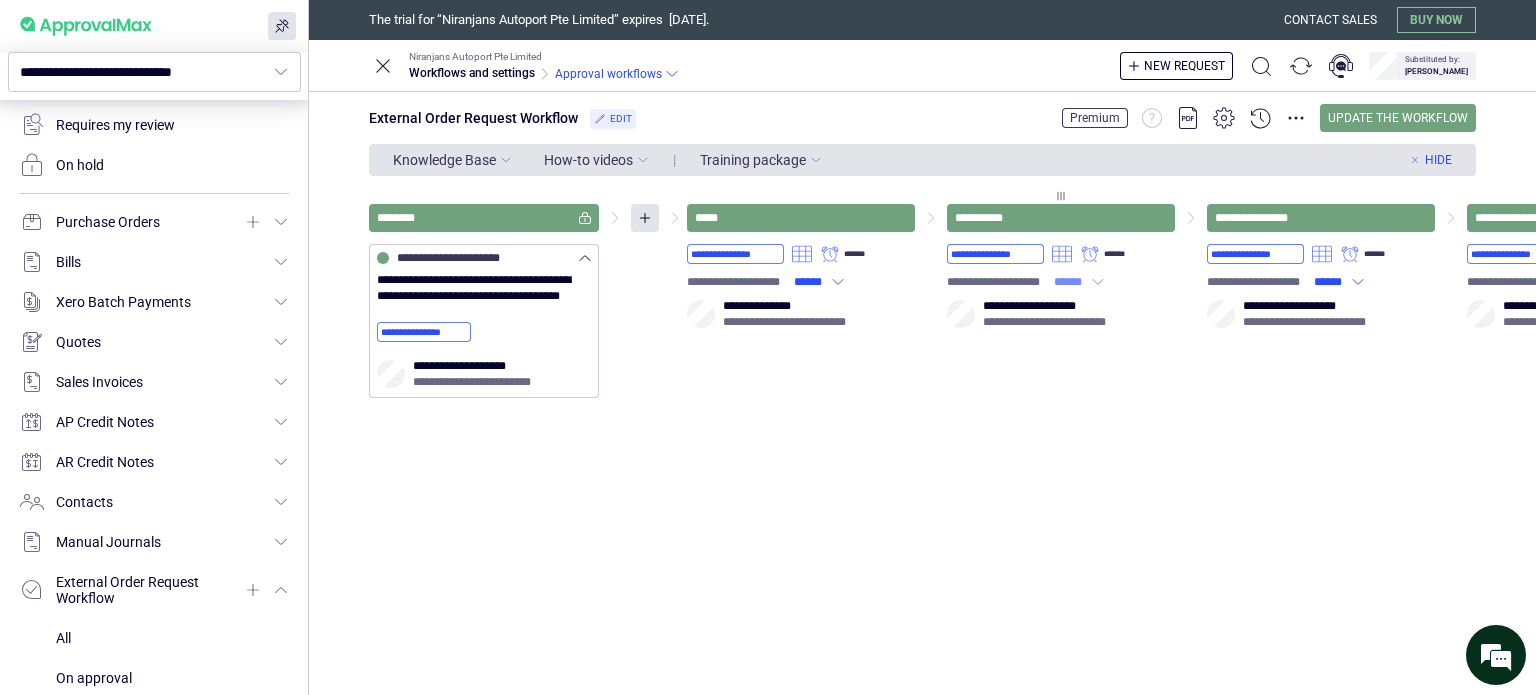 click on "******" at bounding box center [1071, 282] 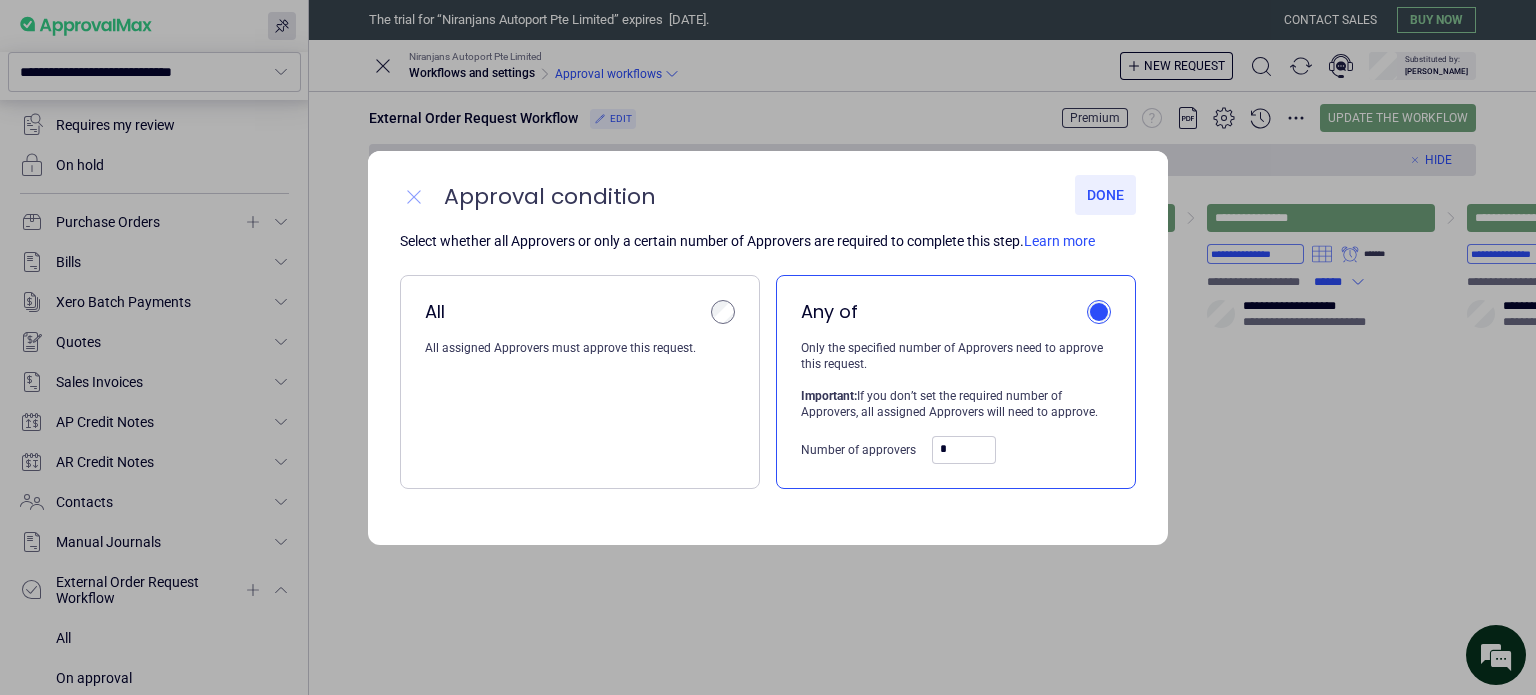 click 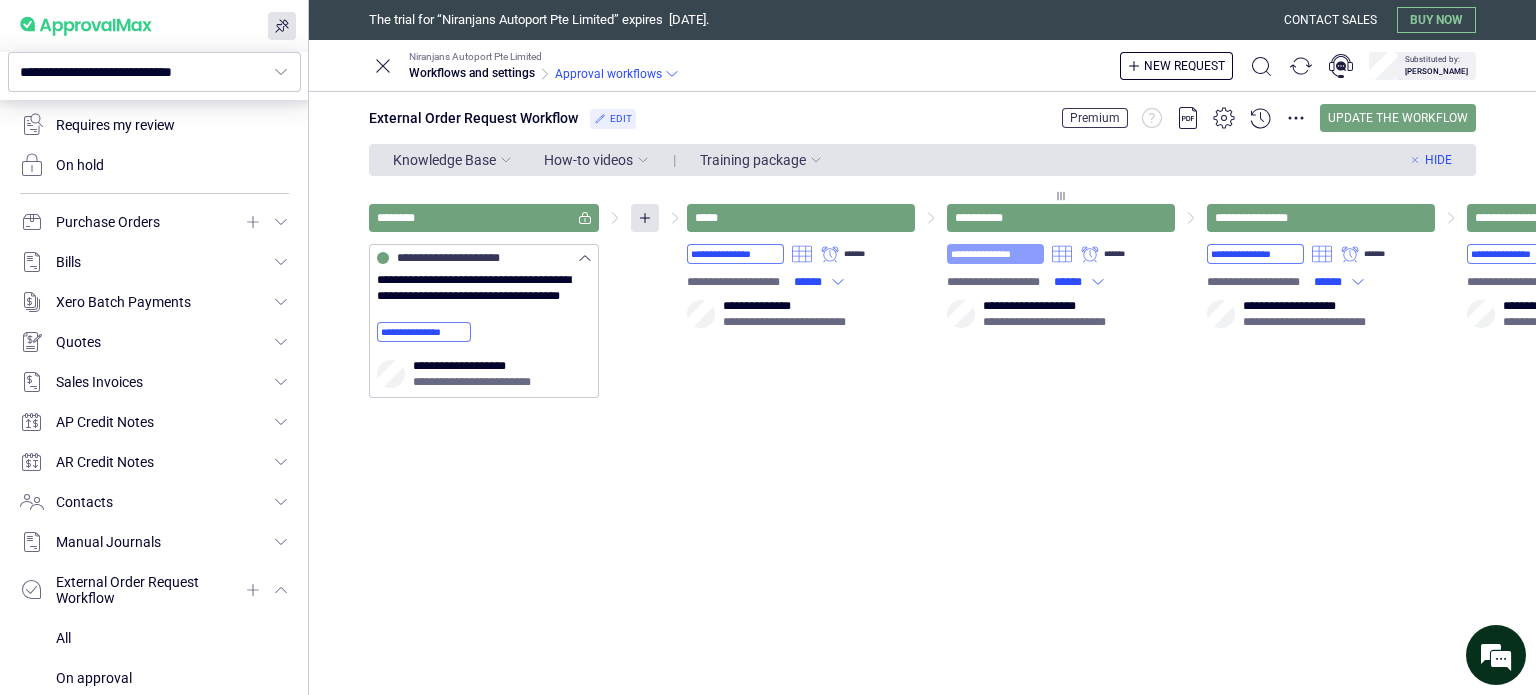 click on "**********" at bounding box center (995, 254) 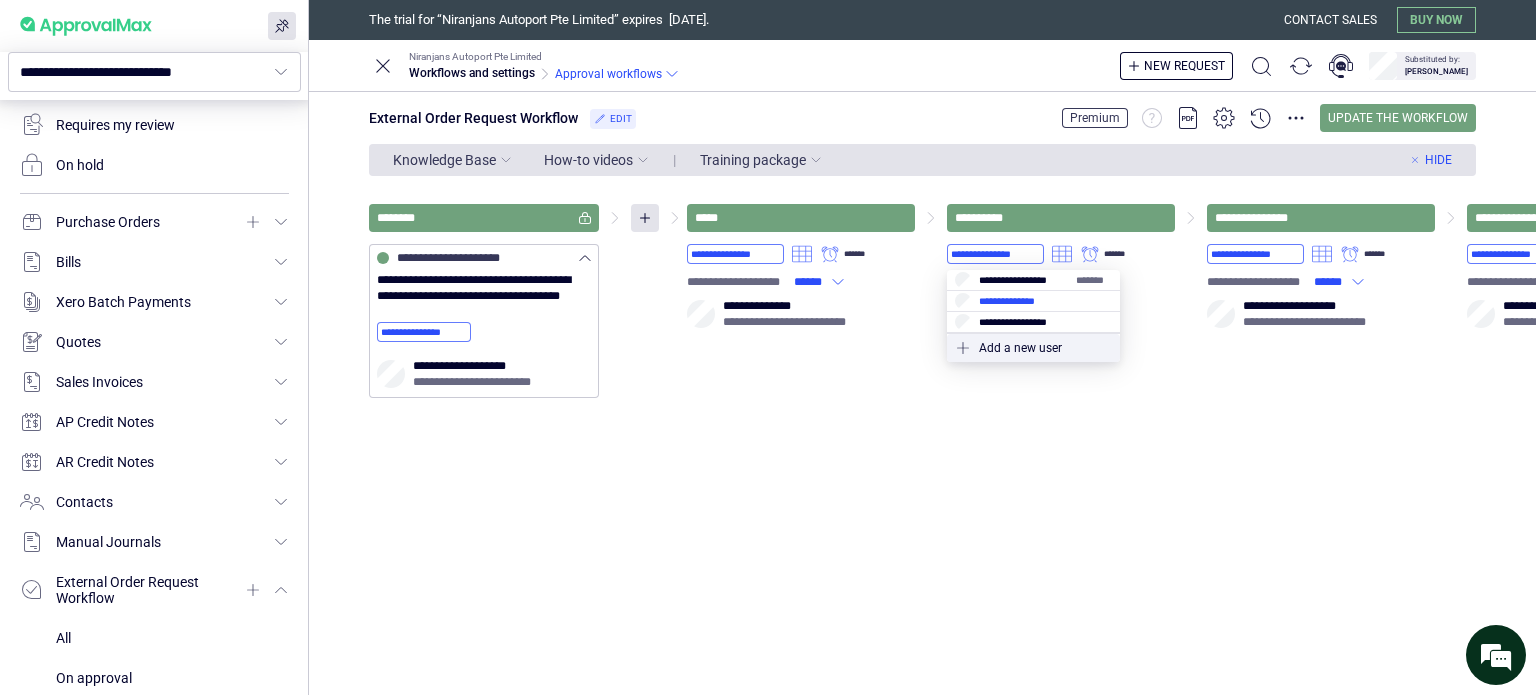 click at bounding box center (1033, 301) 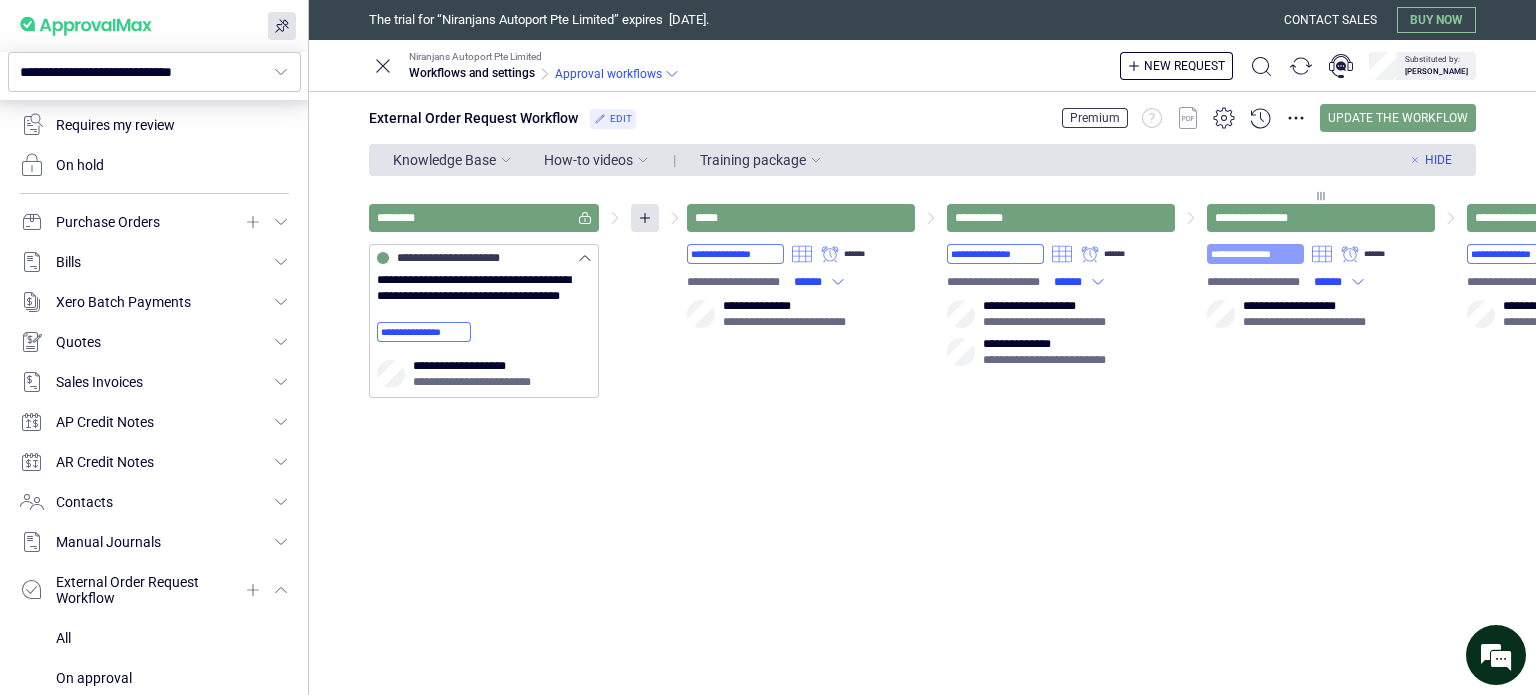 click on "**********" at bounding box center [1255, 254] 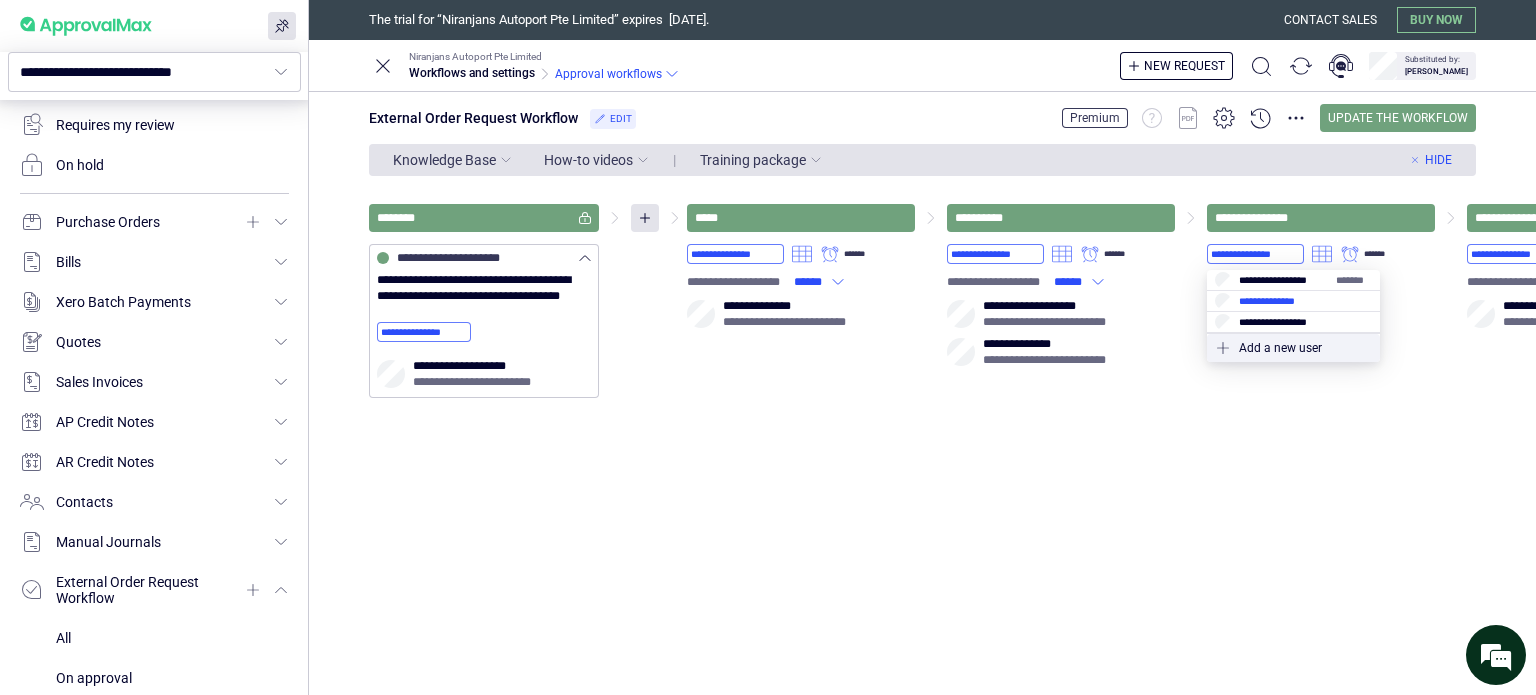 click at bounding box center [1293, 301] 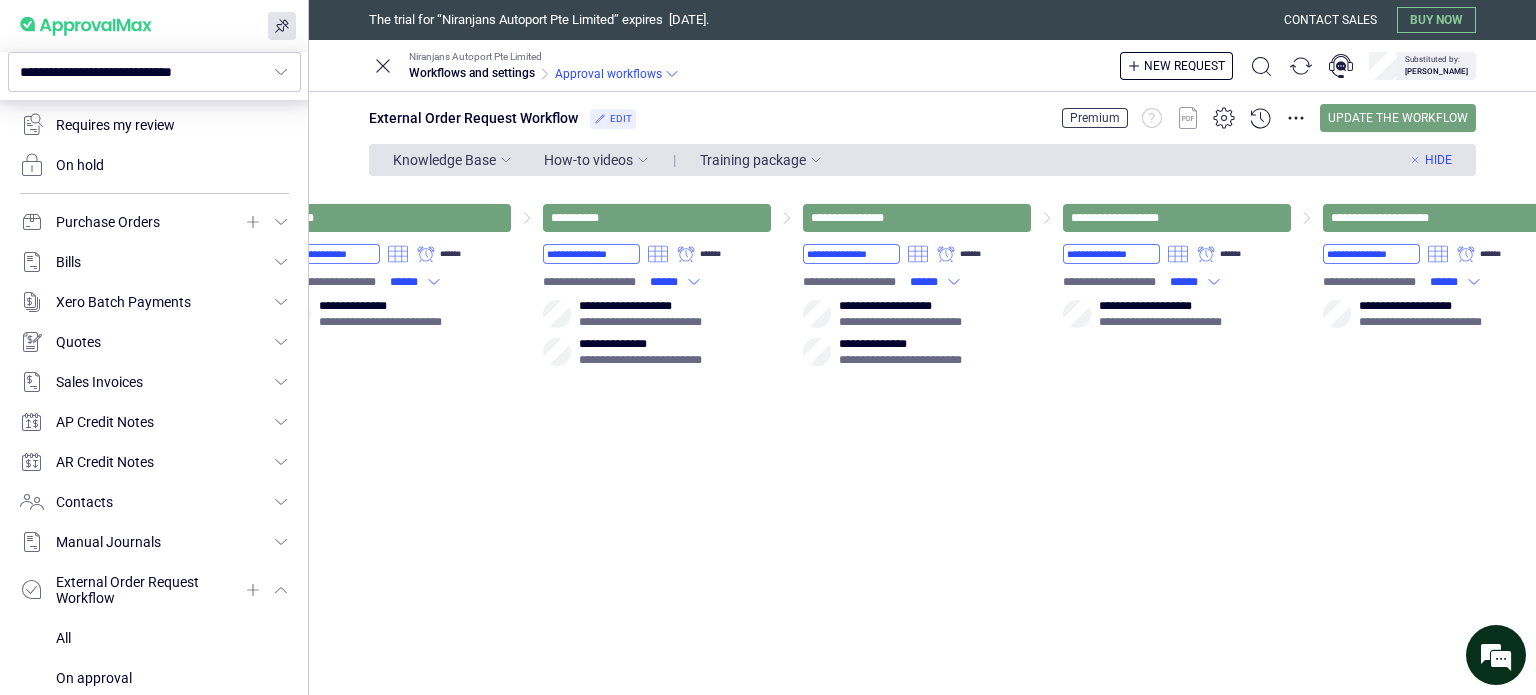 scroll, scrollTop: 0, scrollLeft: 407, axis: horizontal 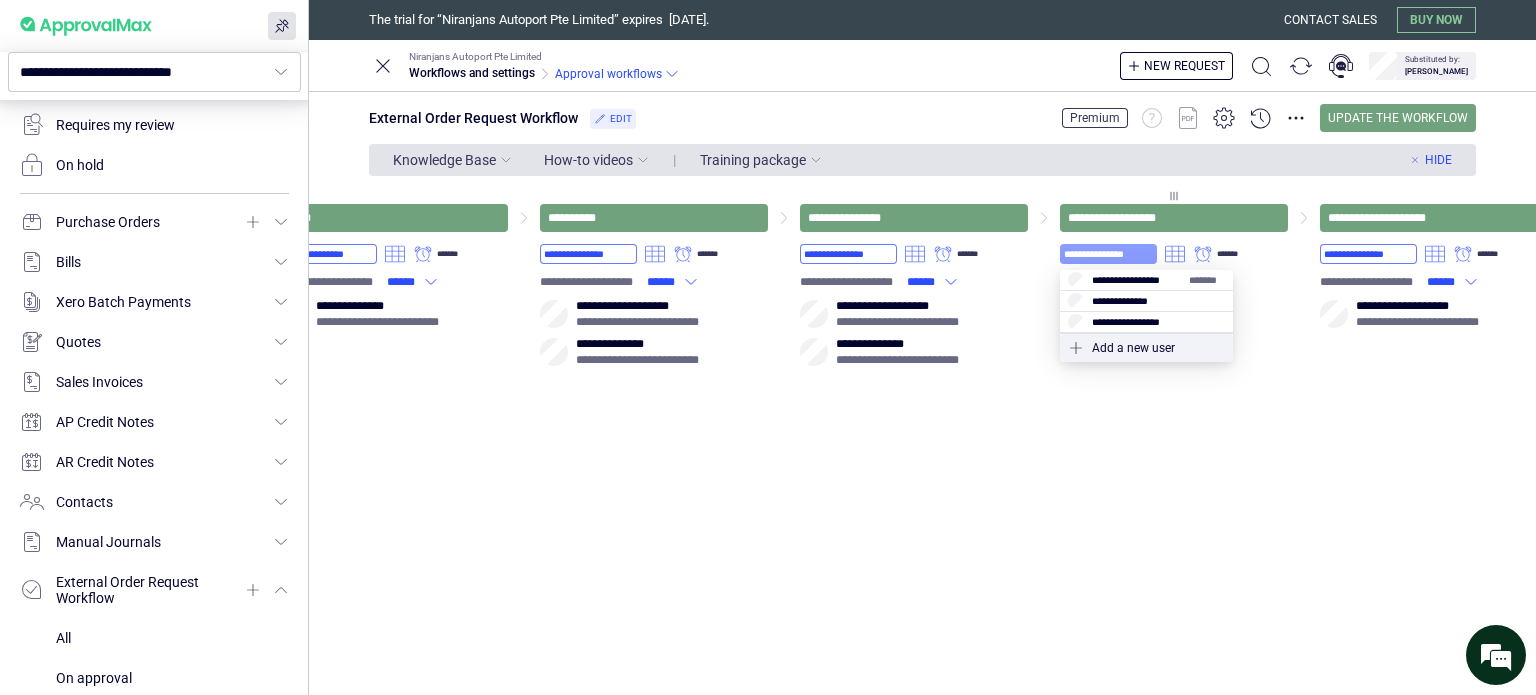 click on "**********" at bounding box center (1108, 254) 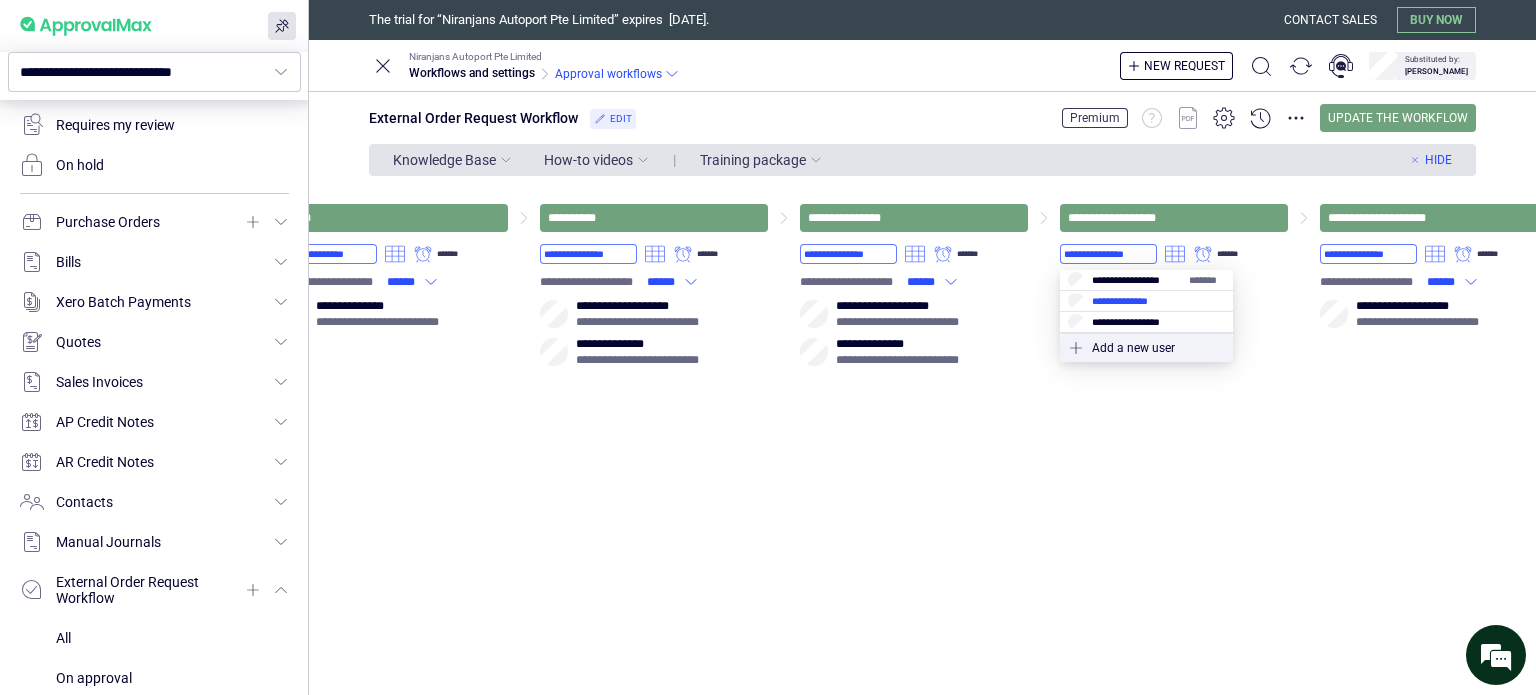 click at bounding box center (1146, 301) 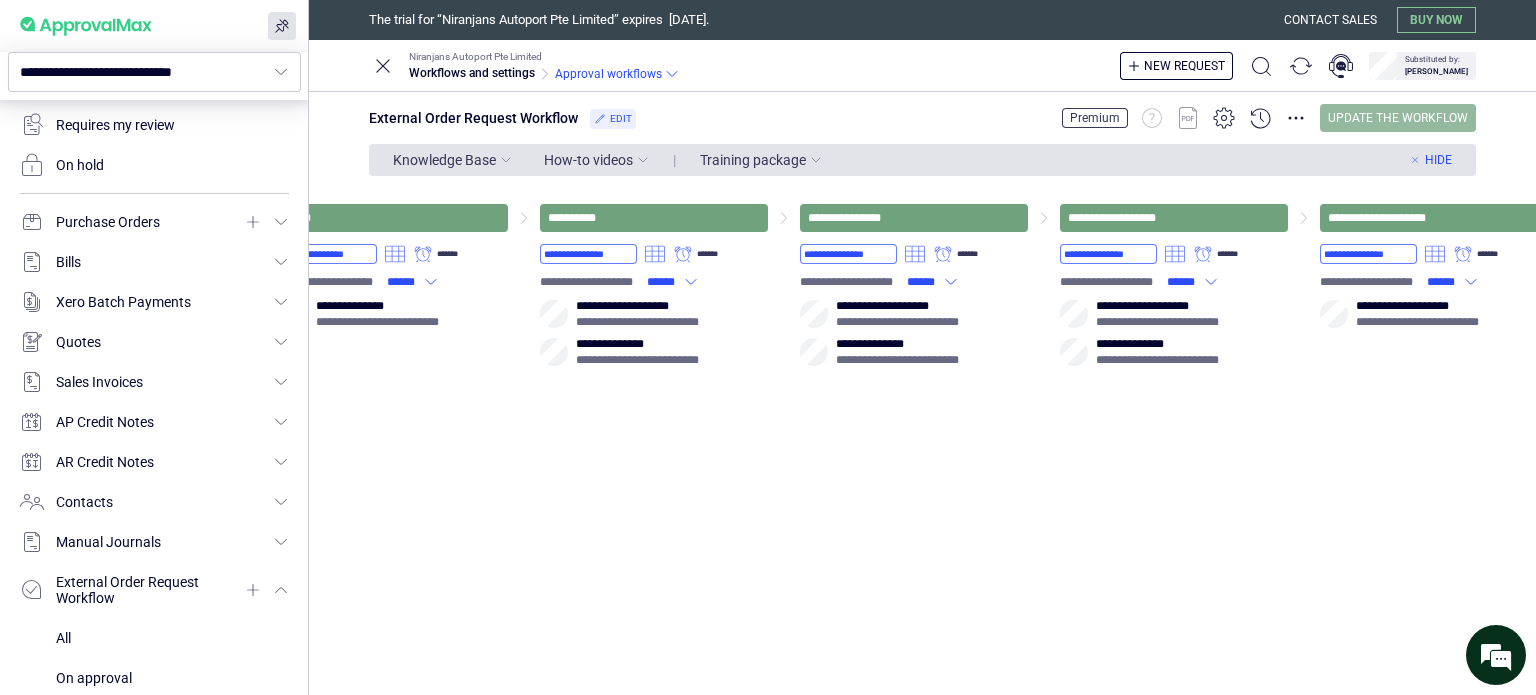 click on "Update the workflow" at bounding box center (1398, 118) 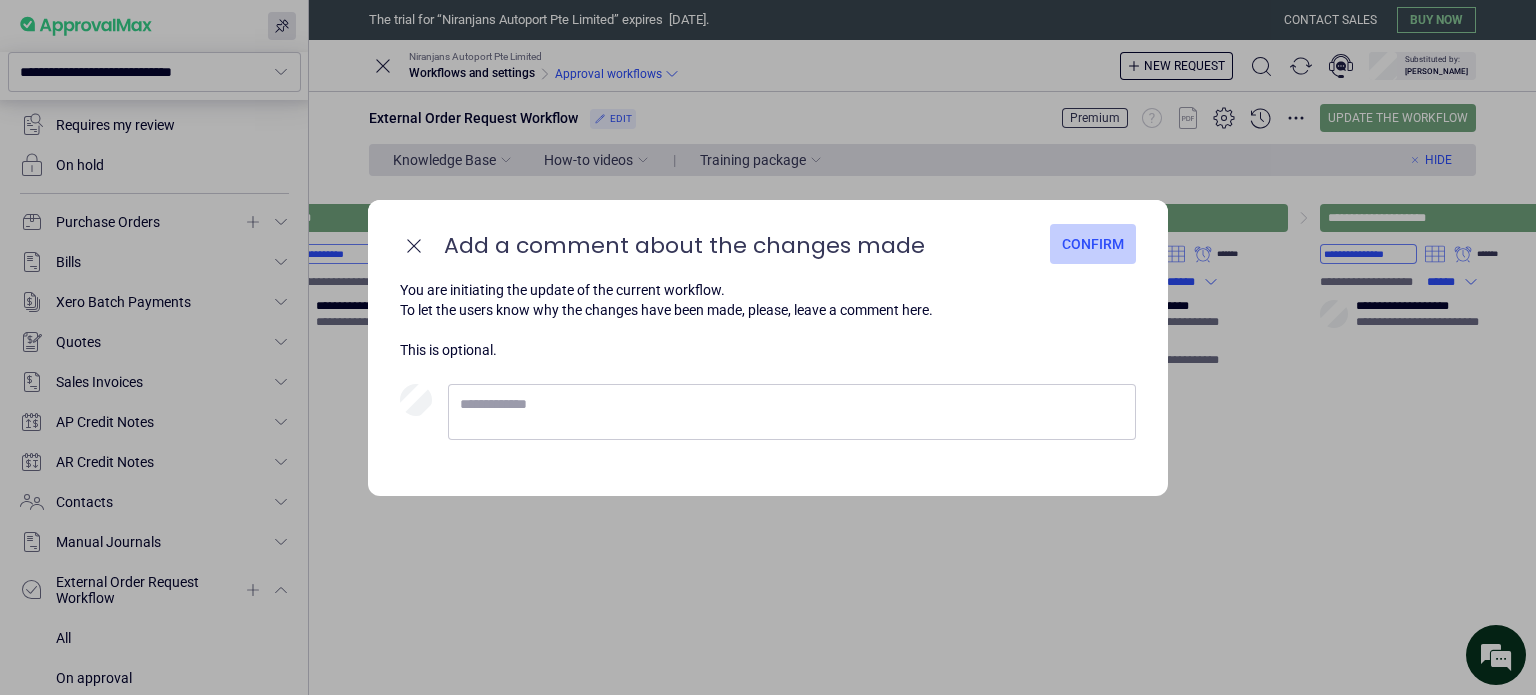 click on "Confirm" at bounding box center [1093, 244] 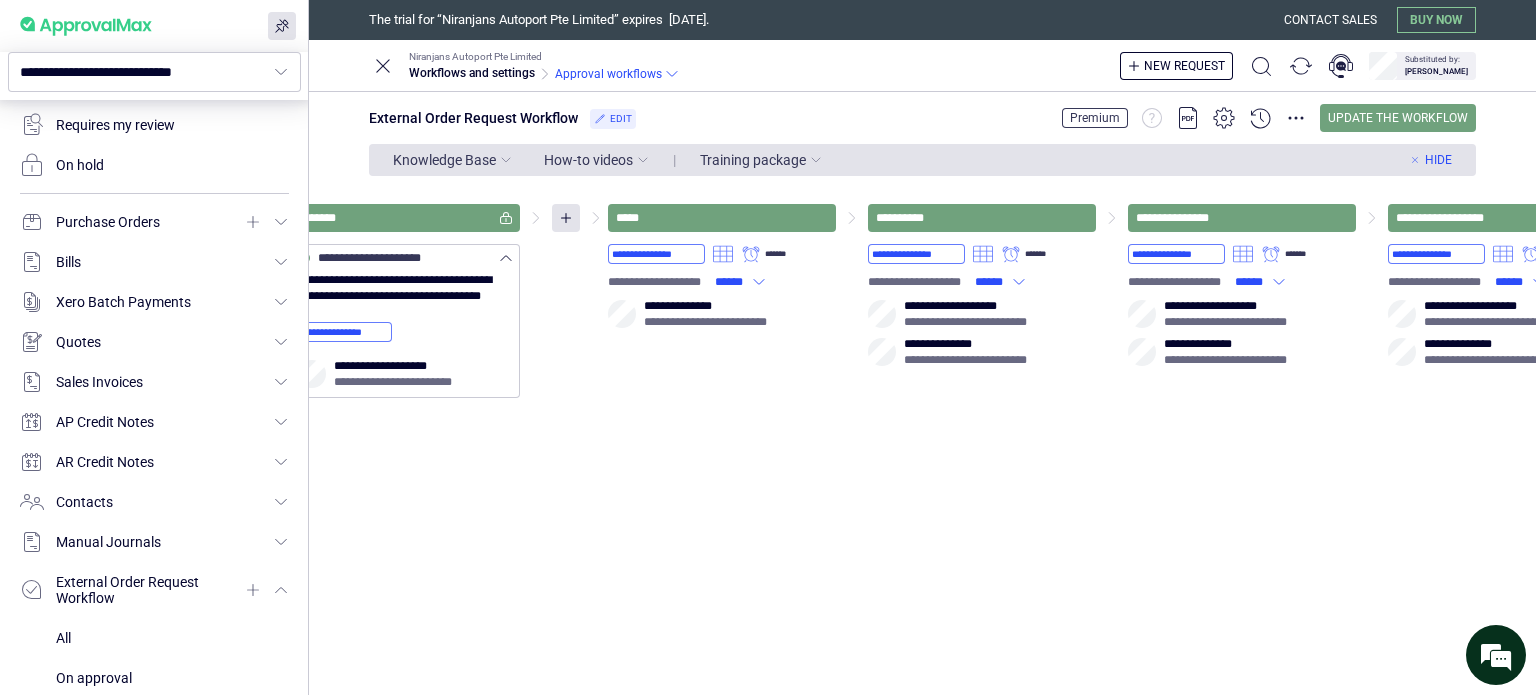 scroll, scrollTop: 0, scrollLeft: 0, axis: both 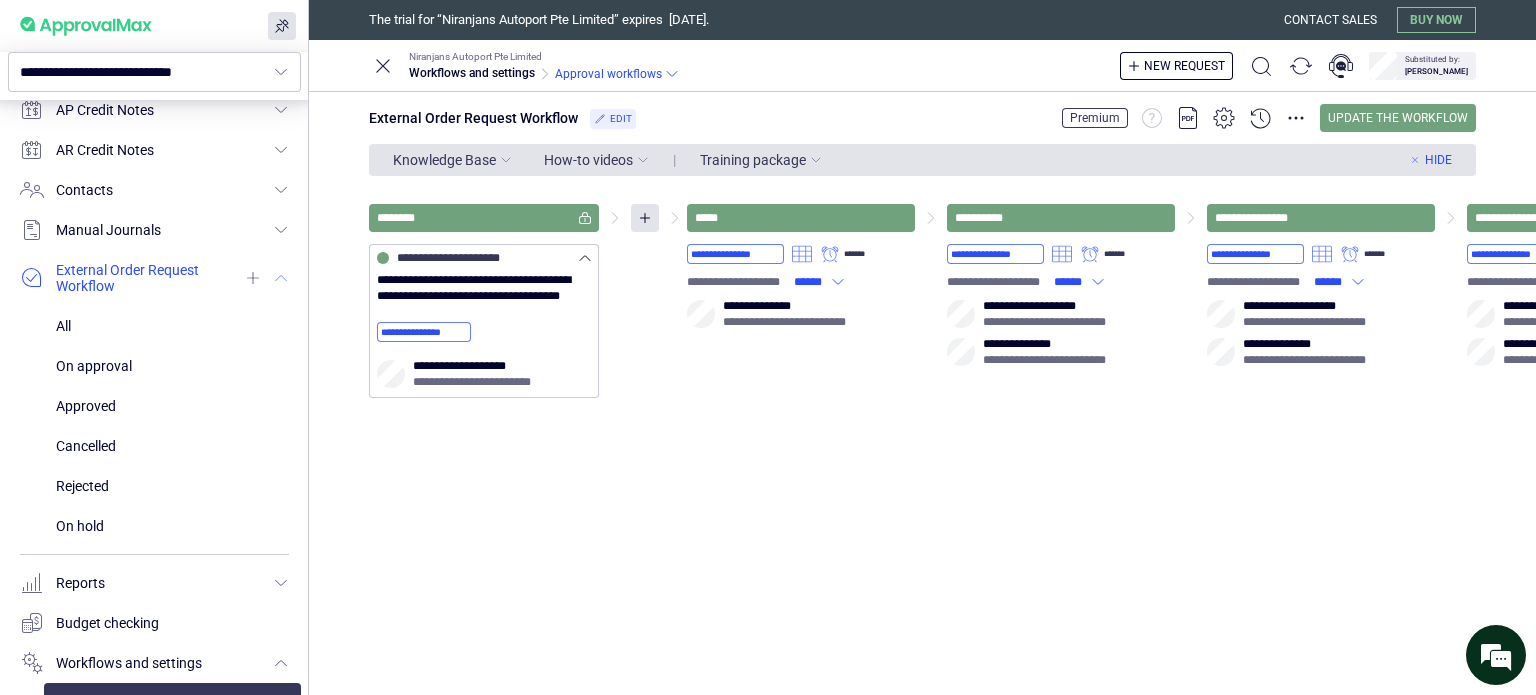 click at bounding box center [154, 278] 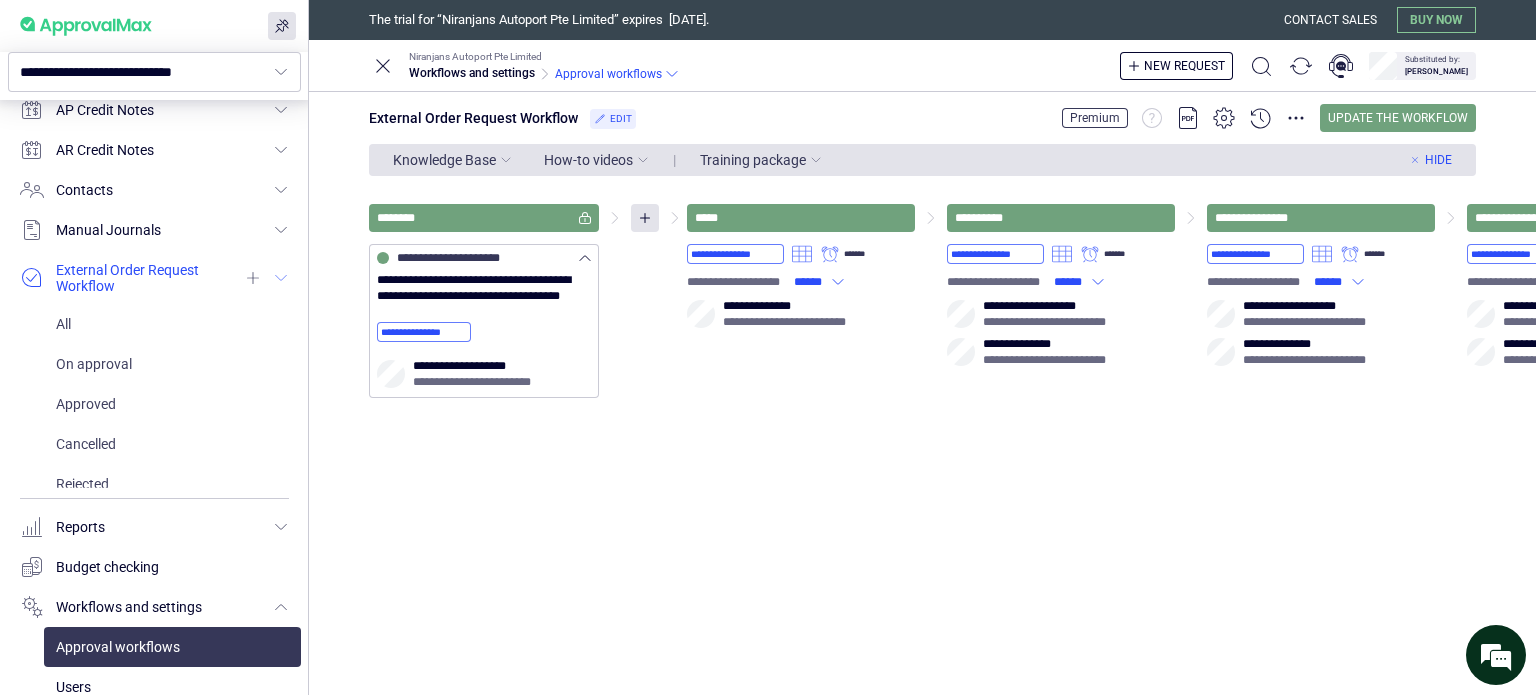 scroll, scrollTop: 575, scrollLeft: 0, axis: vertical 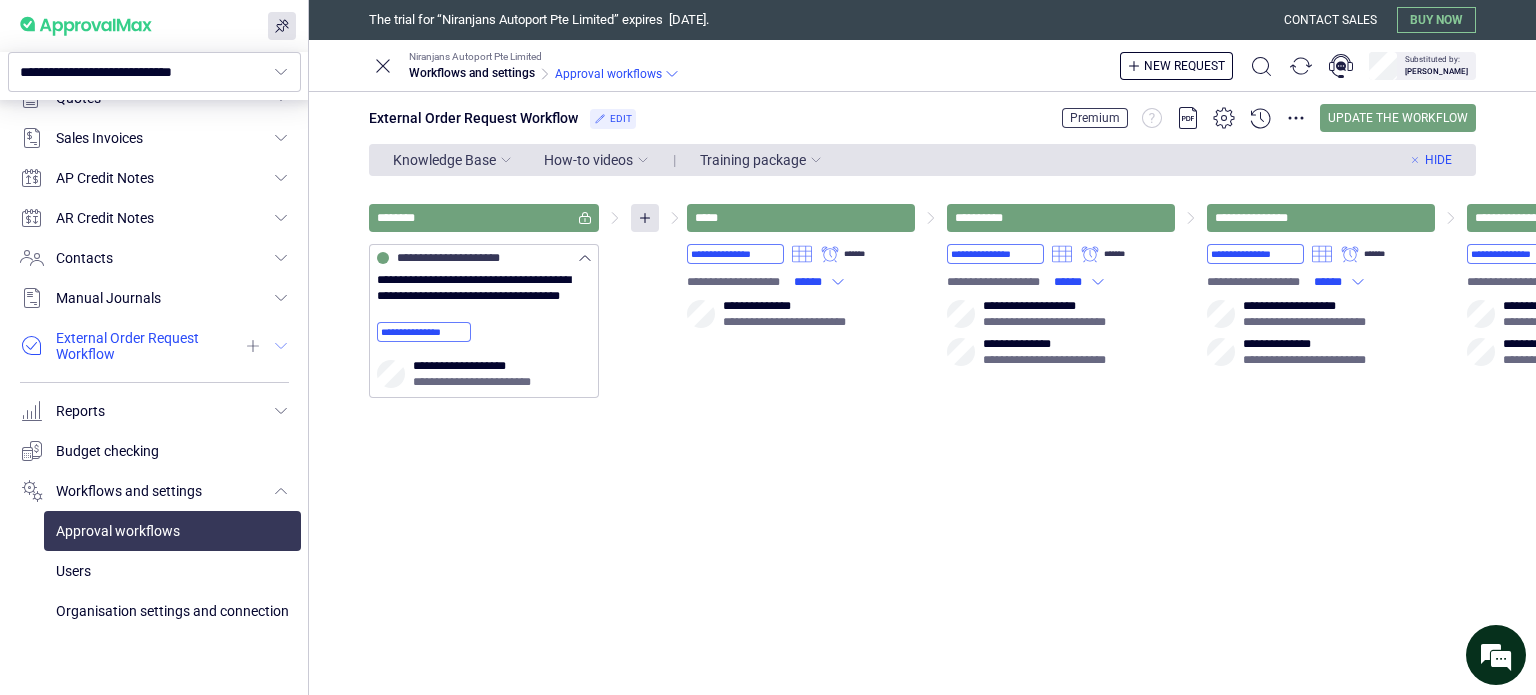 click at bounding box center [154, 346] 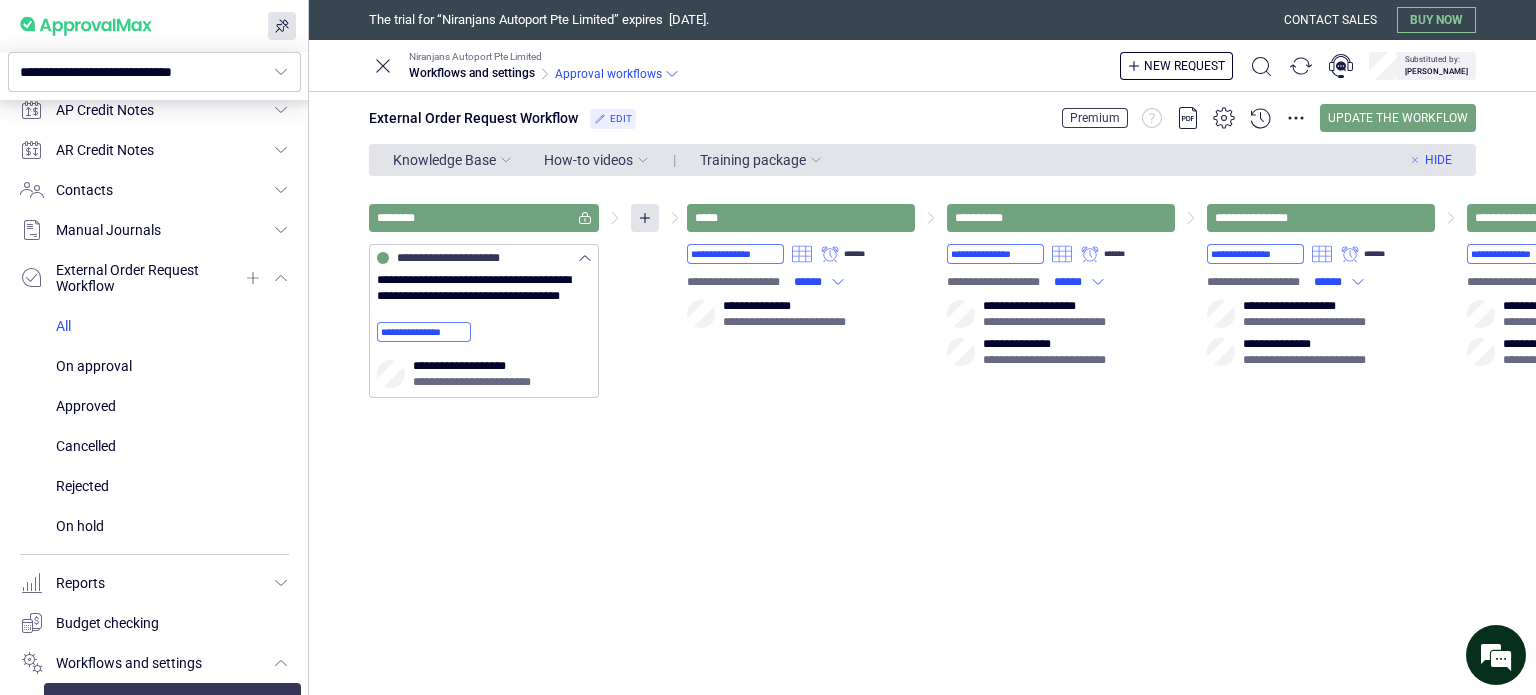 click at bounding box center (172, 326) 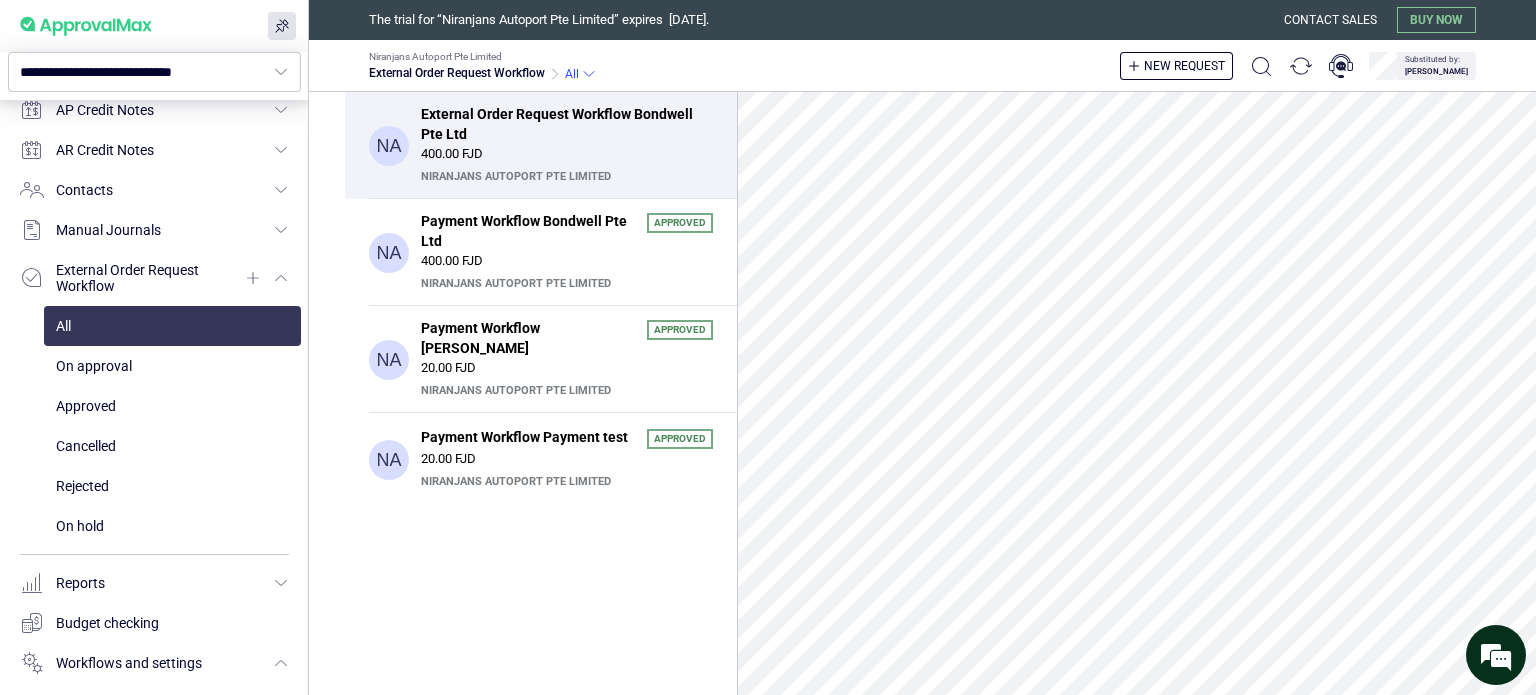 click on "External Order Request Workflow Bondwell Pte Ltd" at bounding box center [561, 124] 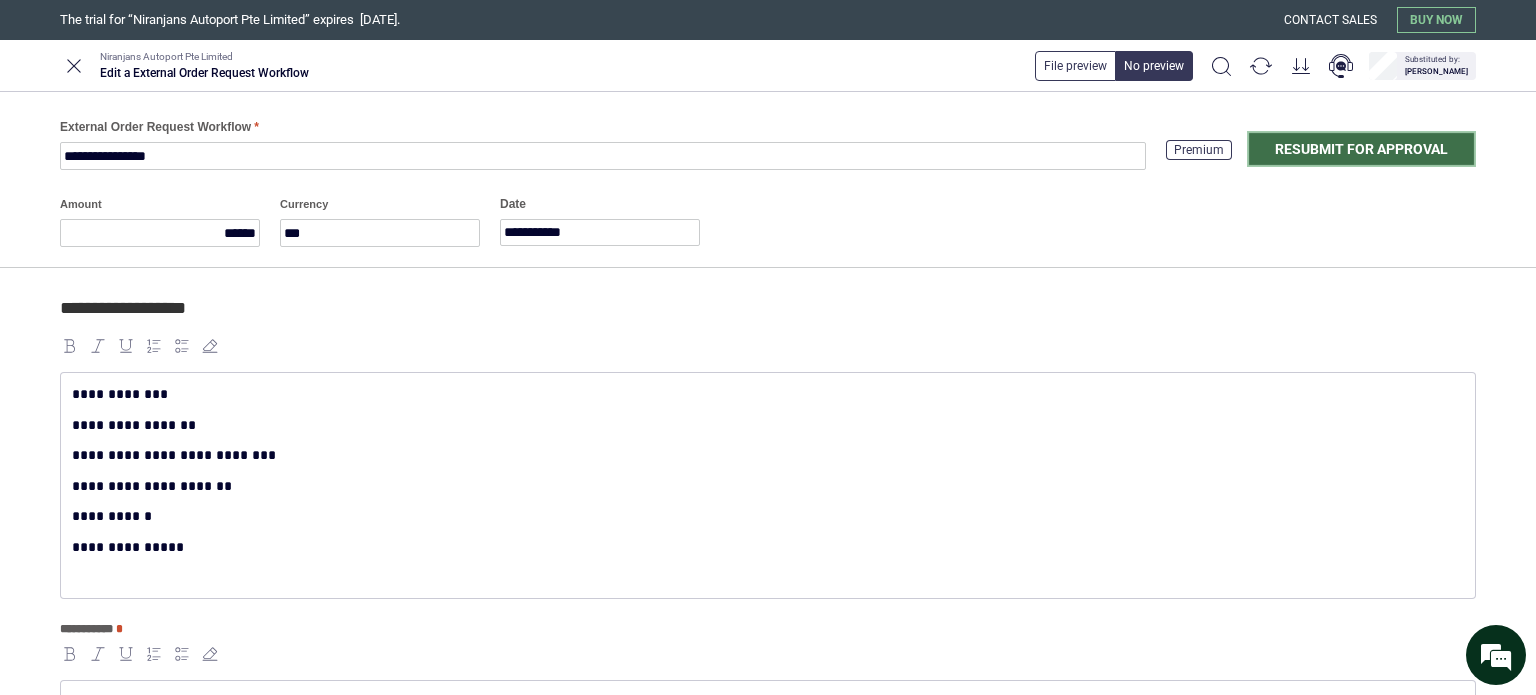 click on "Resubmit for approval" at bounding box center (1361, 149) 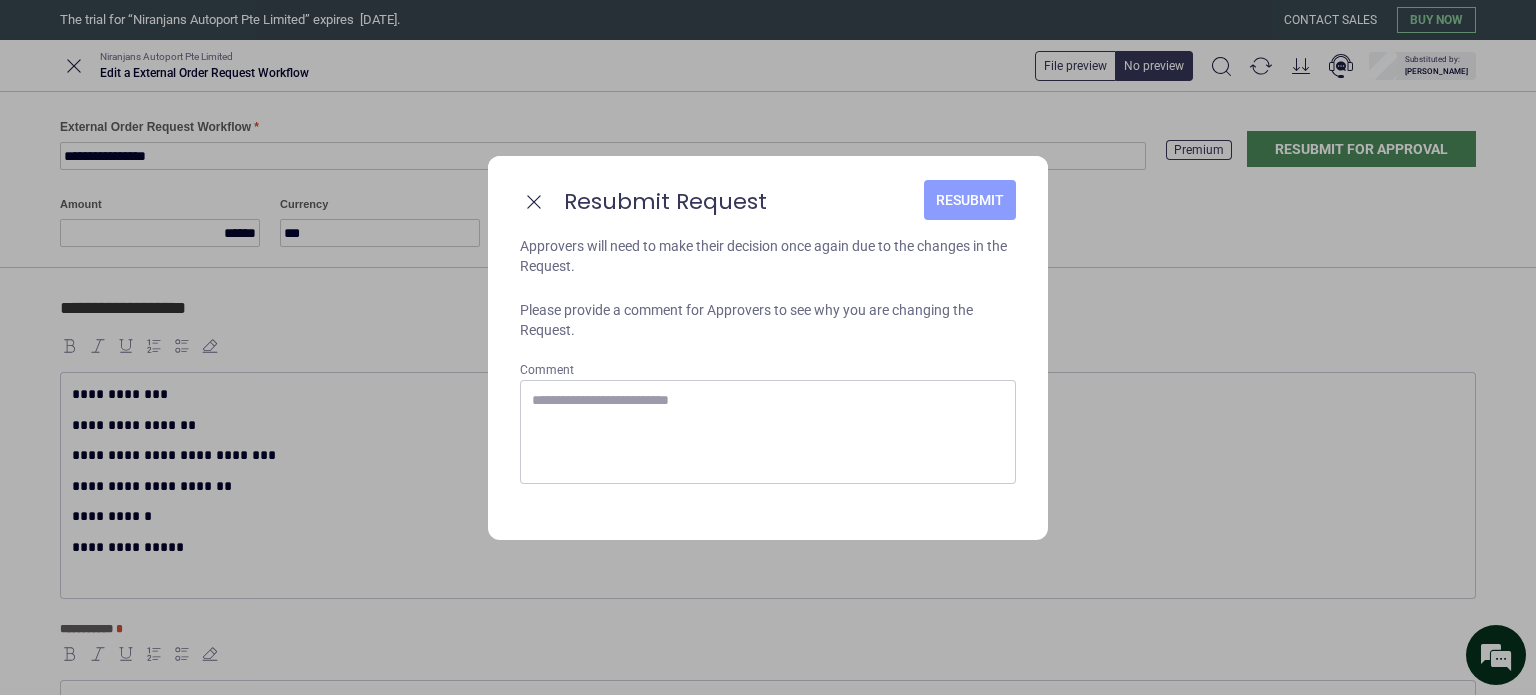 click on "Resubmit" at bounding box center (970, 200) 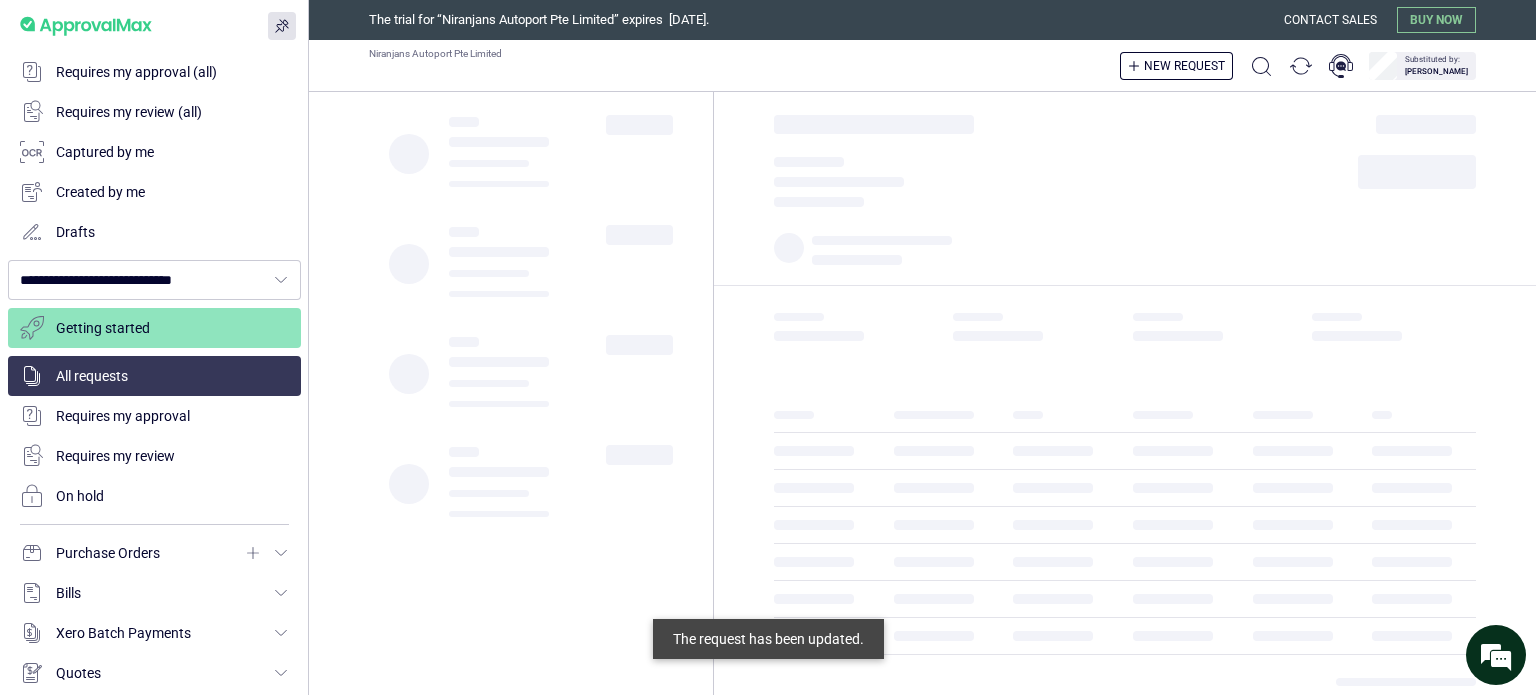 type on "**********" 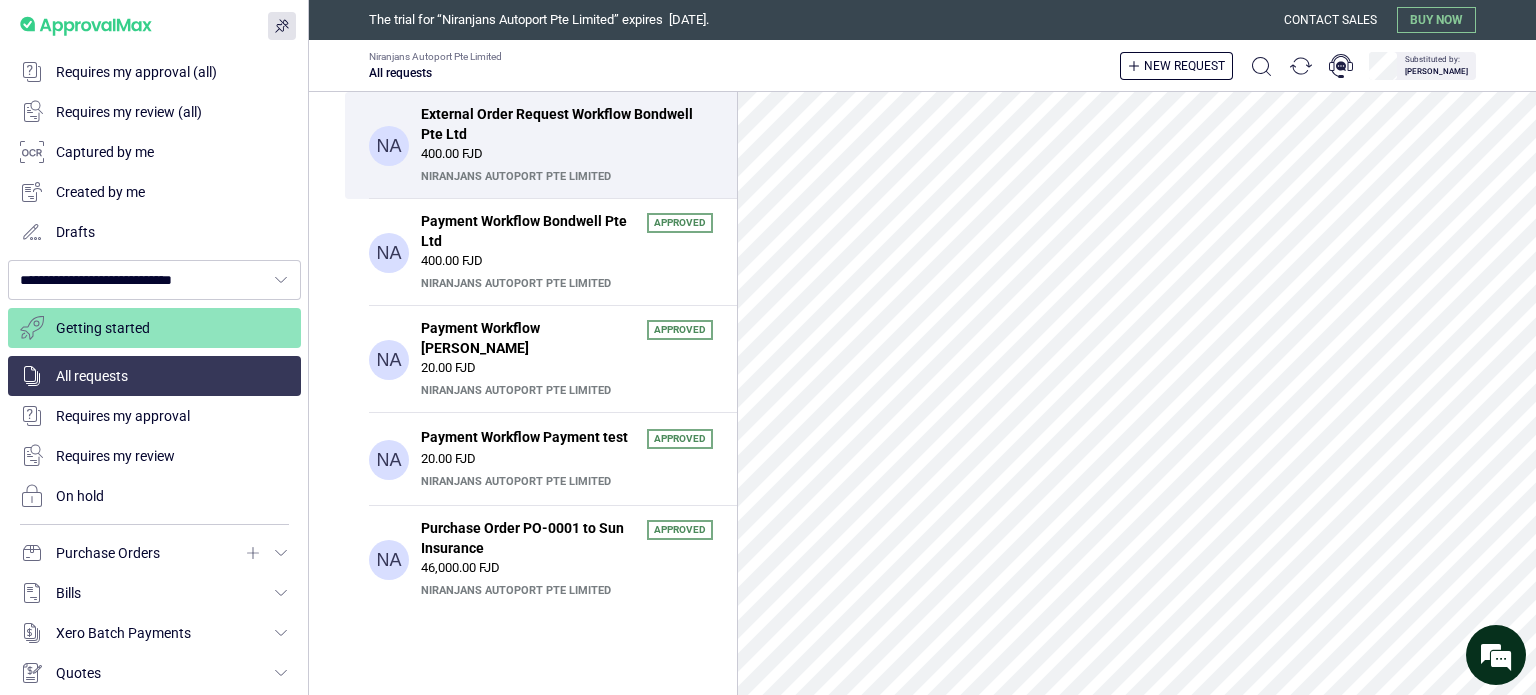 scroll, scrollTop: 528, scrollLeft: 0, axis: vertical 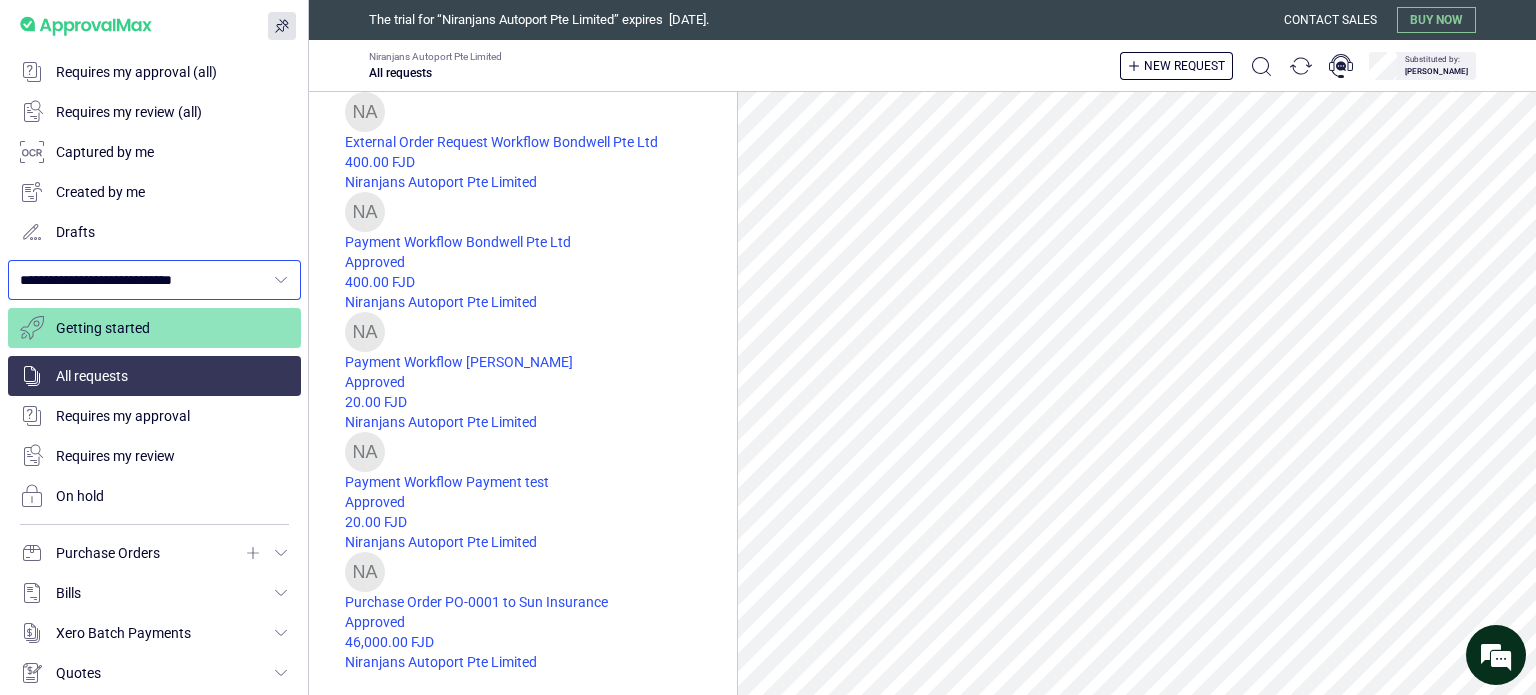 click 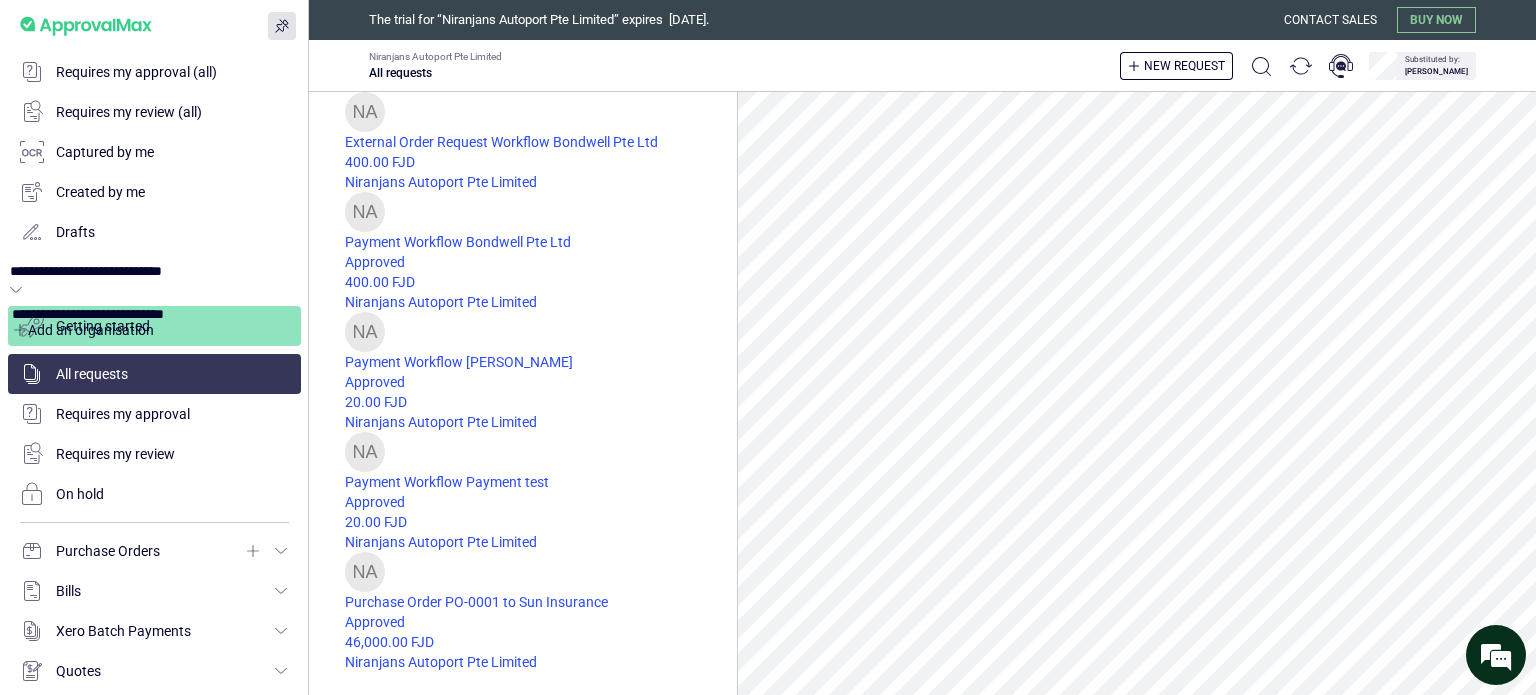 click at bounding box center (158, 330) 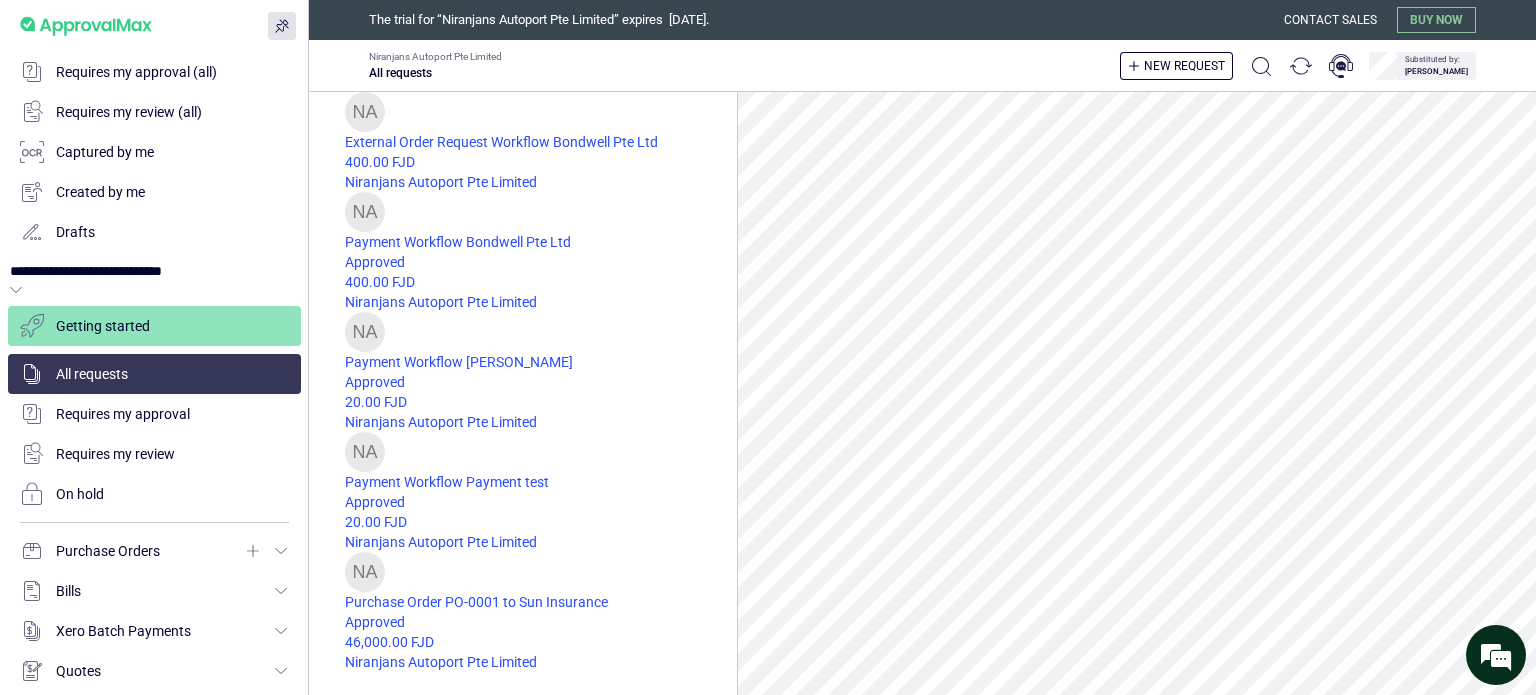 click 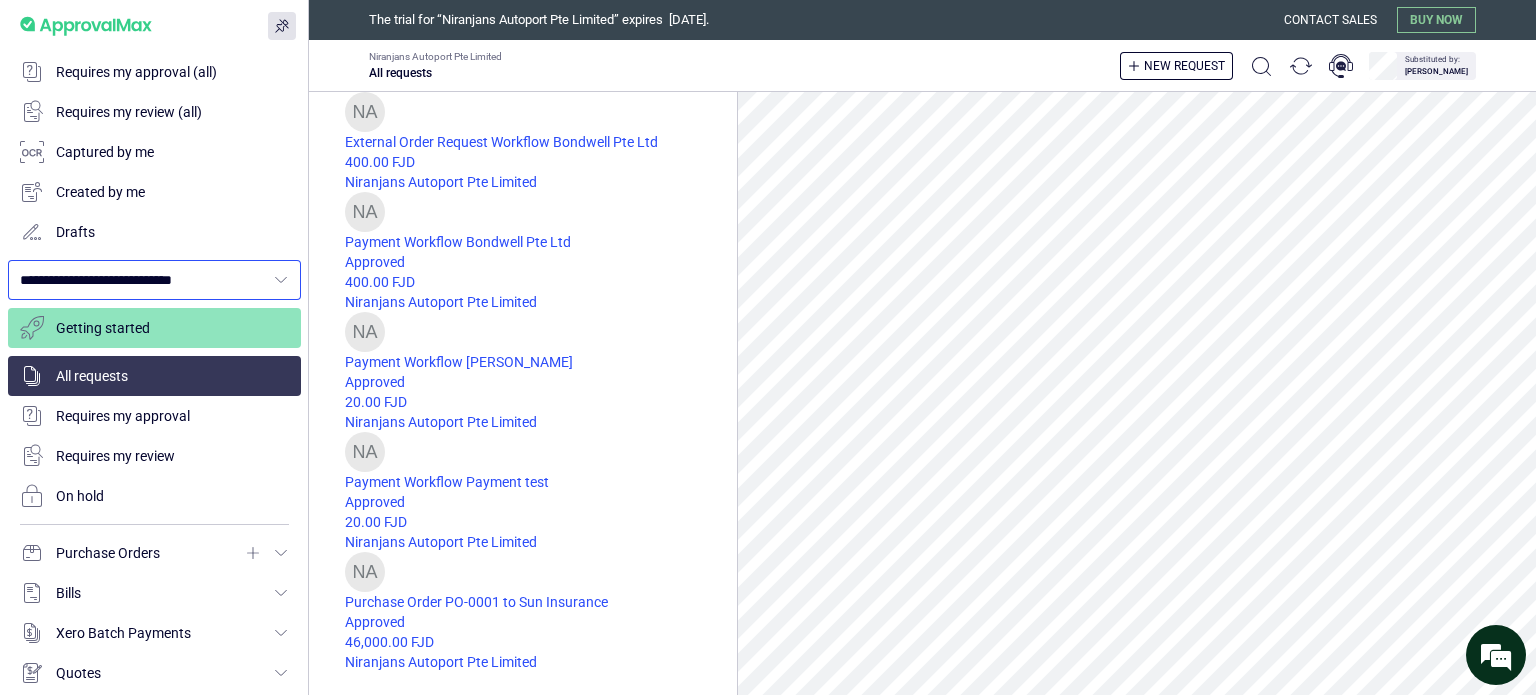 click 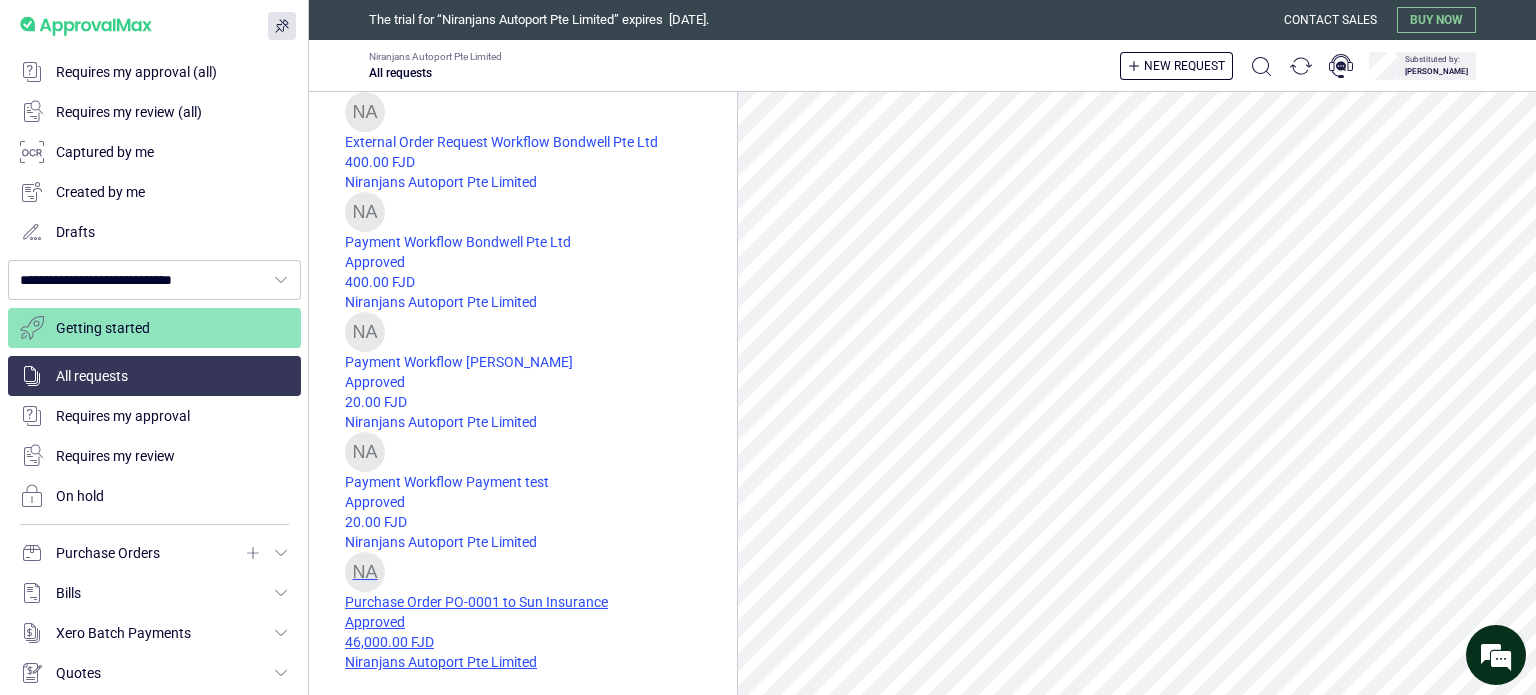 click on "NA Purchase Order PO-0001 to Sun Insurance Approved 46,000.00 FJD Niranjans Autoport Pte Limited" at bounding box center [541, 612] 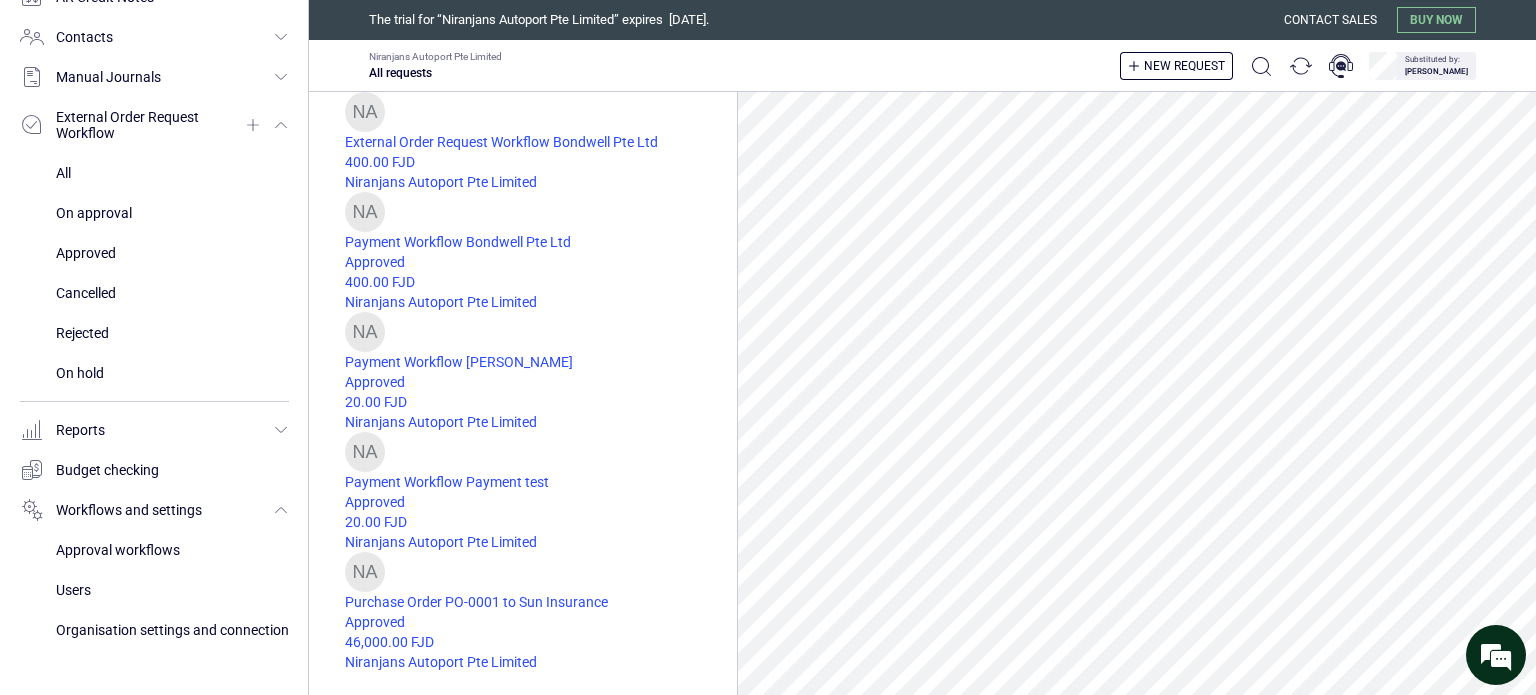 scroll, scrollTop: 788, scrollLeft: 0, axis: vertical 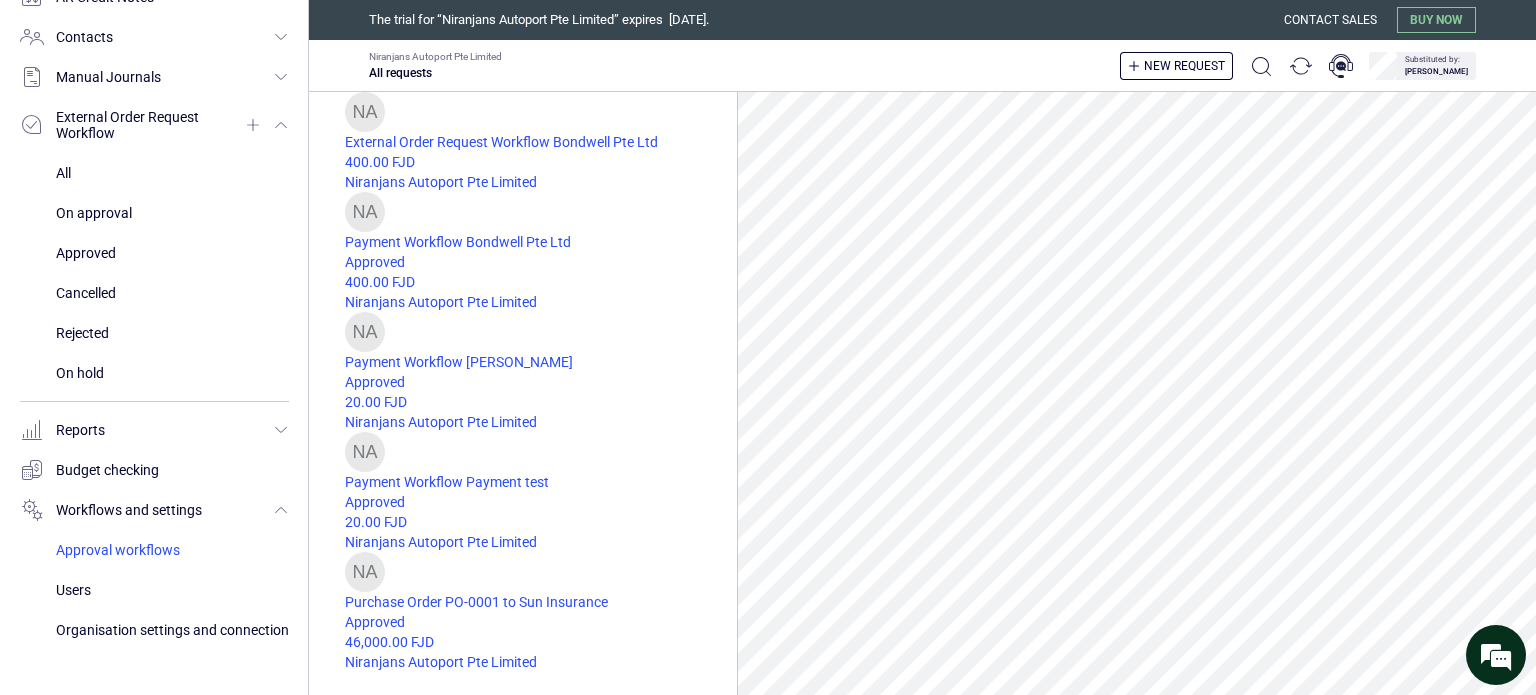 click at bounding box center [172, 550] 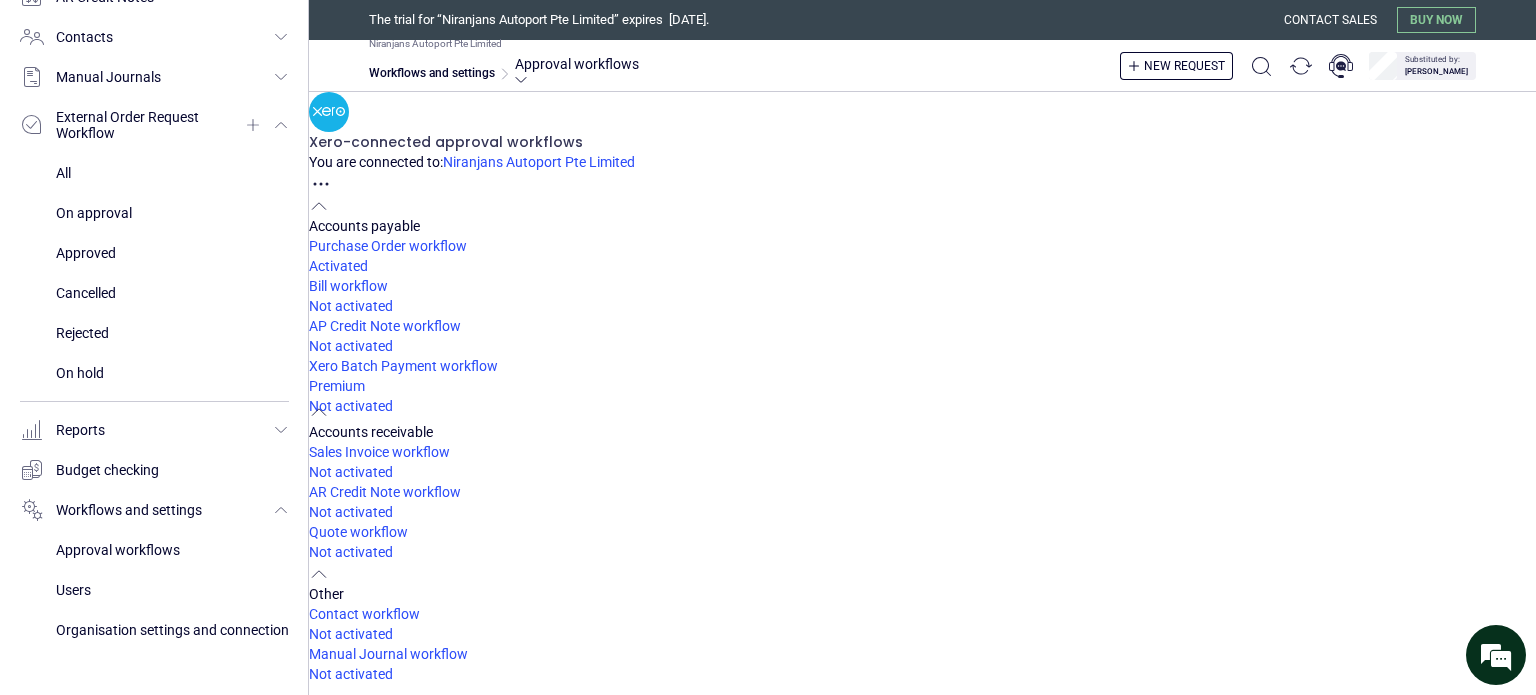 click on "Create" at bounding box center (922, 755) 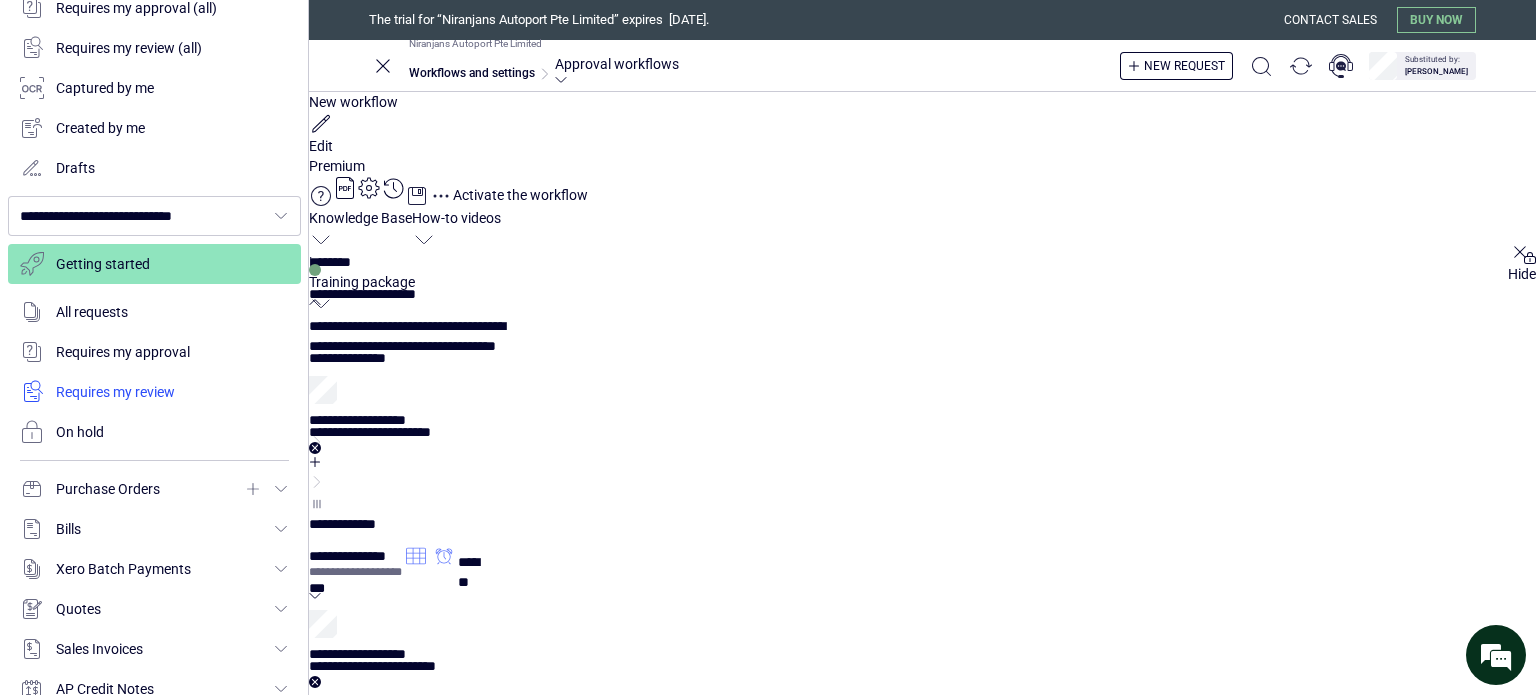 scroll, scrollTop: 63, scrollLeft: 0, axis: vertical 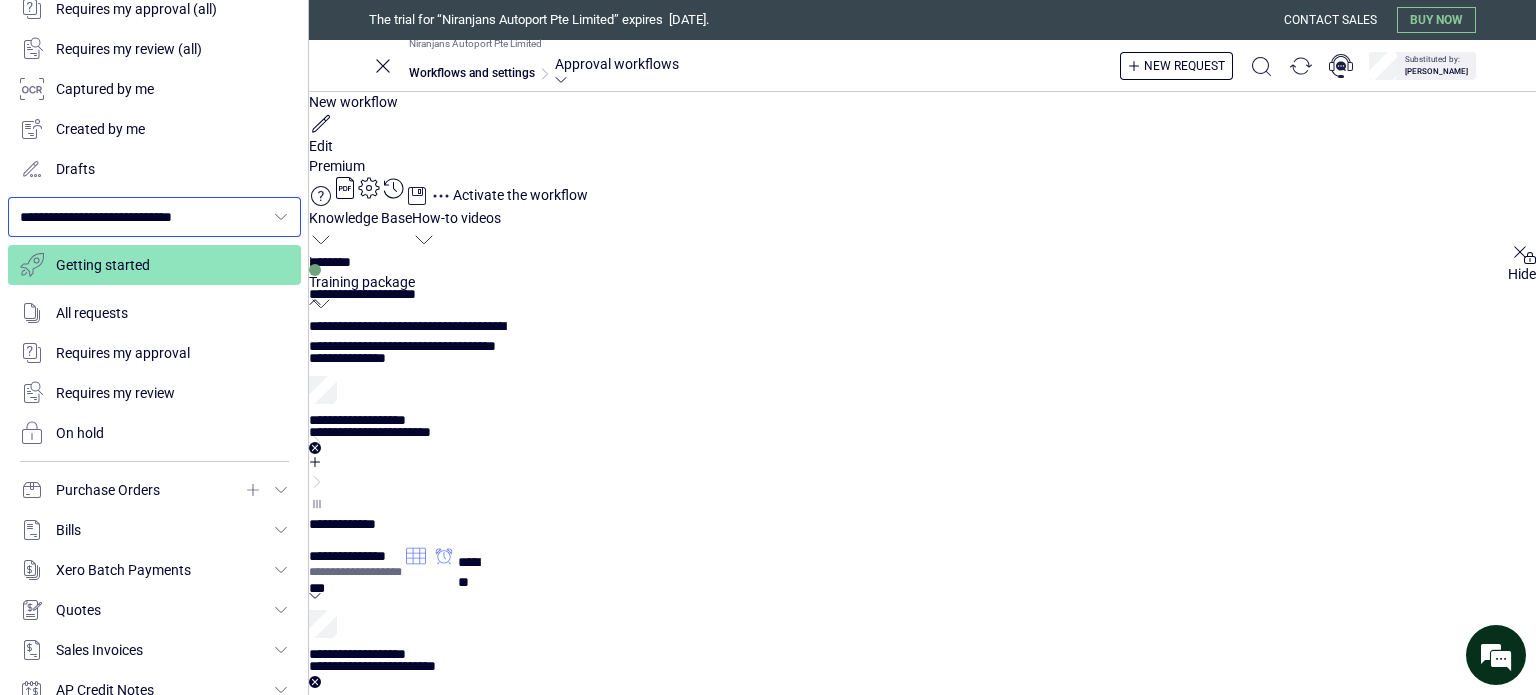 click at bounding box center [281, 217] 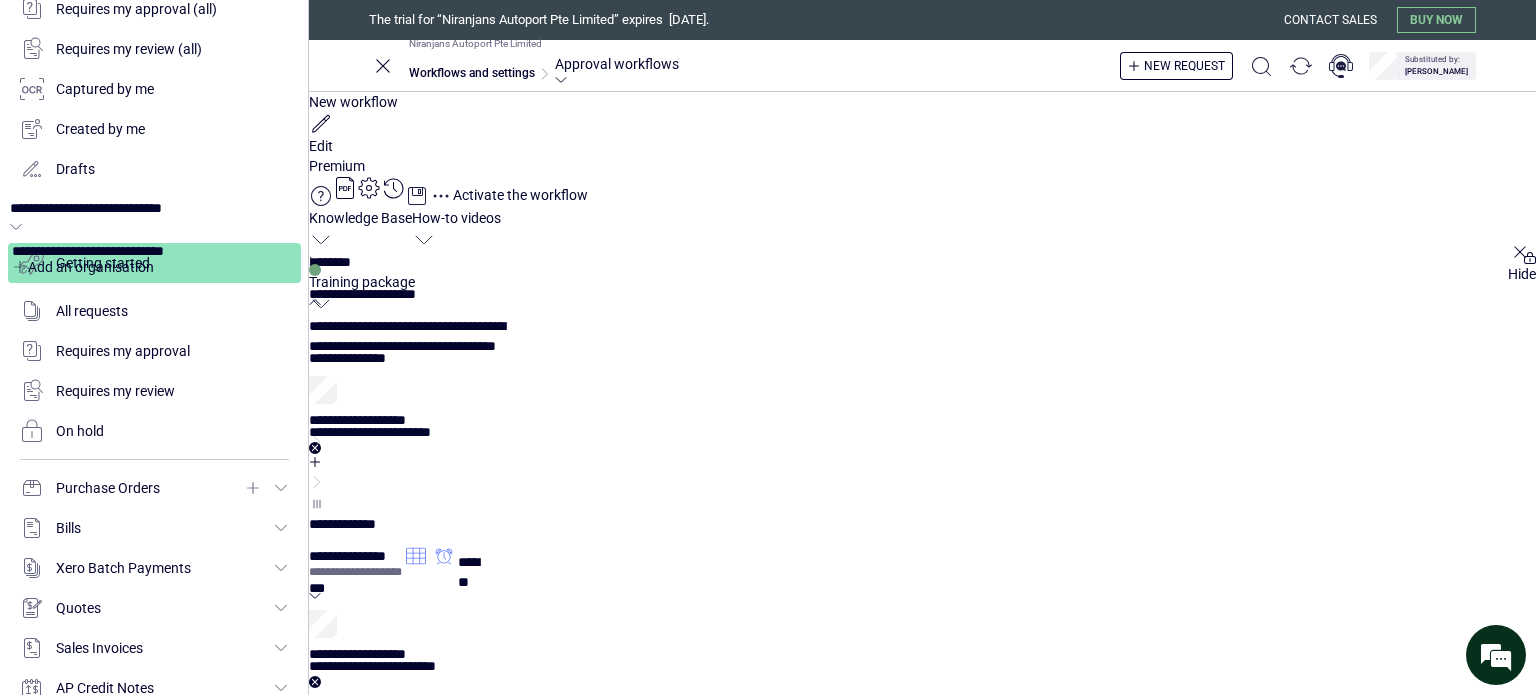 click at bounding box center (158, 267) 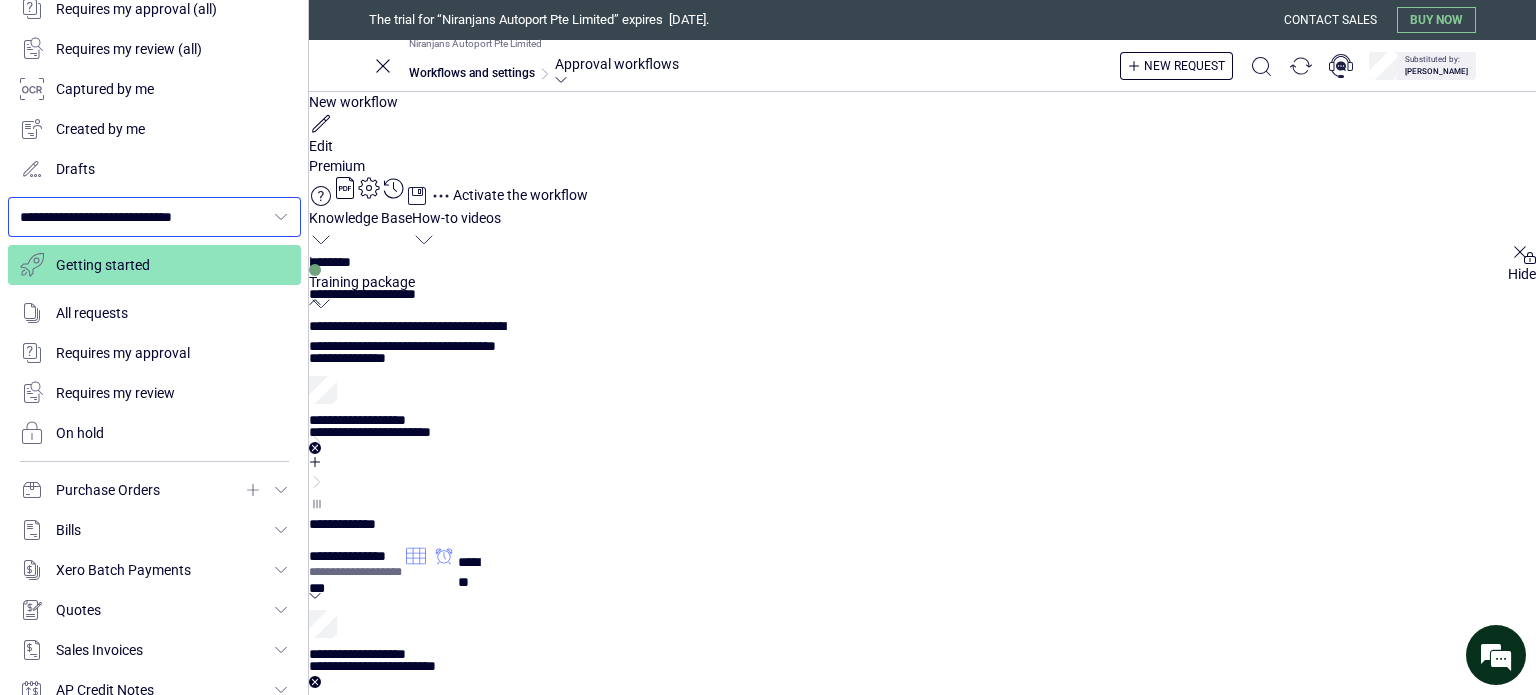 click 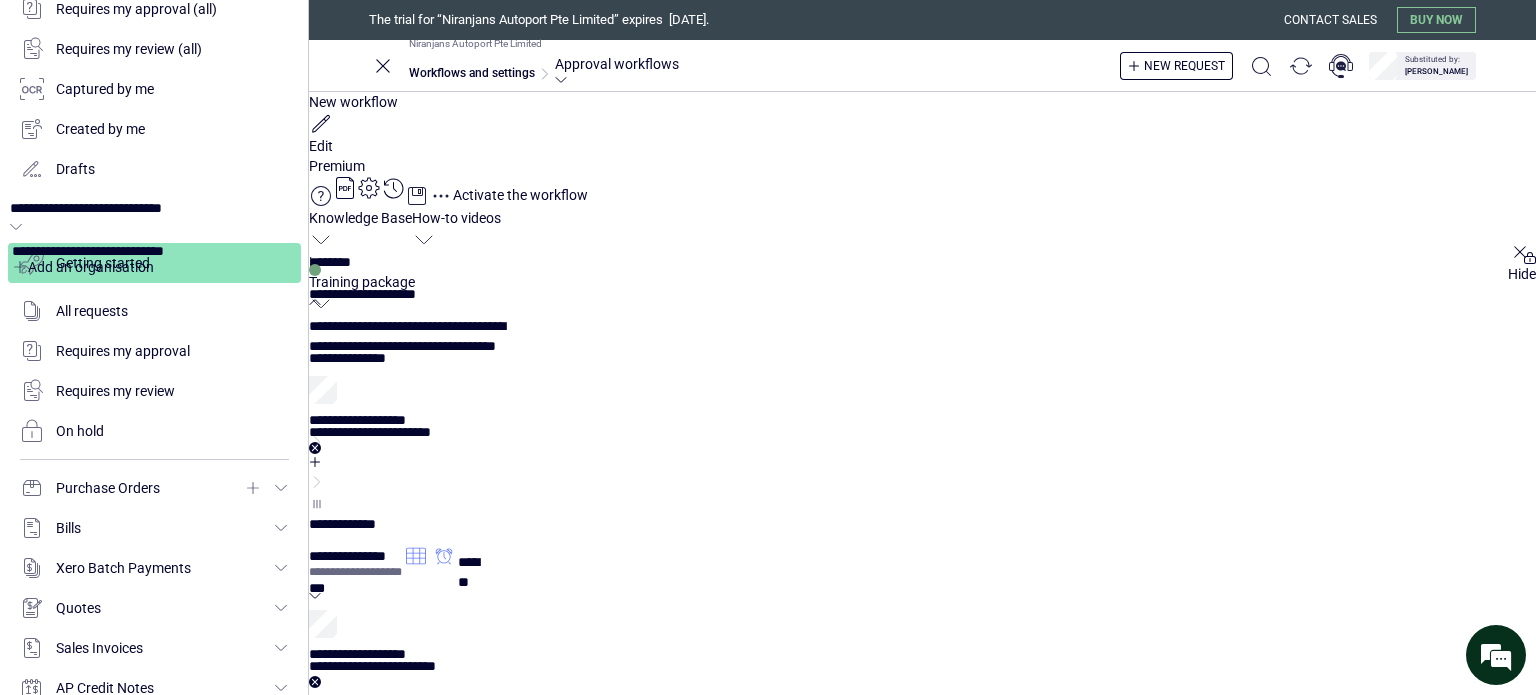 click at bounding box center [158, 267] 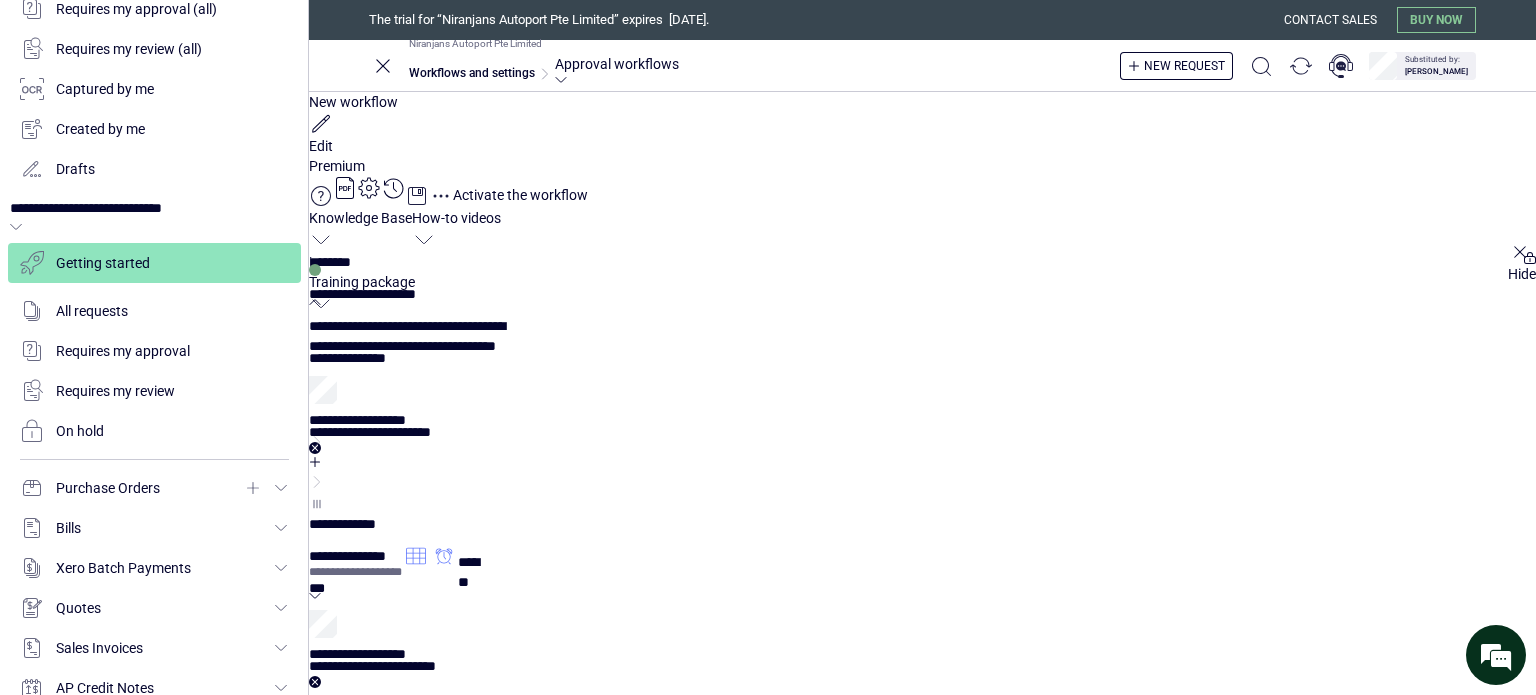 click on "Connect later" at bounding box center (0, 0) 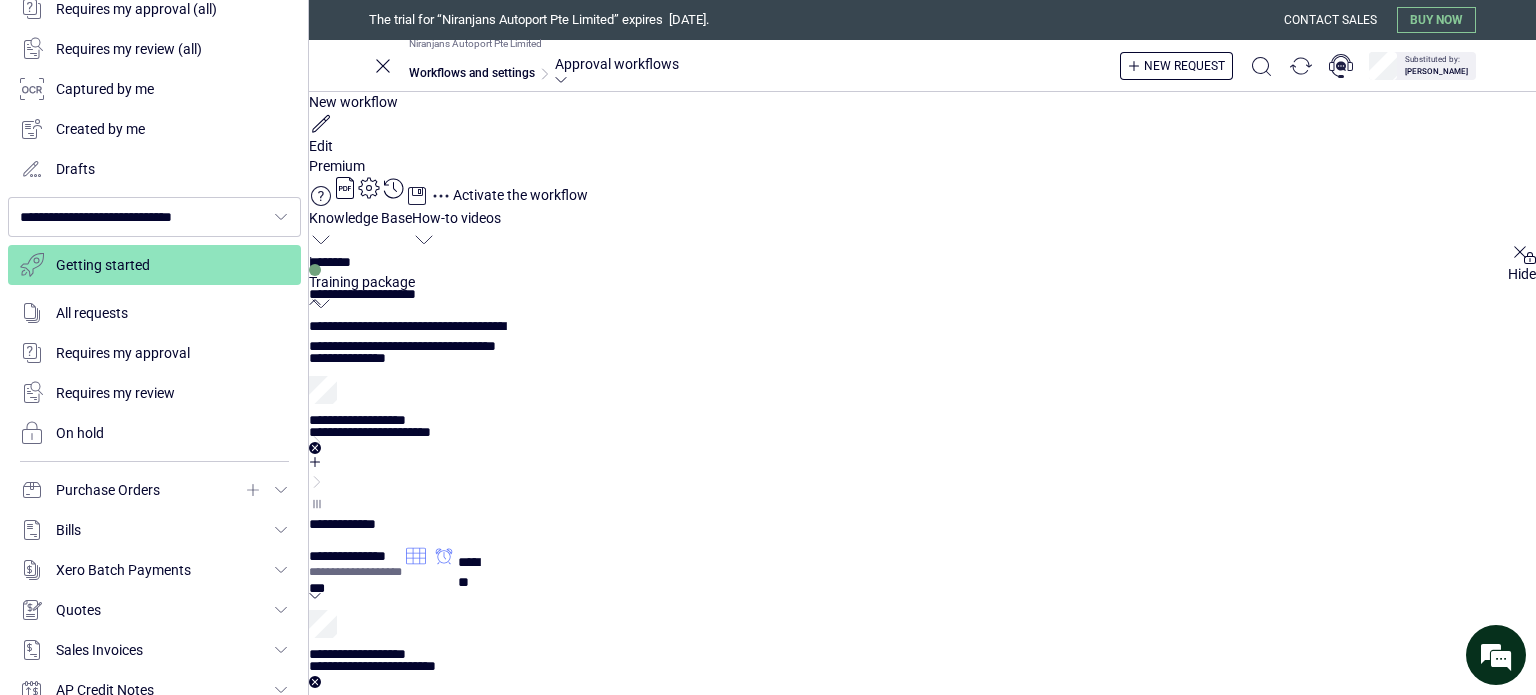 click on "Next" at bounding box center (0, 0) 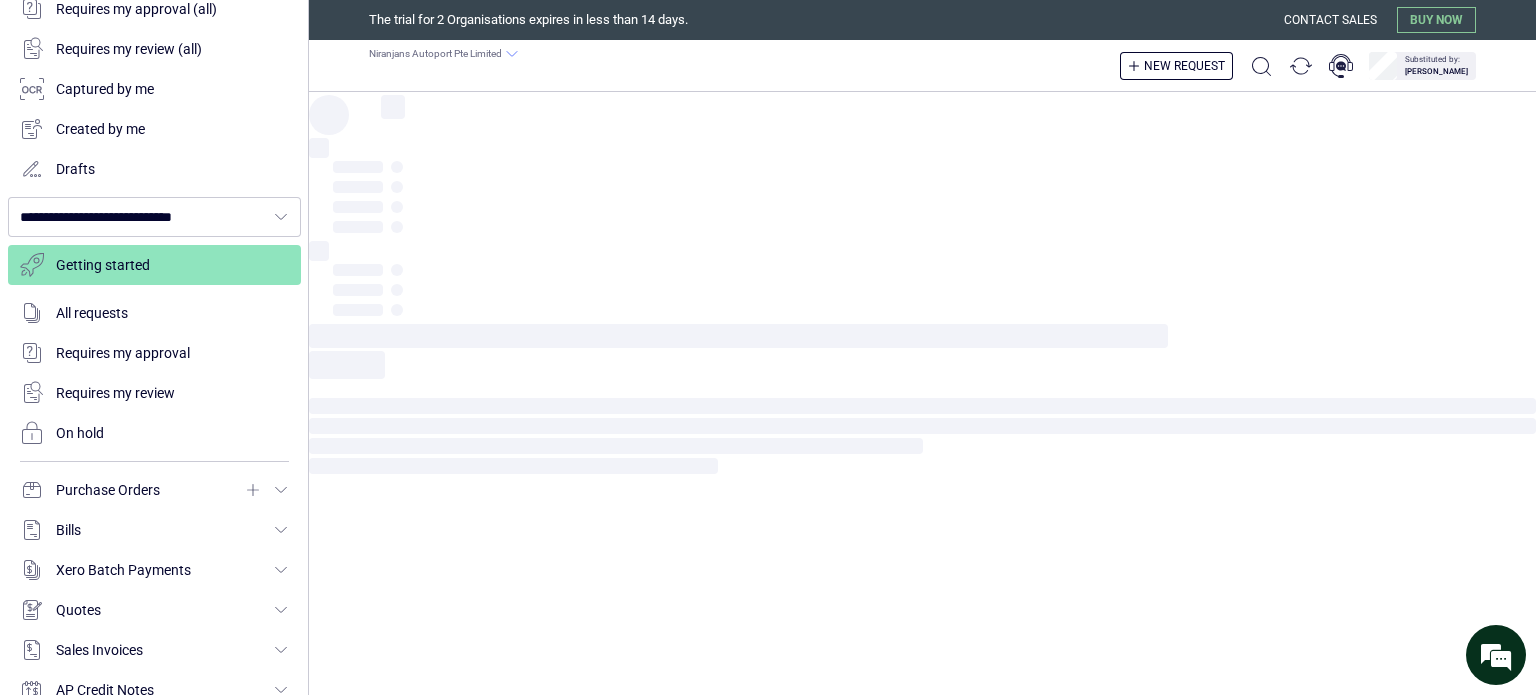 type on "**********" 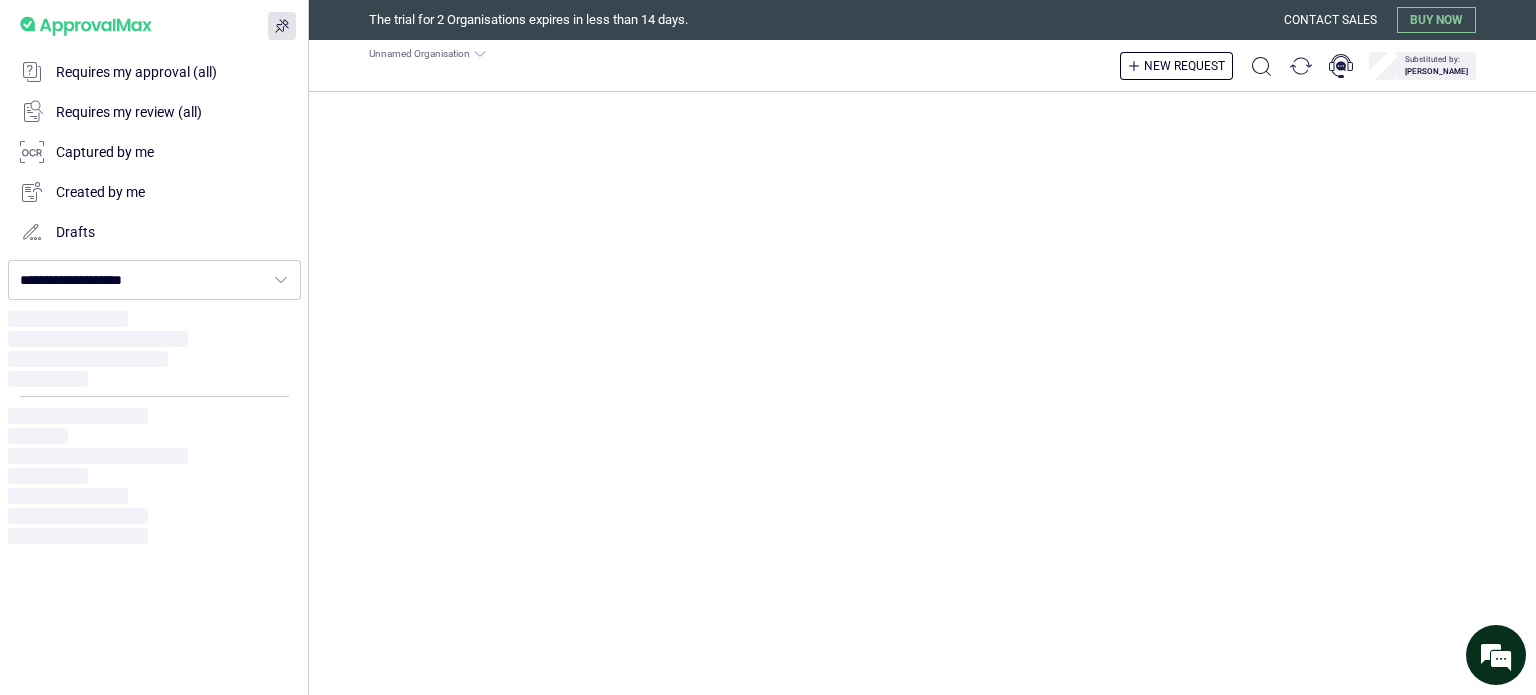 scroll, scrollTop: 0, scrollLeft: 0, axis: both 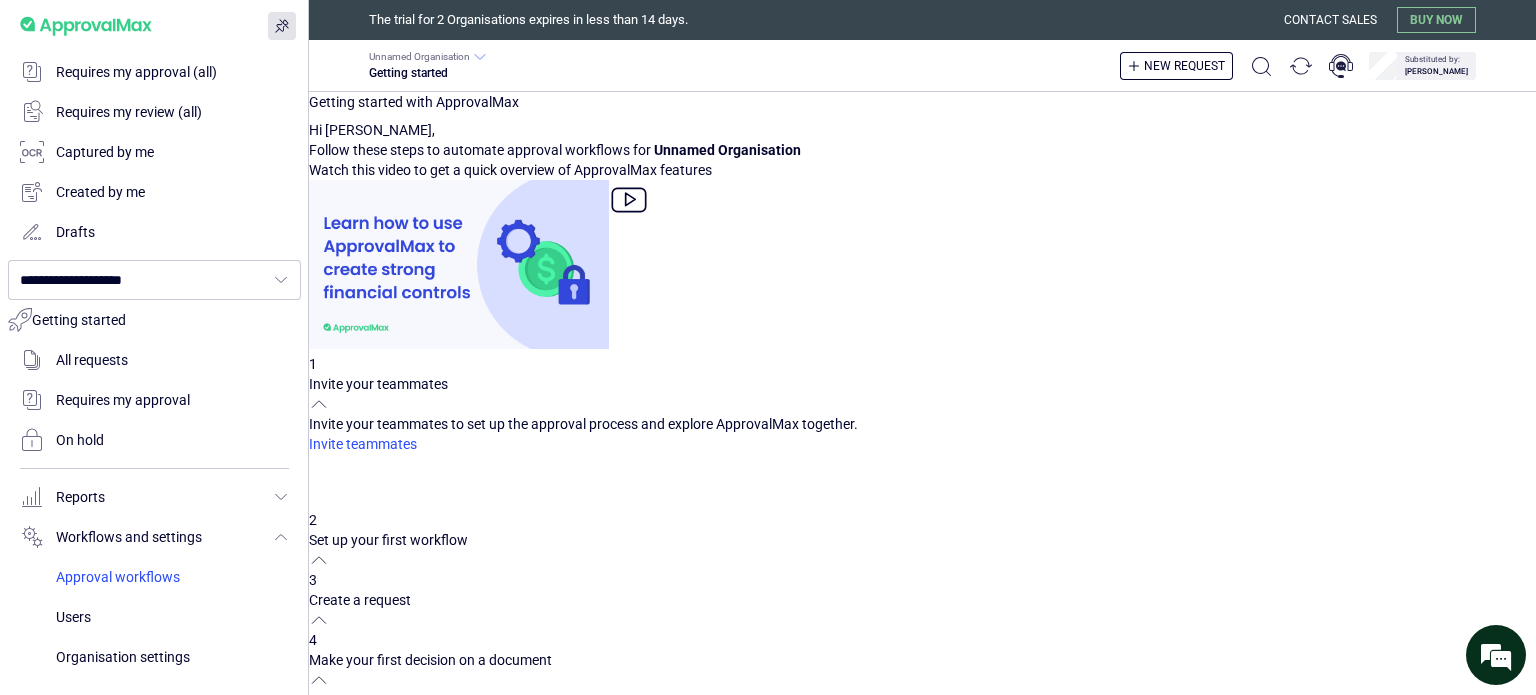 click at bounding box center [172, 577] 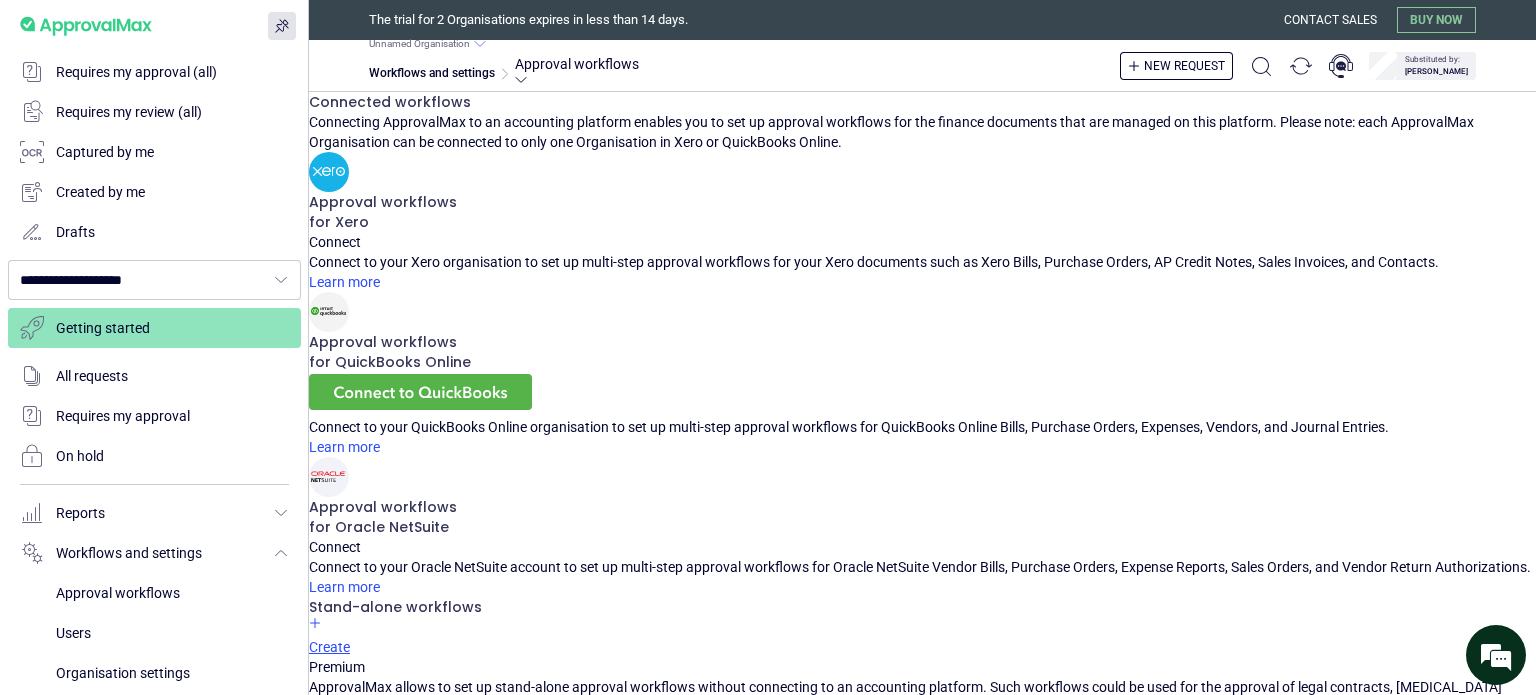 click on "Create" at bounding box center (922, 647) 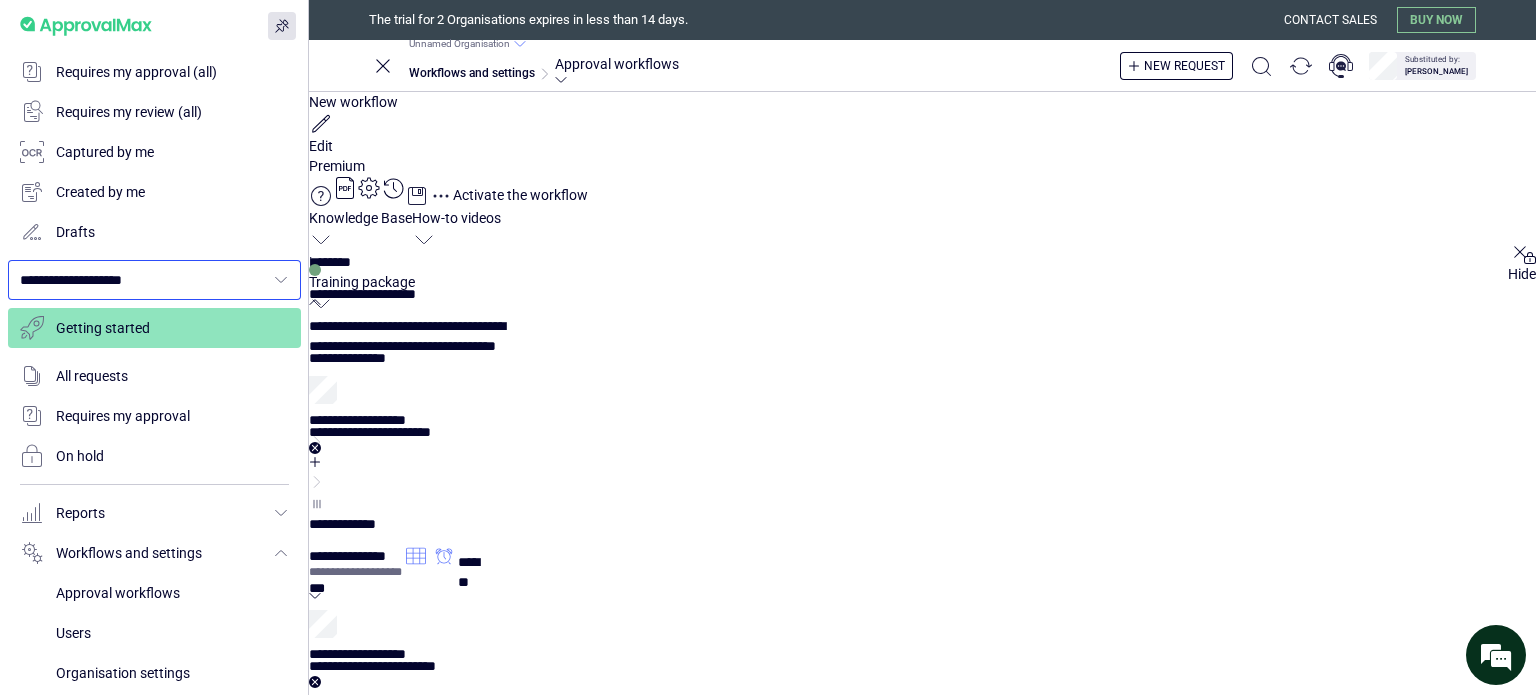 click on "**********" at bounding box center (142, 280) 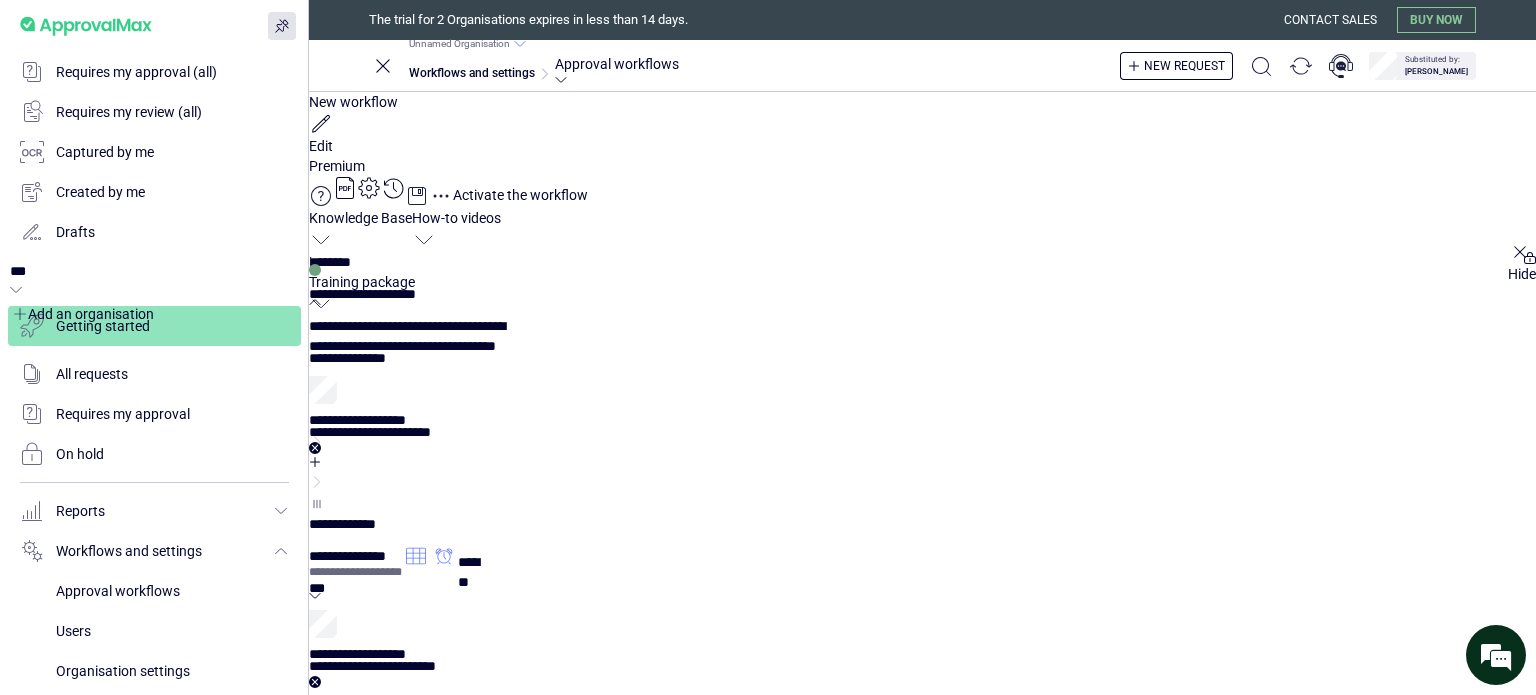 type on "**********" 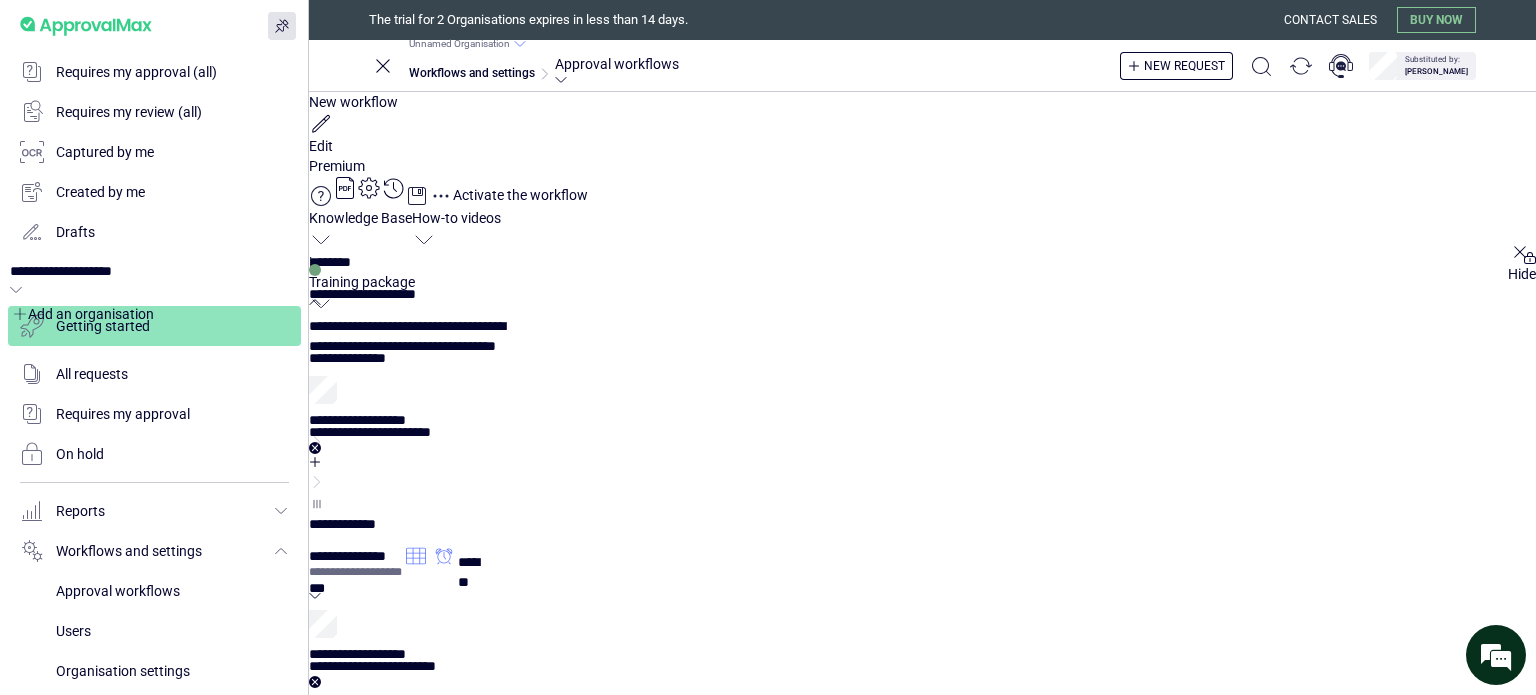 click on "**********" at bounding box center (922, 504) 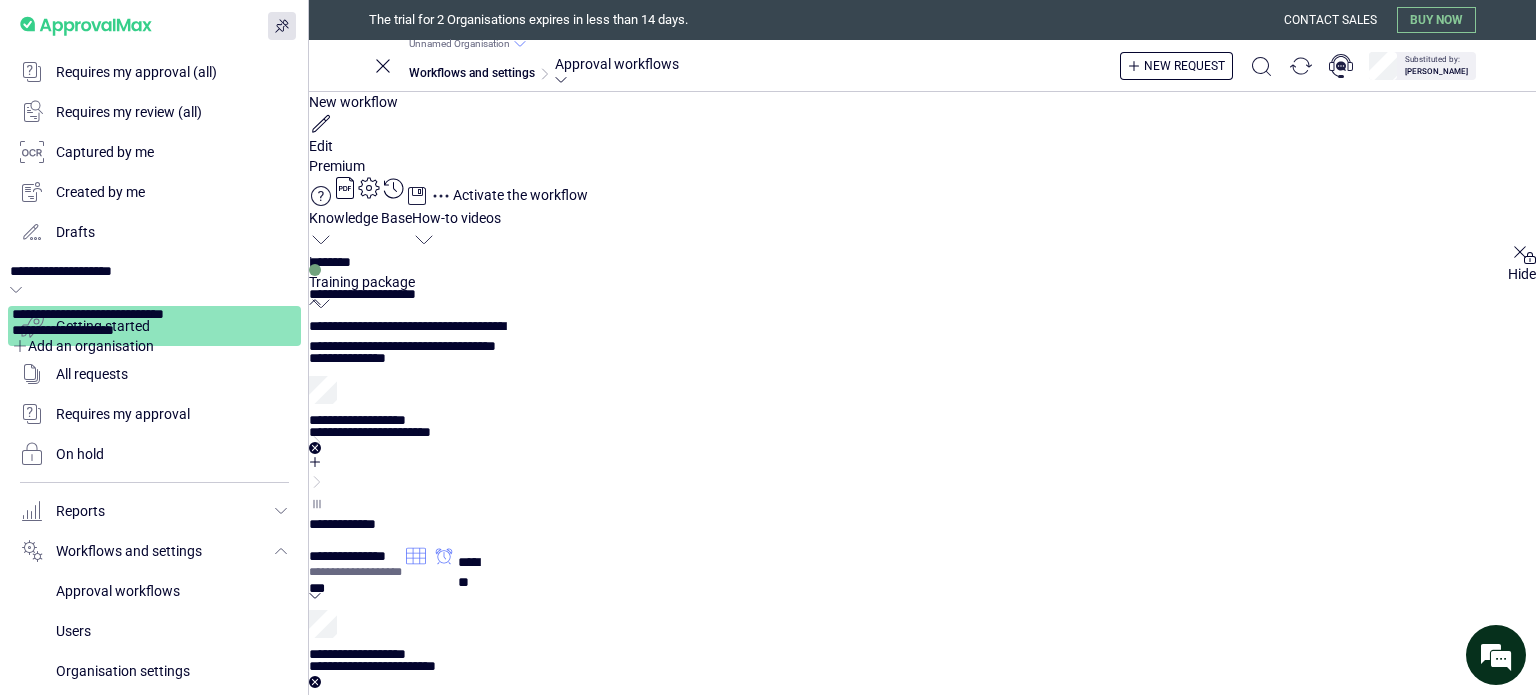 click on "**********" at bounding box center [154, 271] 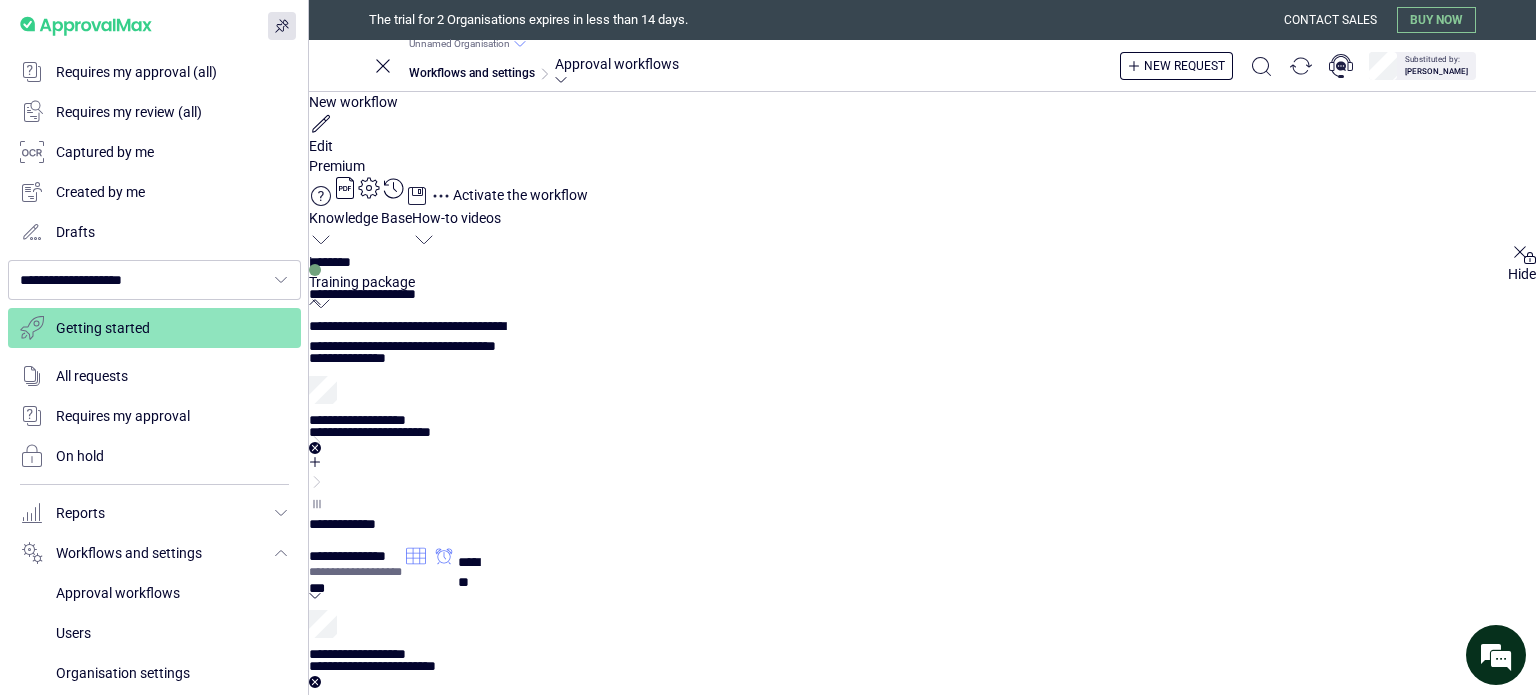 click on "Buy now" at bounding box center (1436, 20) 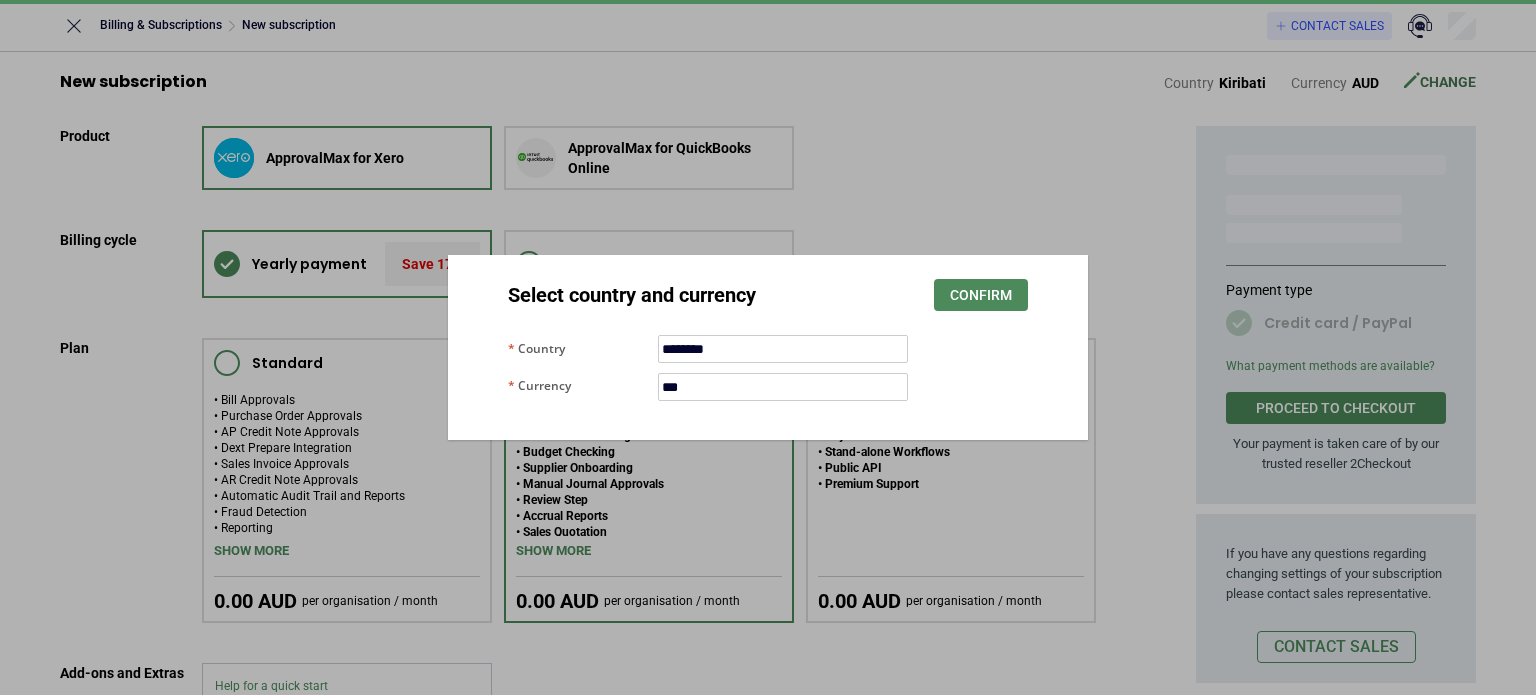 scroll, scrollTop: 0, scrollLeft: 0, axis: both 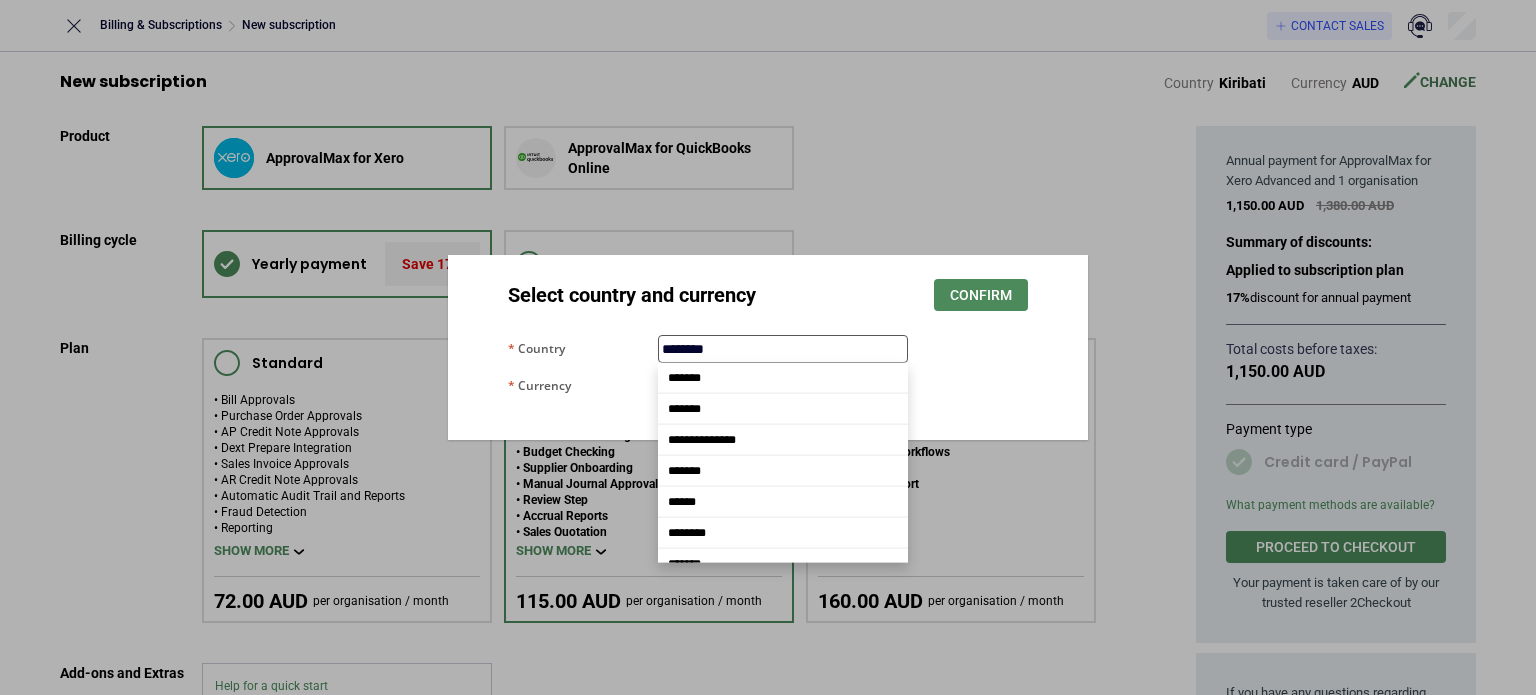 click on "********" at bounding box center [783, 349] 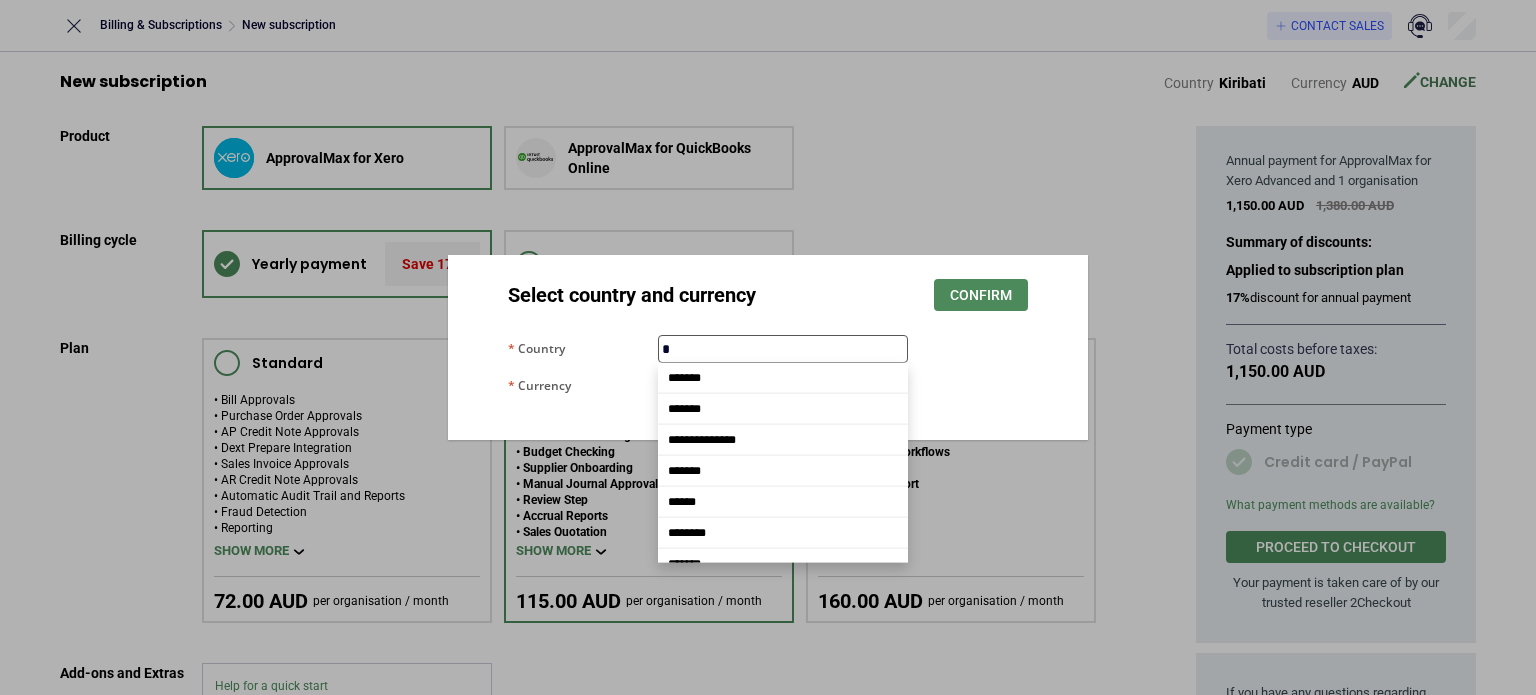 scroll, scrollTop: 0, scrollLeft: 0, axis: both 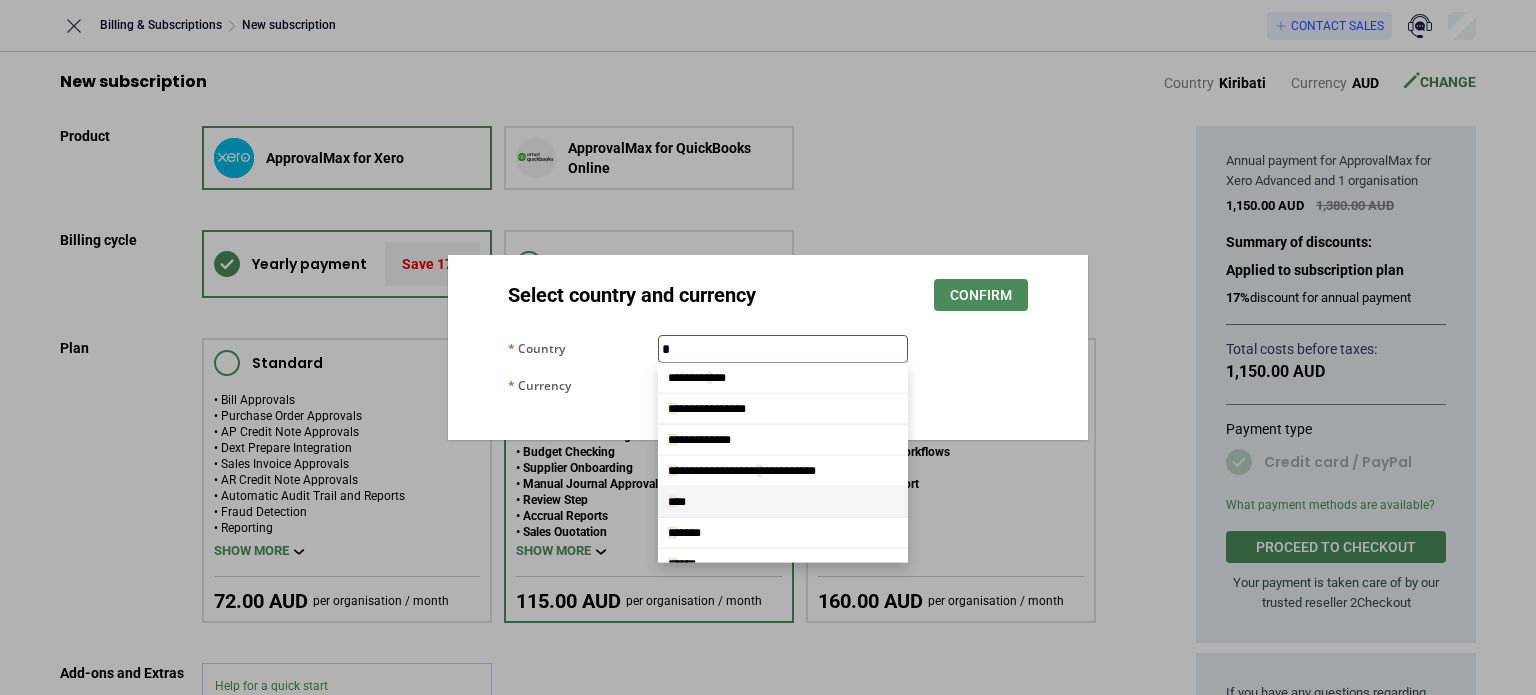 click on "* ***" at bounding box center [783, 502] 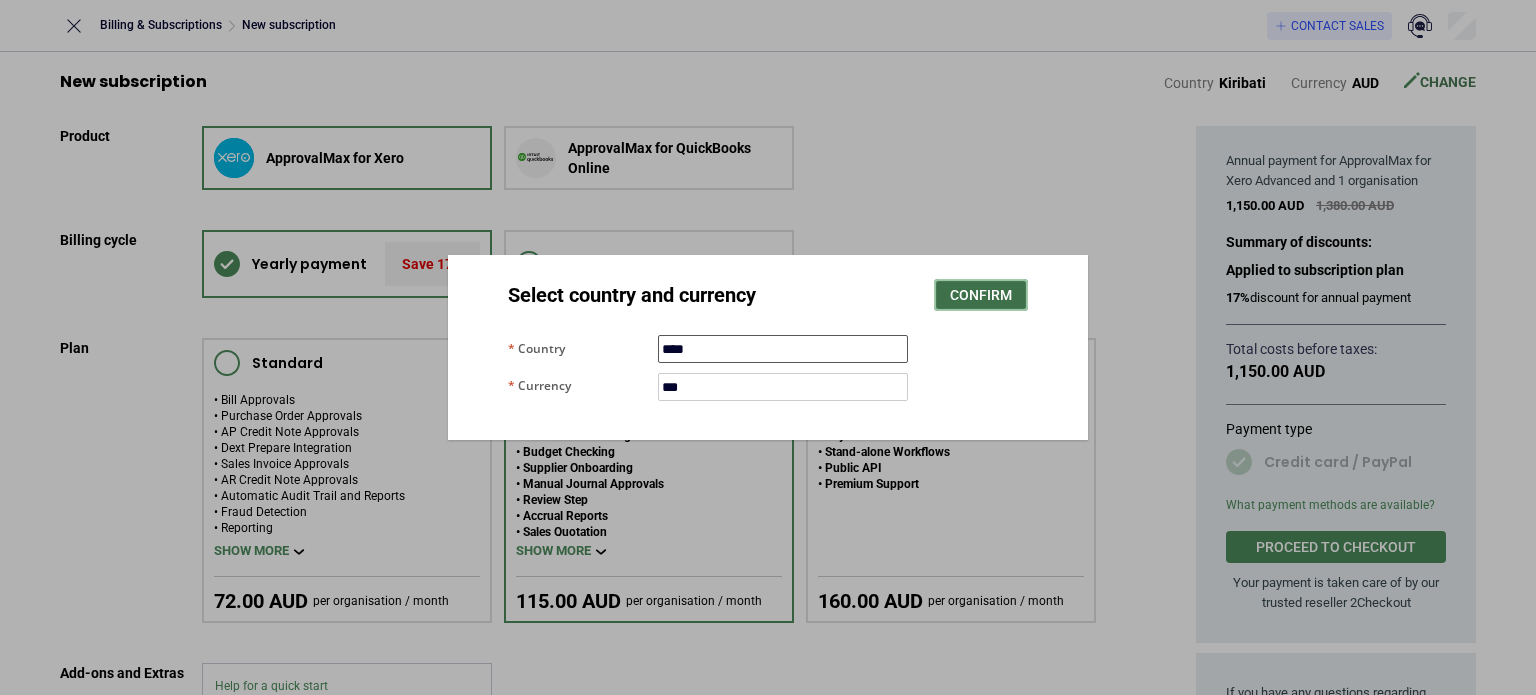 type on "****" 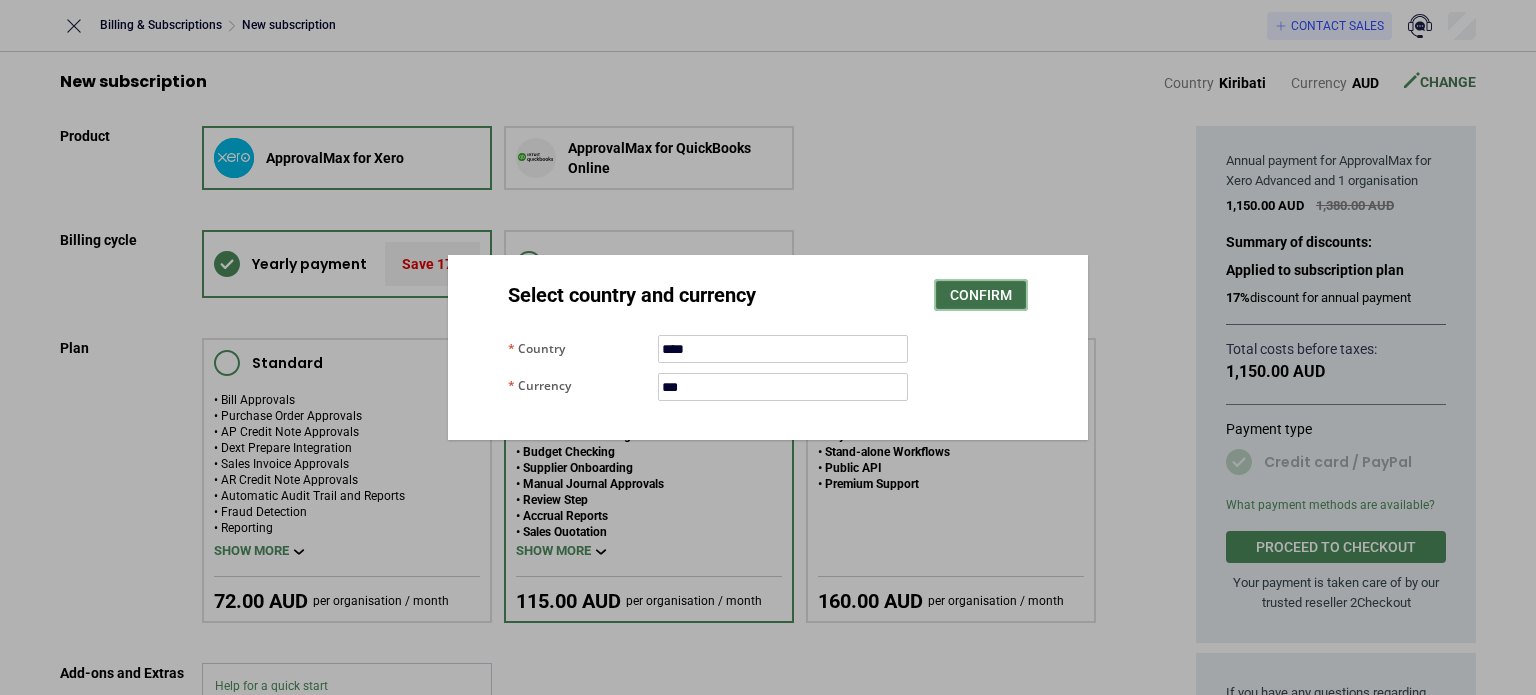 click on "Confirm" at bounding box center (981, 295) 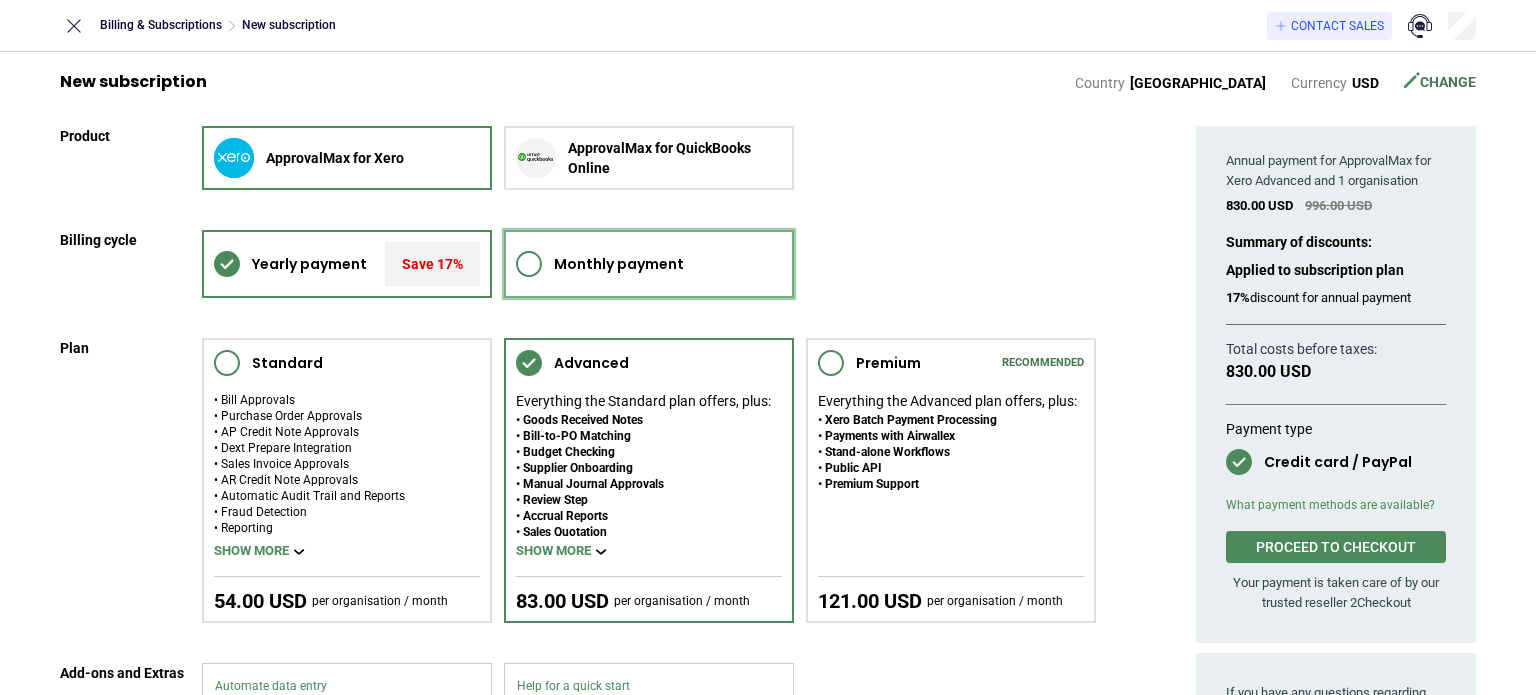 click on "Monthly payment" at bounding box center (619, 264) 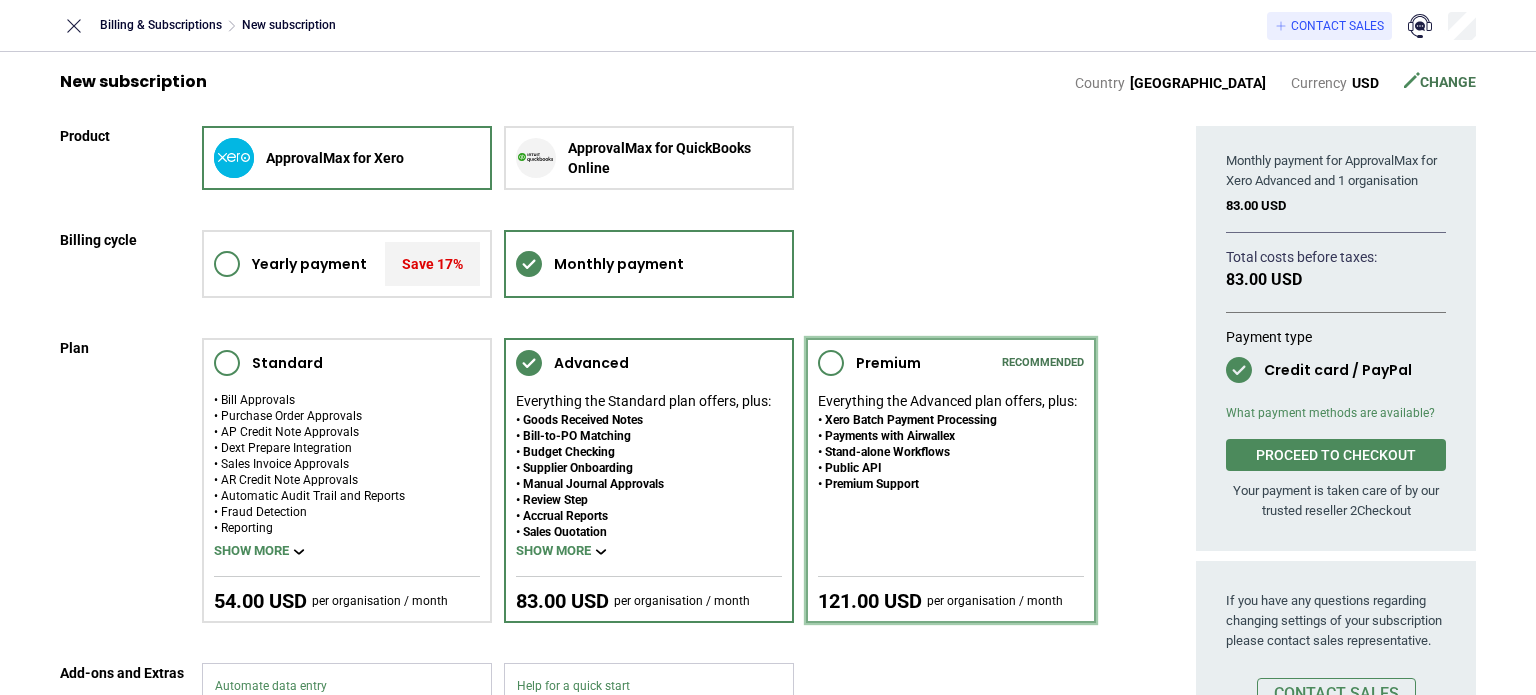 click on "Premium Recommended Everything the Advanced plan offers, plus: Xero Batch Payment Processing Payments with Airwallex Stand-alone Workflows Public API Premium Support 121.00 USD per organisation / month" at bounding box center (951, 480) 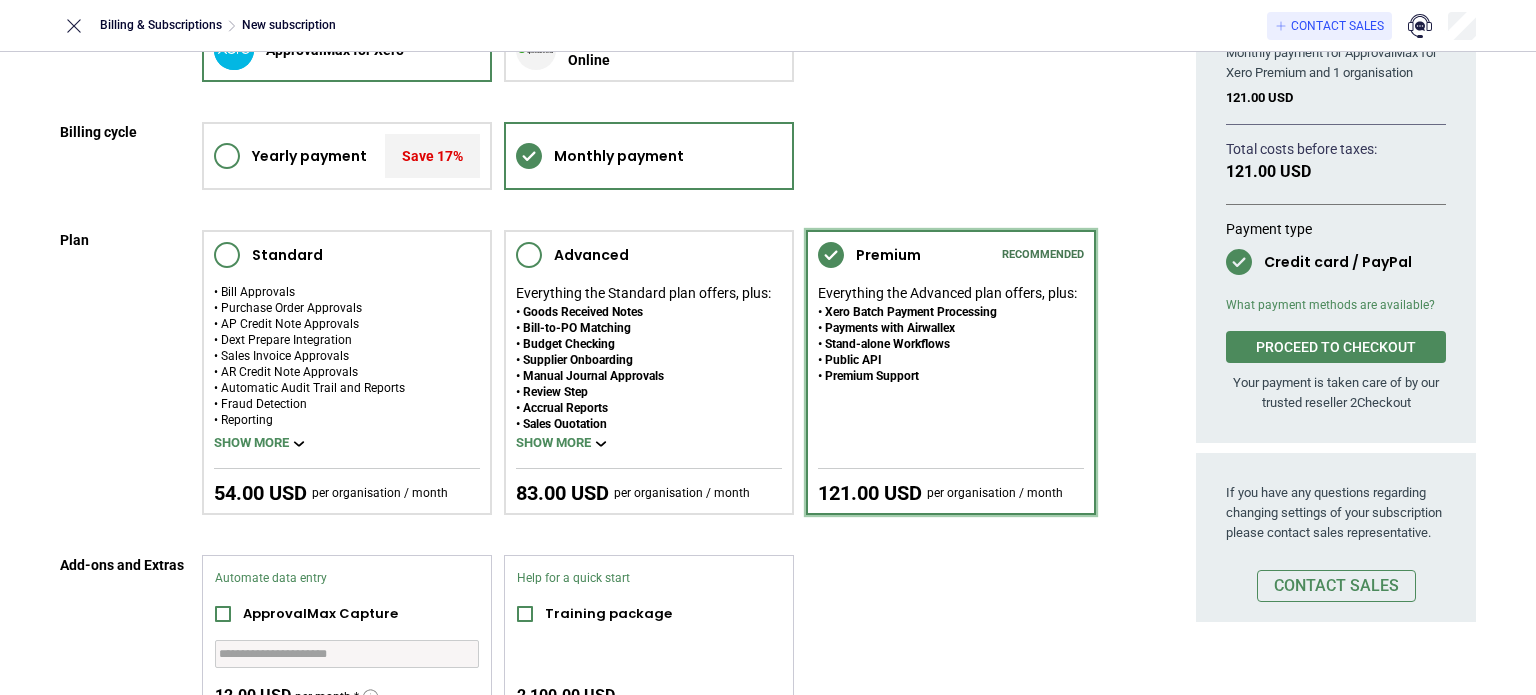 scroll, scrollTop: 0, scrollLeft: 8, axis: horizontal 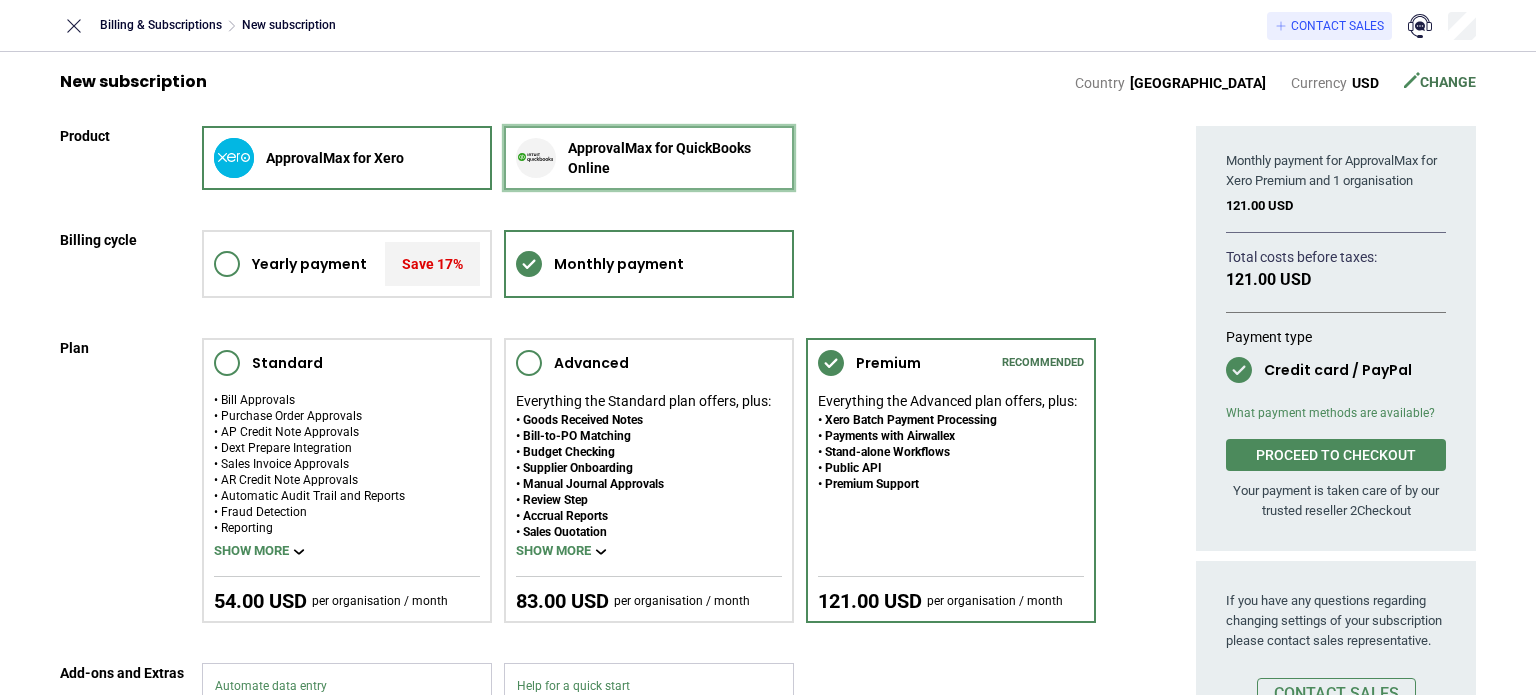 click on "ApprovalMax for QuickBooks Online" at bounding box center (675, 158) 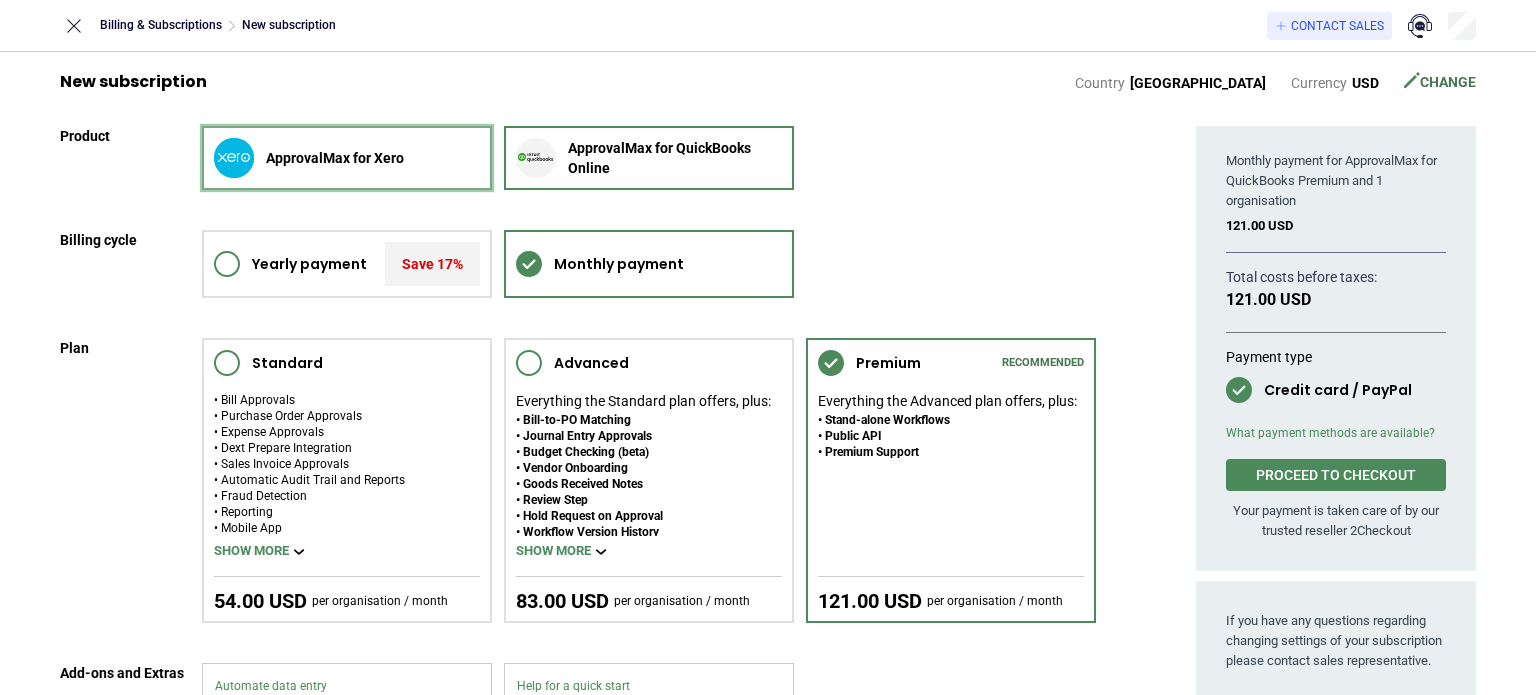 click on "ApprovalMax for Xero" at bounding box center [347, 158] 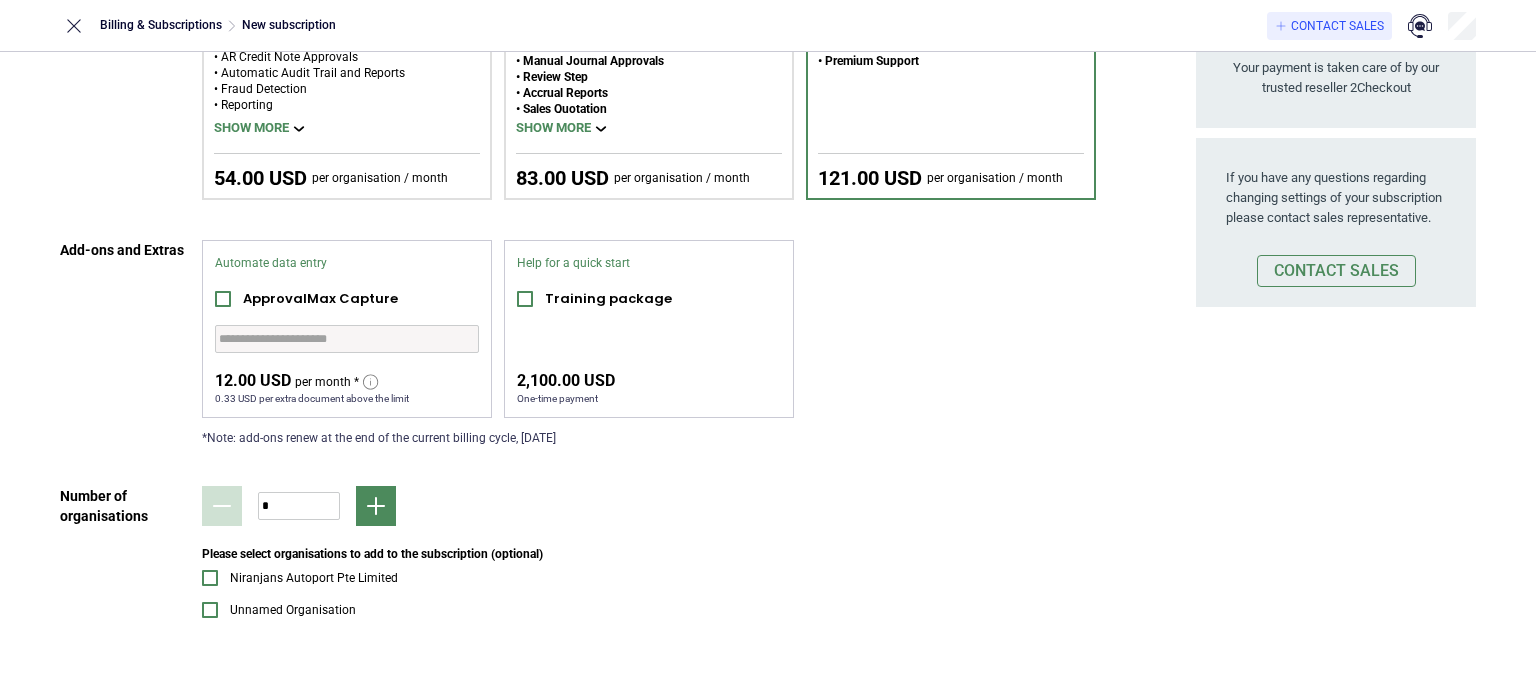 scroll, scrollTop: 430, scrollLeft: 0, axis: vertical 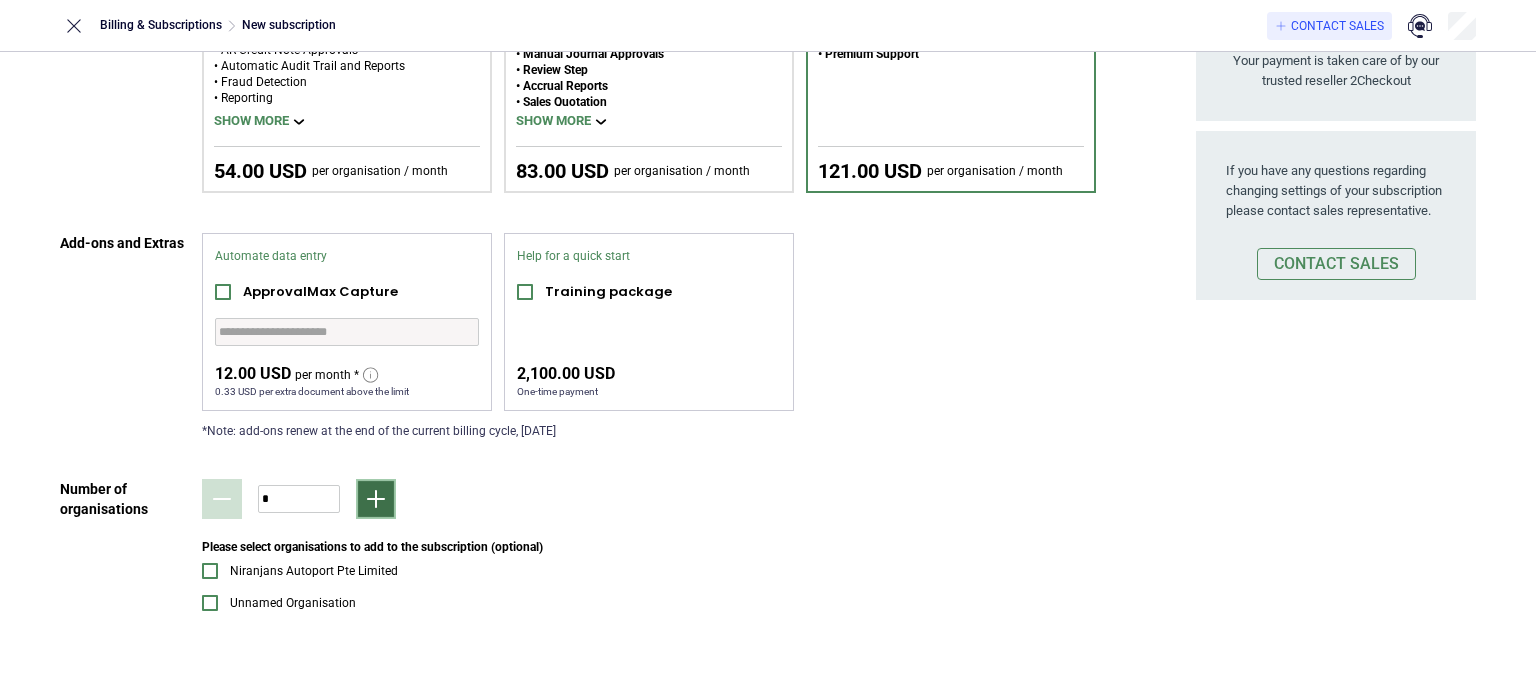 click 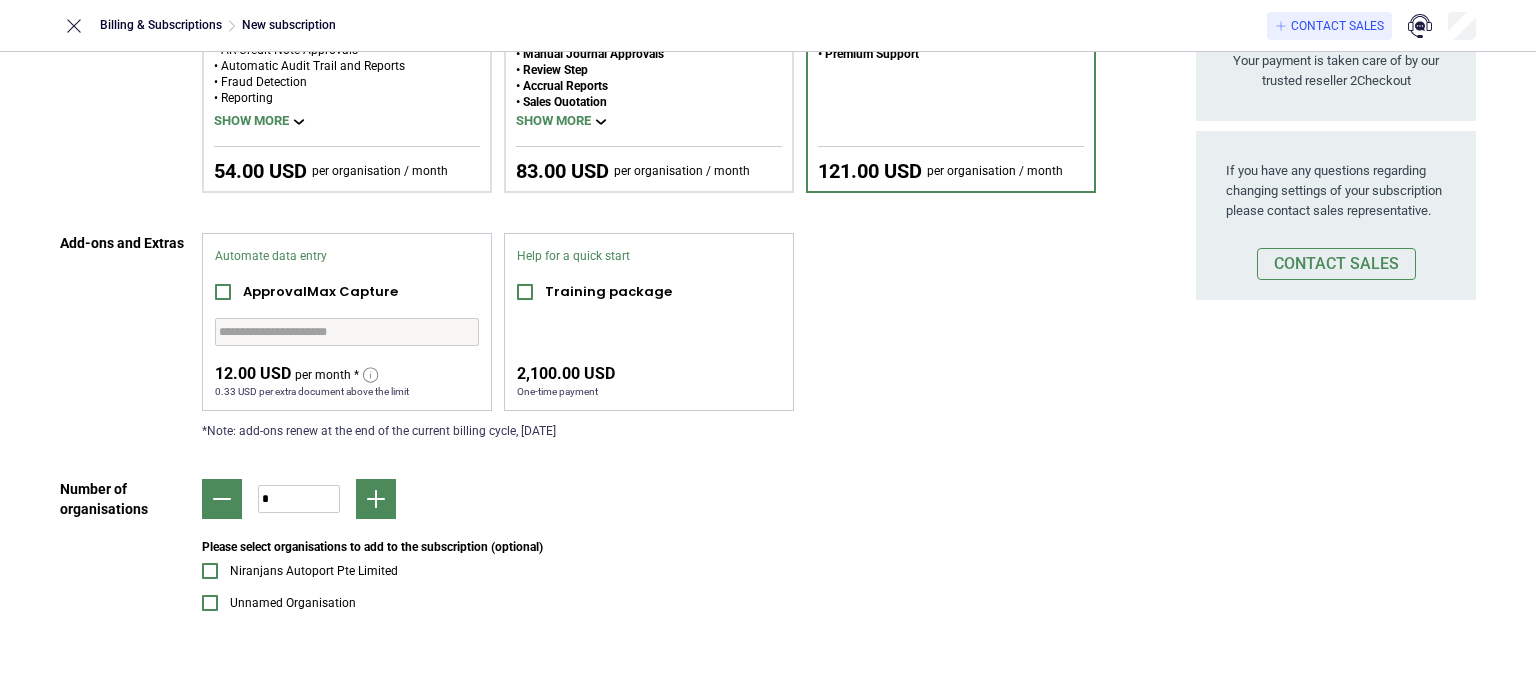 click on "Niranjans Autoport Pte Limited" at bounding box center (649, 571) 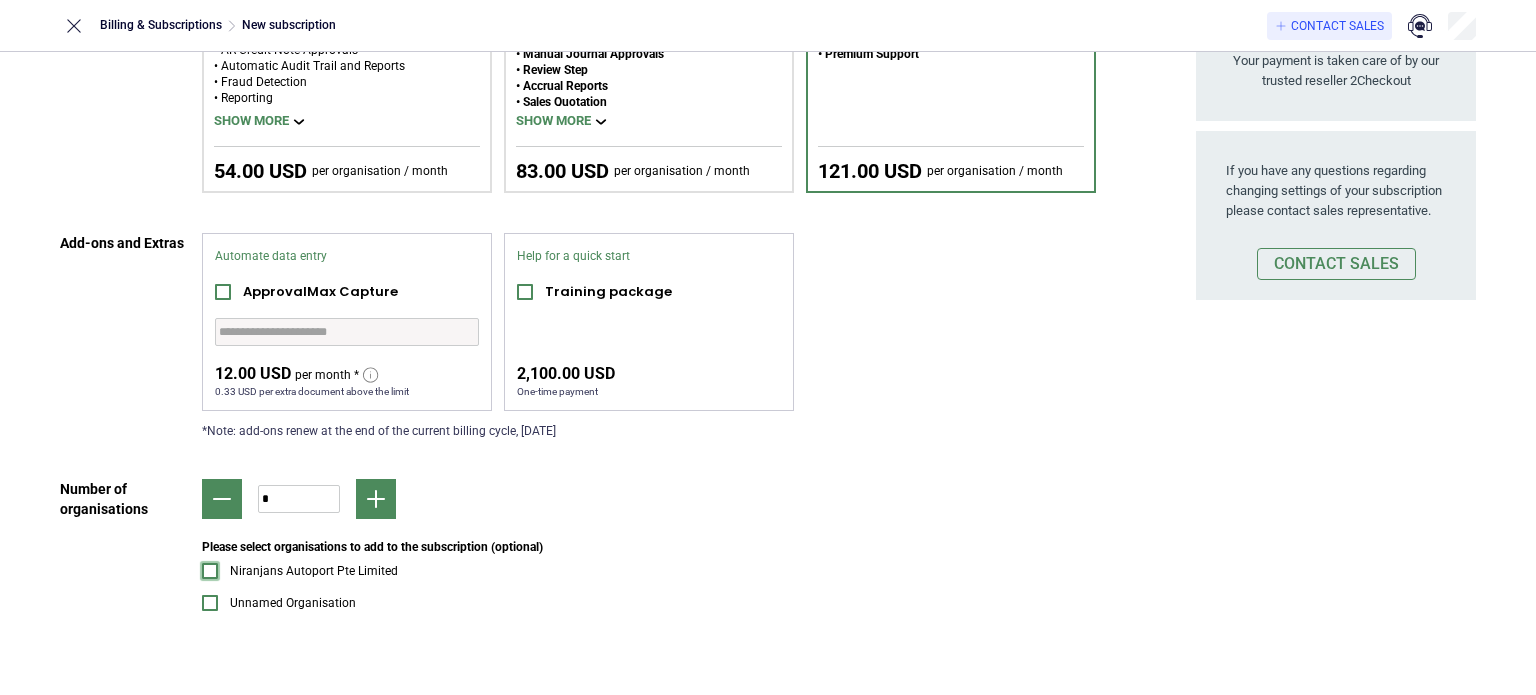 click at bounding box center [210, 571] 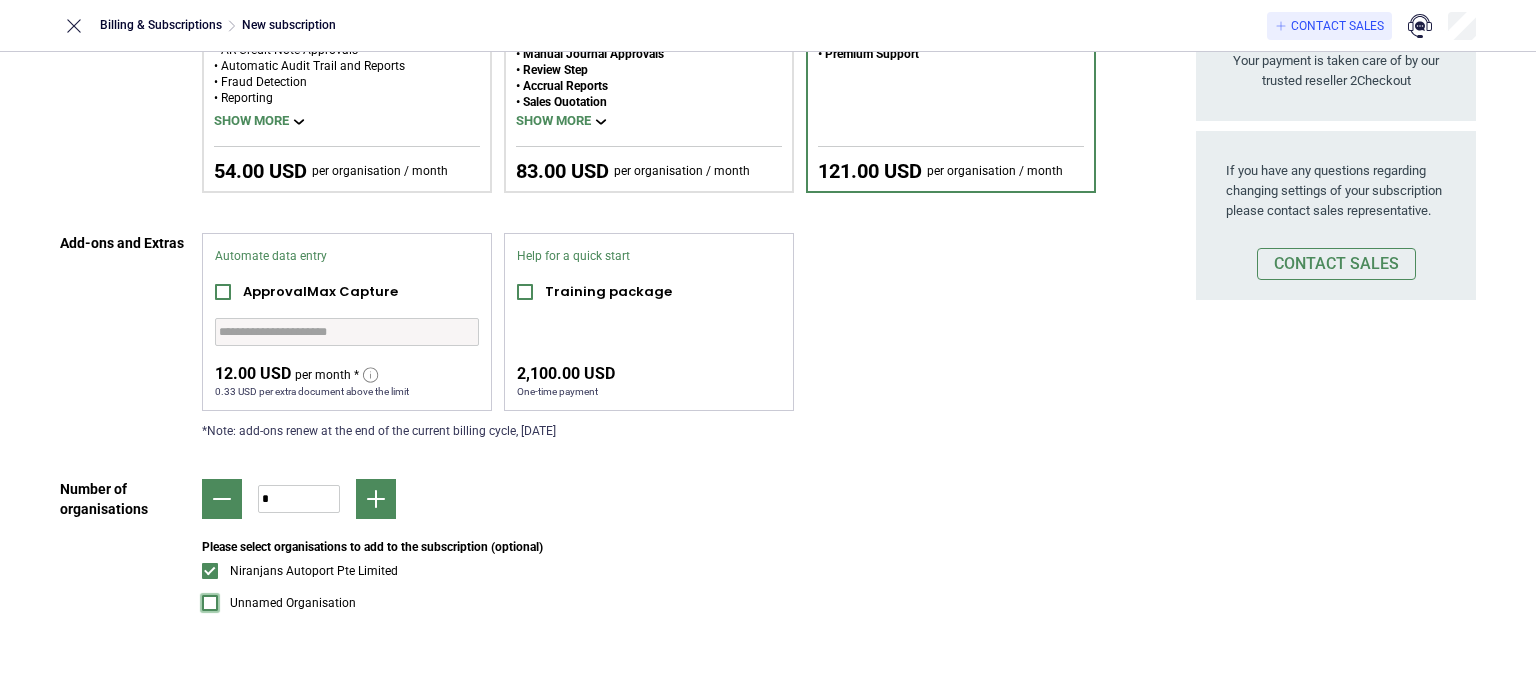 click at bounding box center (210, 603) 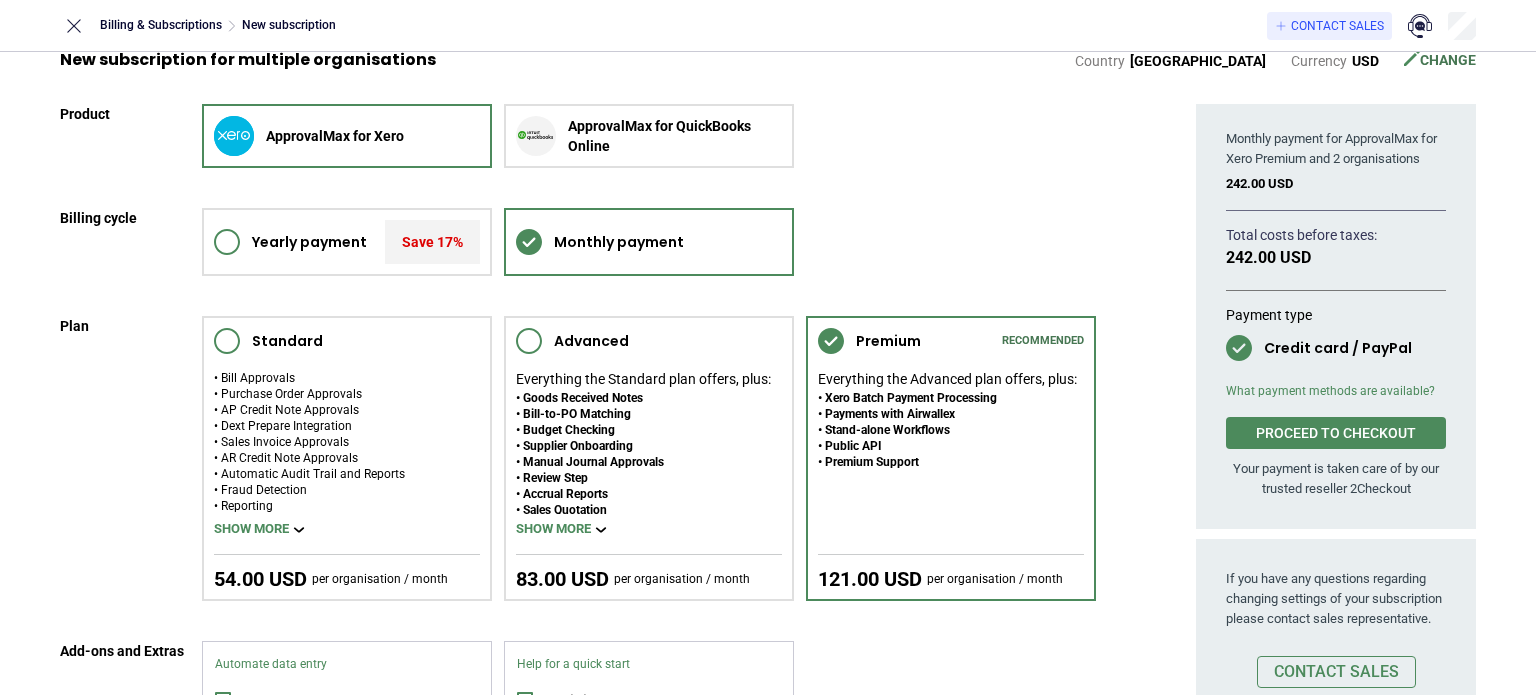 scroll, scrollTop: 12, scrollLeft: 0, axis: vertical 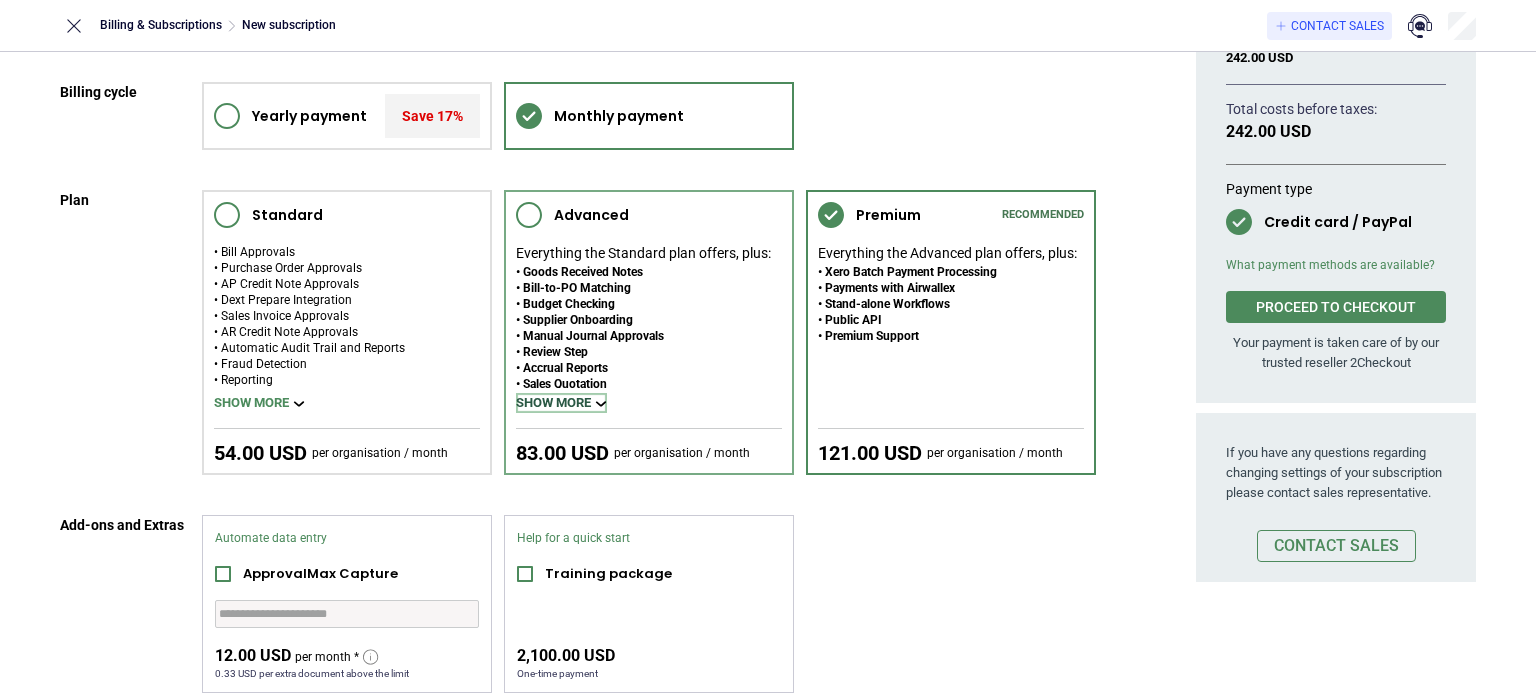 click on "Show more" at bounding box center (561, 403) 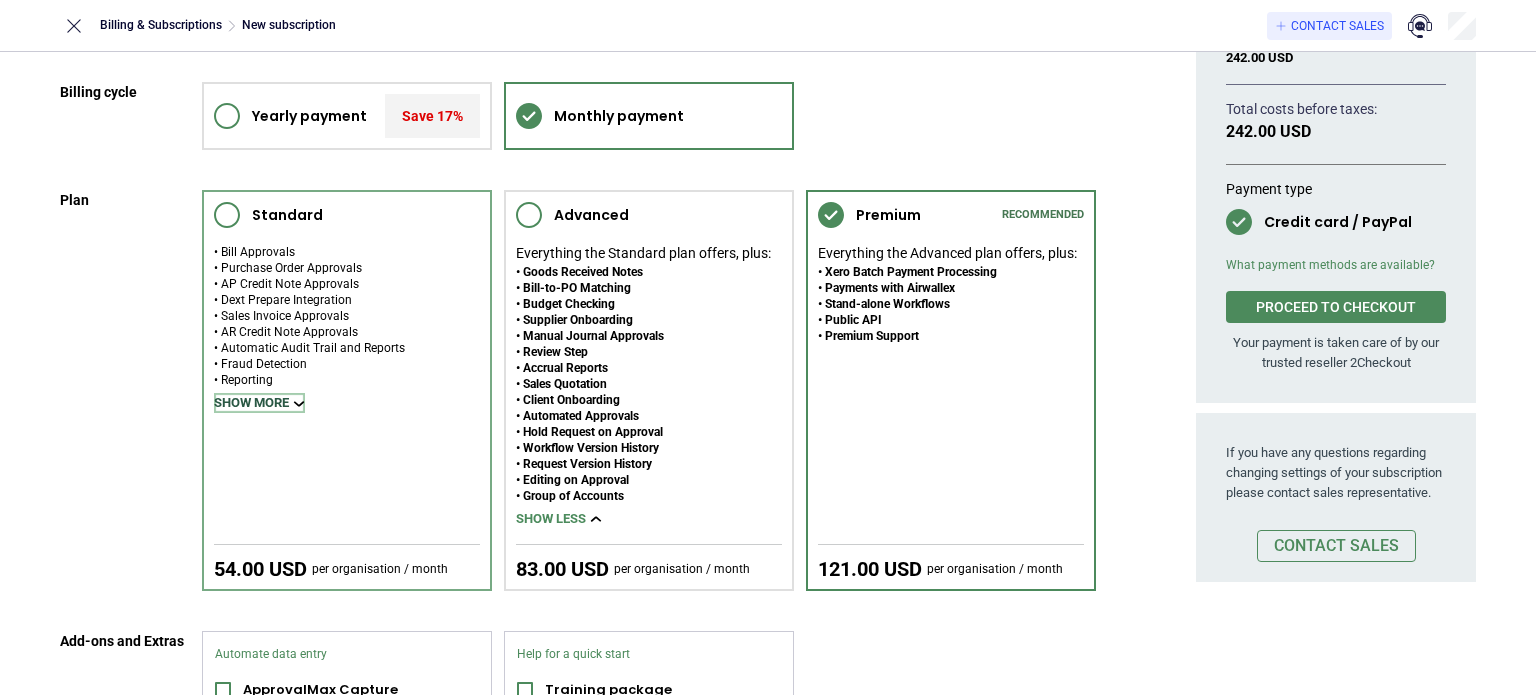 click on "Show more" at bounding box center (259, 403) 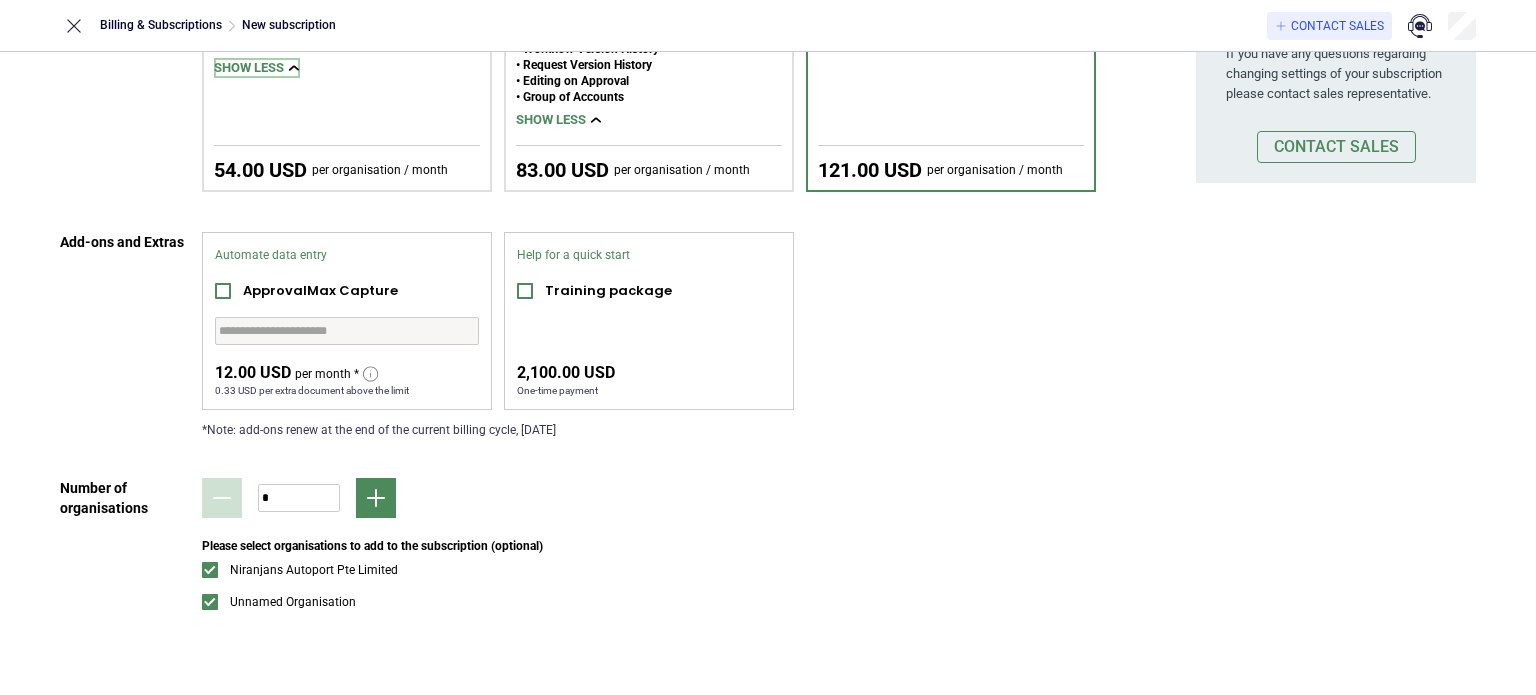 scroll, scrollTop: 548, scrollLeft: 0, axis: vertical 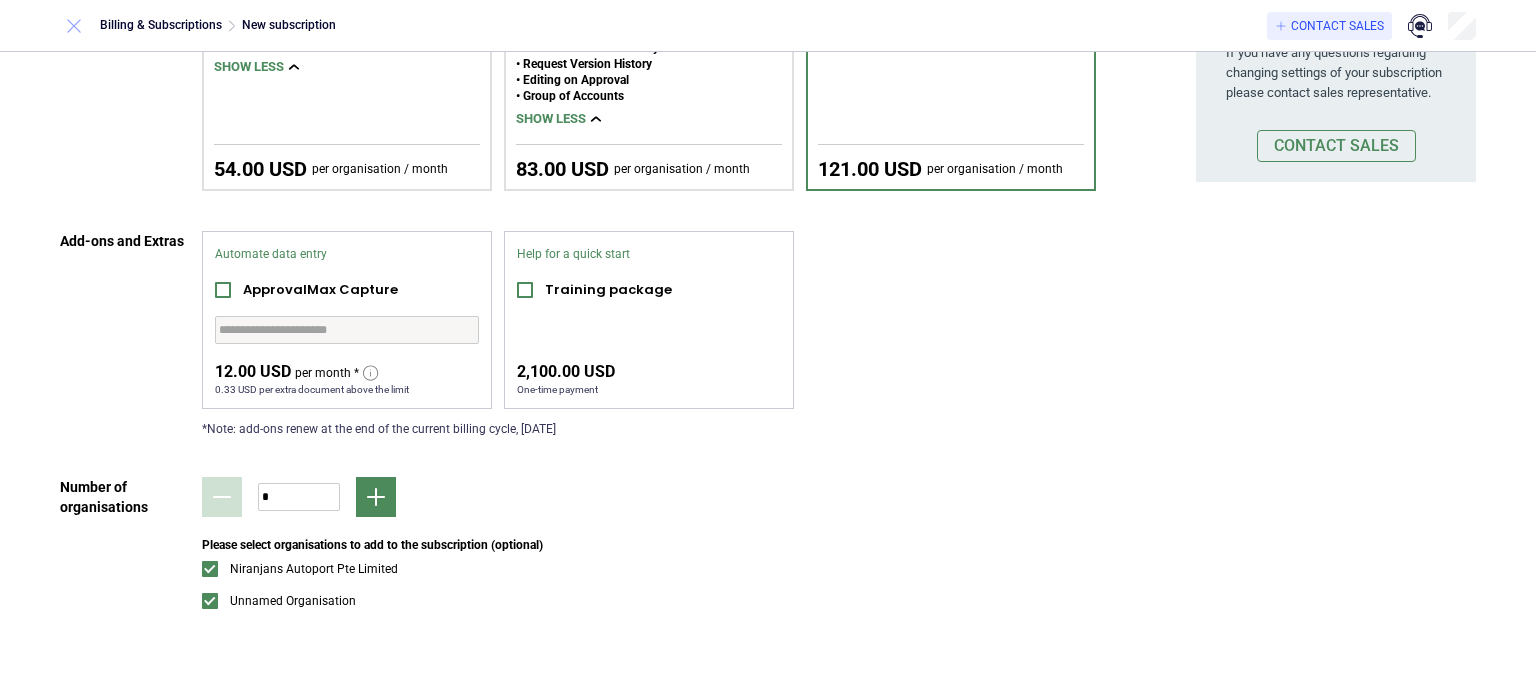 click 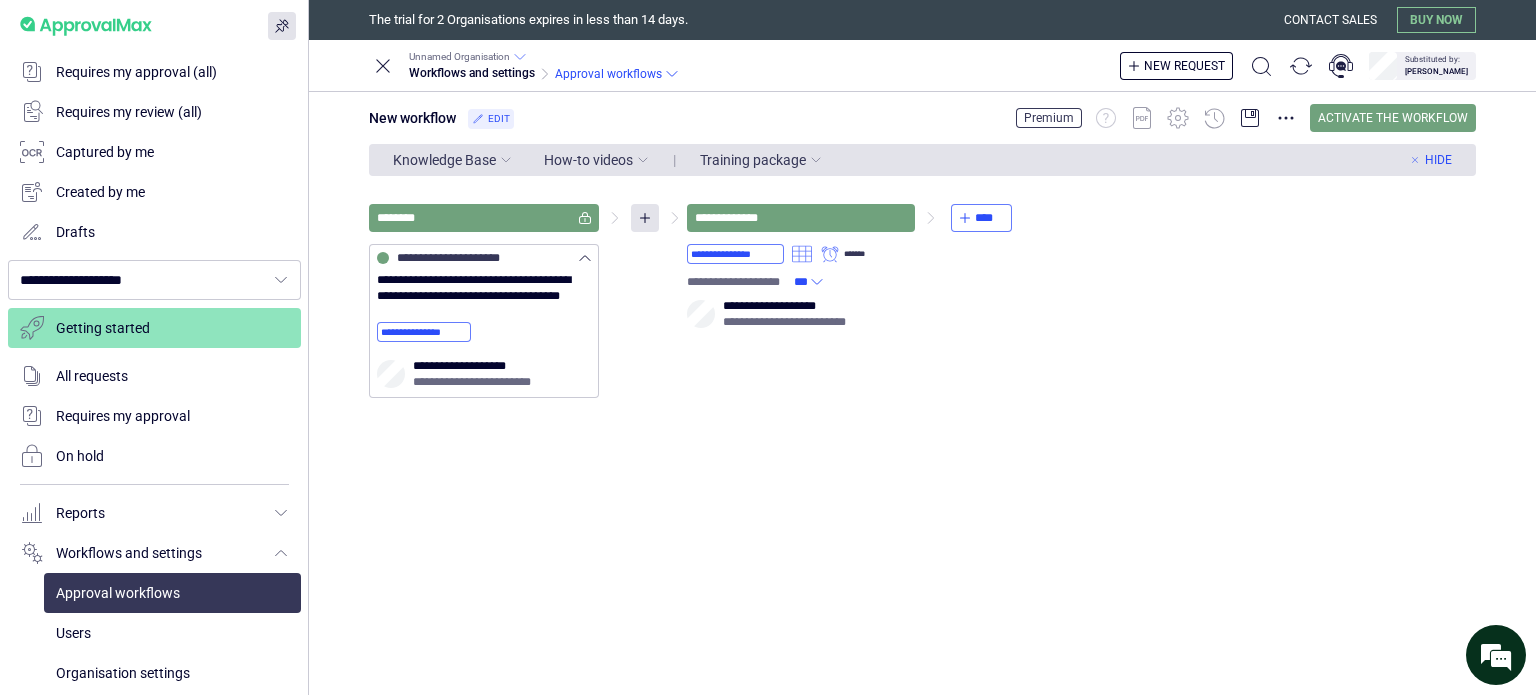 scroll, scrollTop: 0, scrollLeft: 0, axis: both 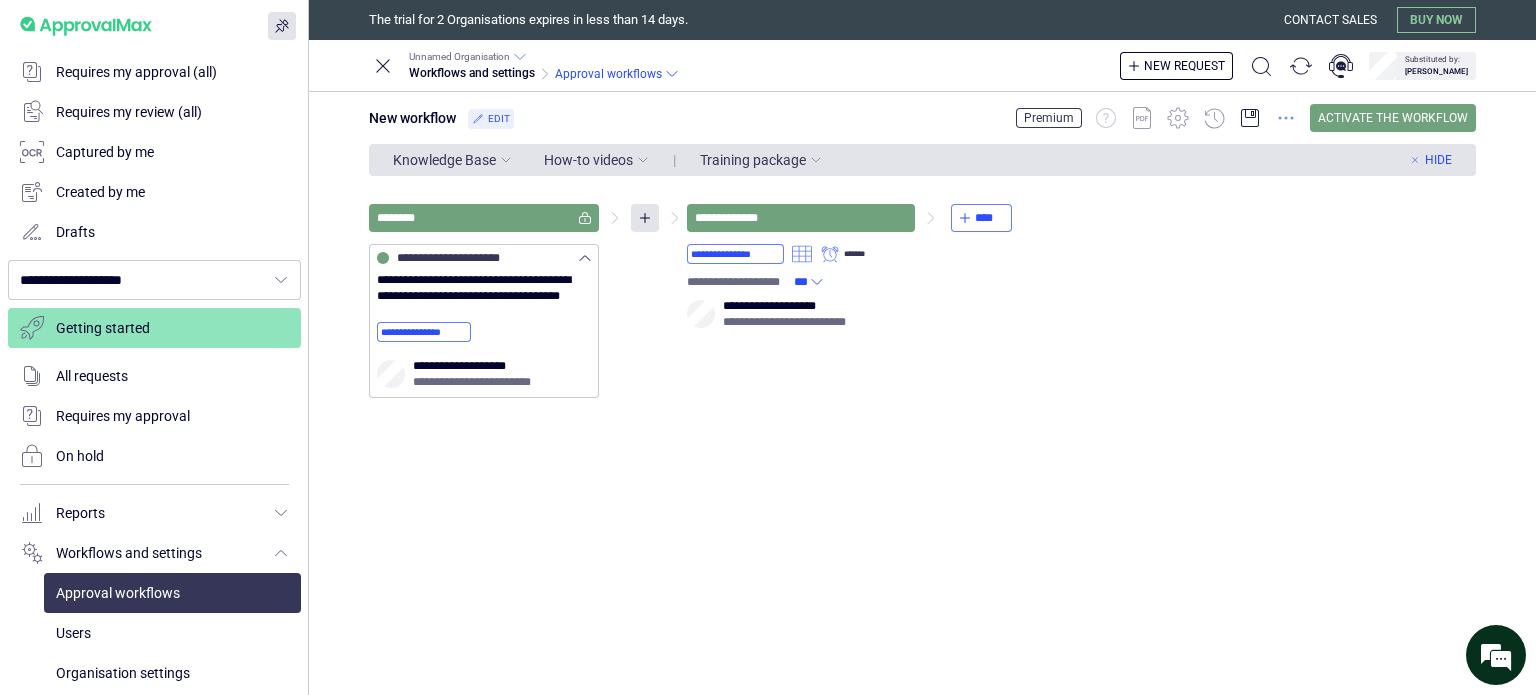 click 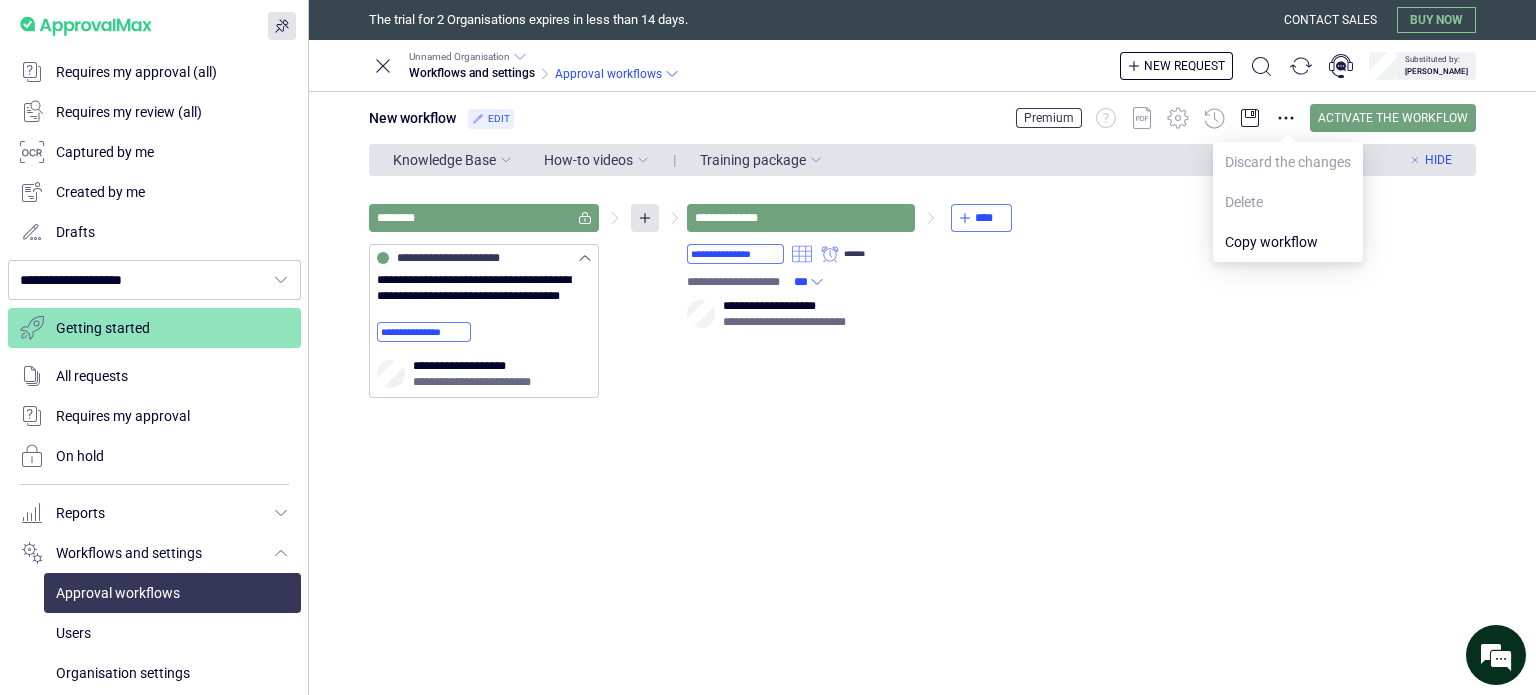 click on "**********" at bounding box center (922, 301) 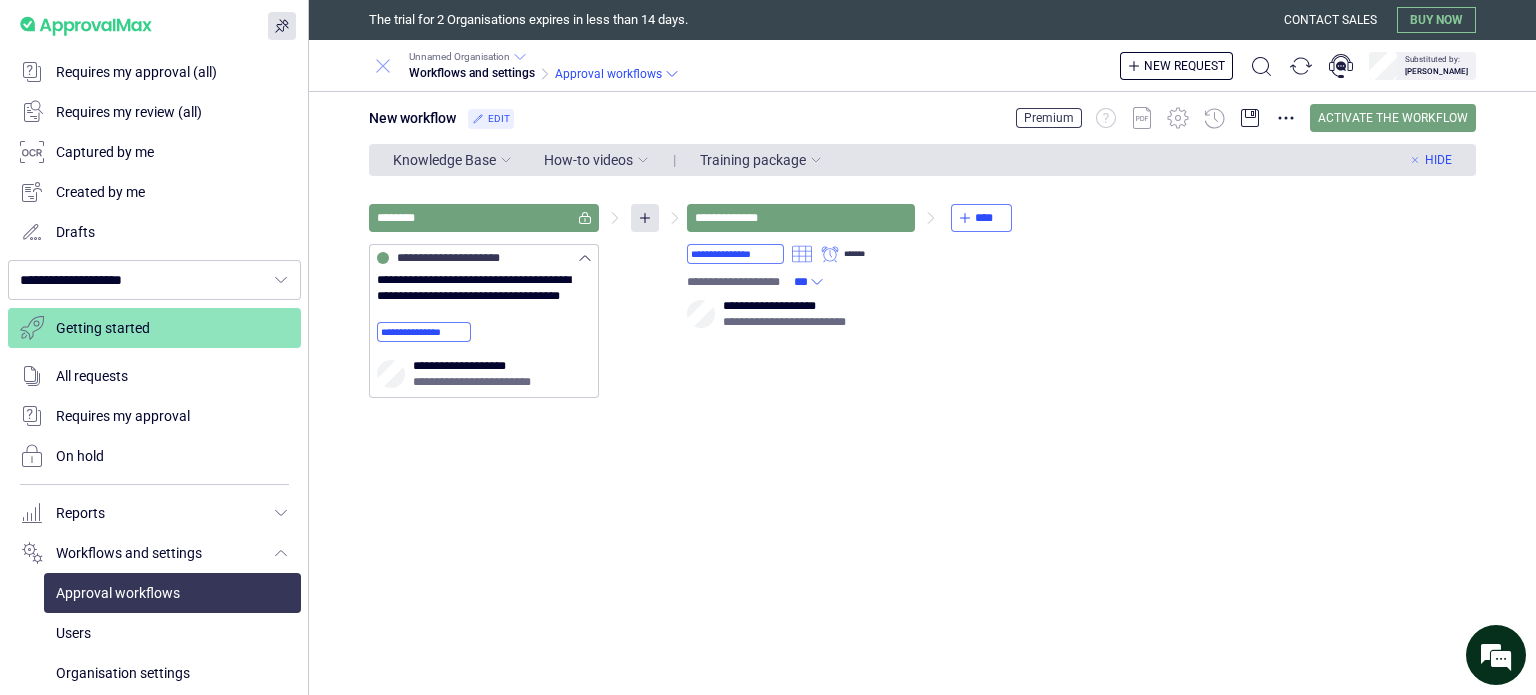 click 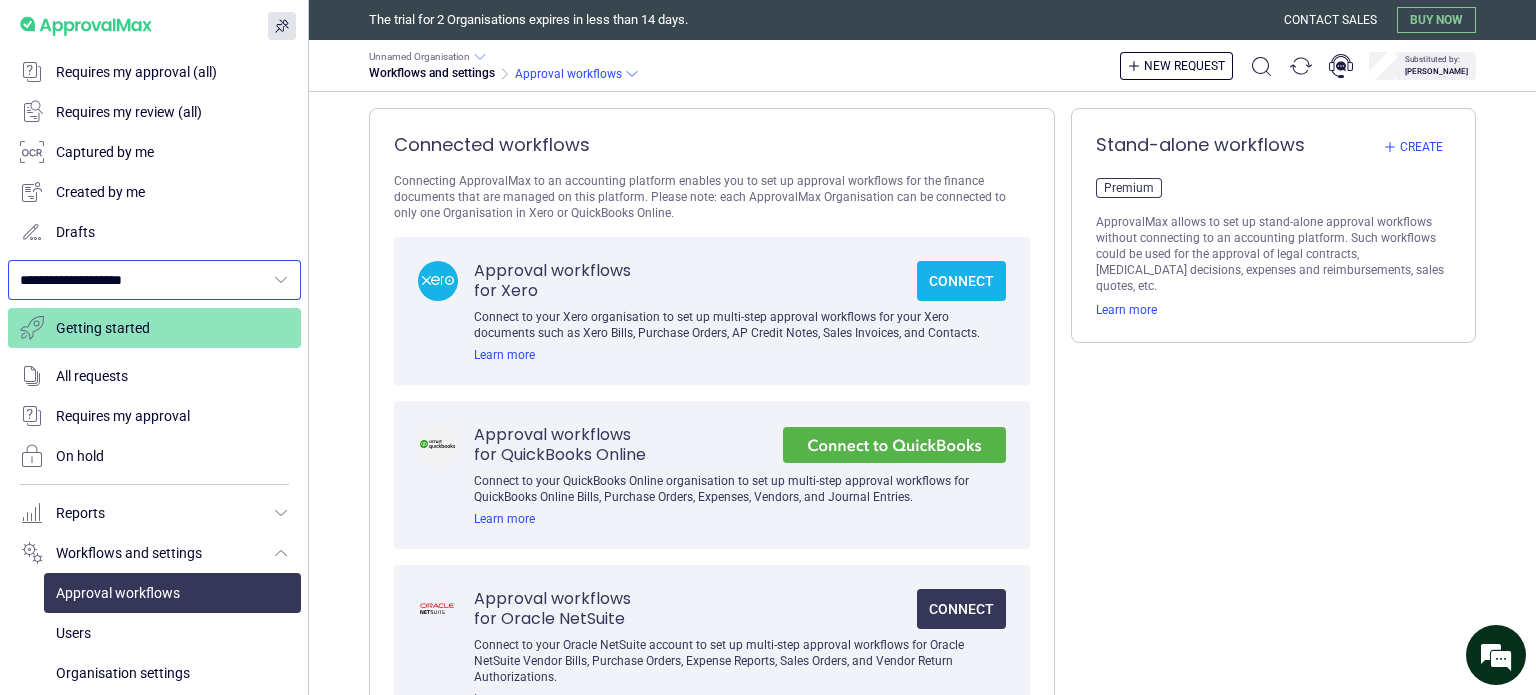 click 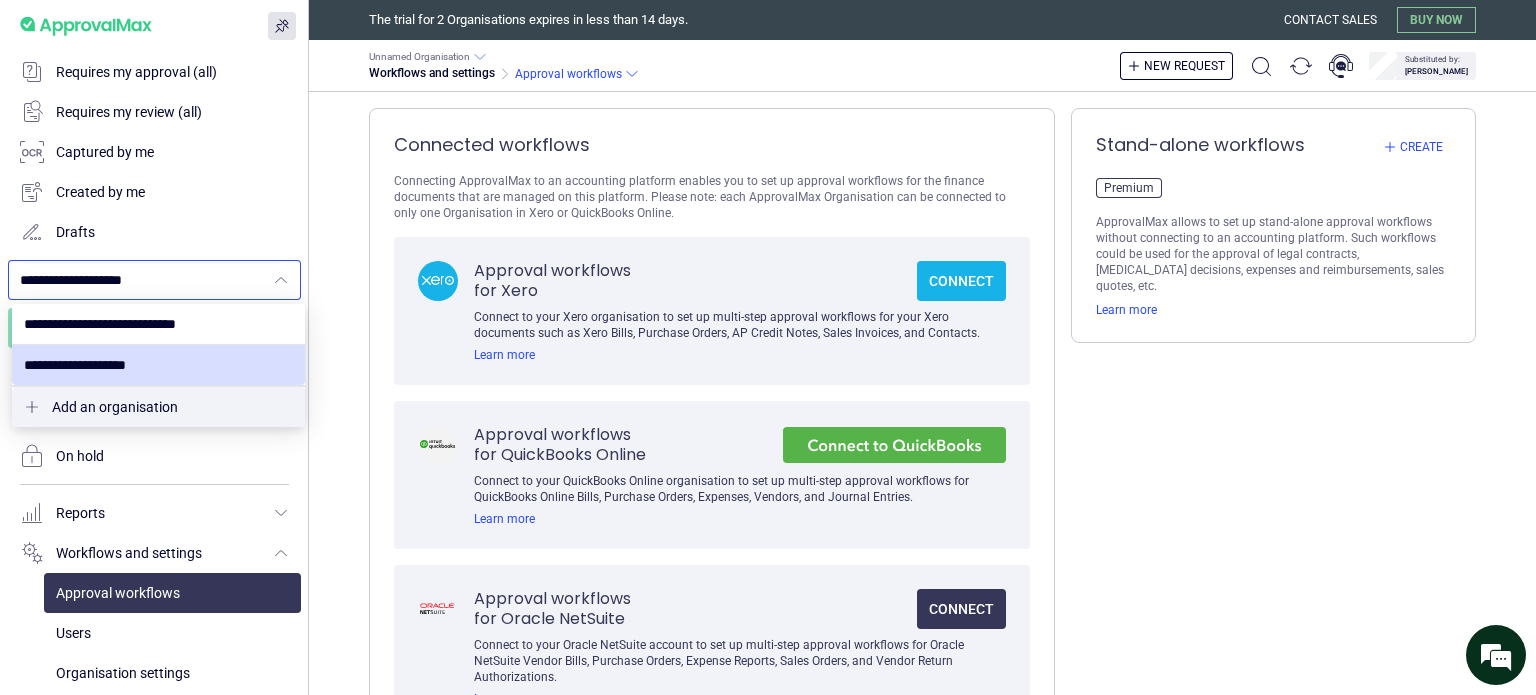 scroll, scrollTop: 0, scrollLeft: 0, axis: both 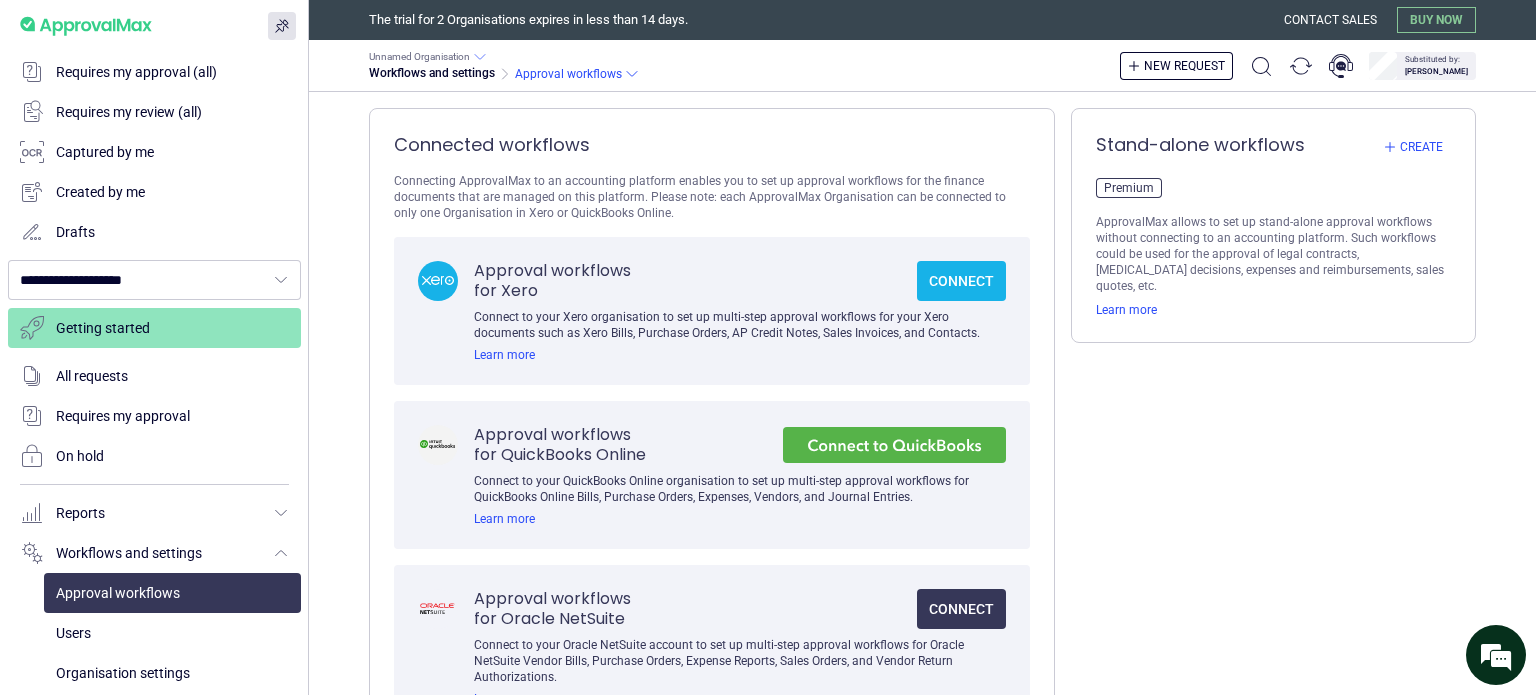 click on "Stand-alone workflows Create Premium ApprovalMax allows to set up stand-alone approval workflows without connecting to an accounting platform. Such workflows could be used for the approval of legal contracts, [MEDICAL_DATA] decisions, expenses and reimbursements, sales quotes, etc. Learn more" at bounding box center (1273, 431) 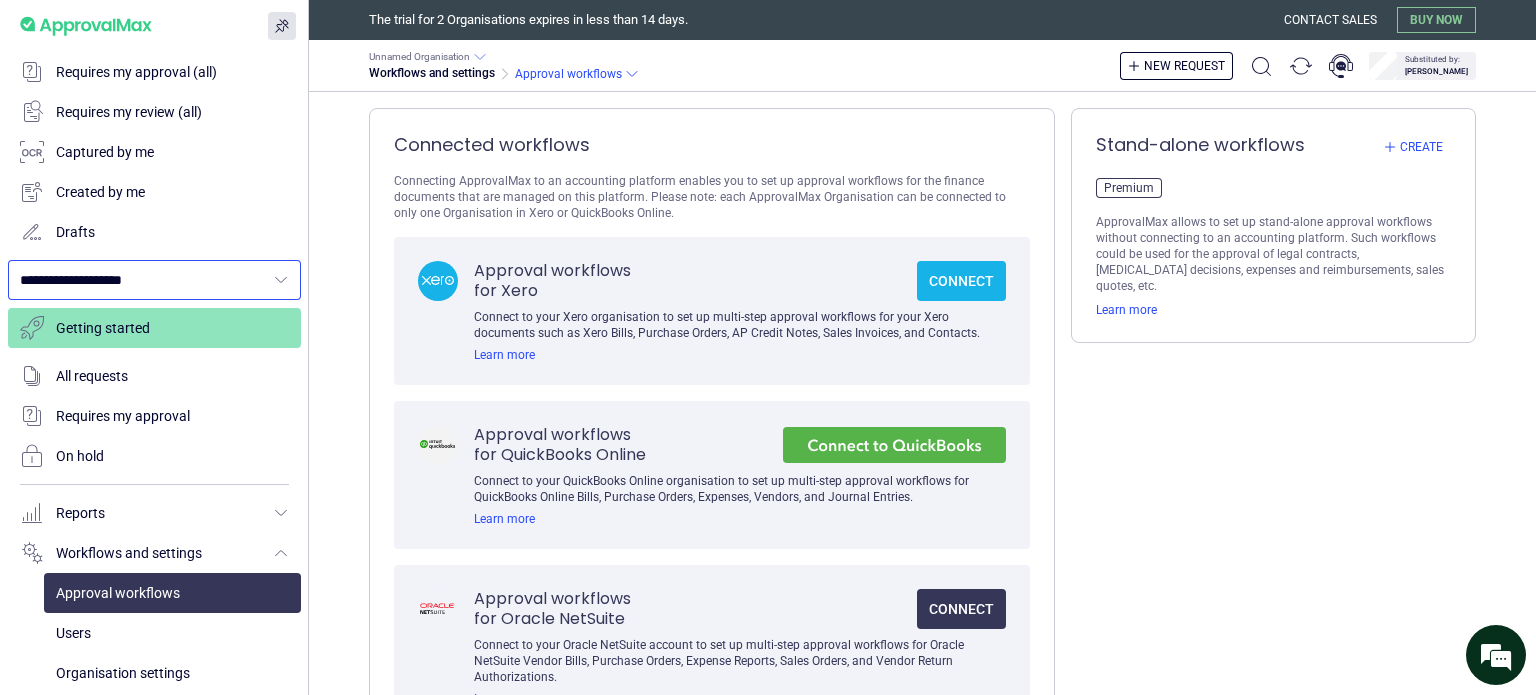 click 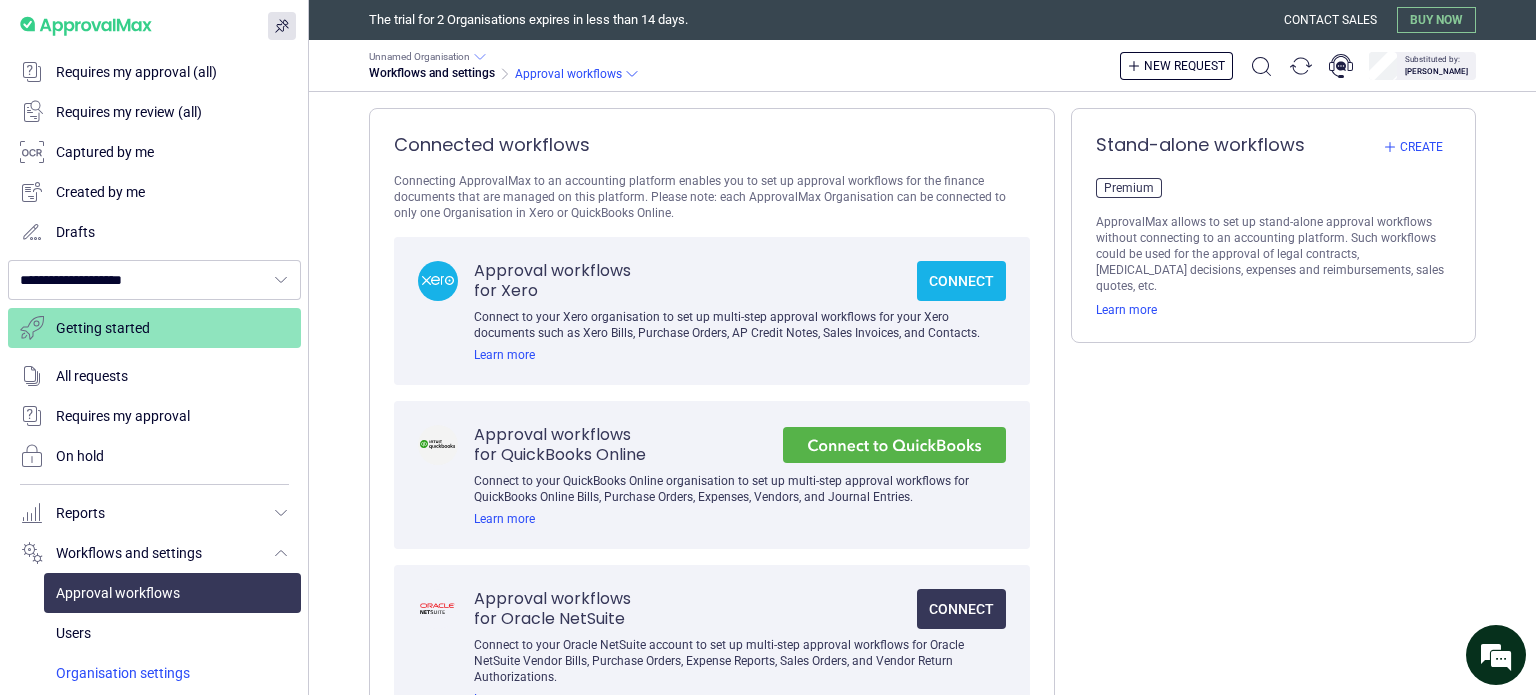 click at bounding box center [172, 673] 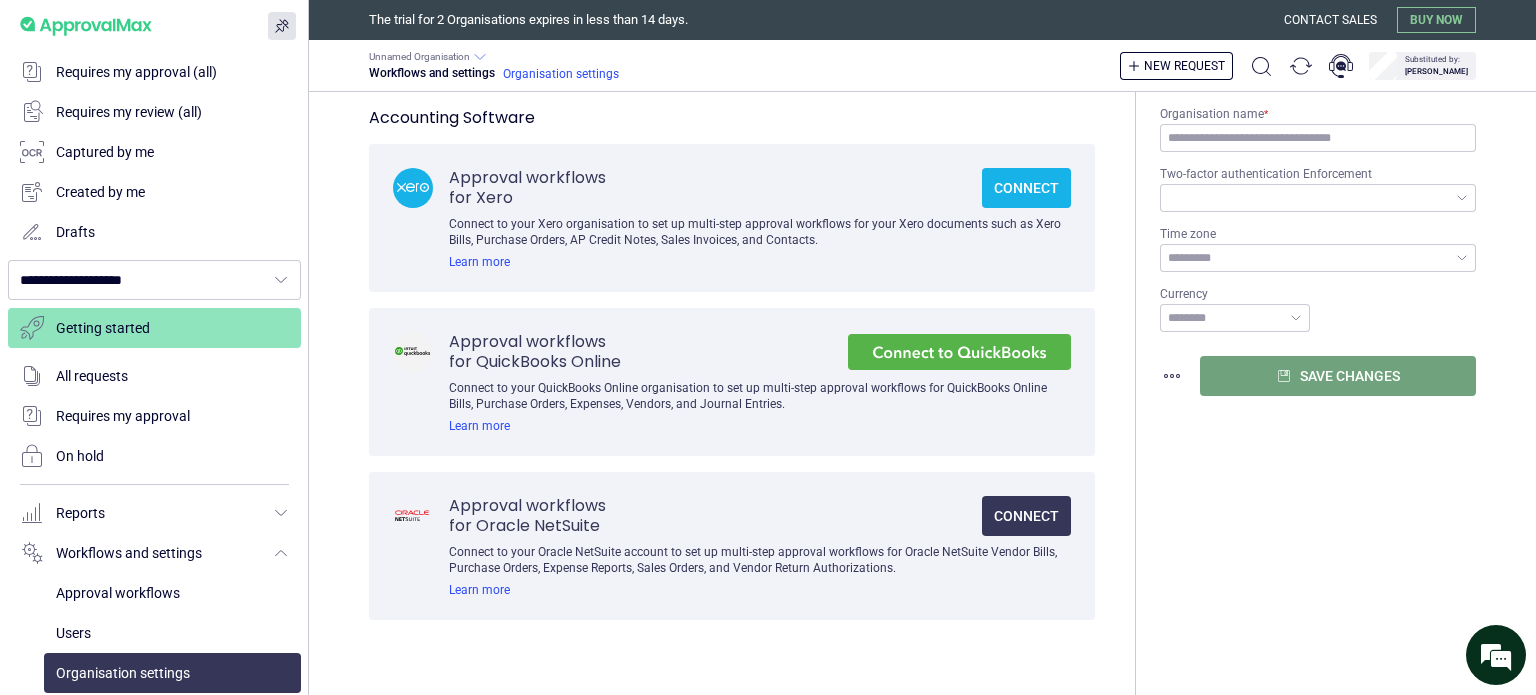 type on "****" 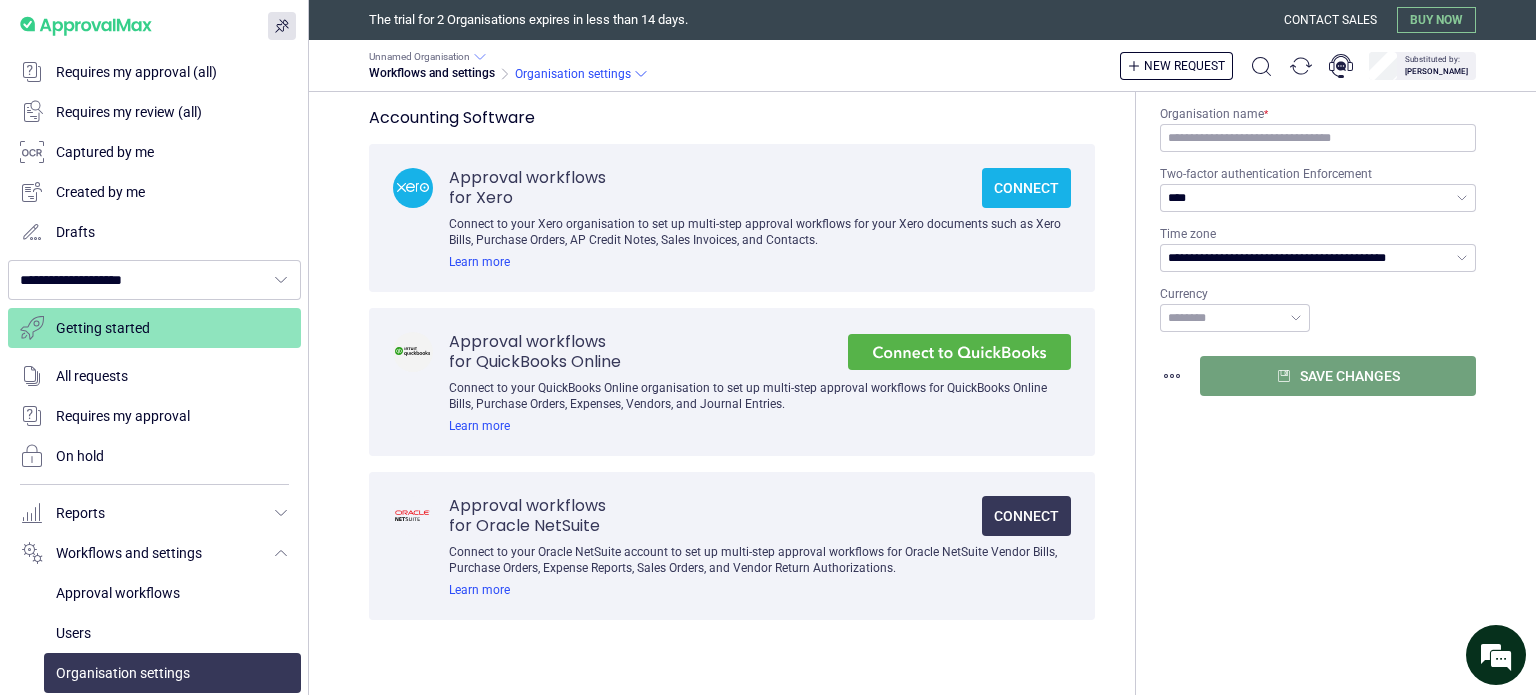 type on "**********" 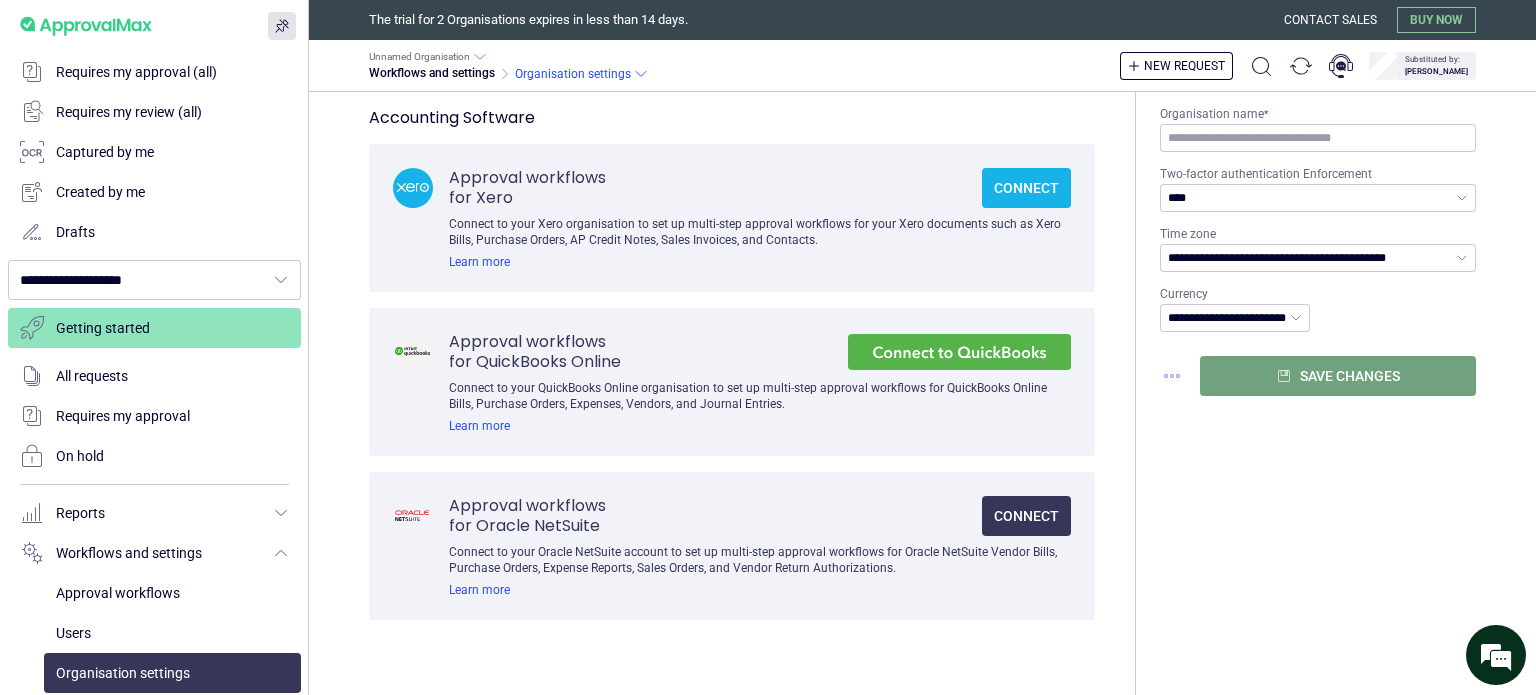 click 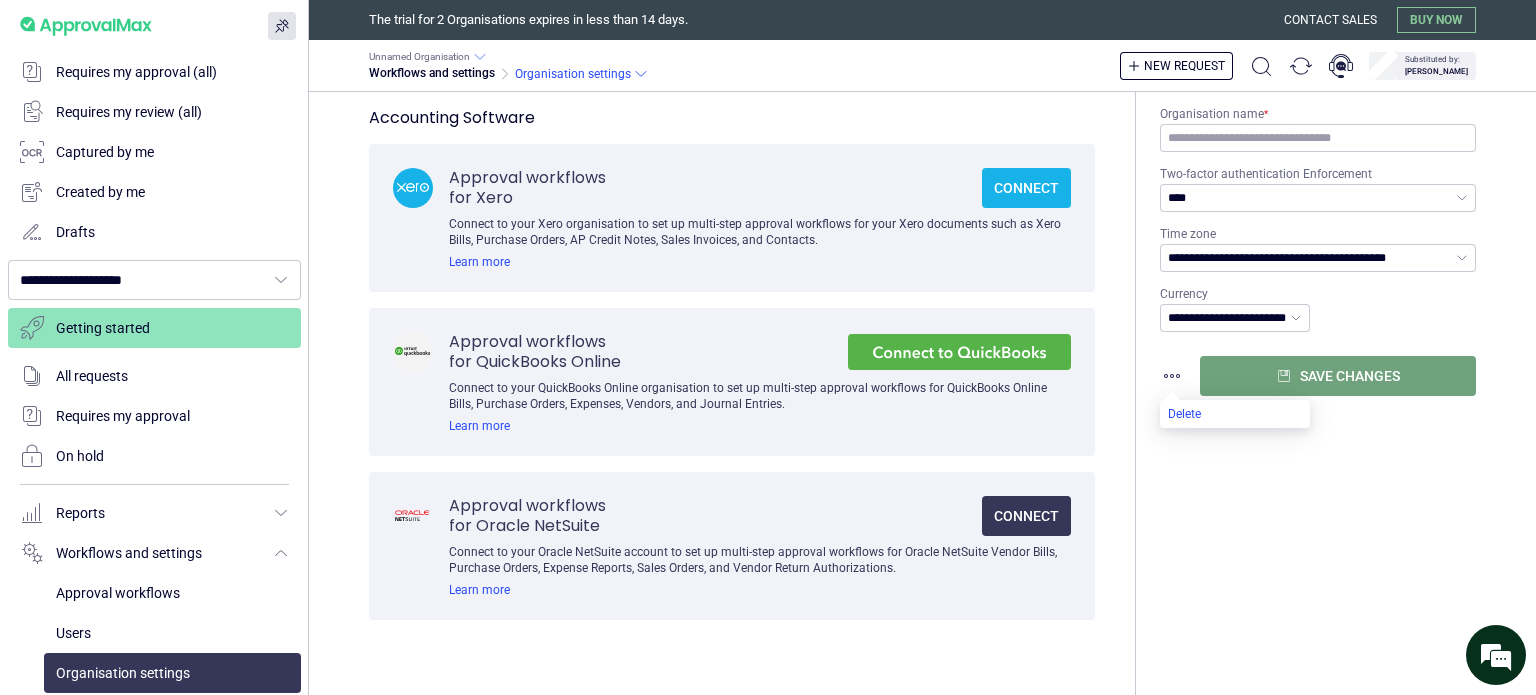 click at bounding box center [1235, 414] 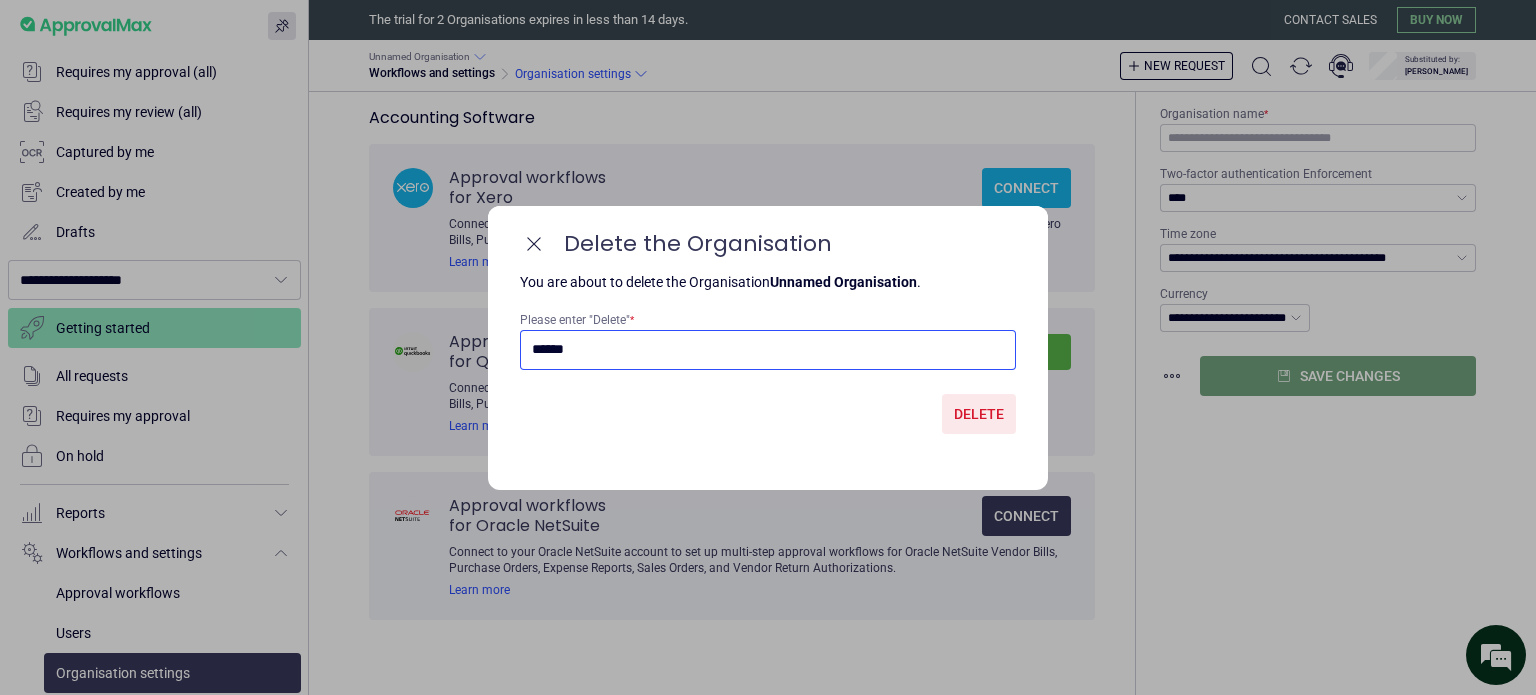type on "******" 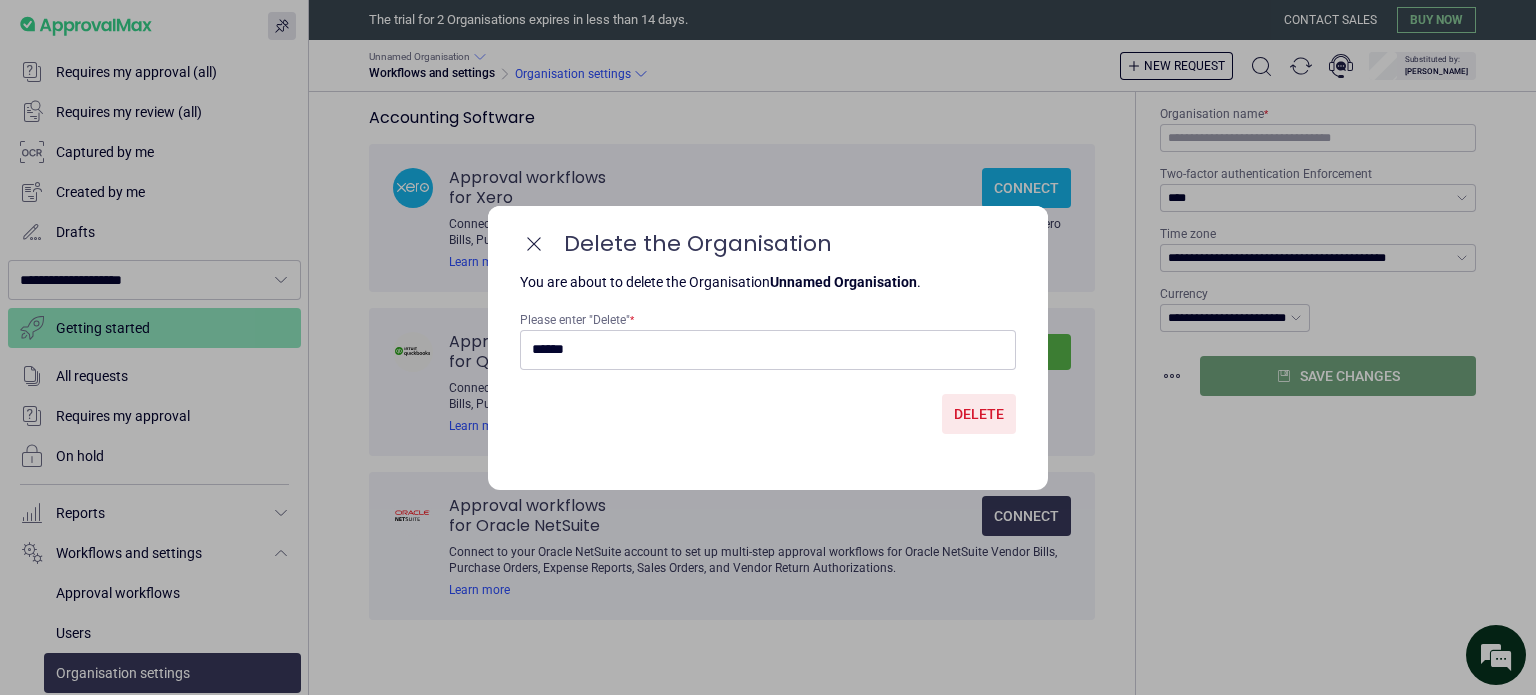 click on "Delete" at bounding box center (979, 414) 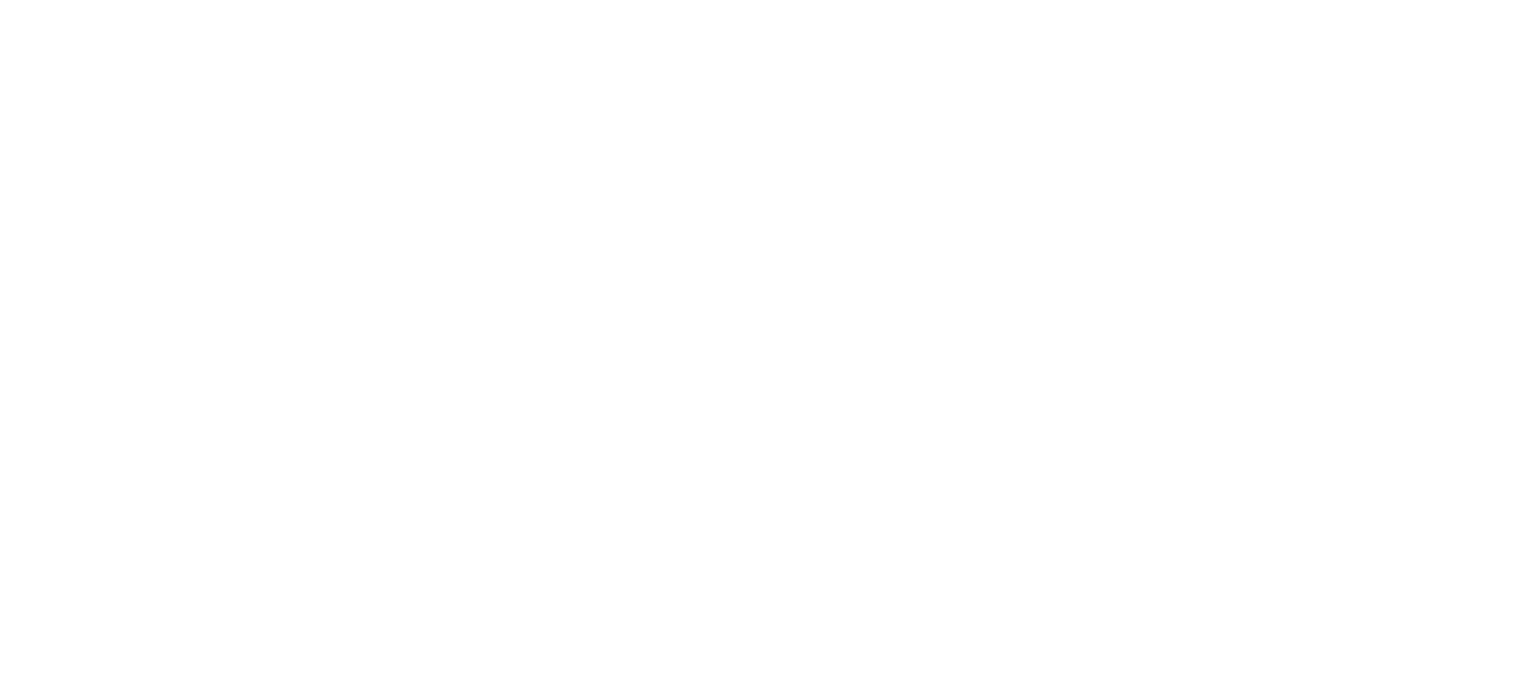scroll, scrollTop: 0, scrollLeft: 0, axis: both 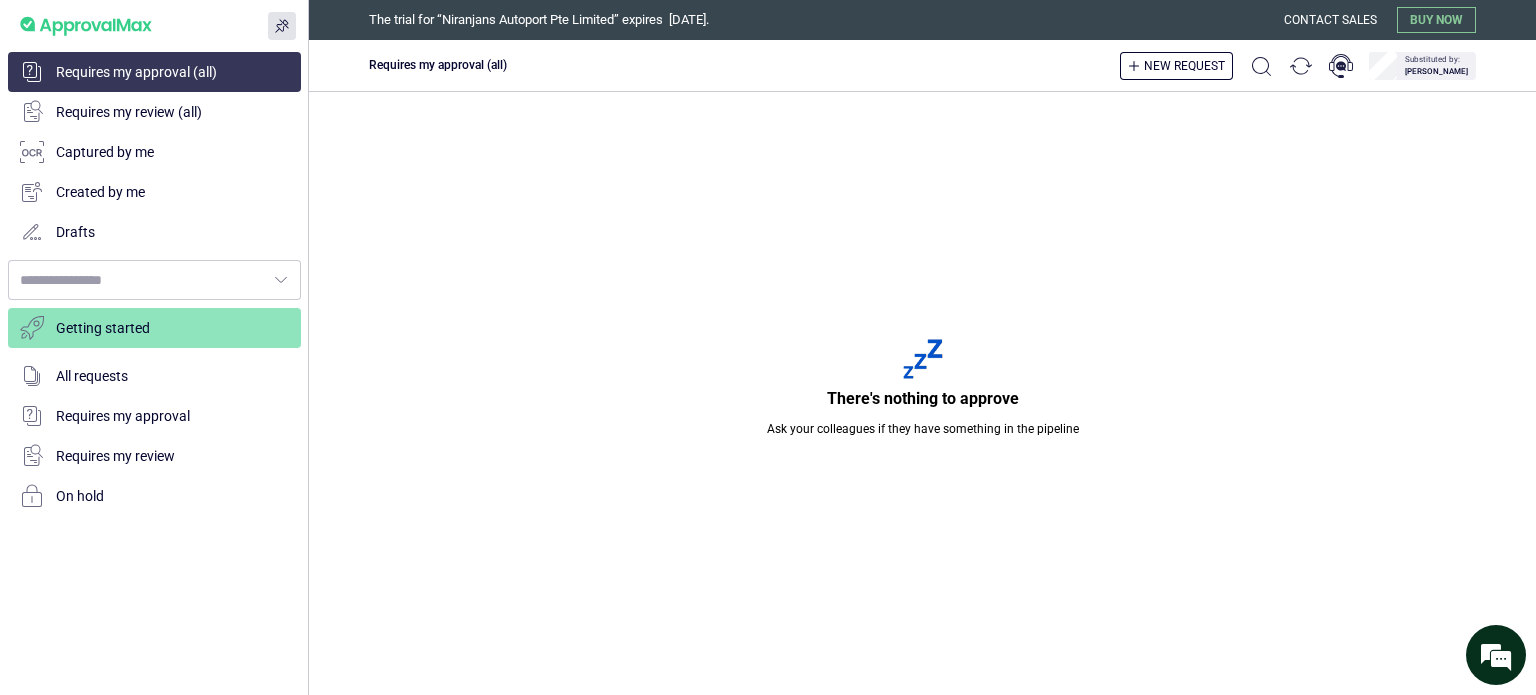 type on "**********" 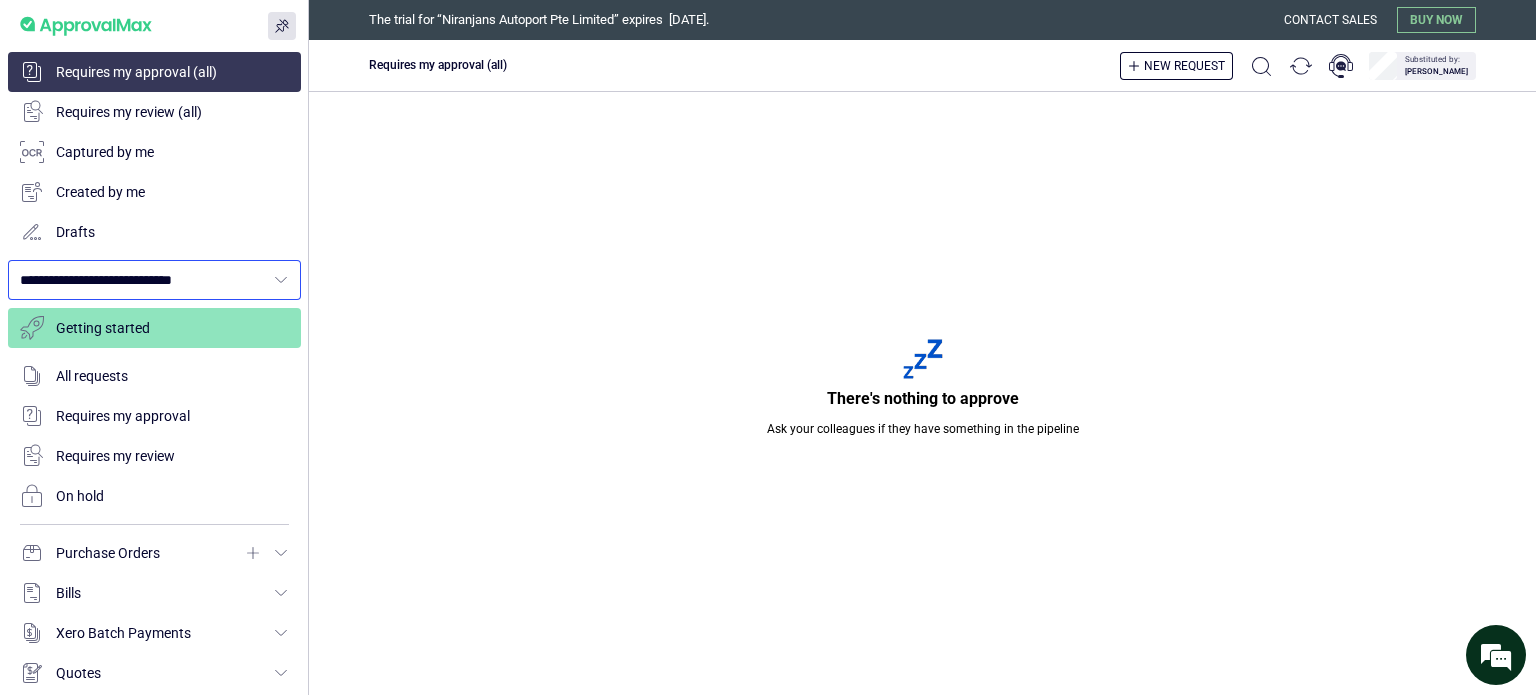 click 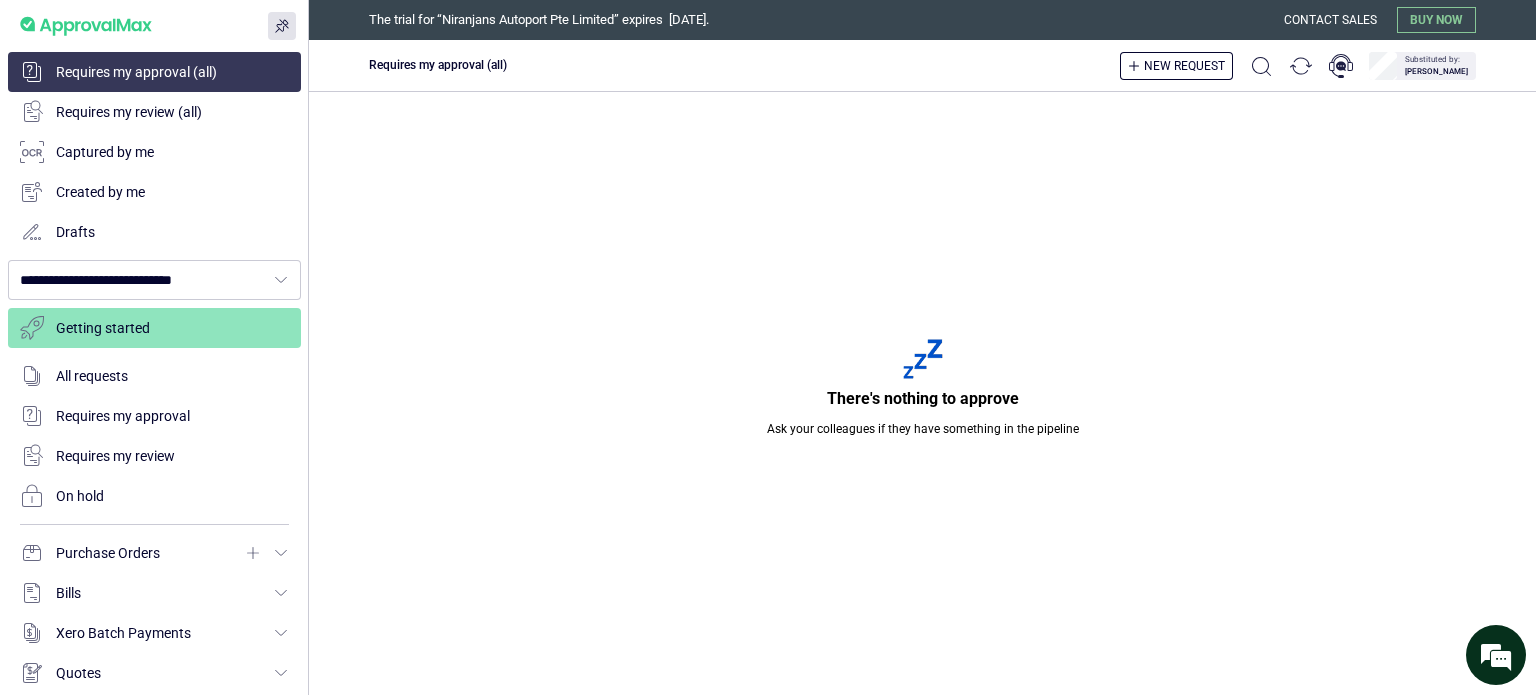click on "There's nothing to approve Ask your colleagues if they have something in the pipeline" at bounding box center [922, 393] 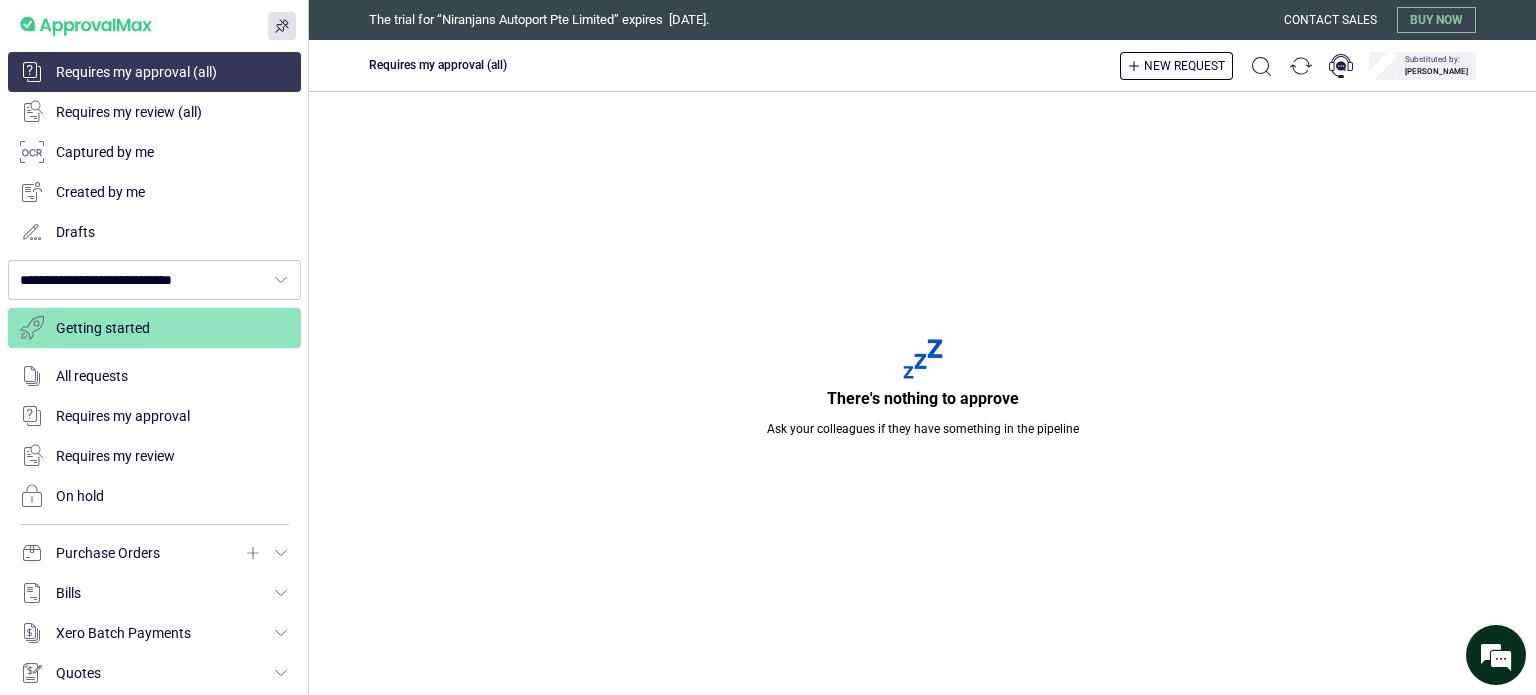 scroll, scrollTop: 0, scrollLeft: 0, axis: both 